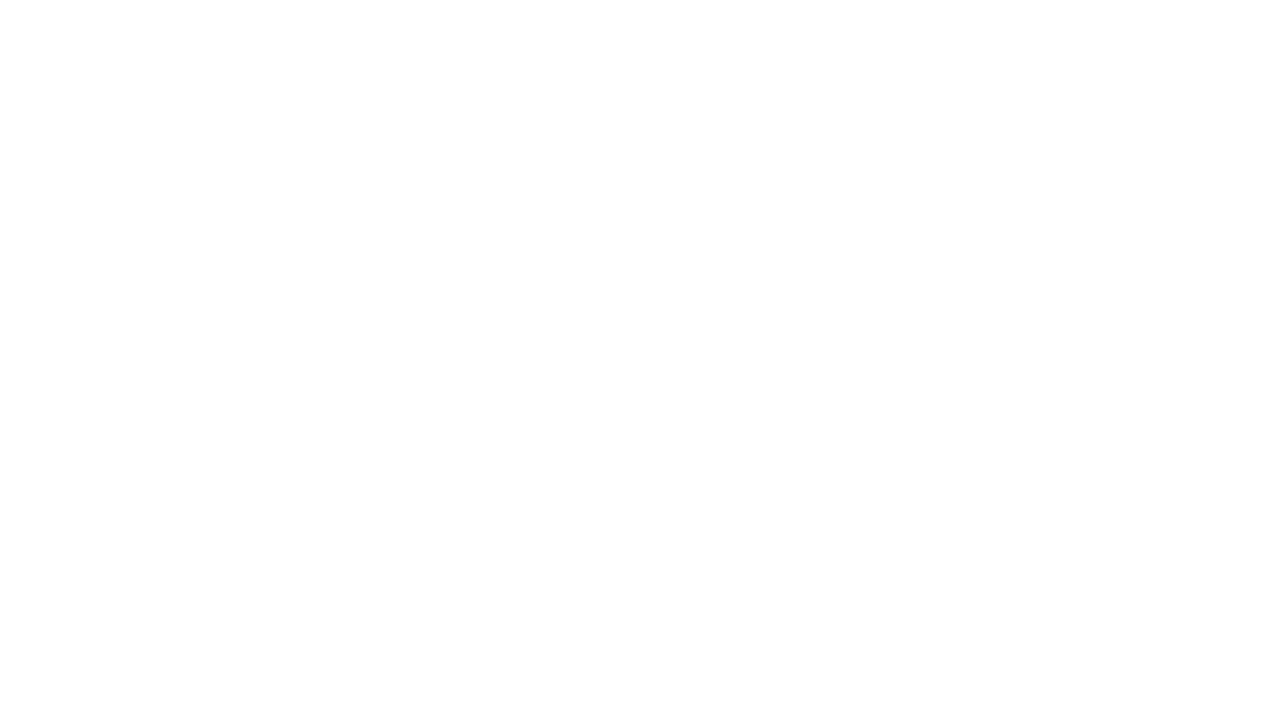 scroll, scrollTop: 0, scrollLeft: 0, axis: both 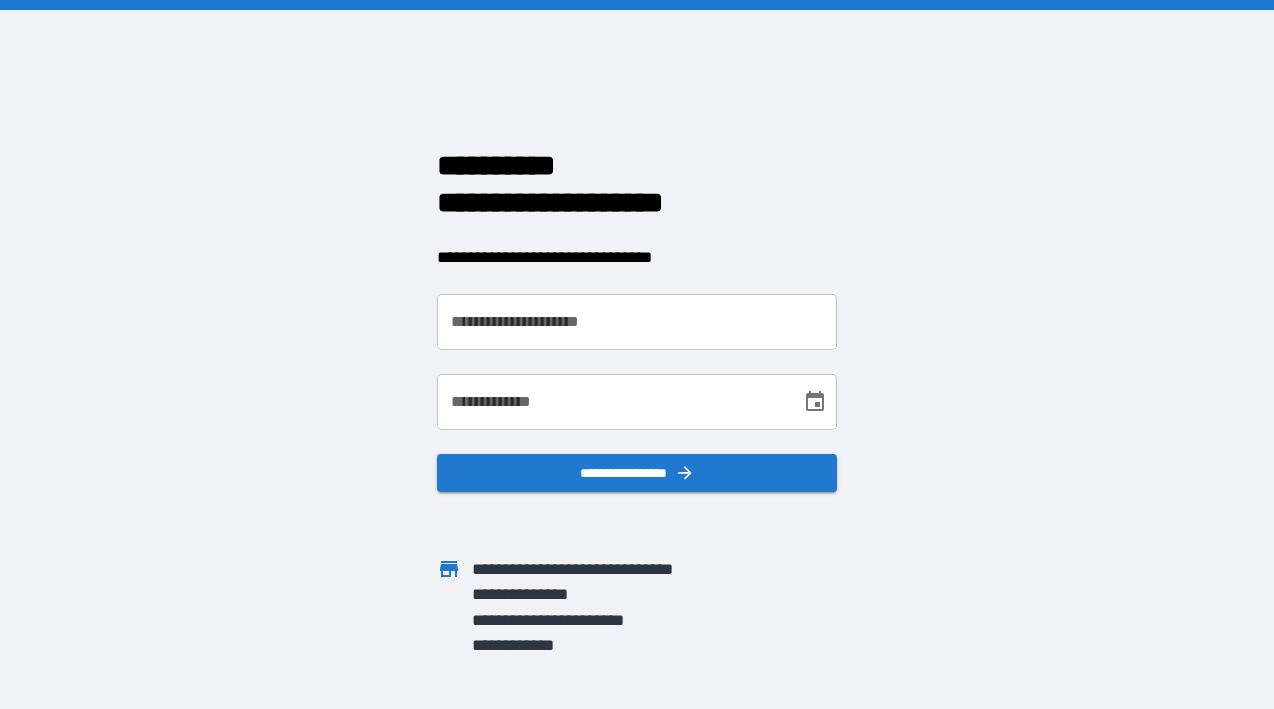 click on "**********" at bounding box center [637, 322] 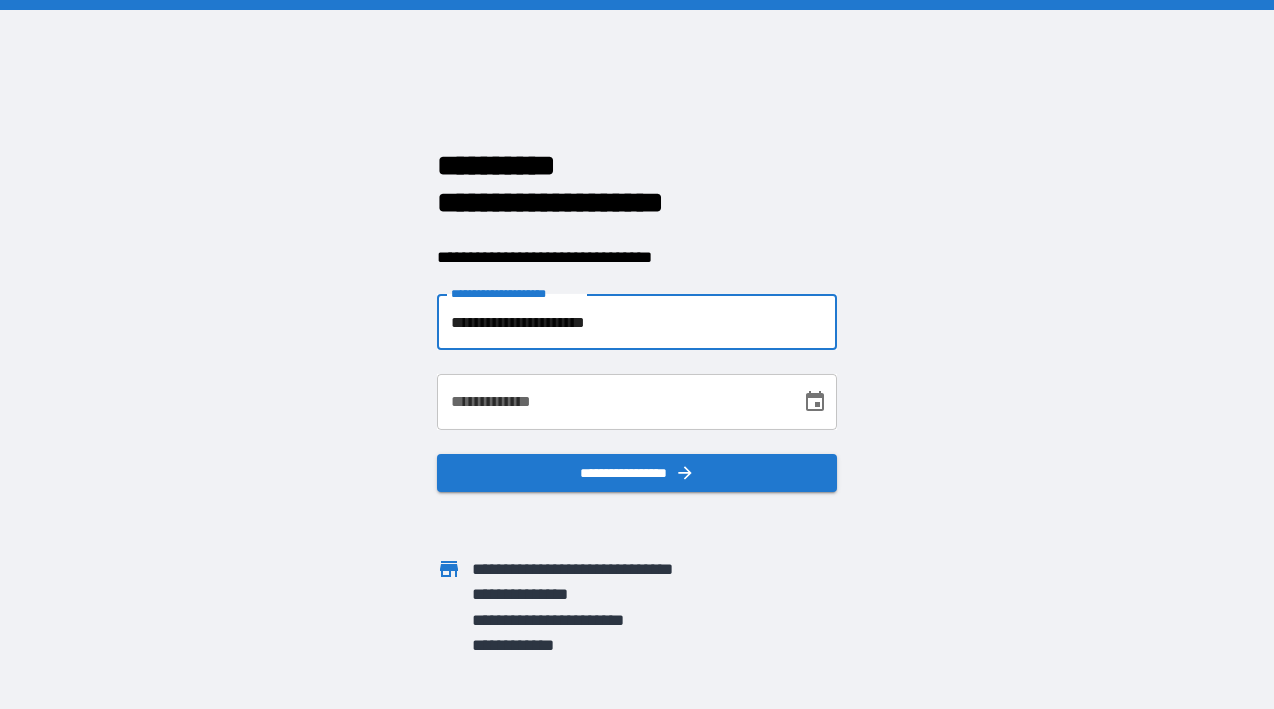 type on "**********" 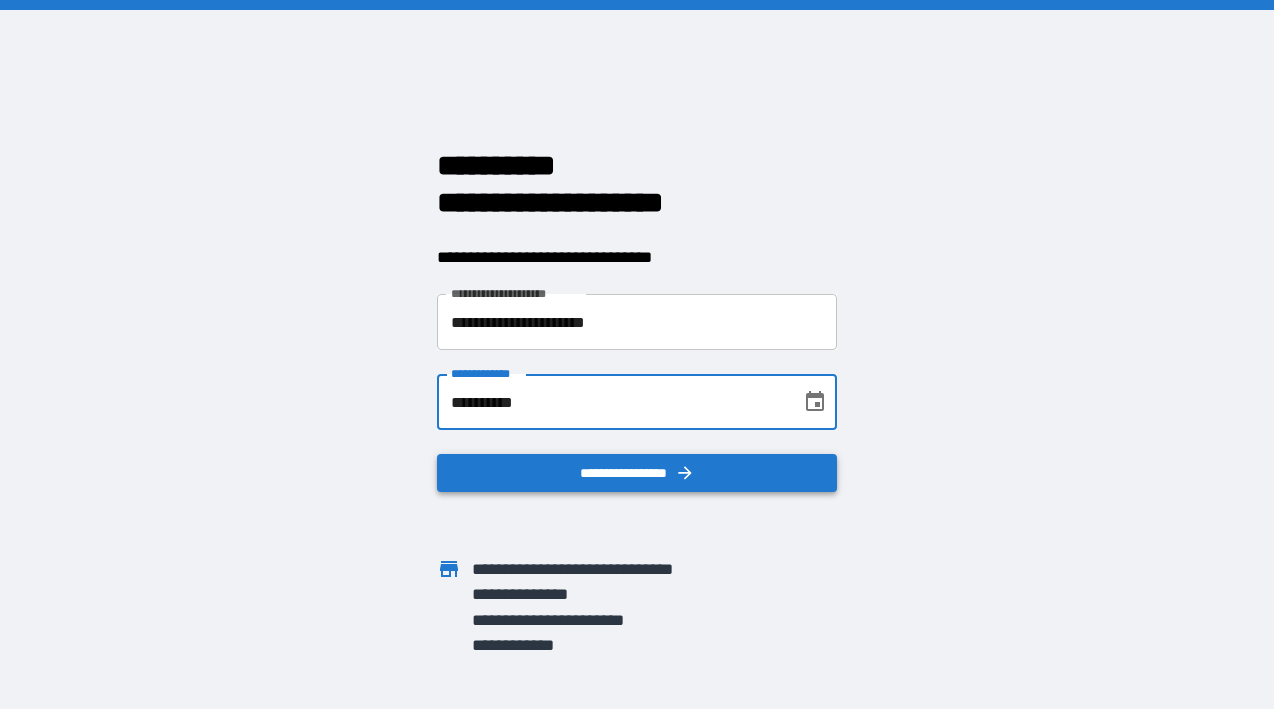 type on "**********" 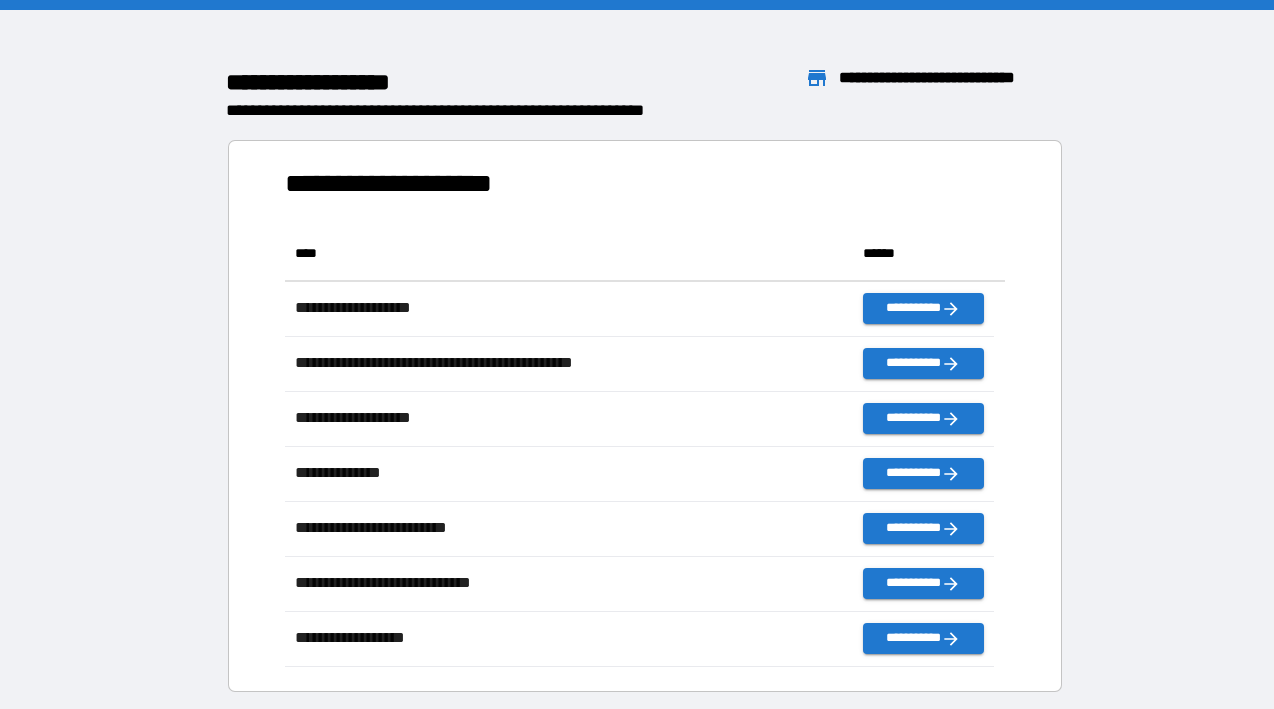 scroll, scrollTop: 16, scrollLeft: 15, axis: both 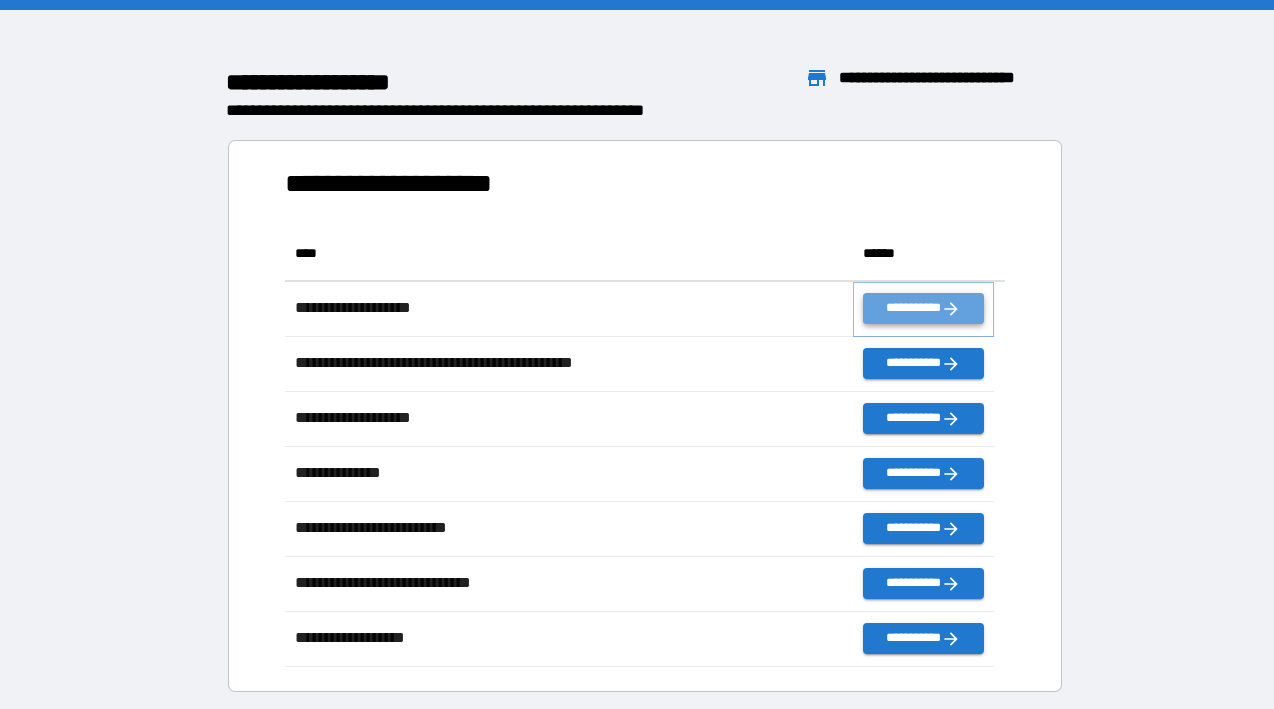 click on "**********" at bounding box center (924, 308) 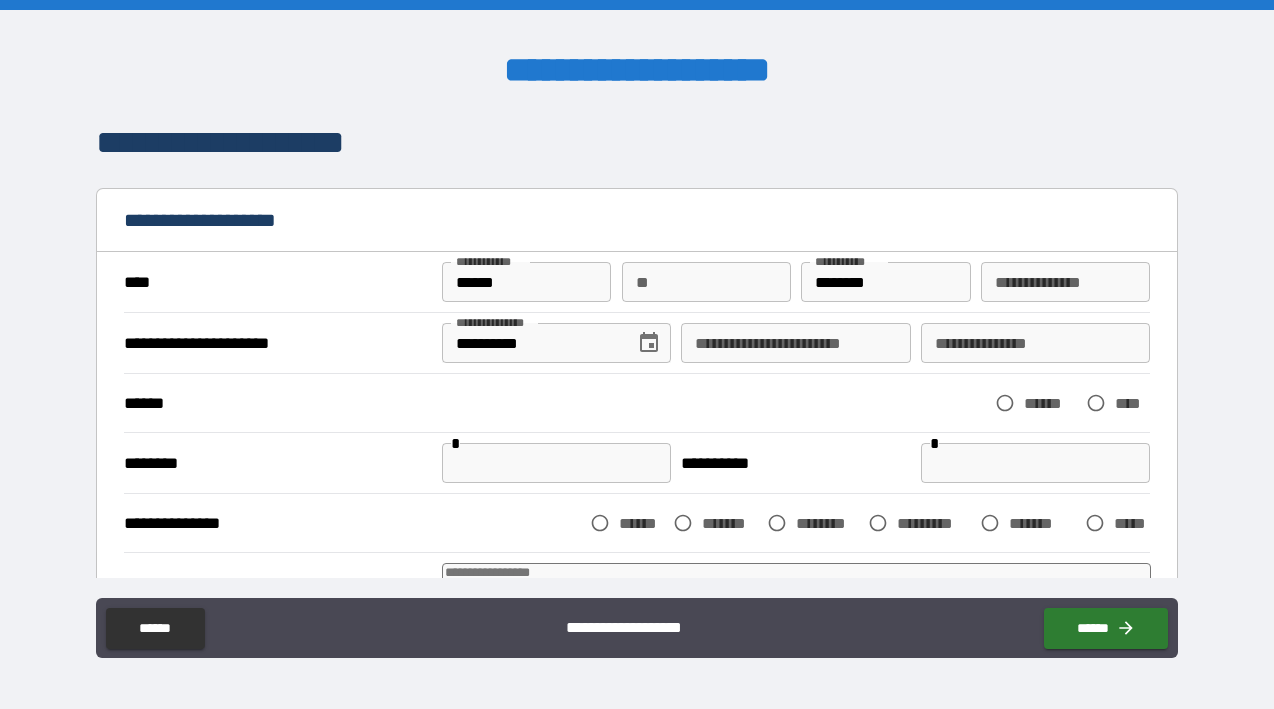 type on "*" 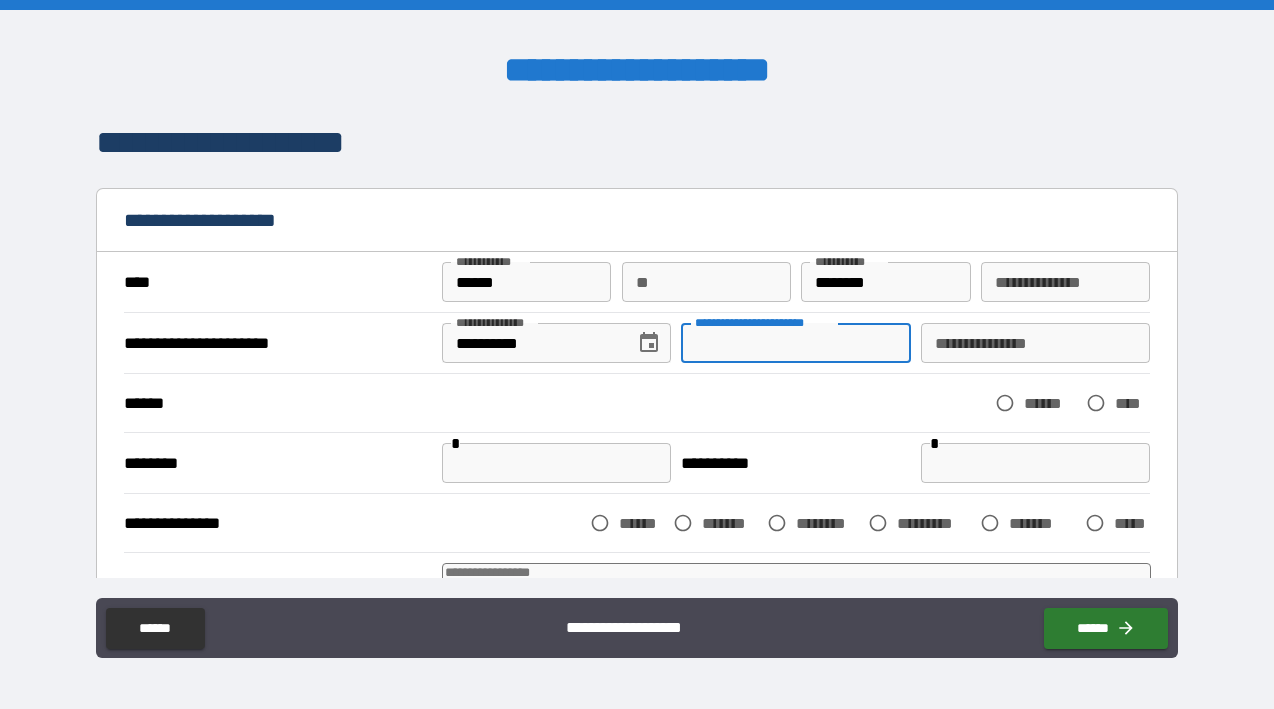 type on "*" 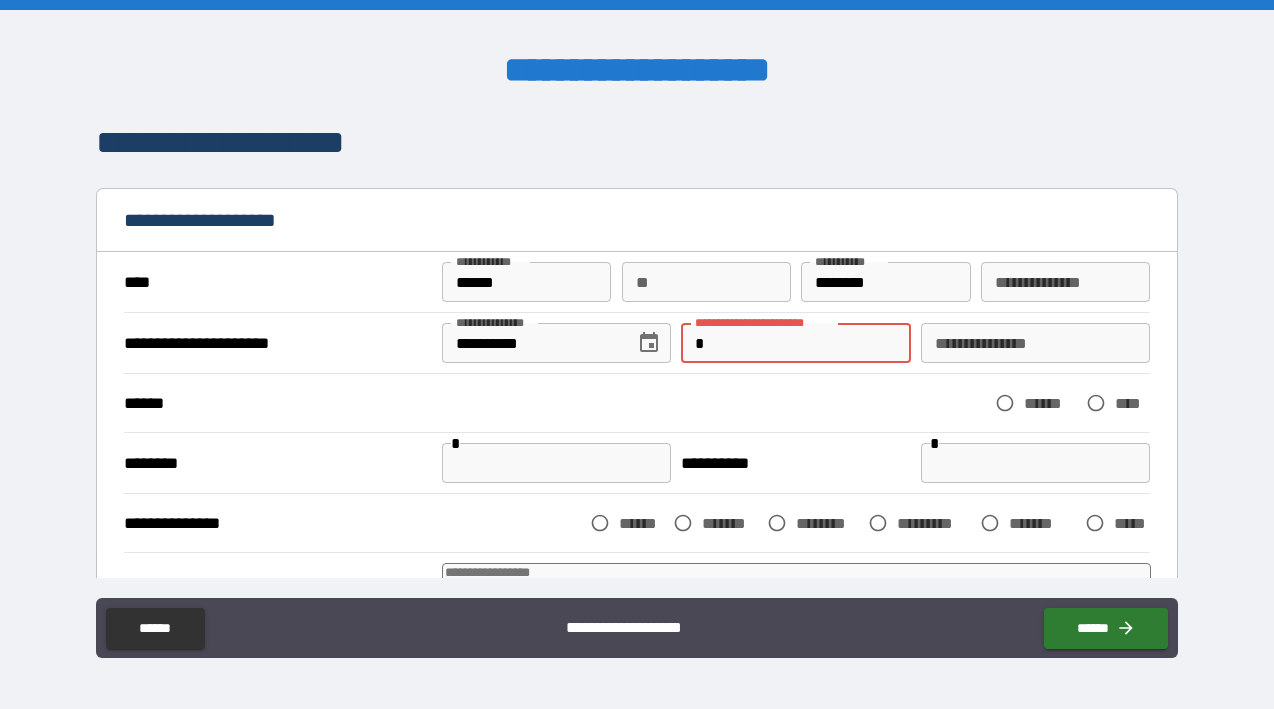 type on "**" 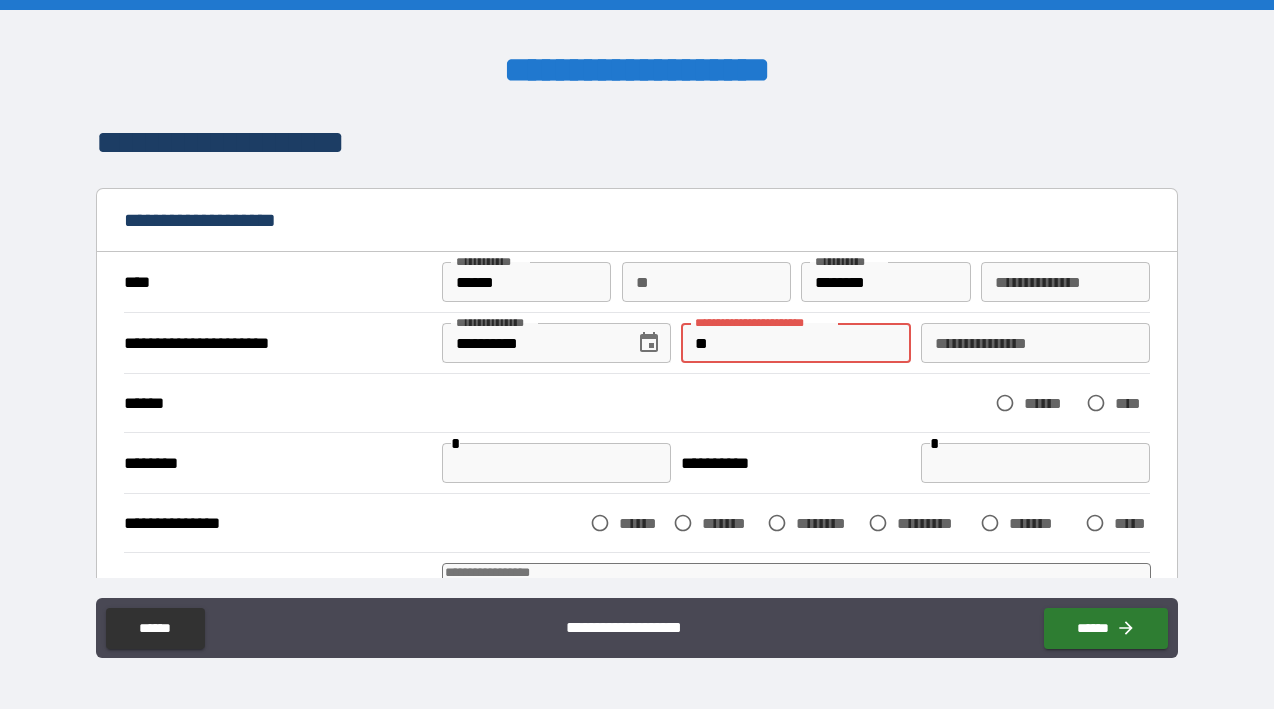 type on "*" 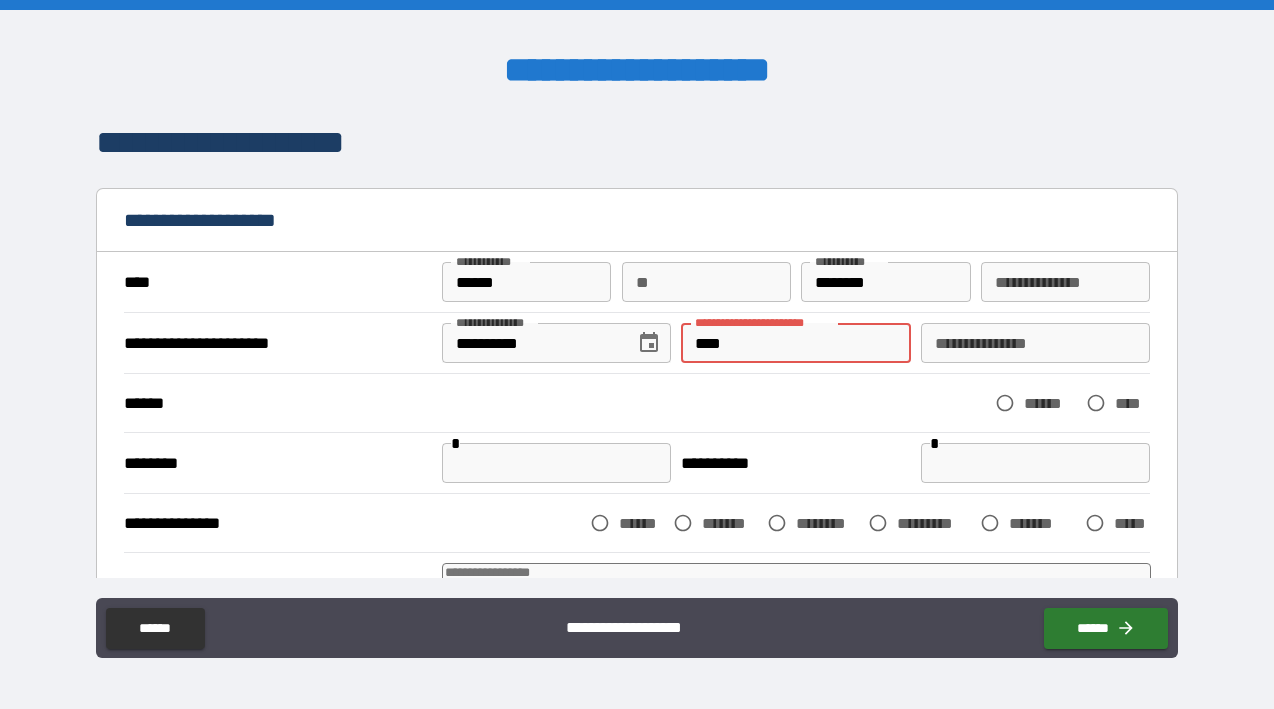 type on "*" 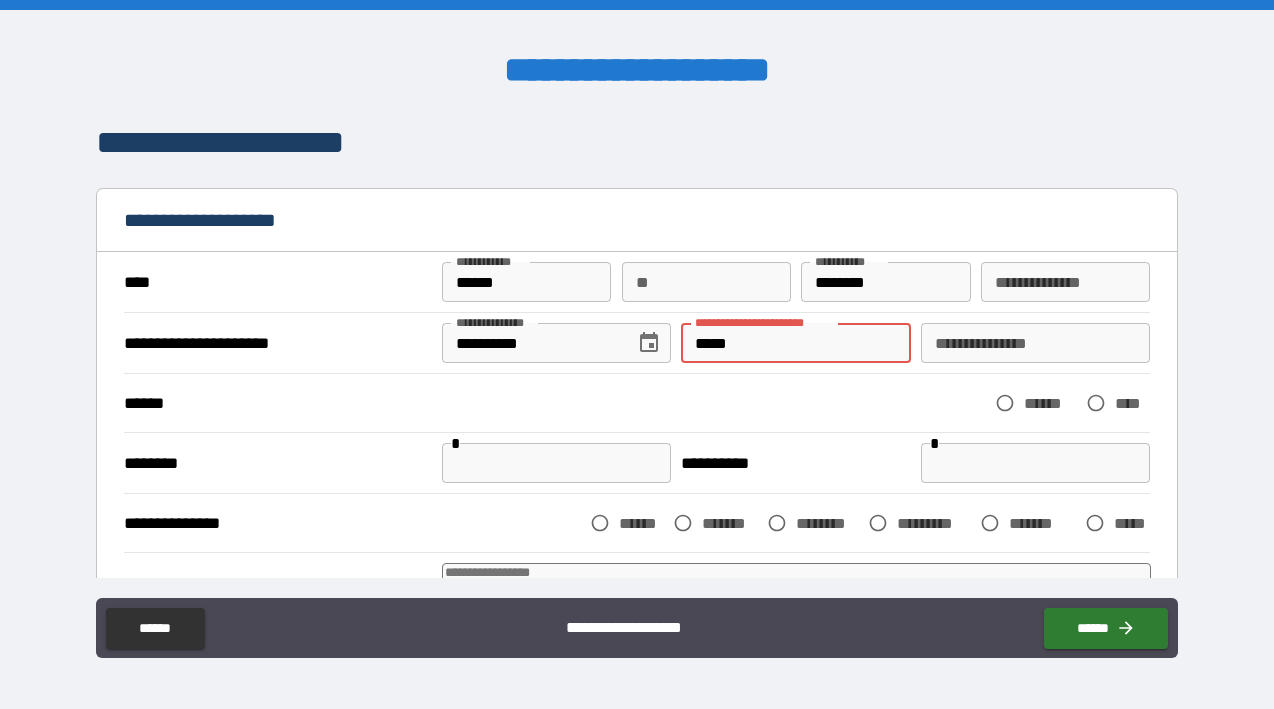 type on "*" 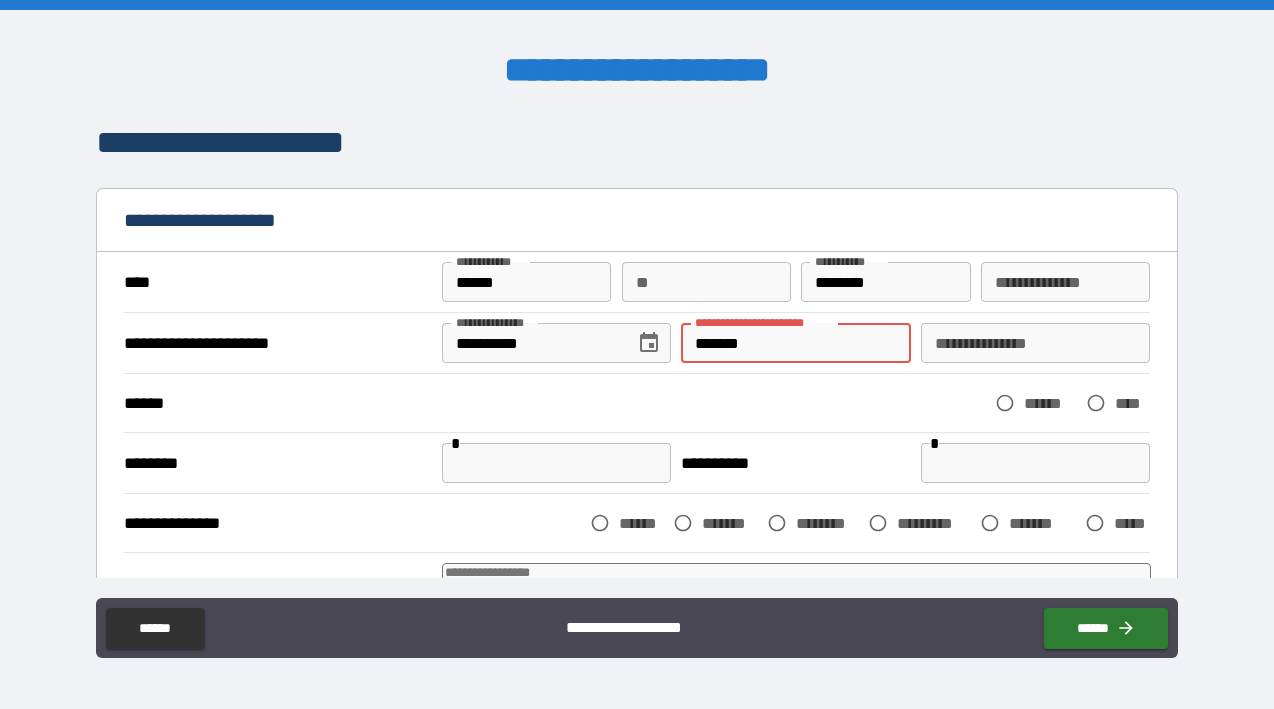 type on "*" 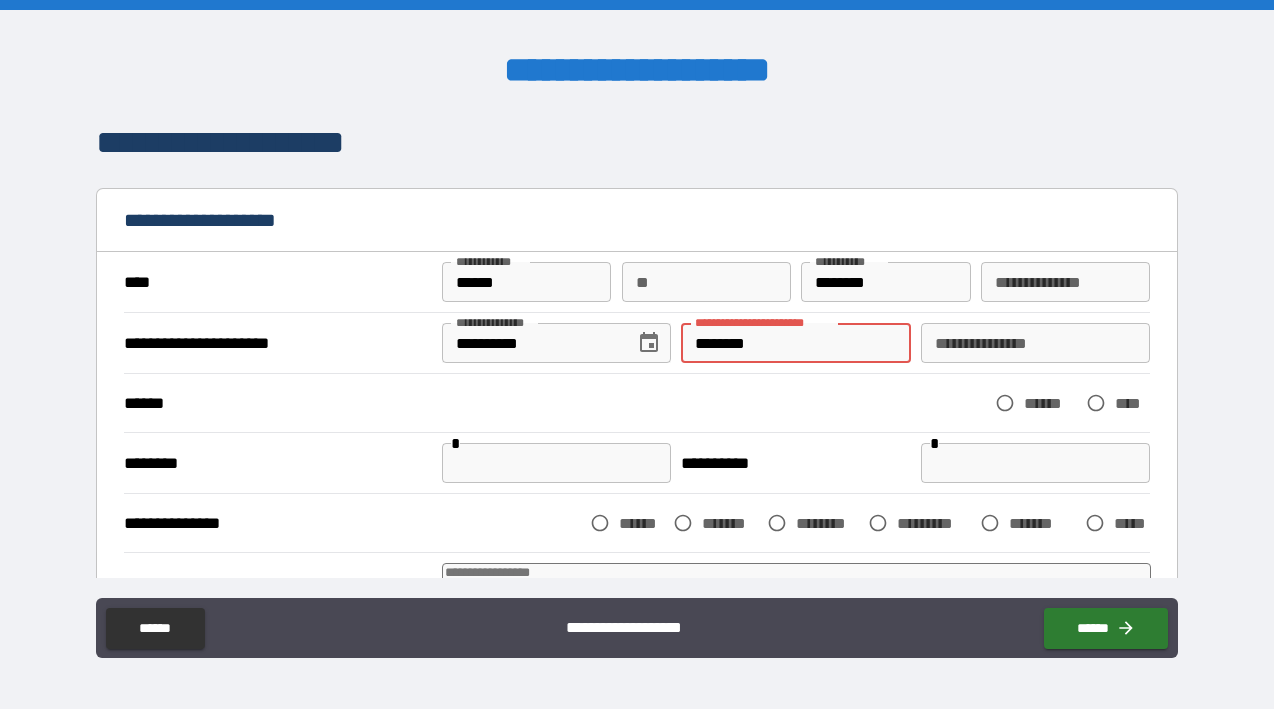 type on "*********" 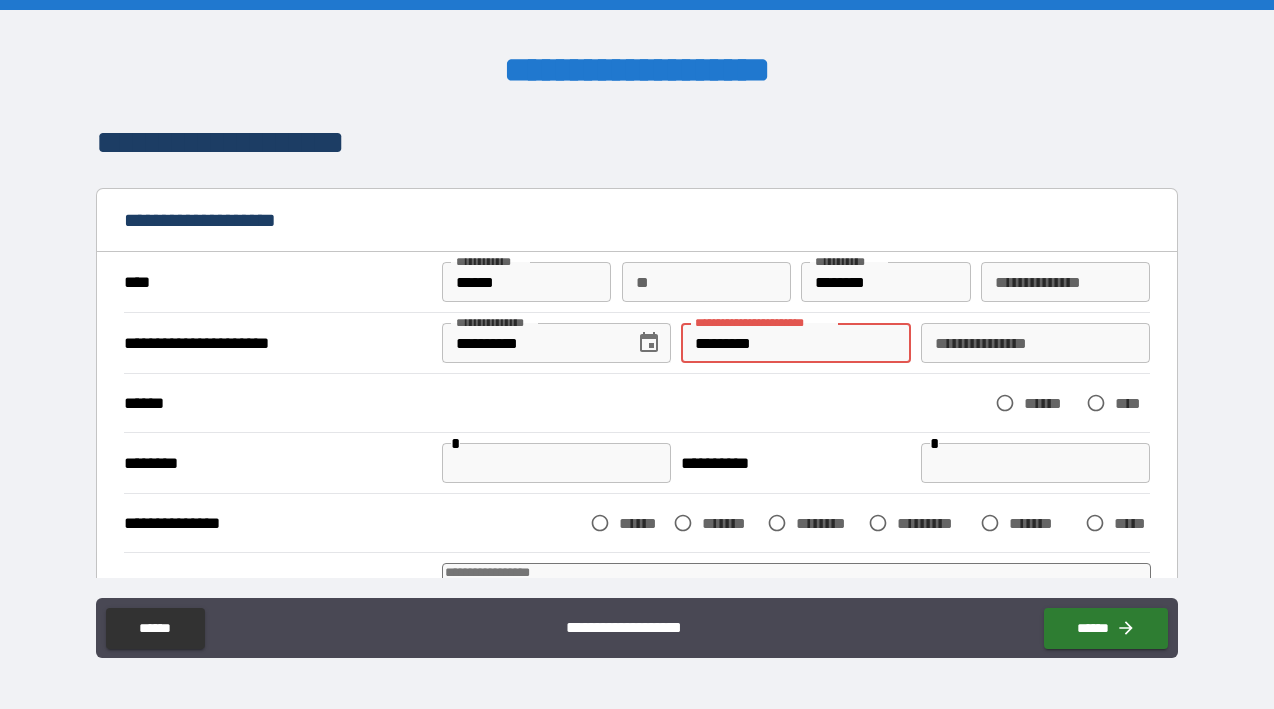 type on "*" 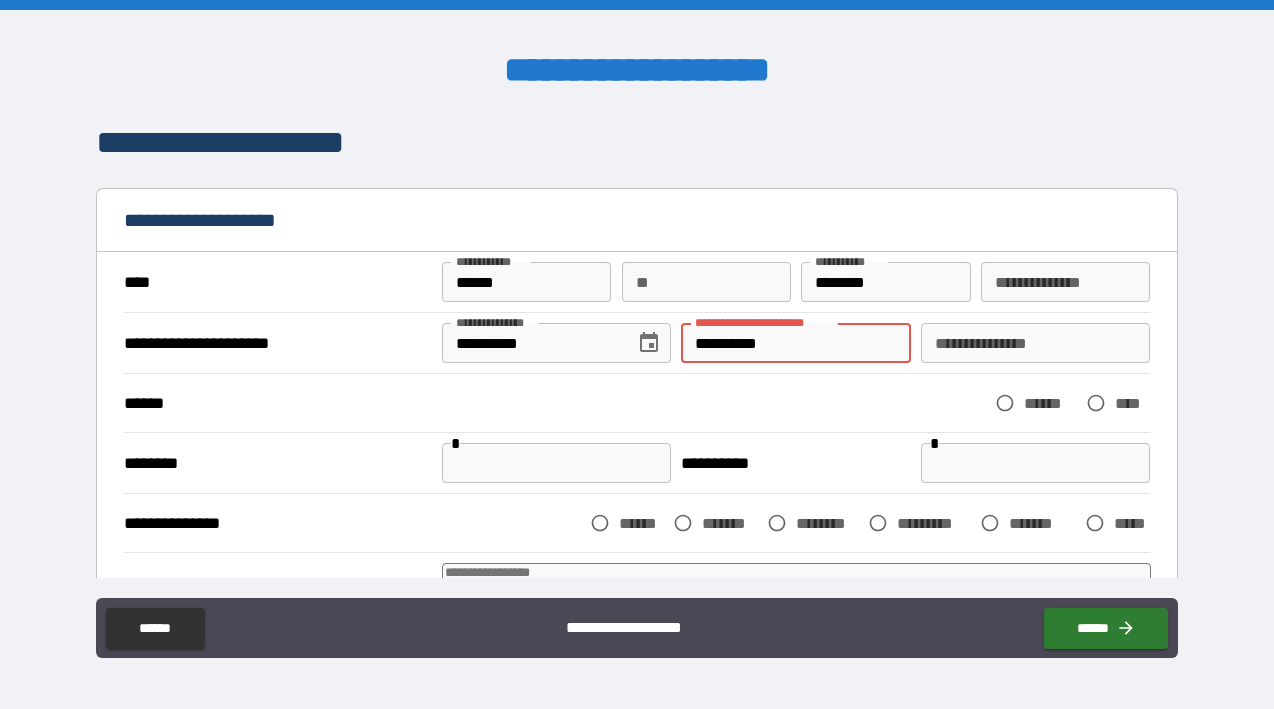 type on "**********" 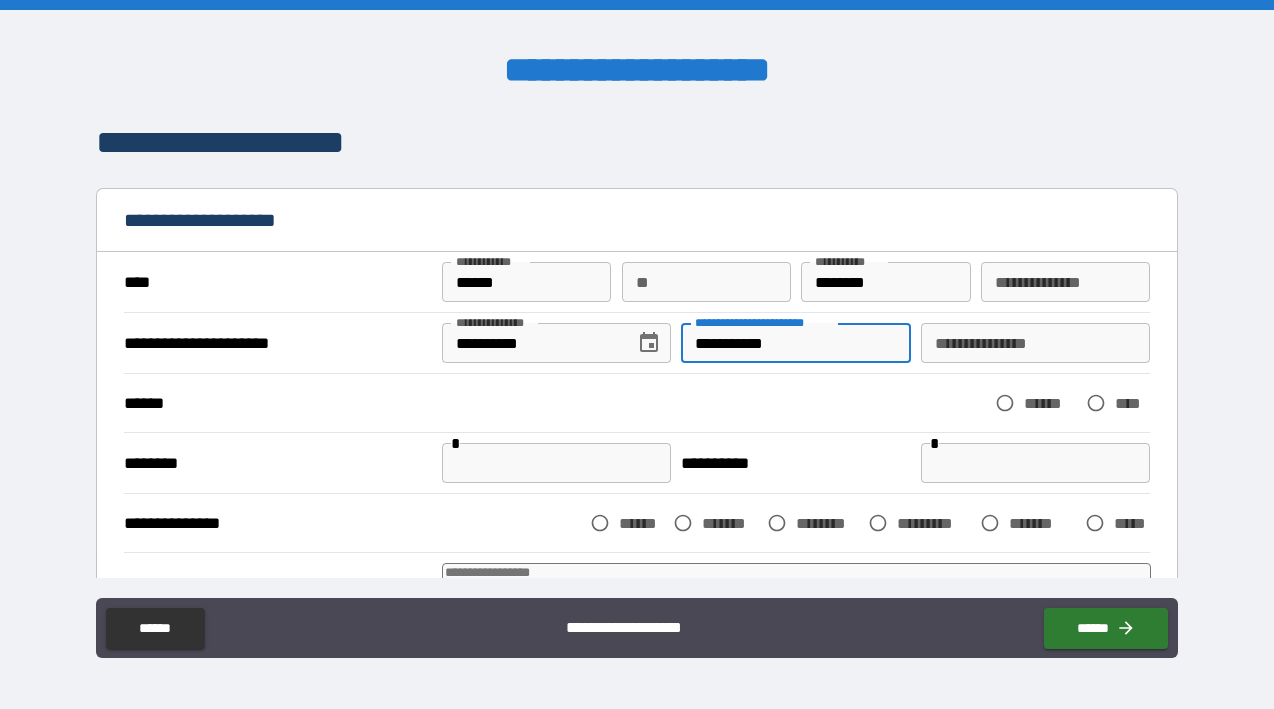 type on "*" 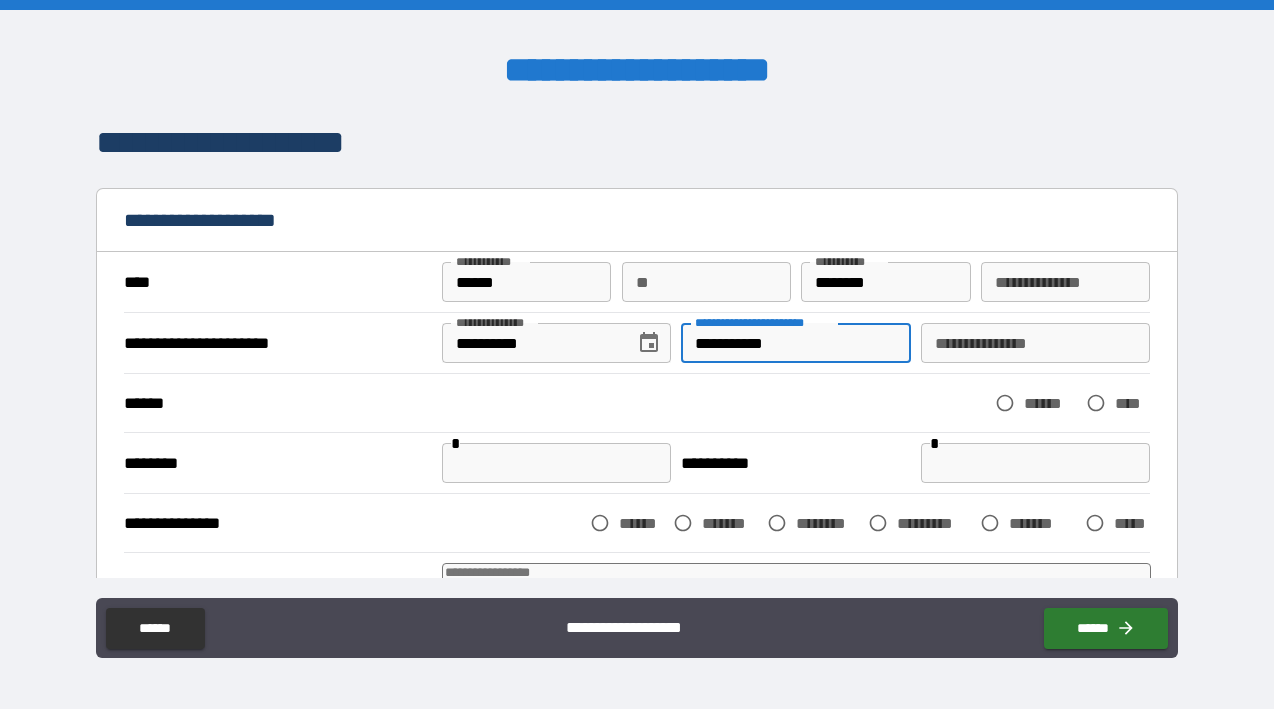type on "**********" 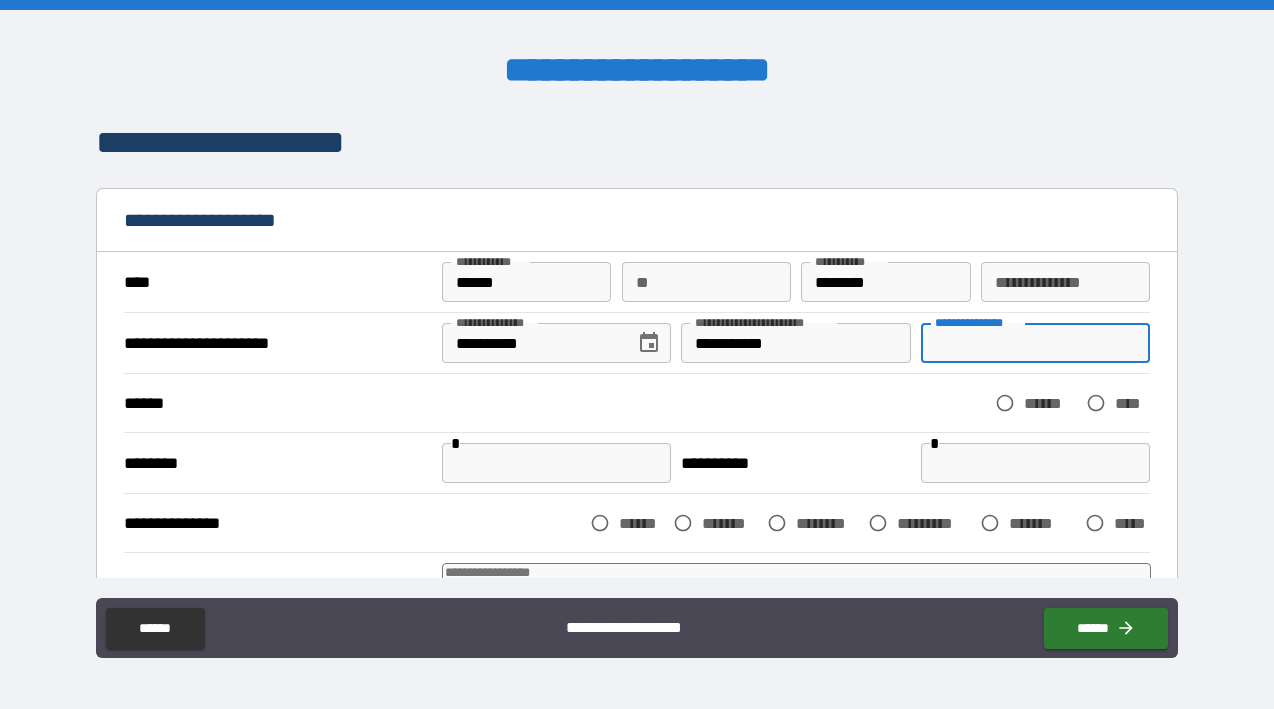 type on "*" 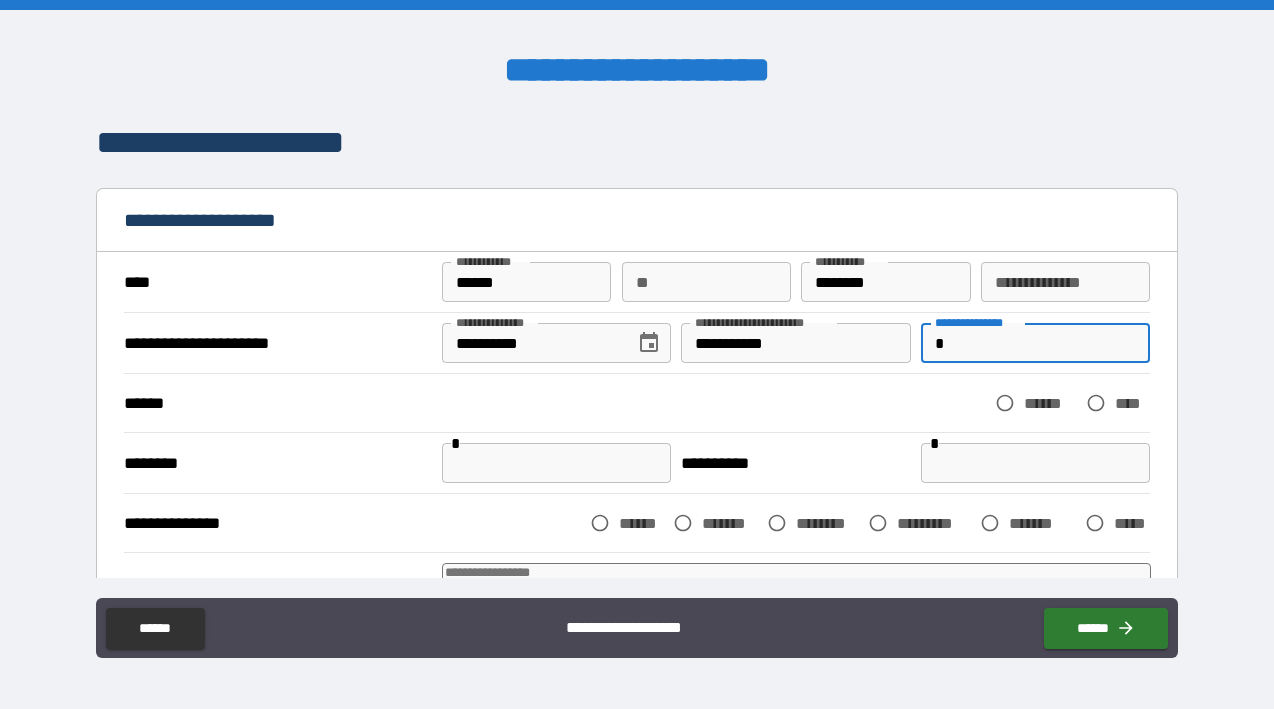 type on "**" 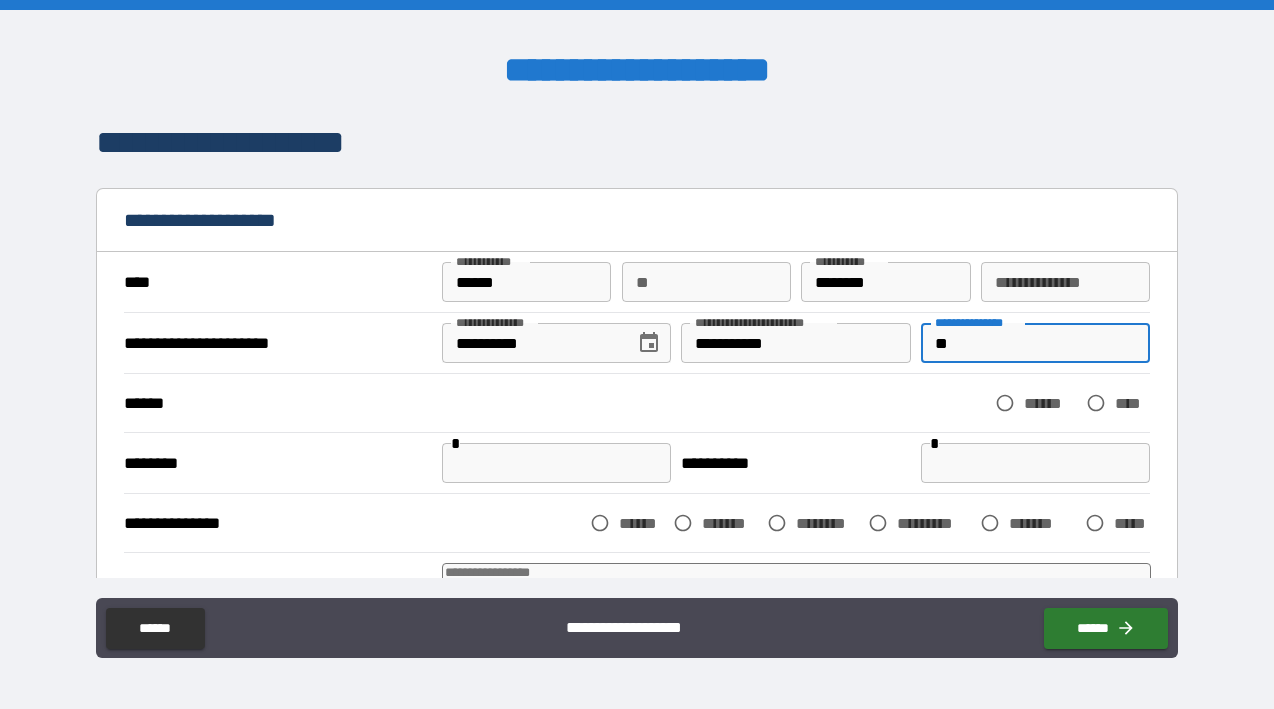 type on "*" 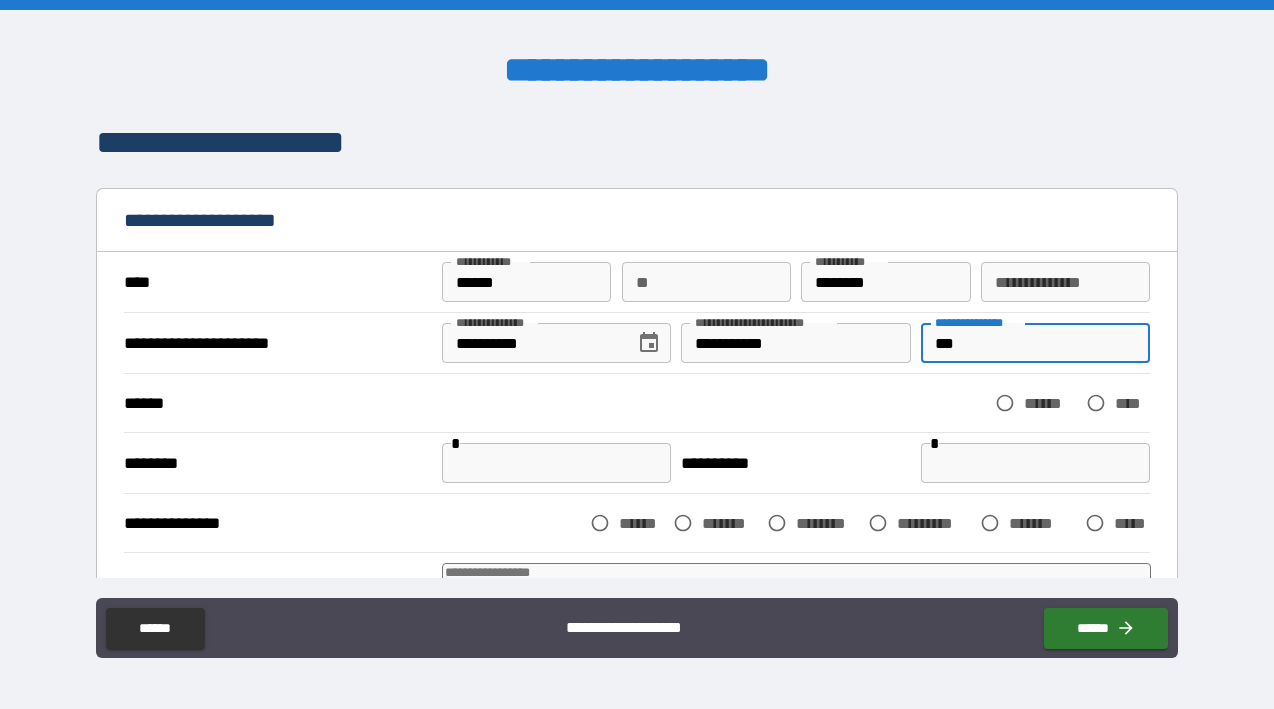 type on "****" 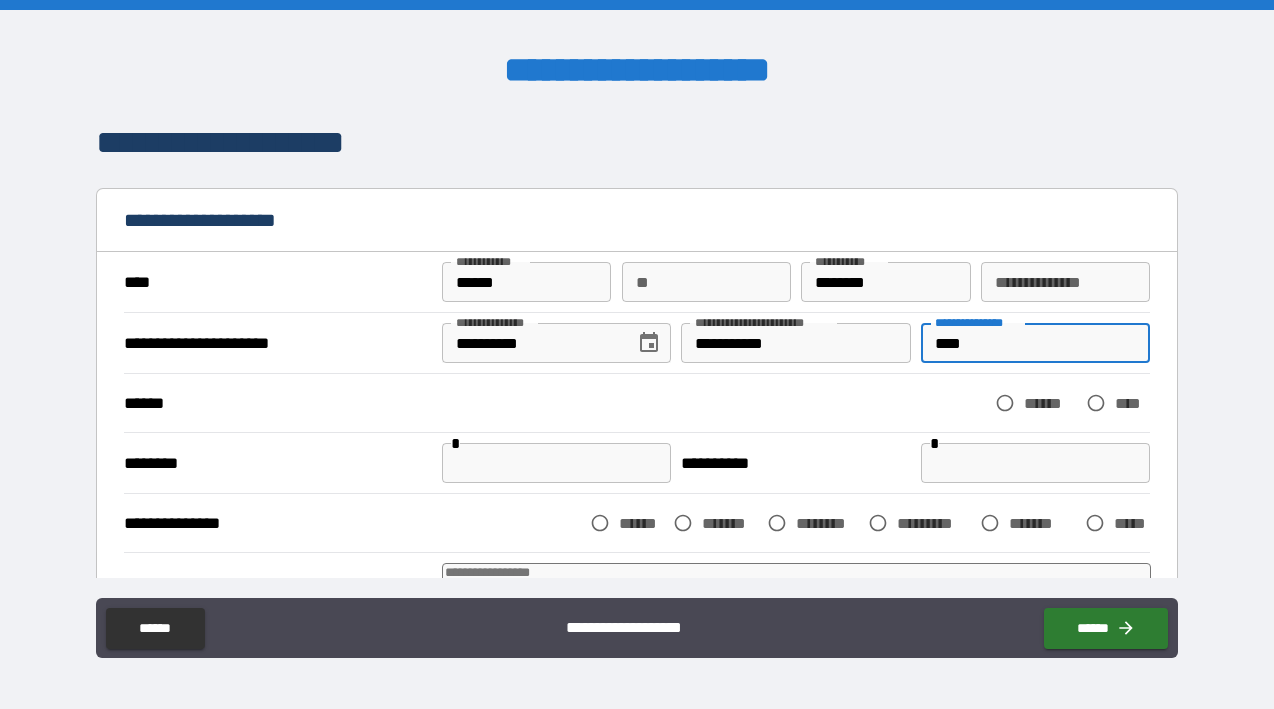 type on "*" 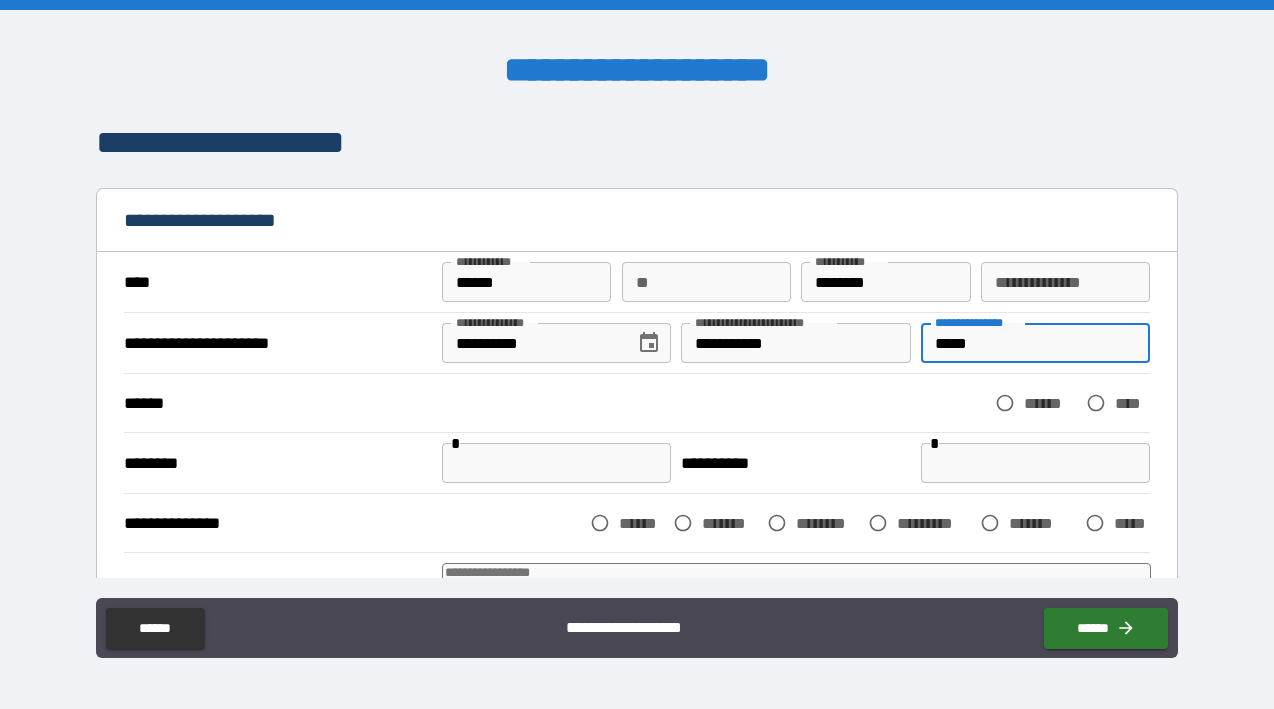 type on "******" 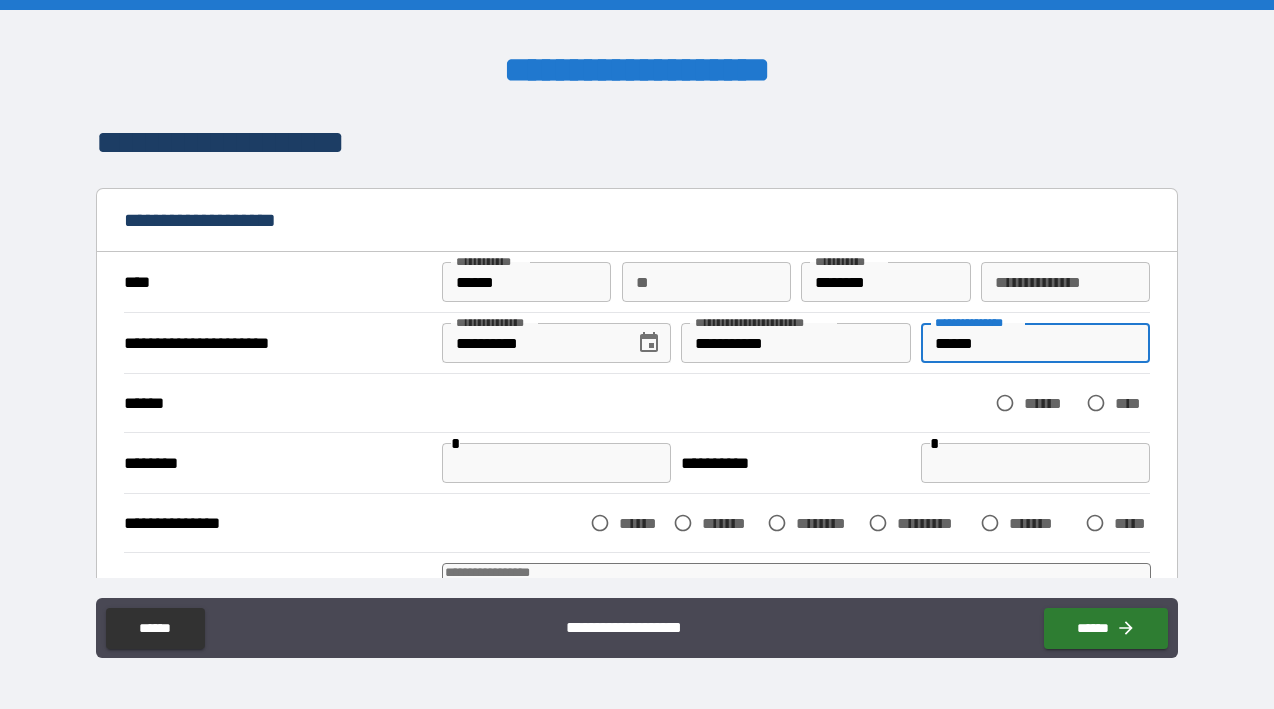 type on "*" 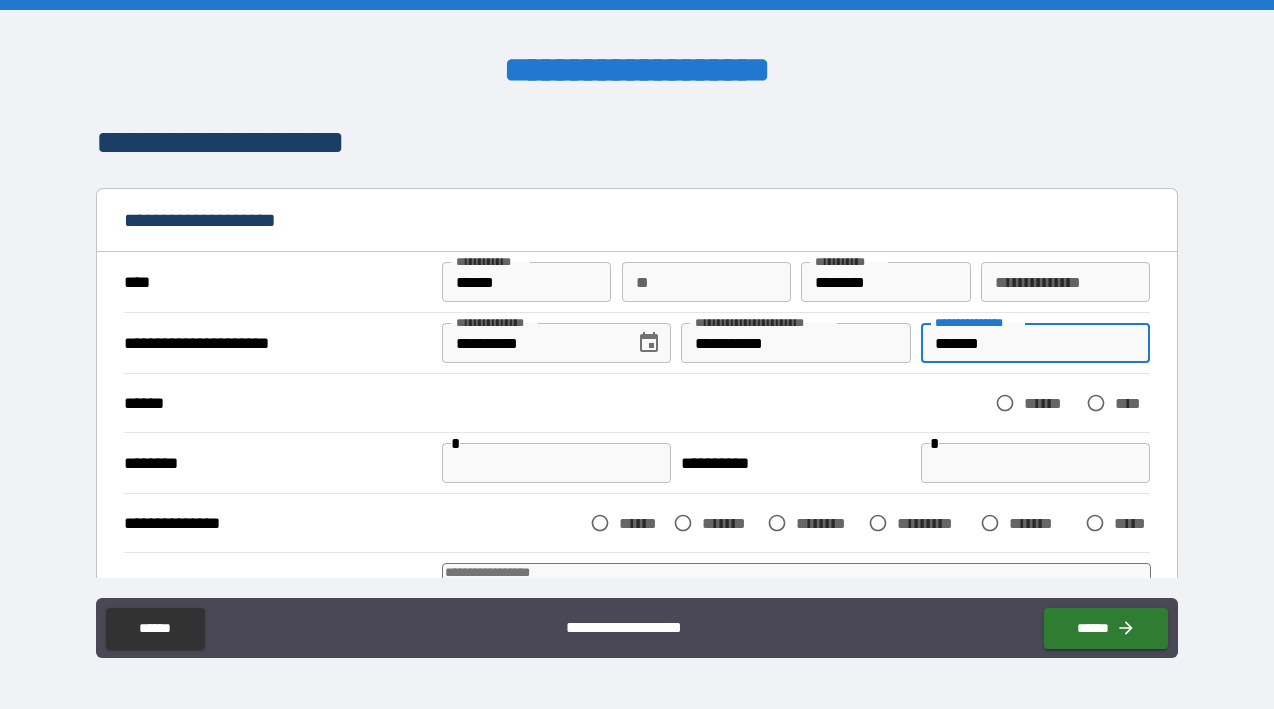 type on "********" 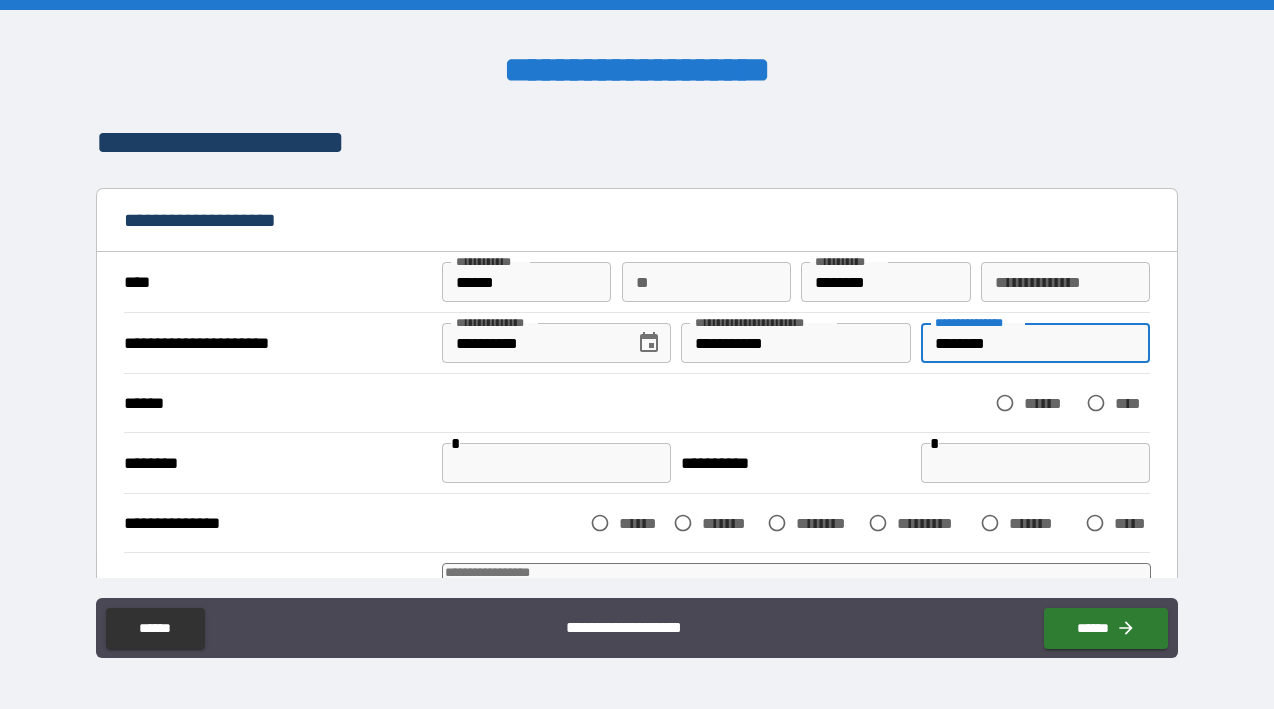 type on "*" 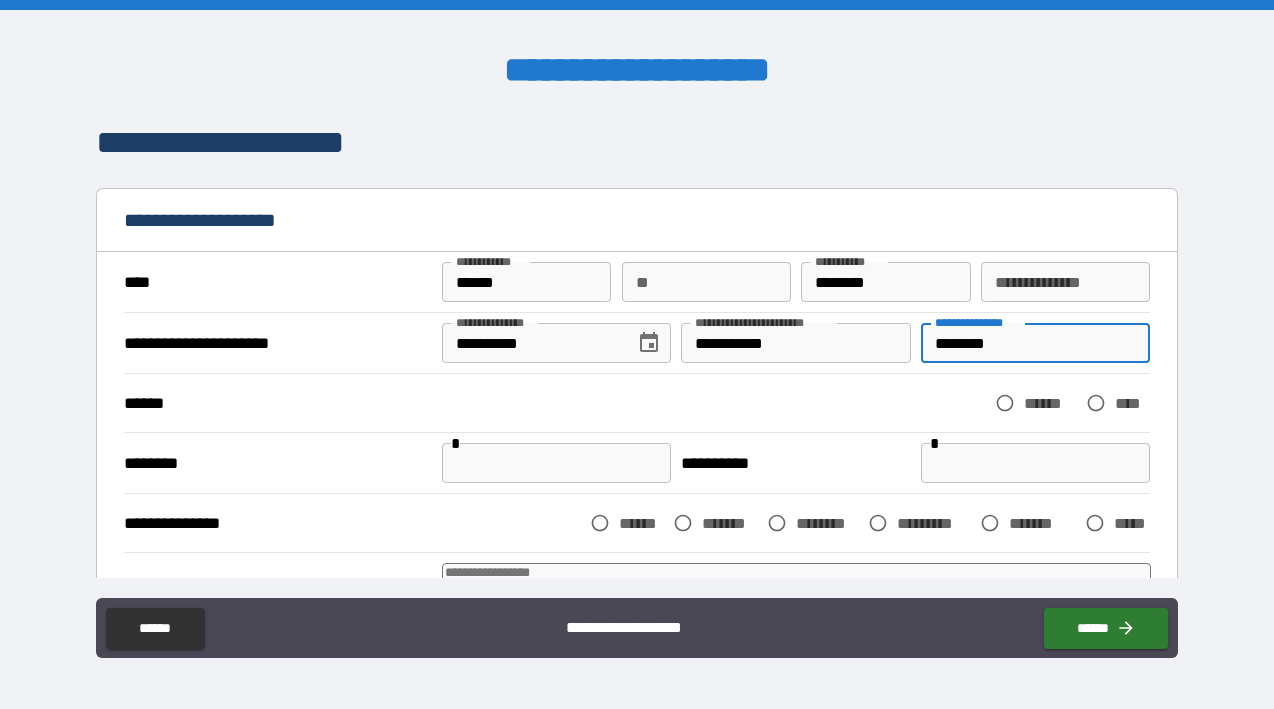 type on "********" 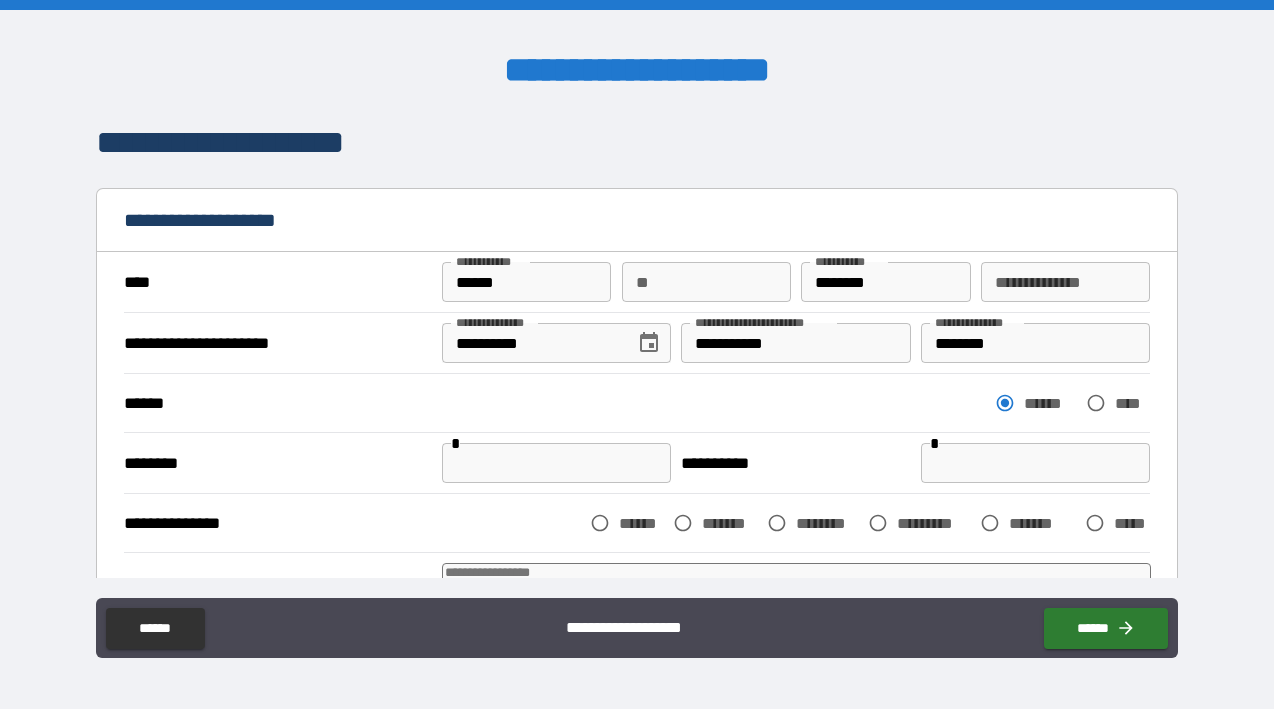 type on "*" 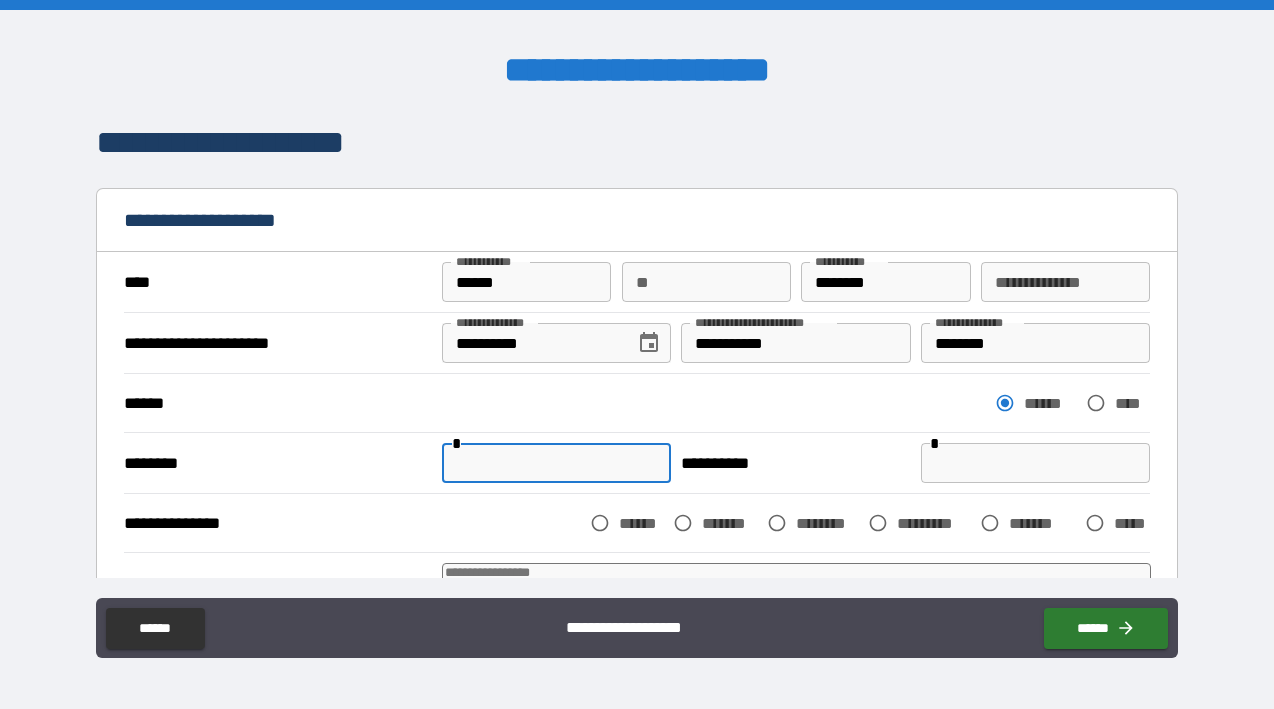 click at bounding box center [556, 463] 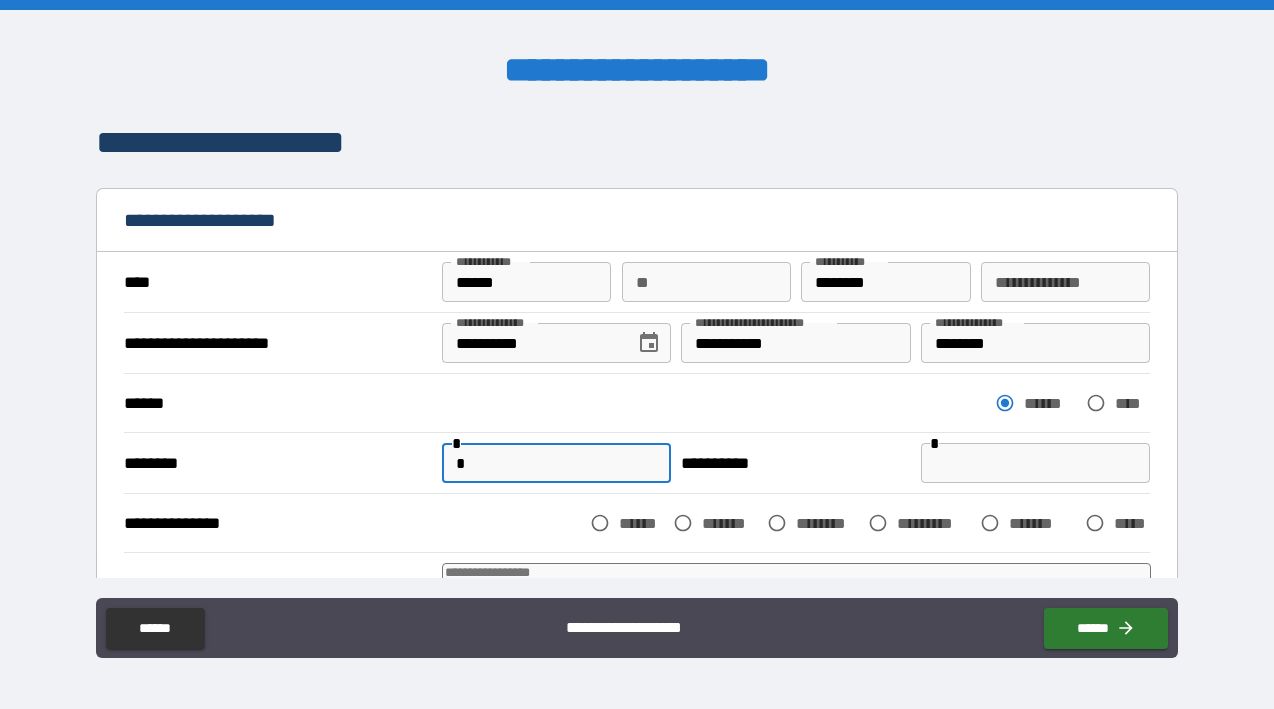 type on "**" 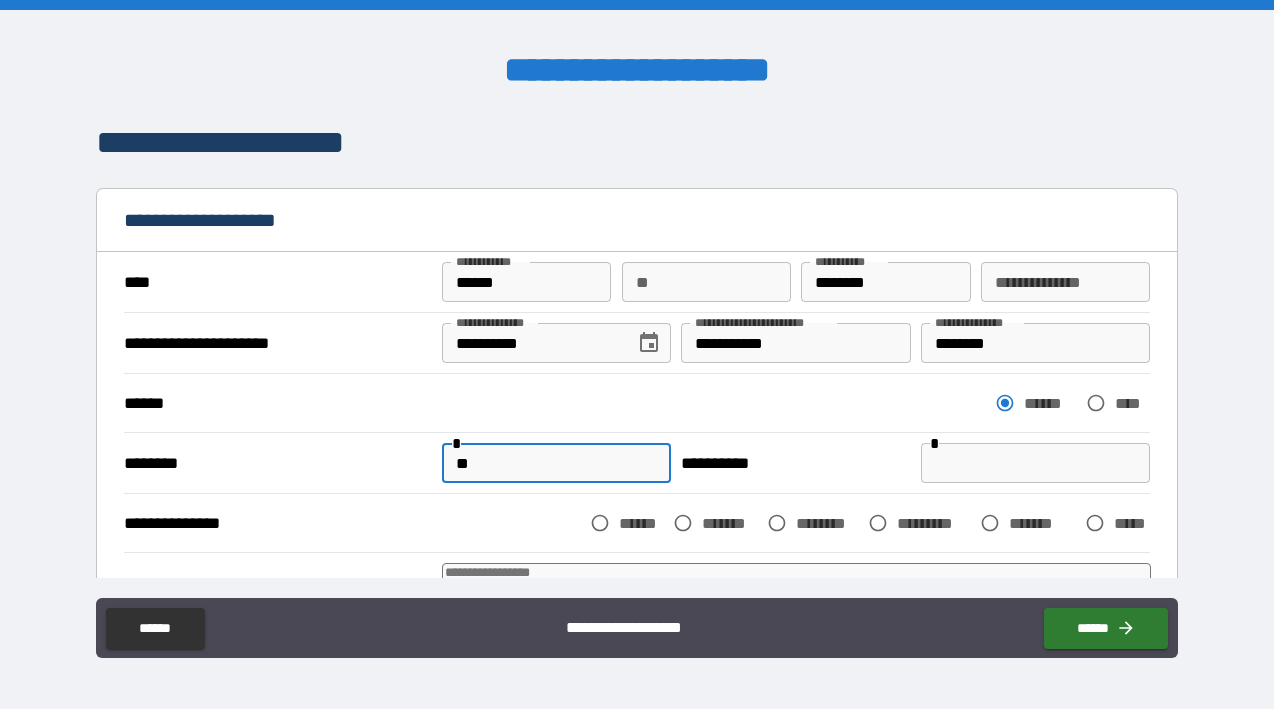 type on "***" 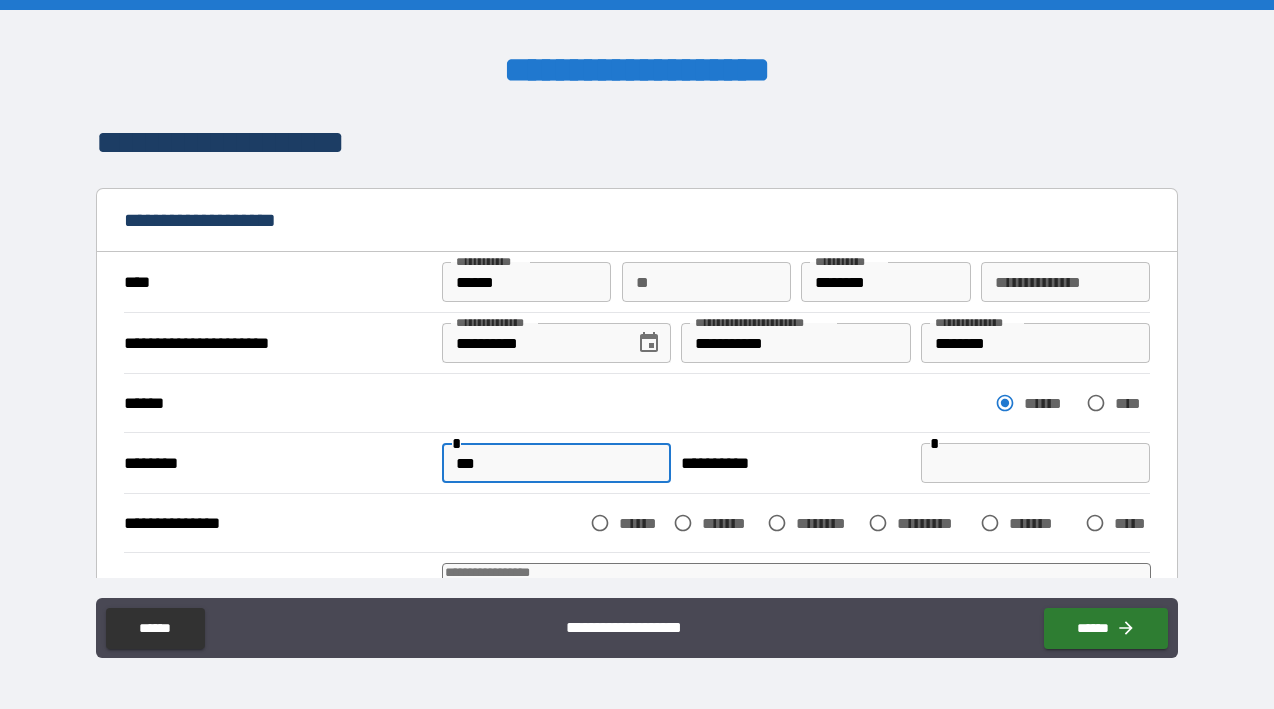 type on "*" 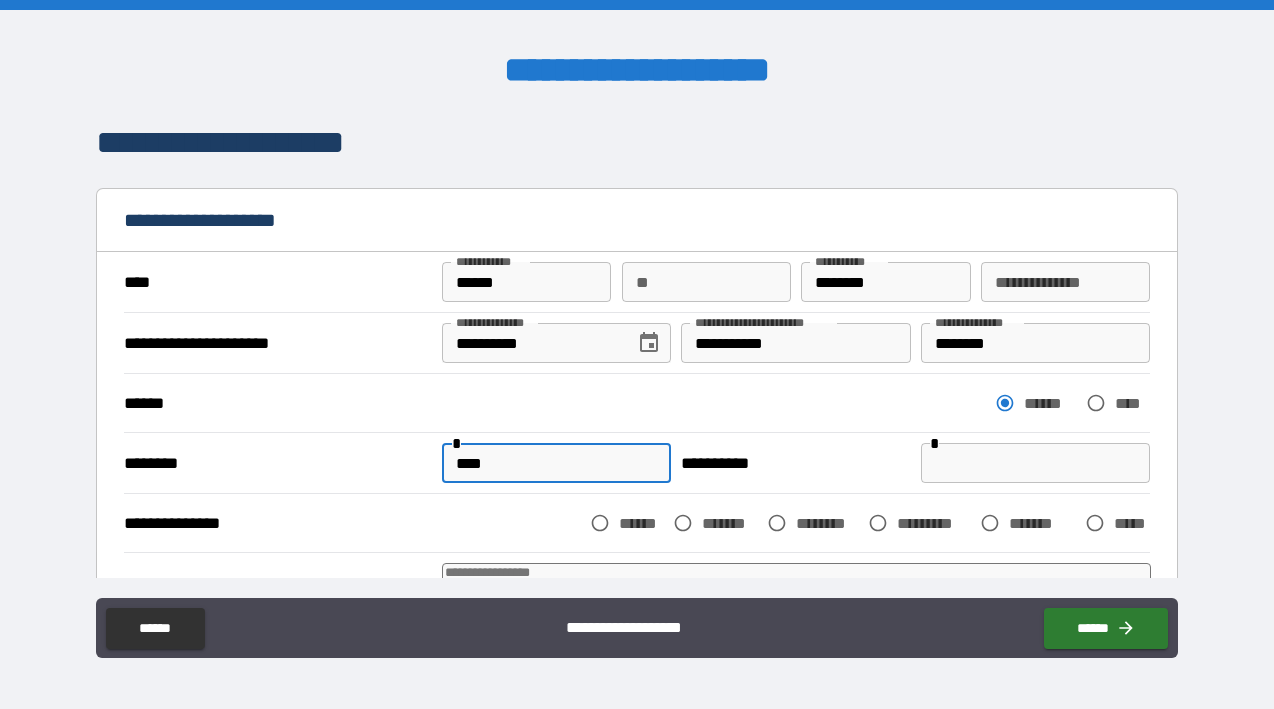 type on "*" 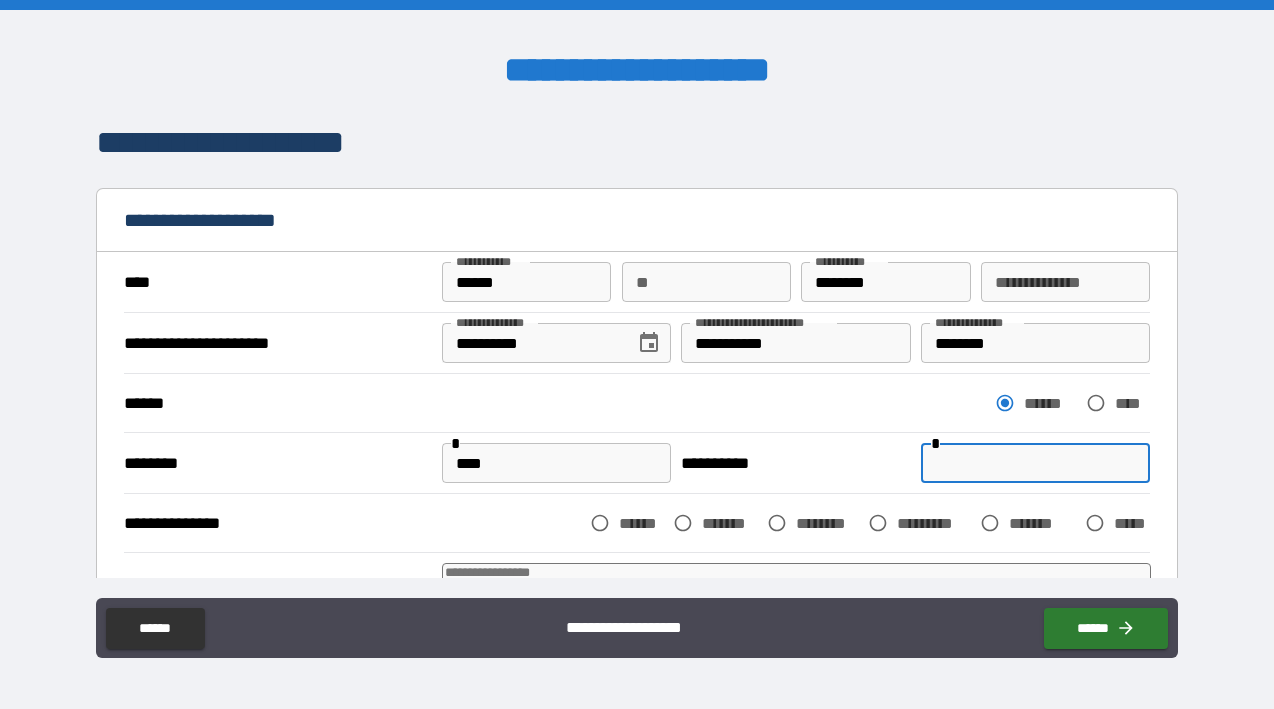 type on "*" 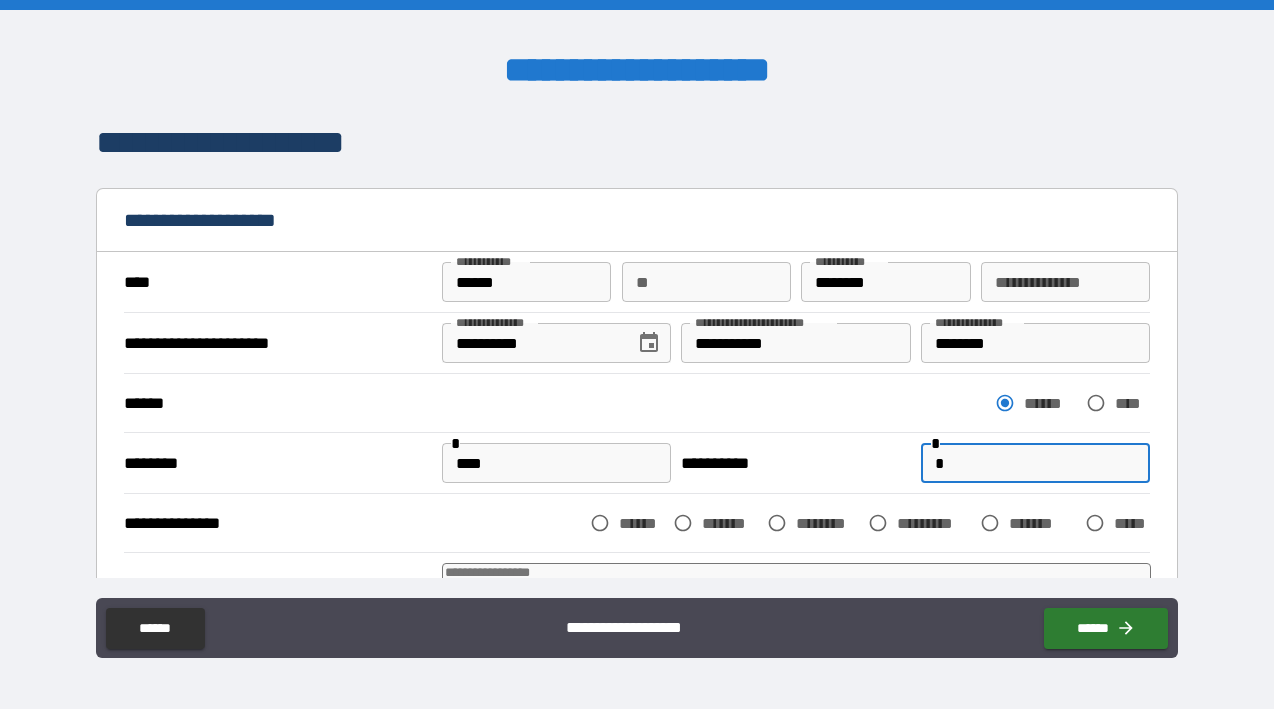 type on "*" 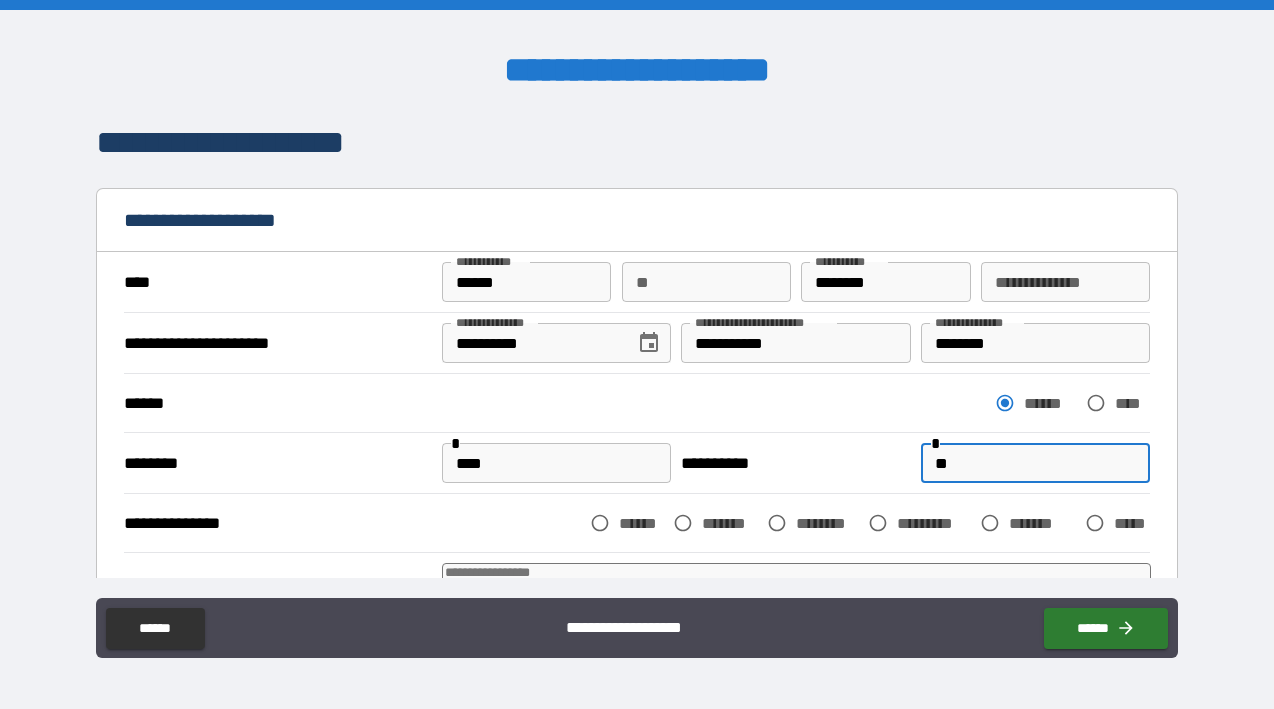 type on "***" 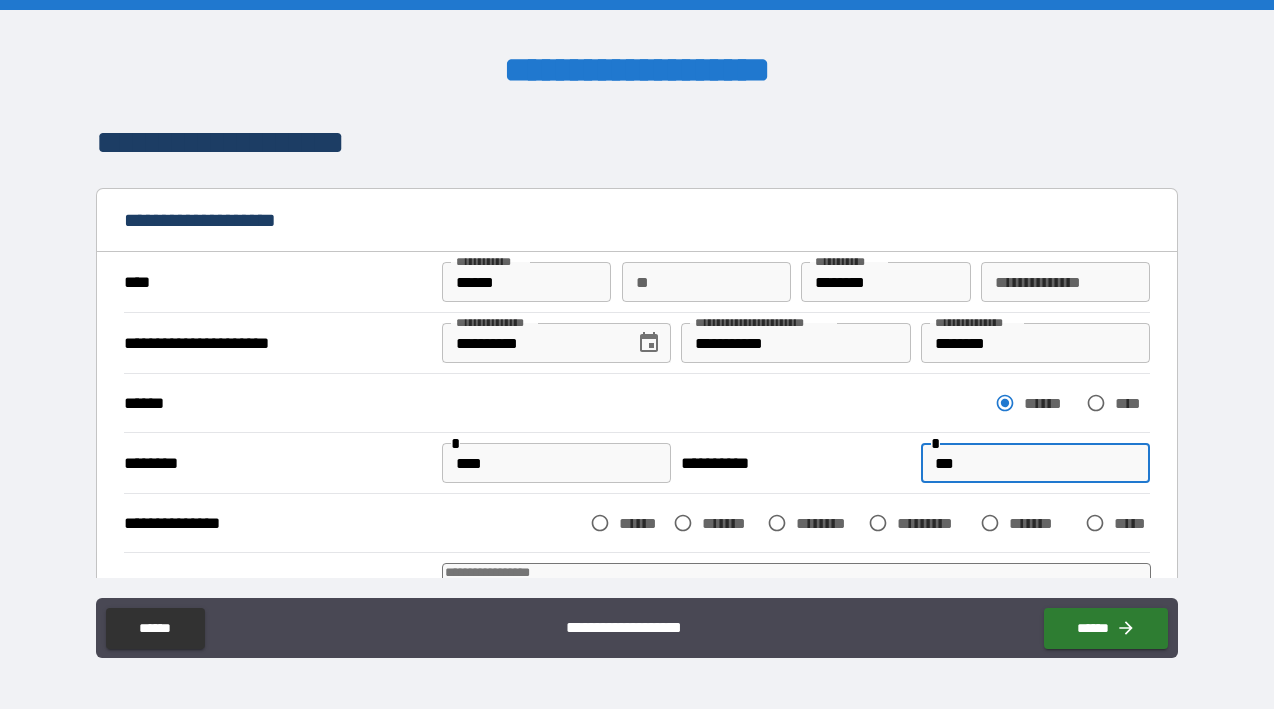 type on "*" 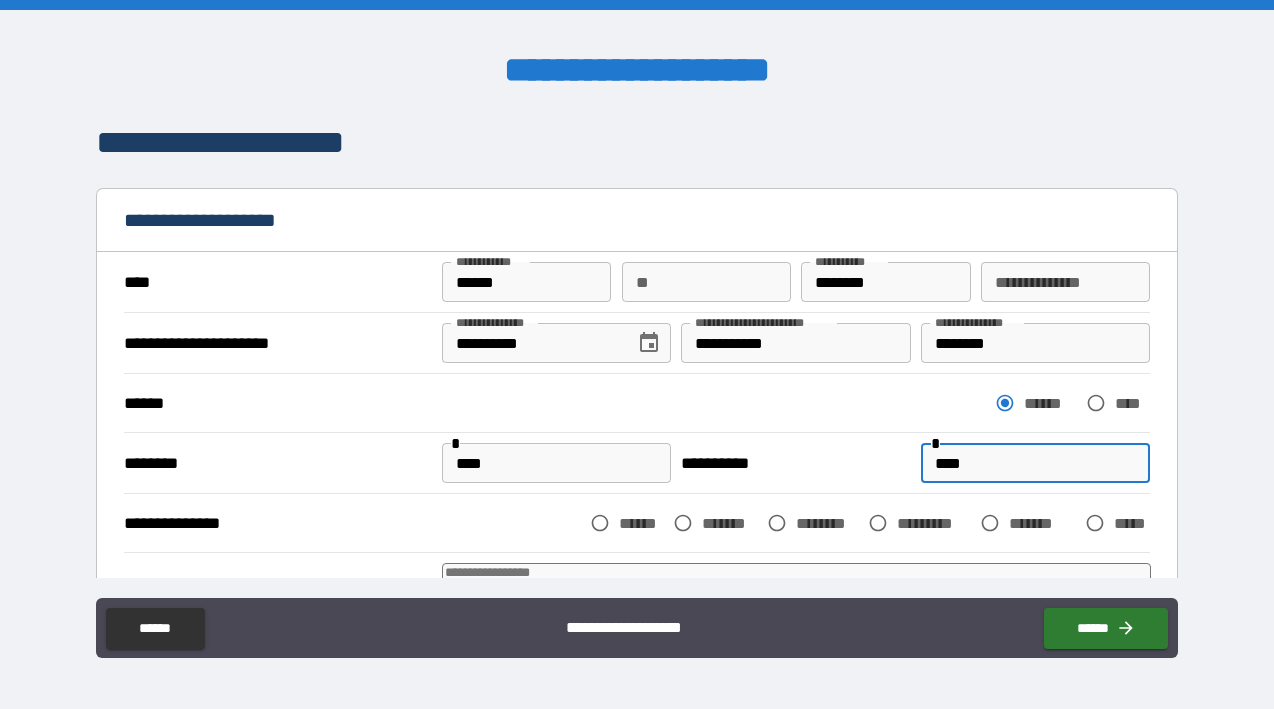type on "*****" 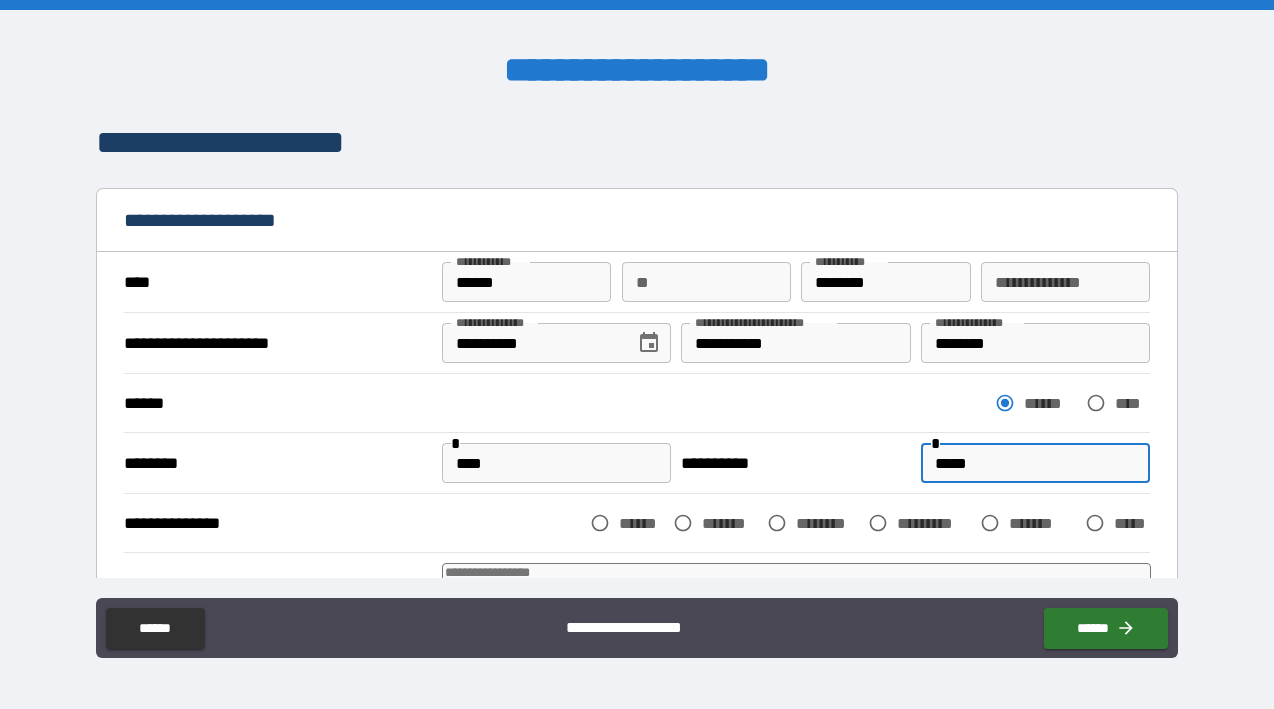 type on "******" 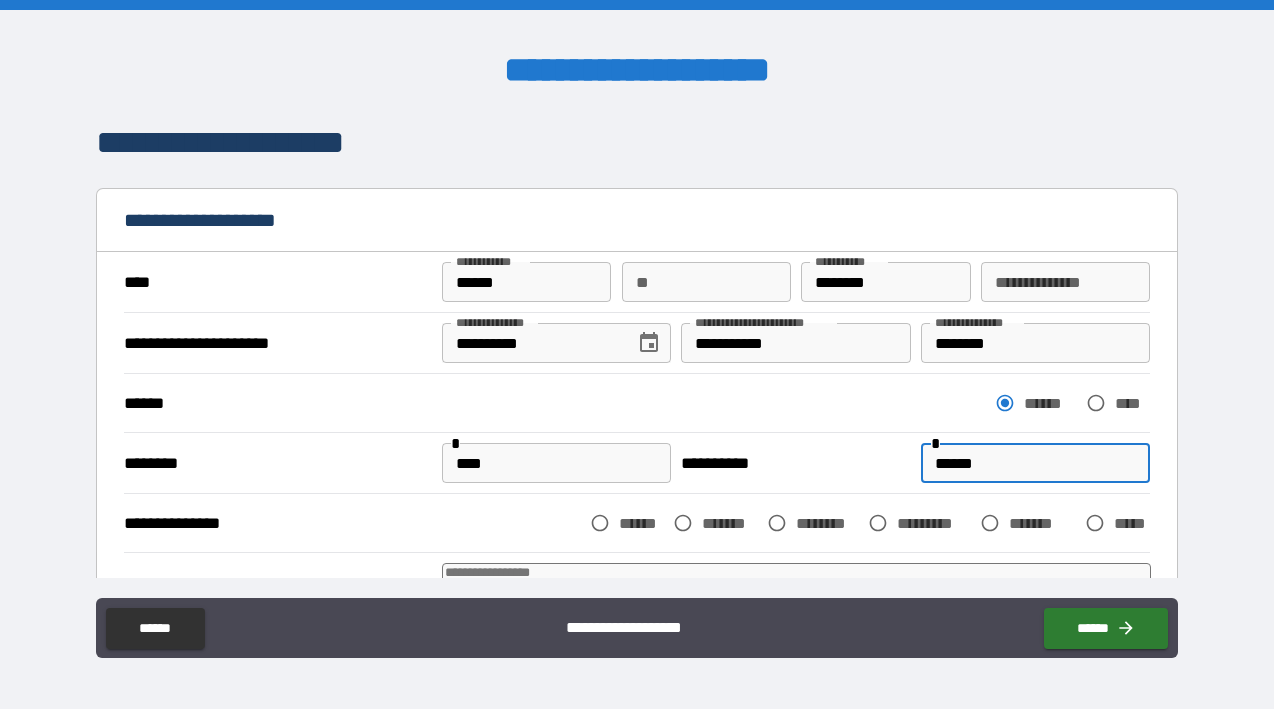 type on "*" 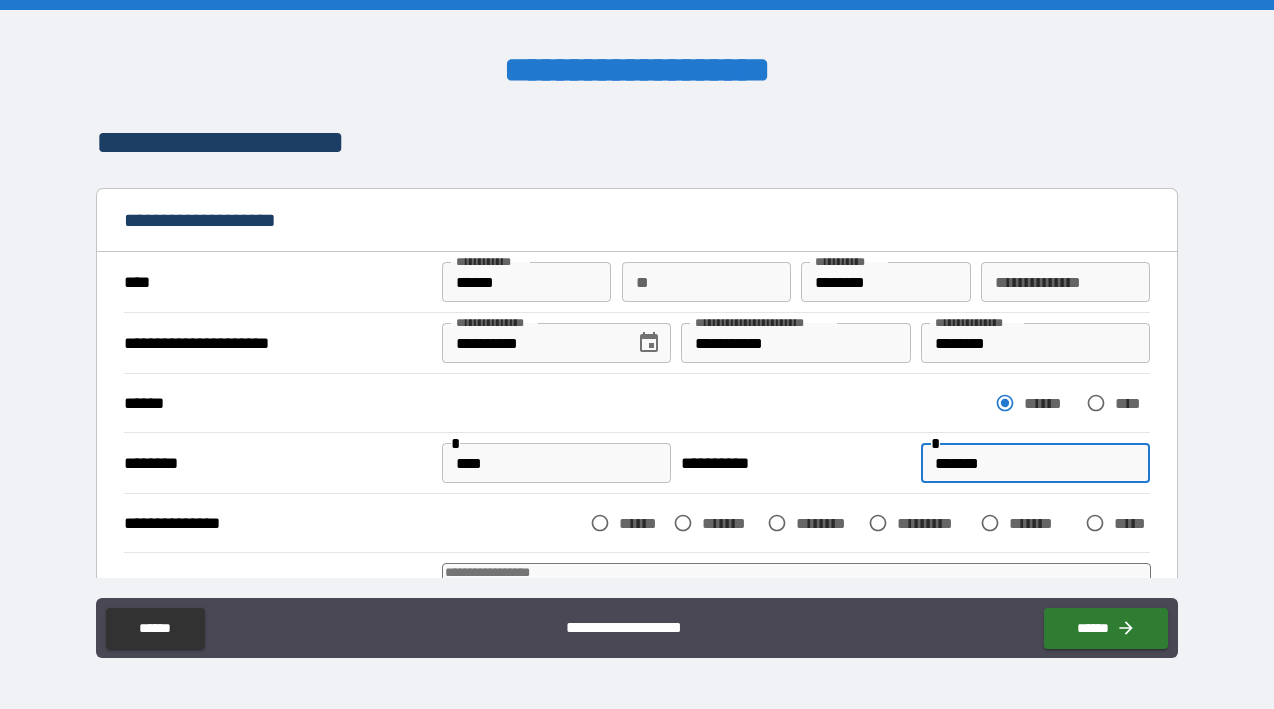 type on "*" 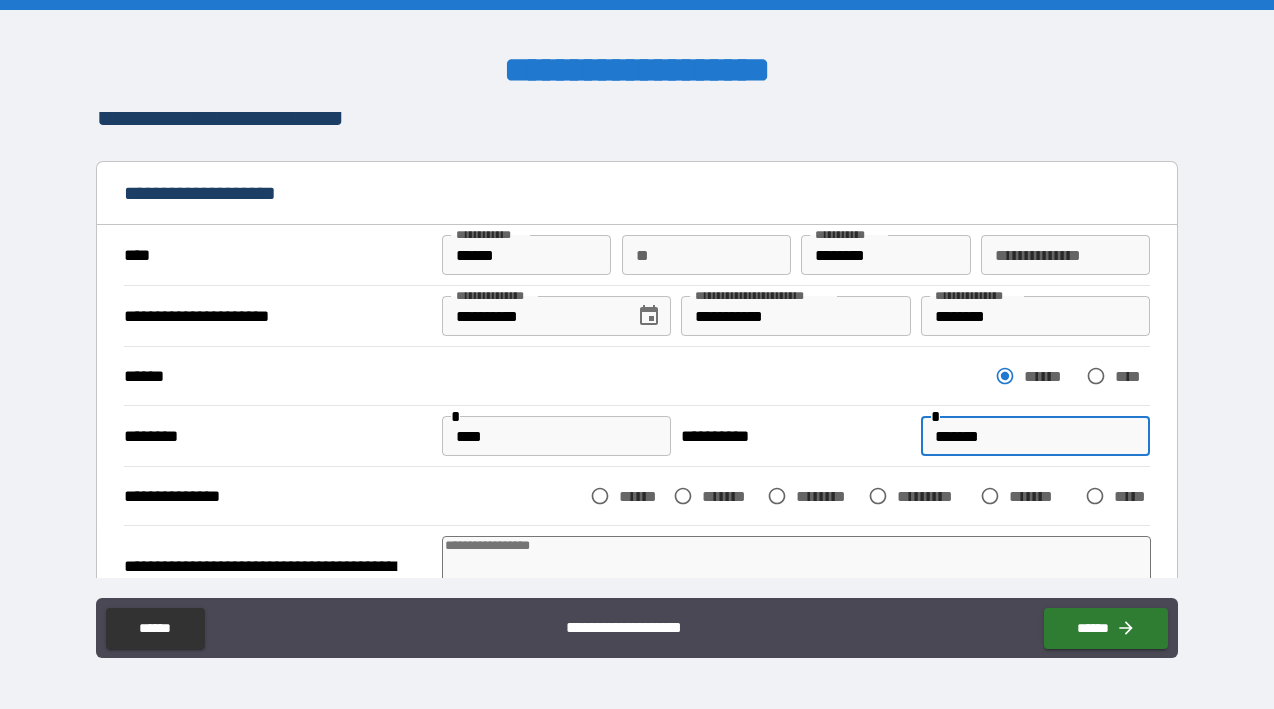 scroll, scrollTop: 31, scrollLeft: 0, axis: vertical 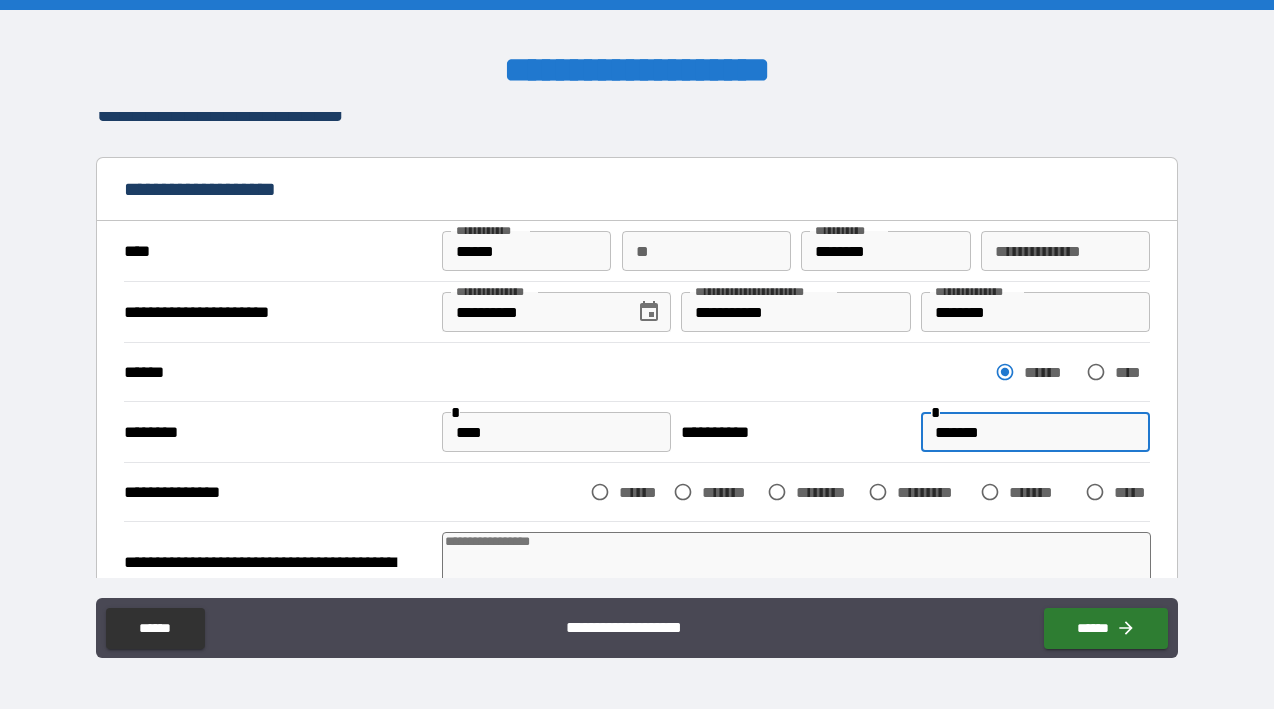type on "*******" 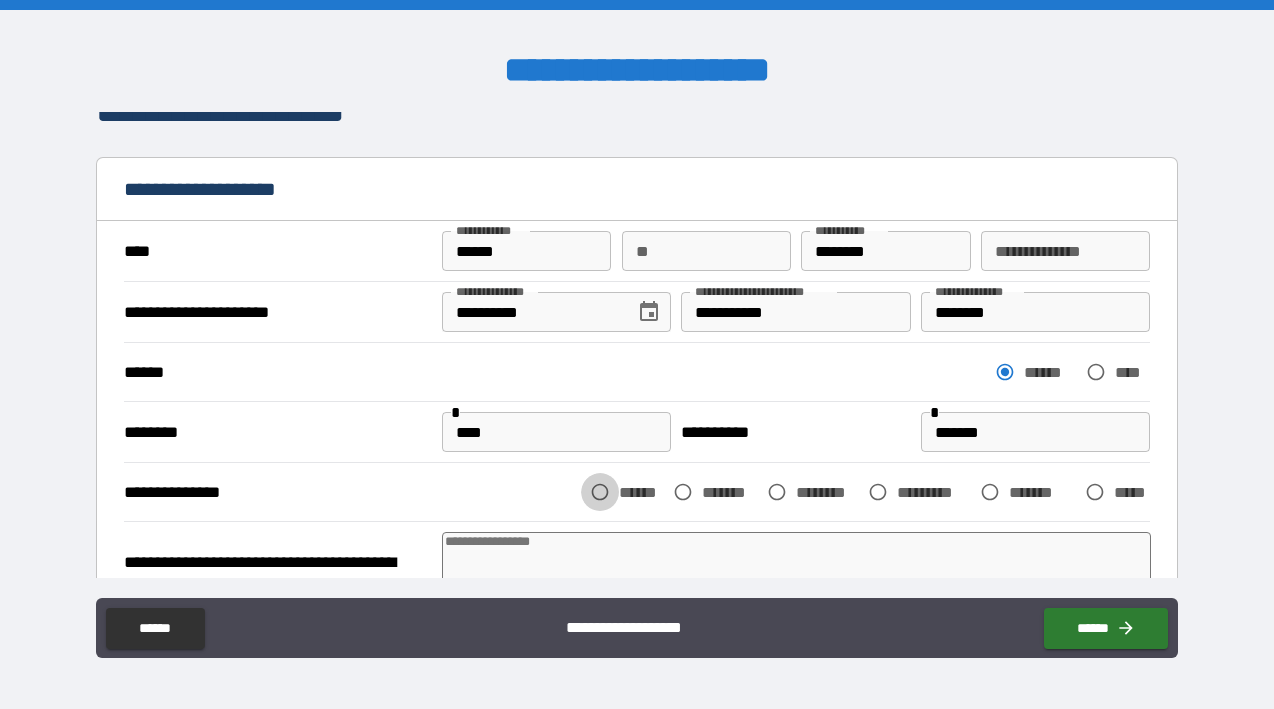 type on "*" 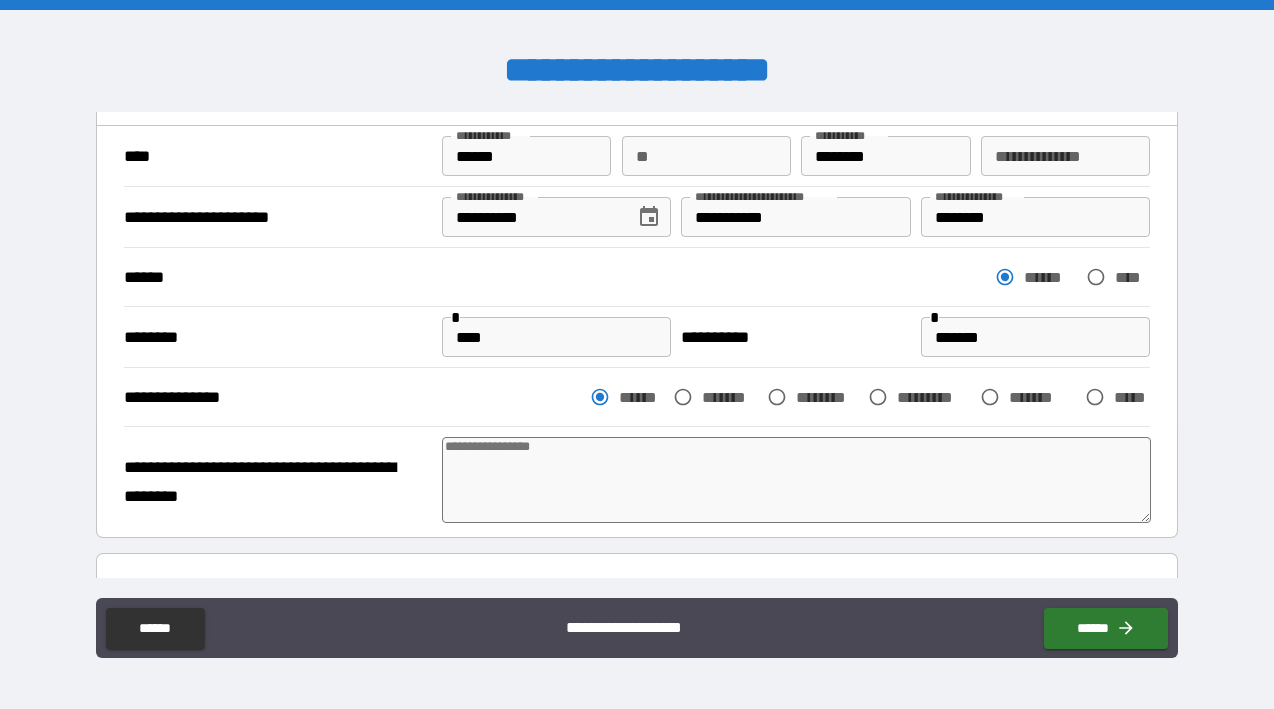 scroll, scrollTop: 129, scrollLeft: 0, axis: vertical 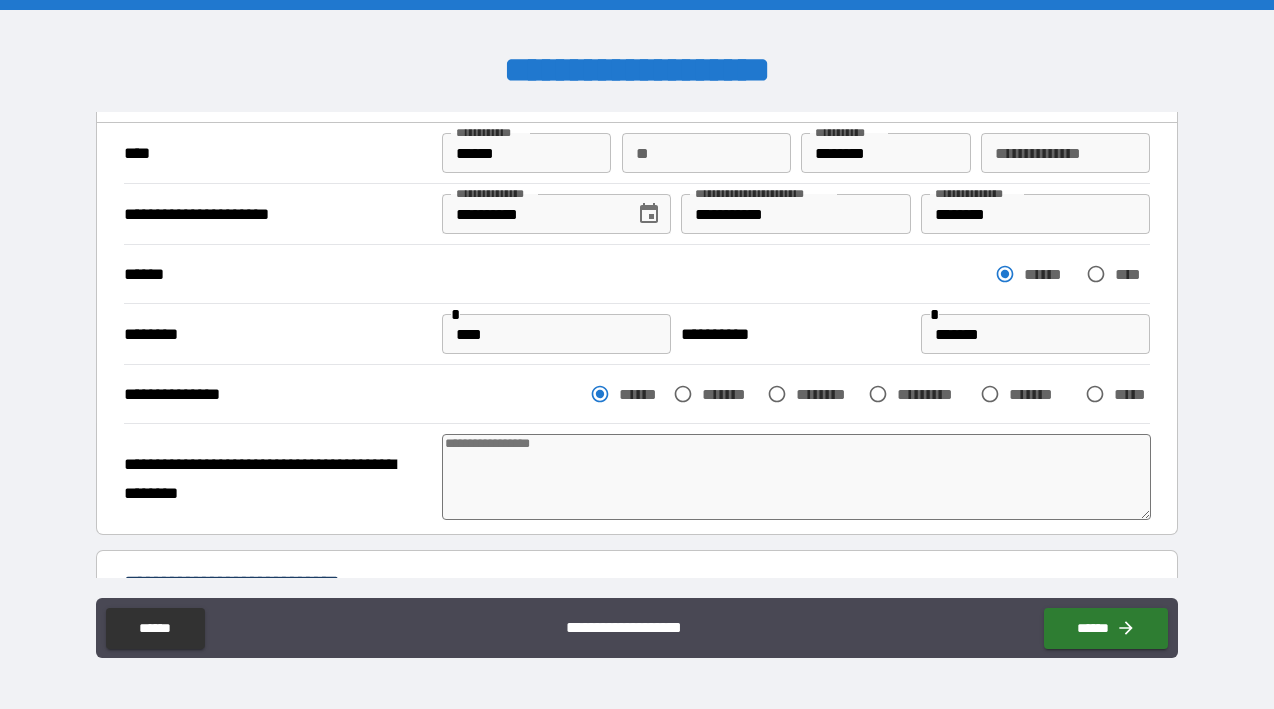 click at bounding box center [797, 477] 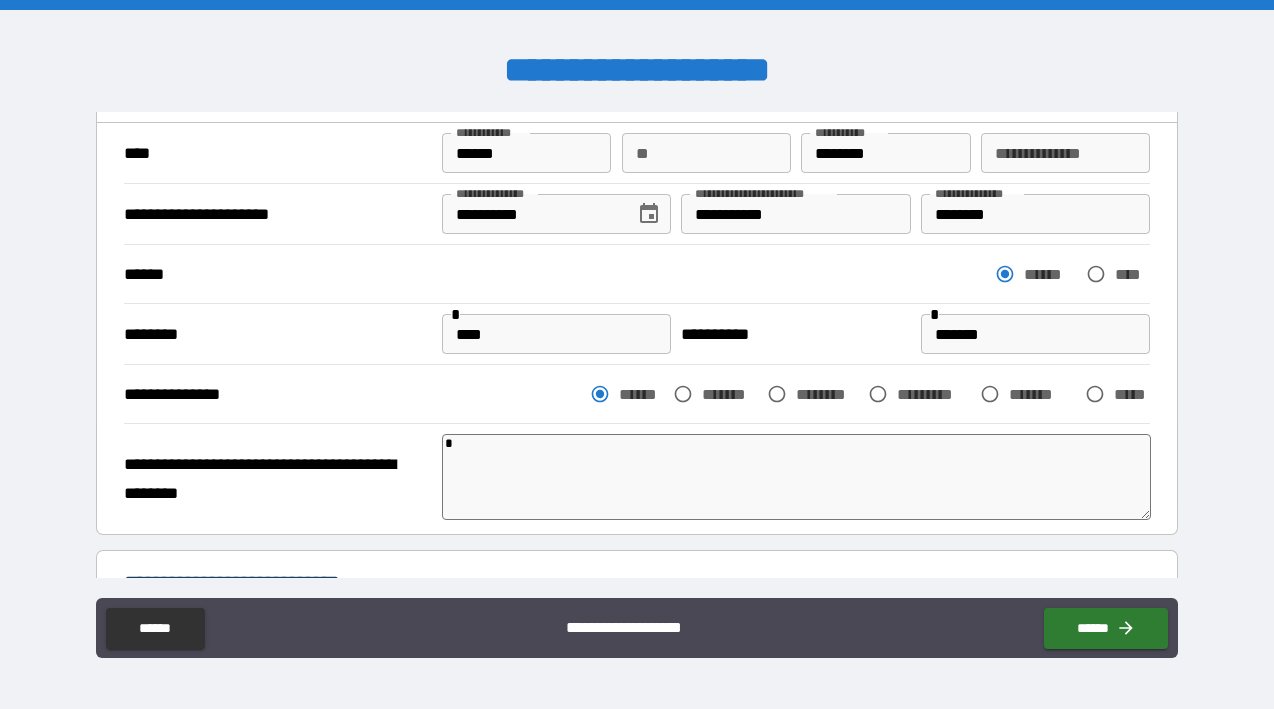 type on "*" 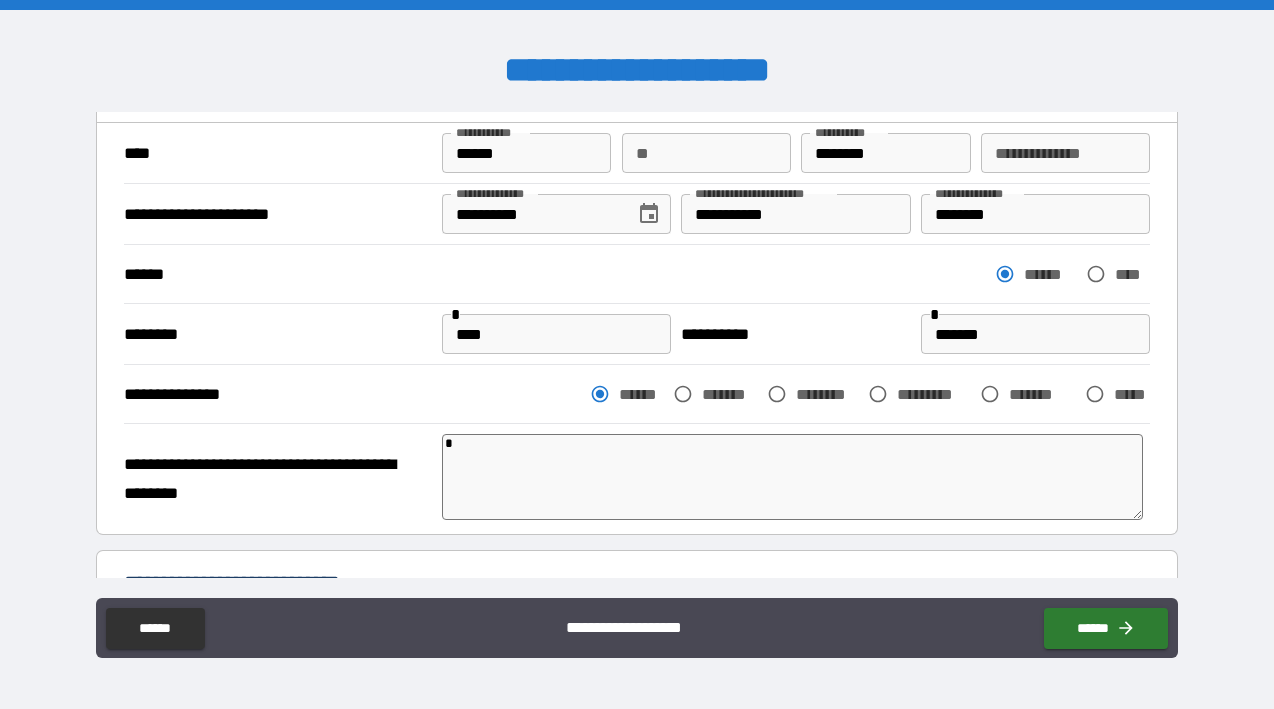 type on "**" 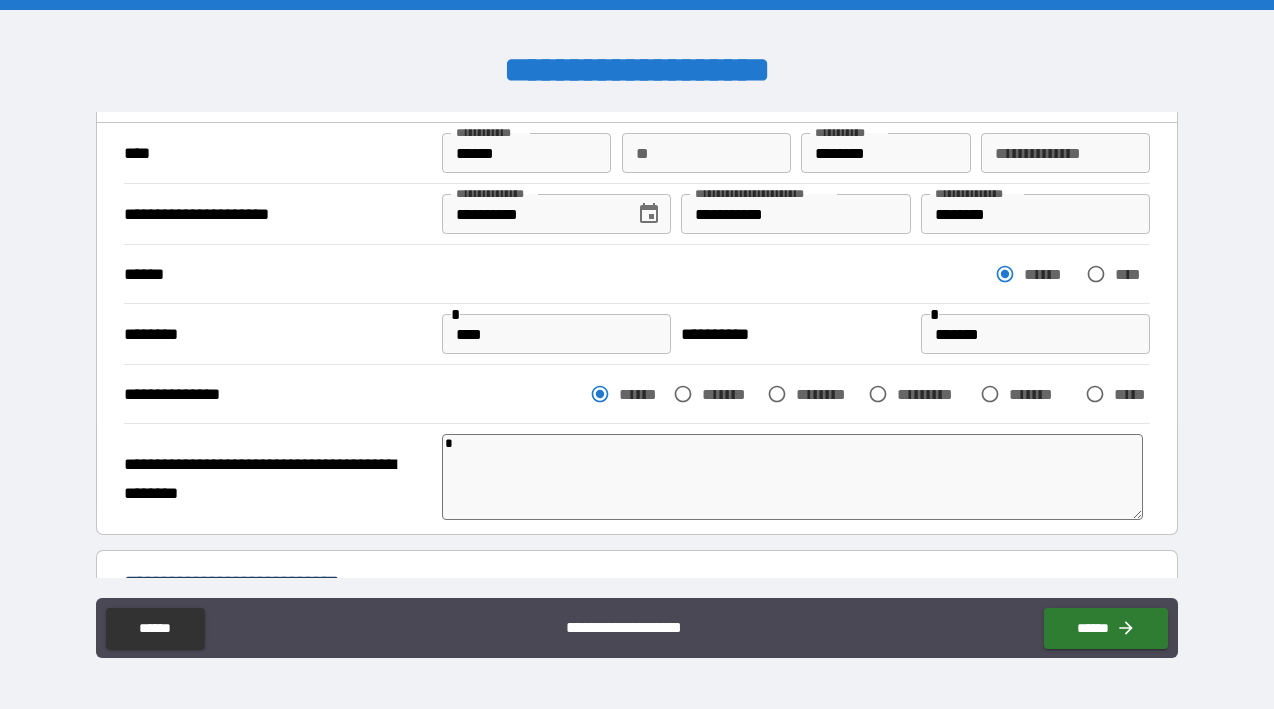 type on "*" 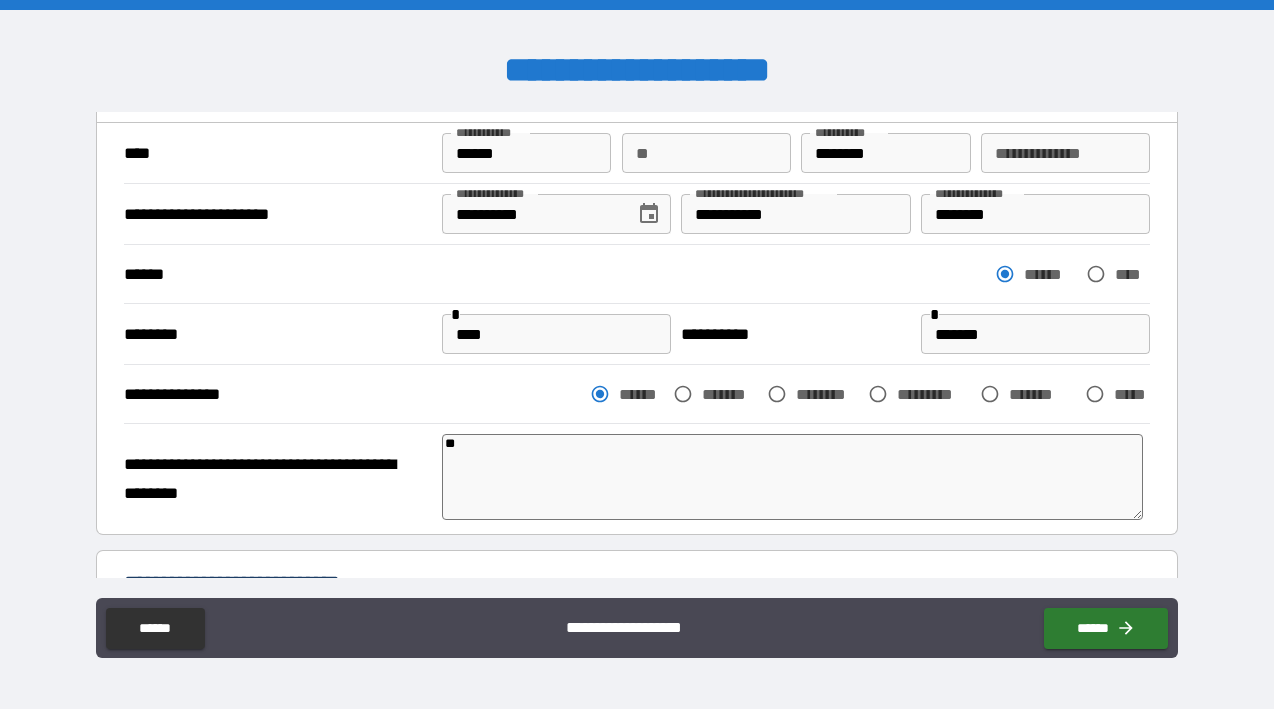 type on "***" 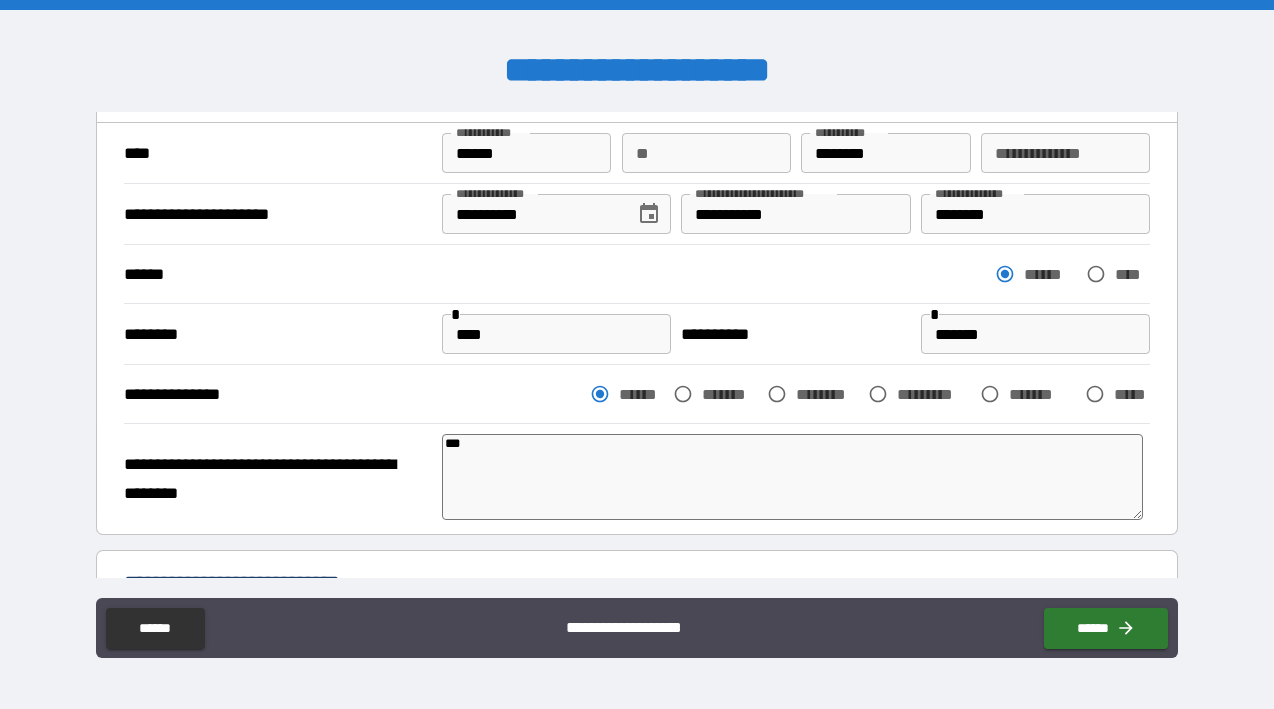 type on "****" 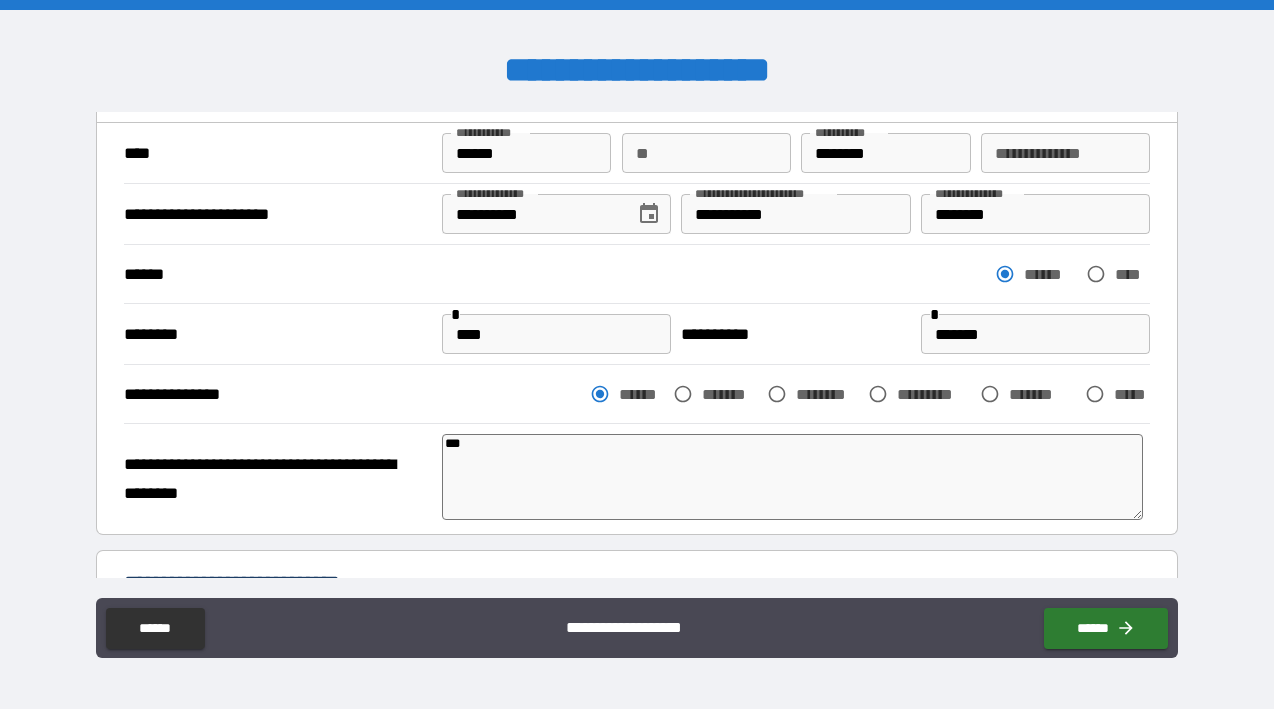 type on "*" 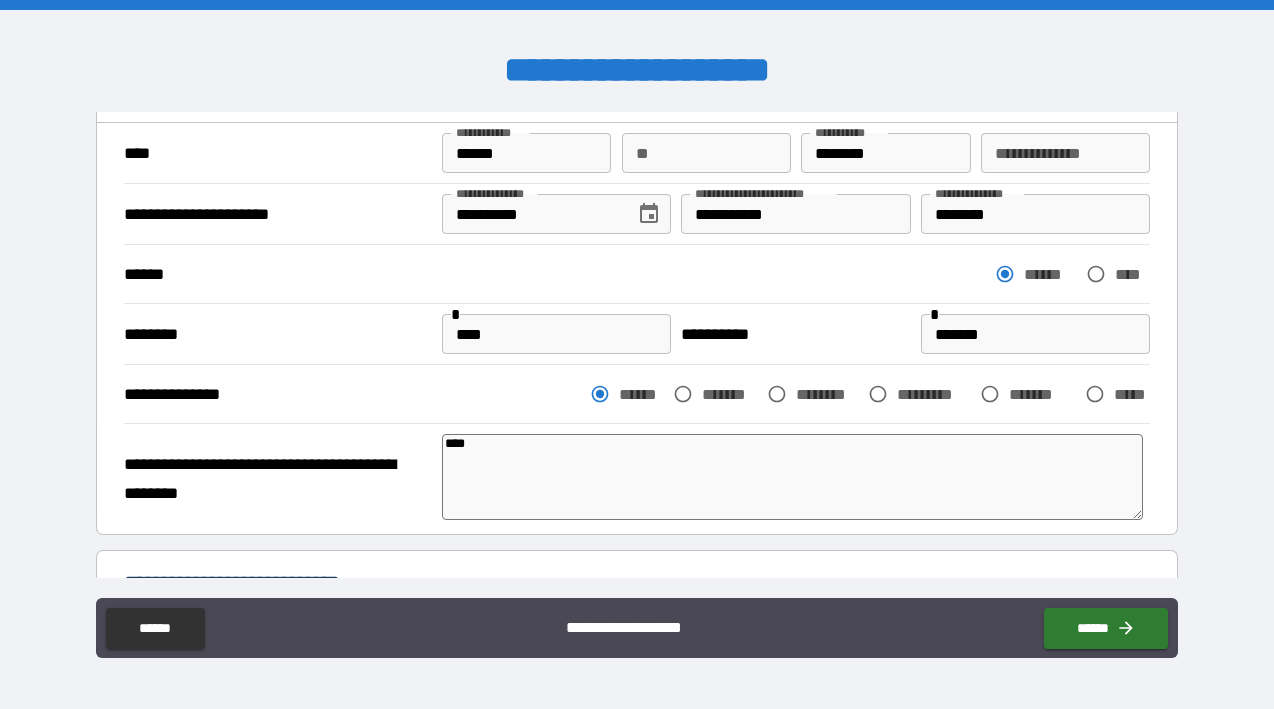 type on "*****" 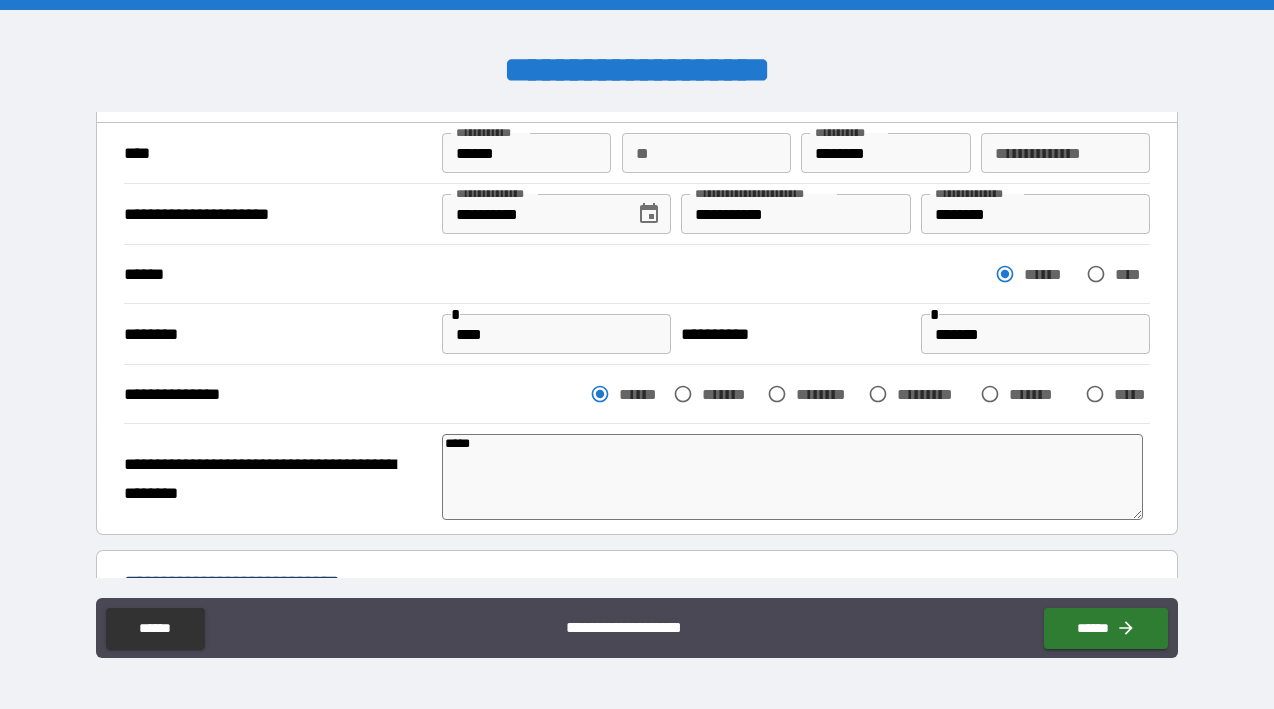 type on "******" 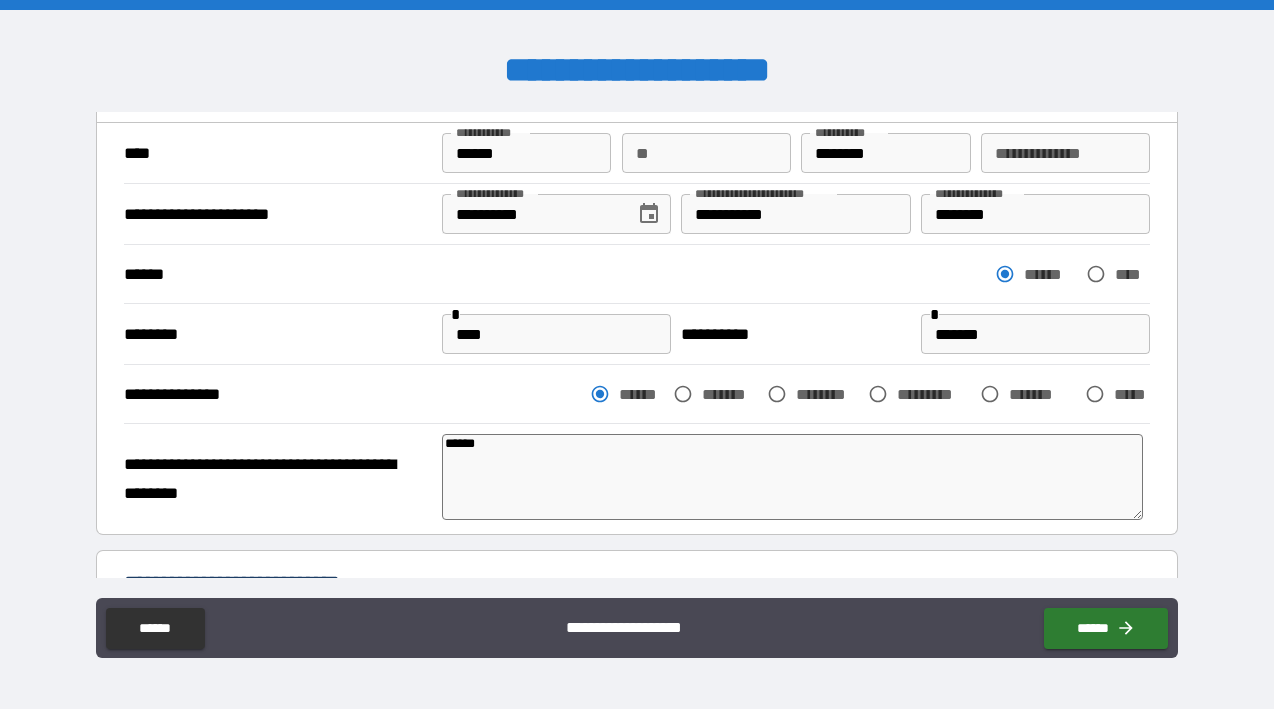 type on "*******" 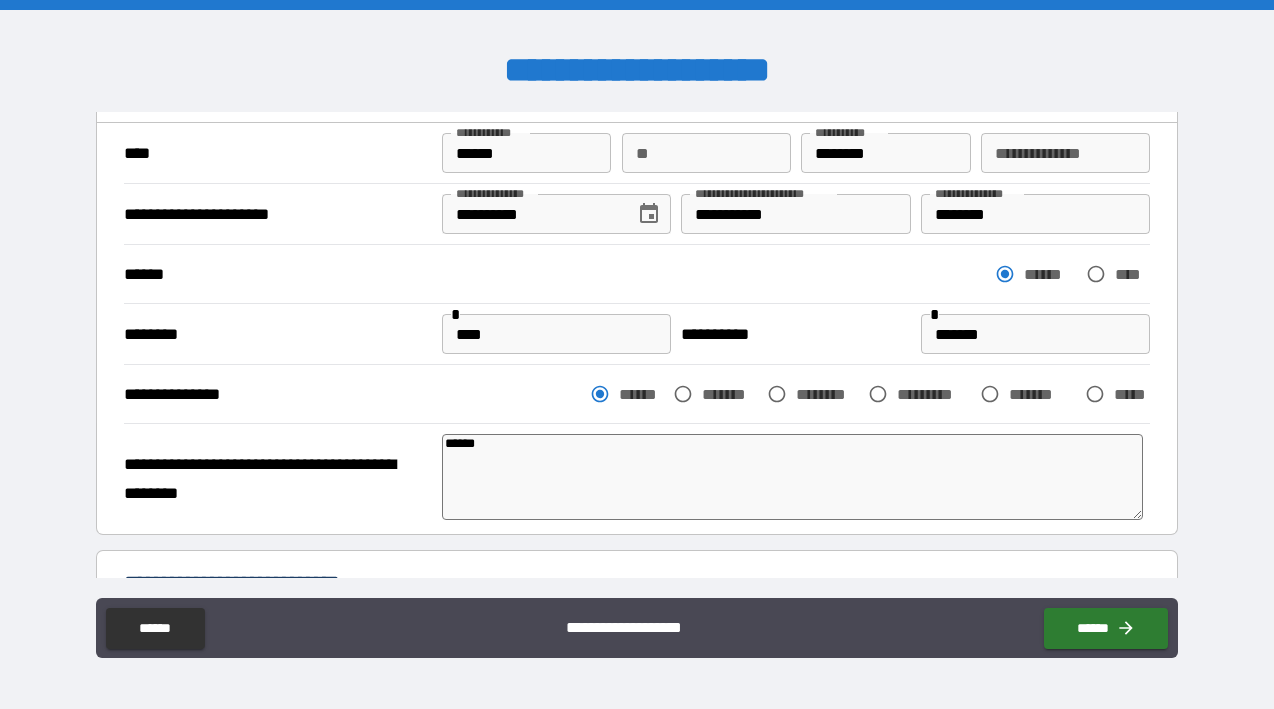 type on "*" 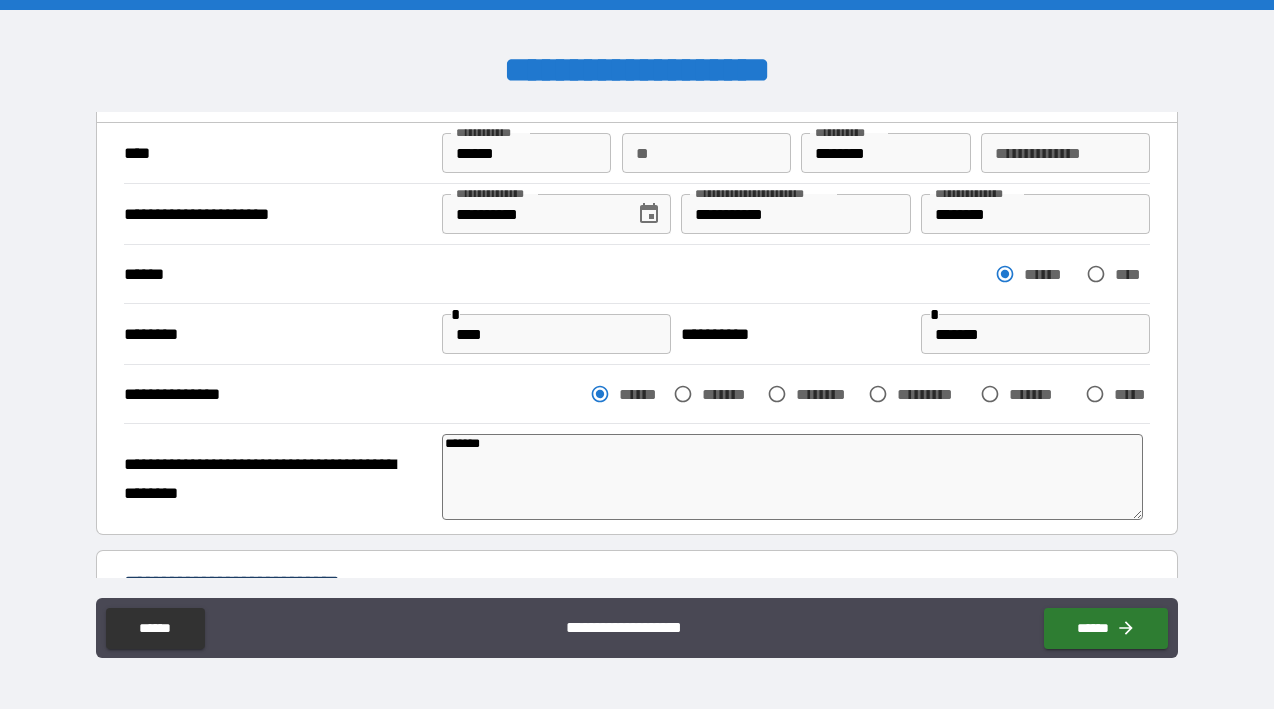 type on "********" 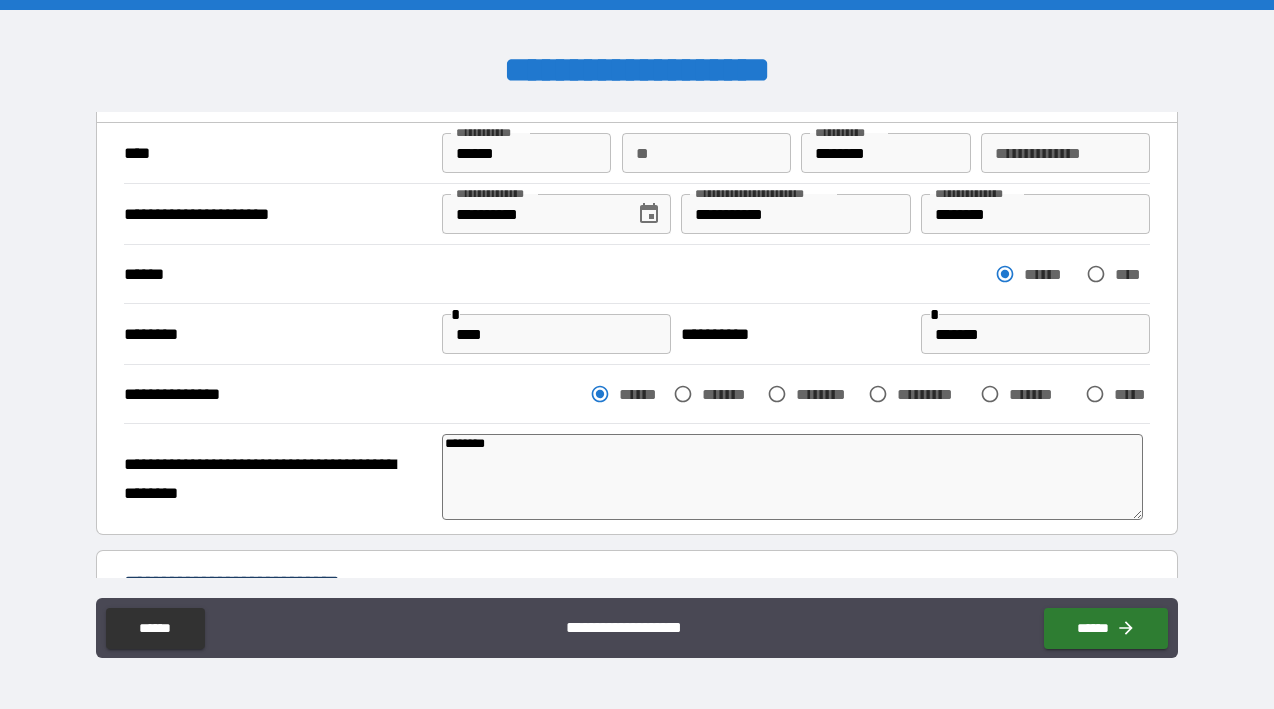 type on "*" 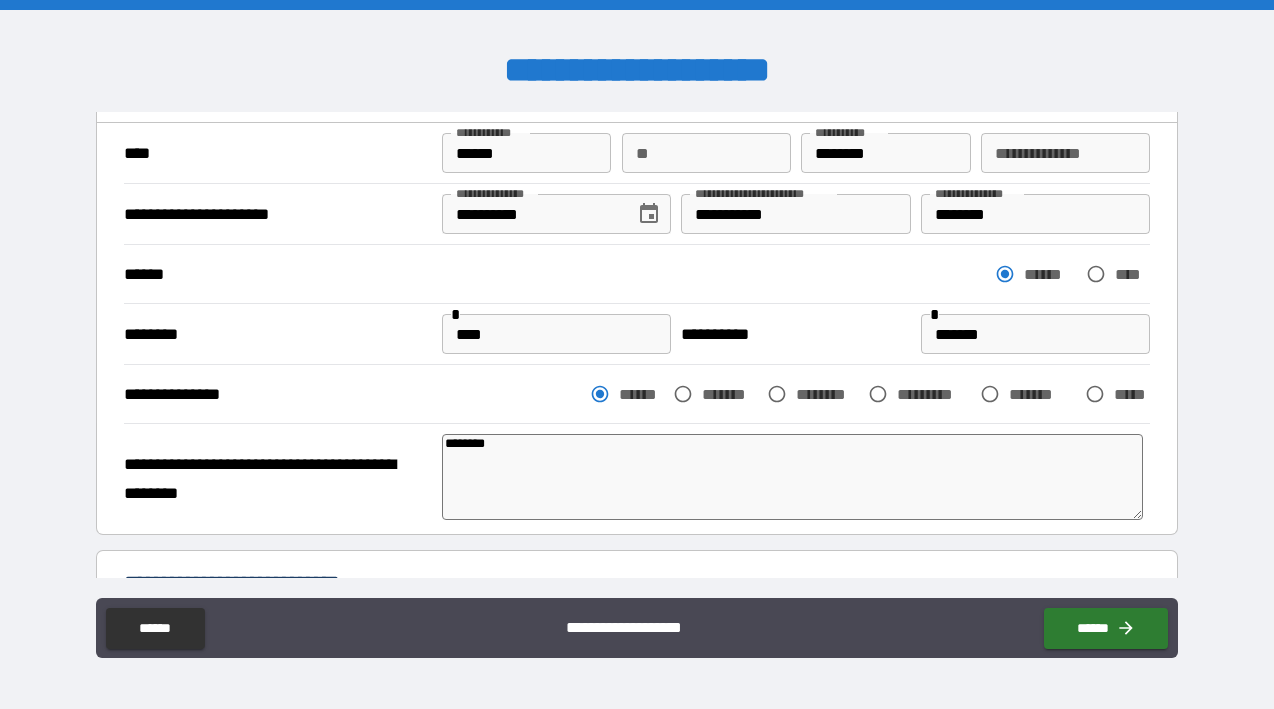 type on "********" 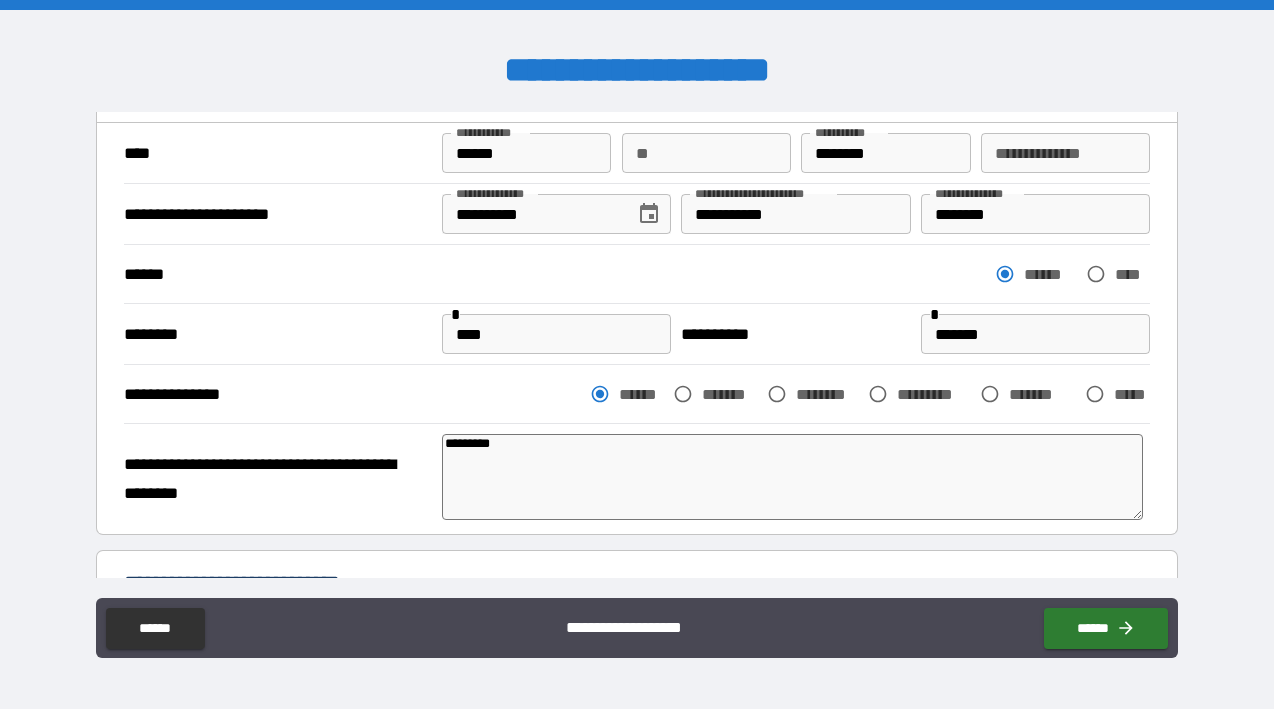 type on "*" 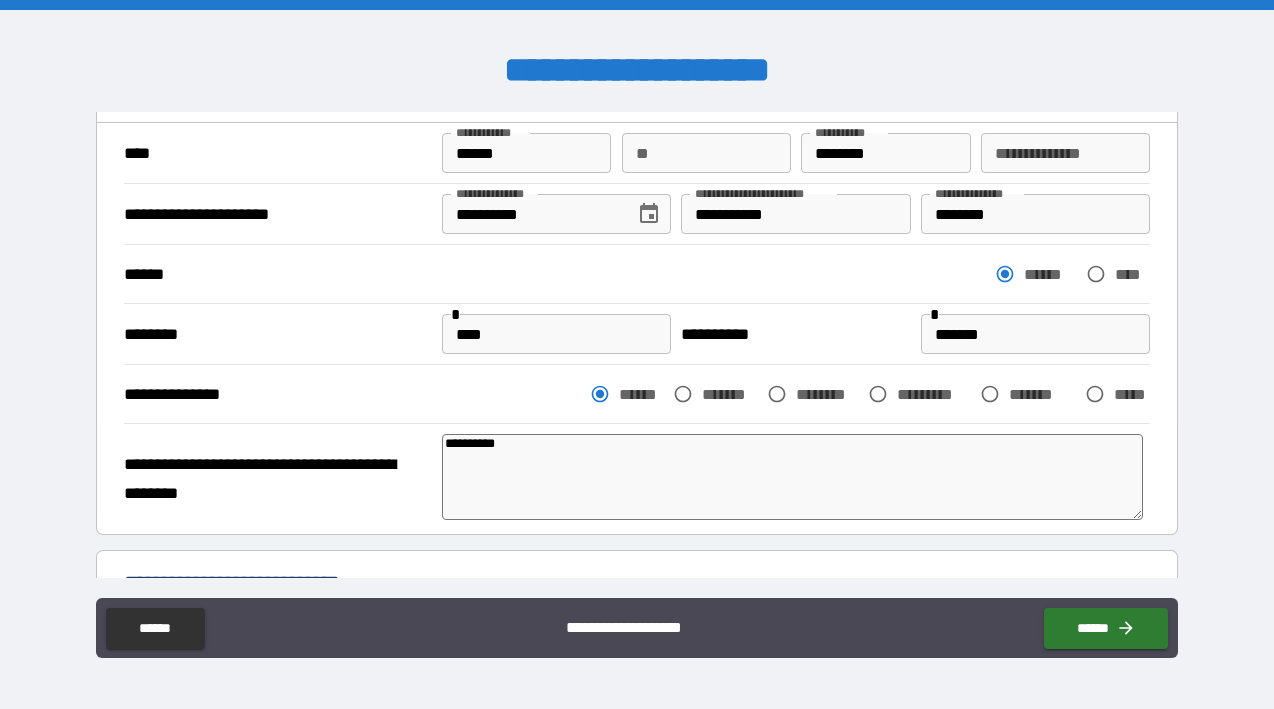 type on "*" 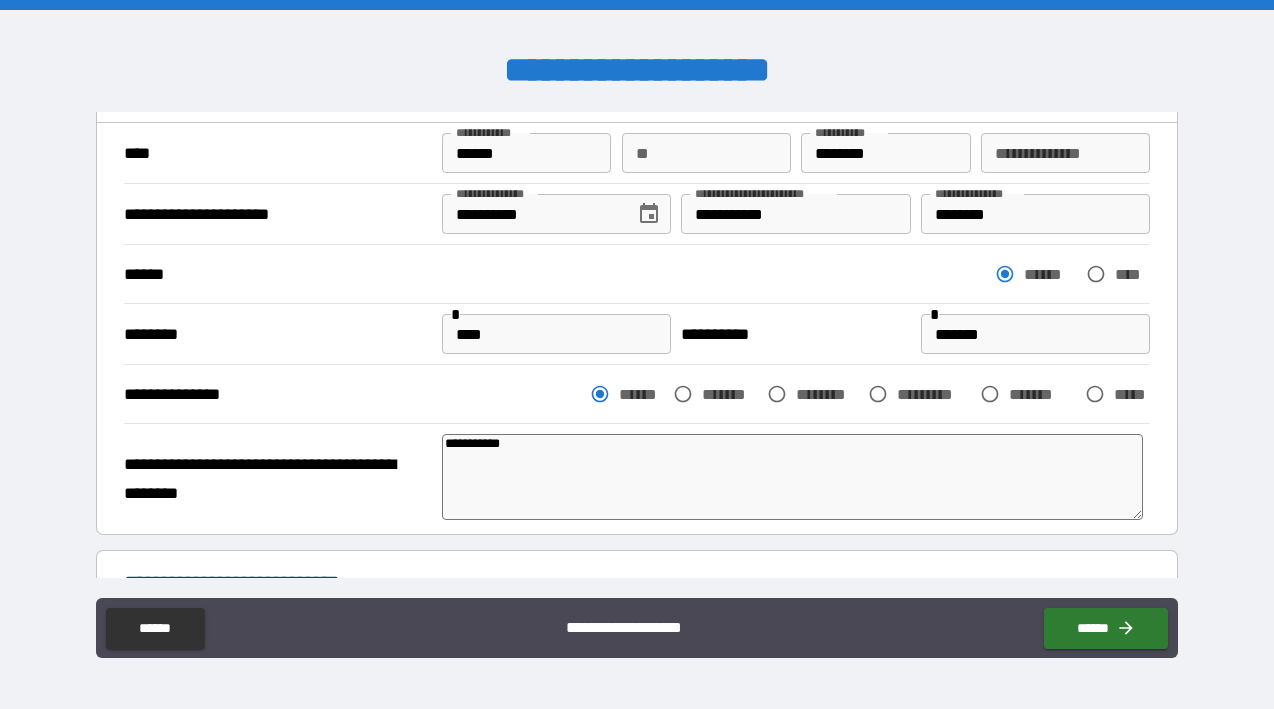 type on "**********" 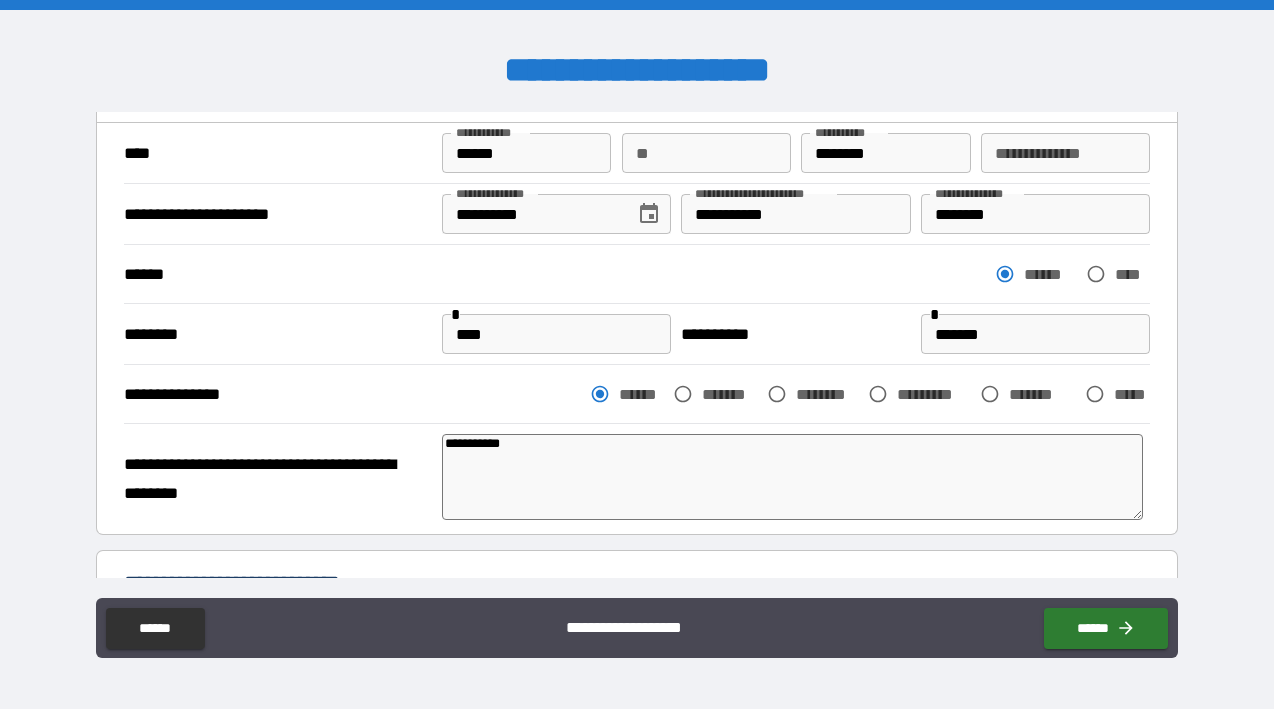 type on "*" 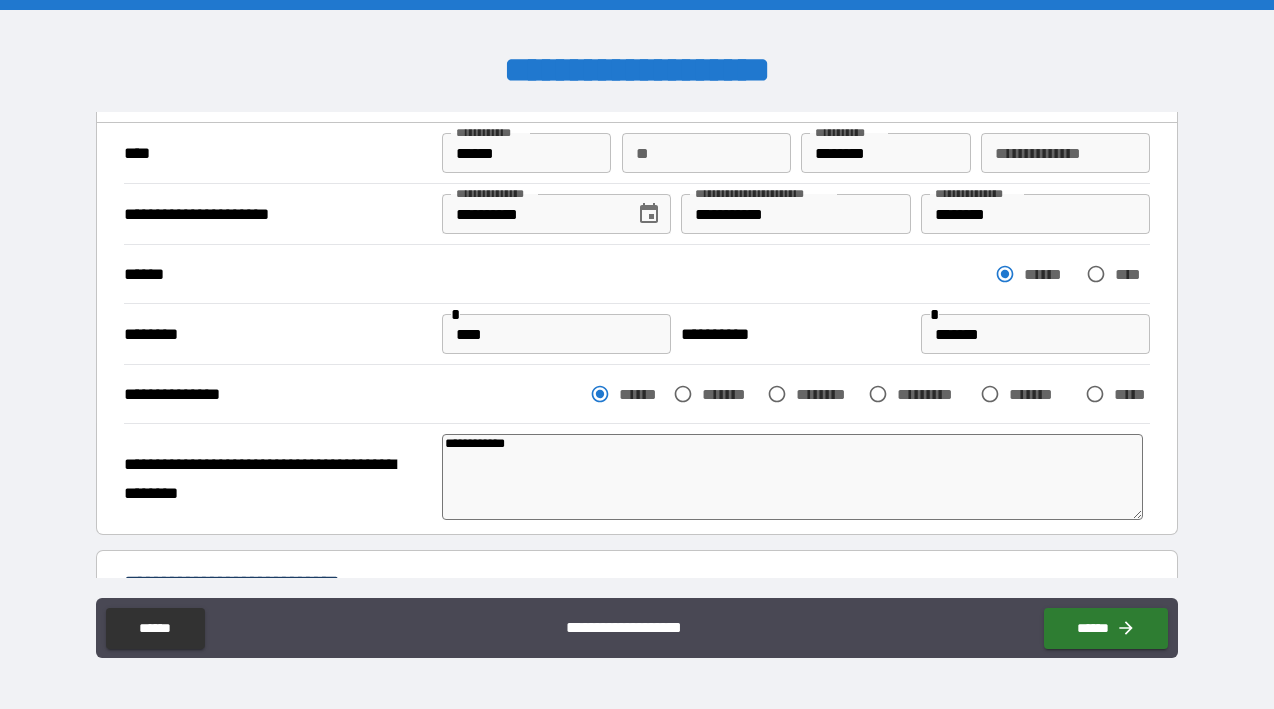 type on "**********" 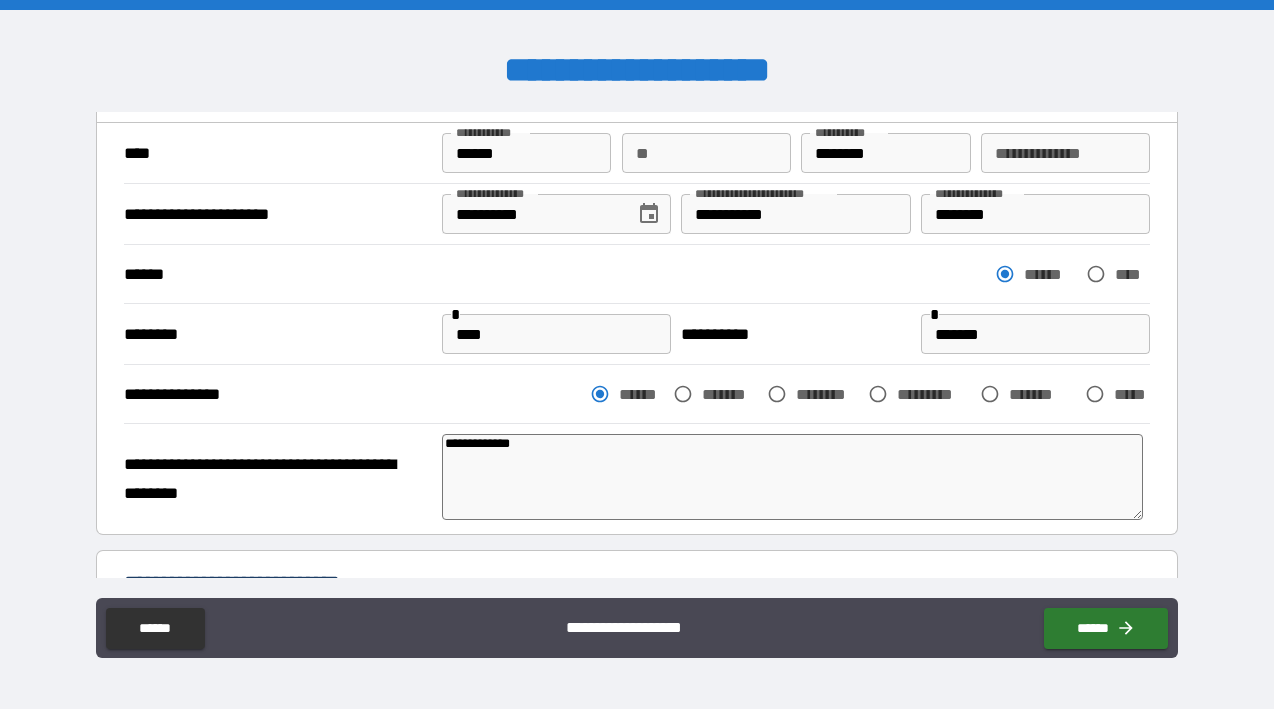 type on "**********" 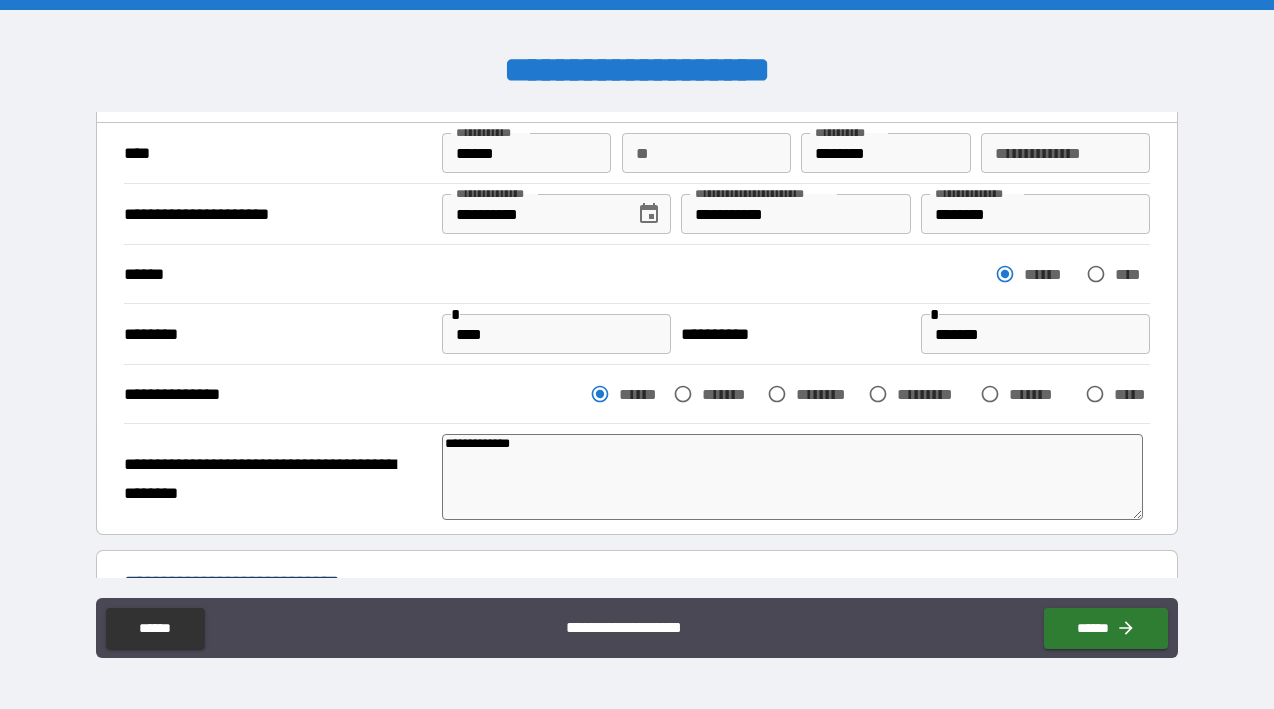 type on "*" 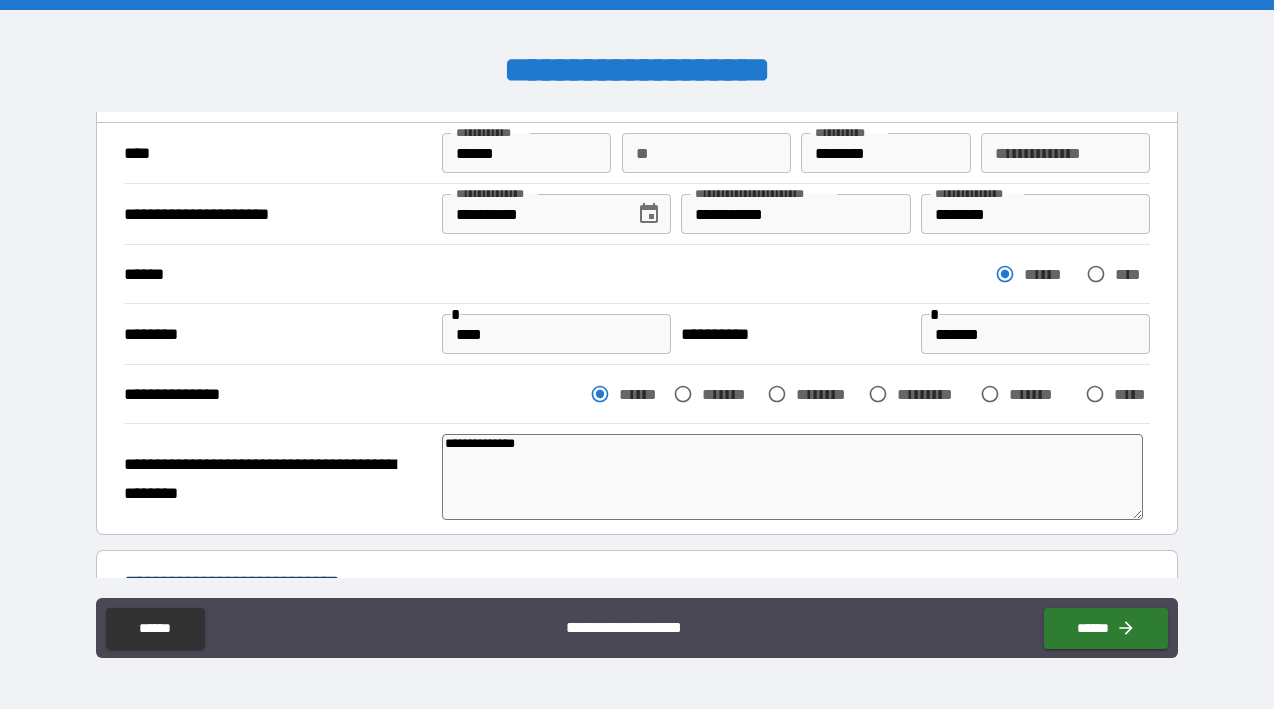 type on "**********" 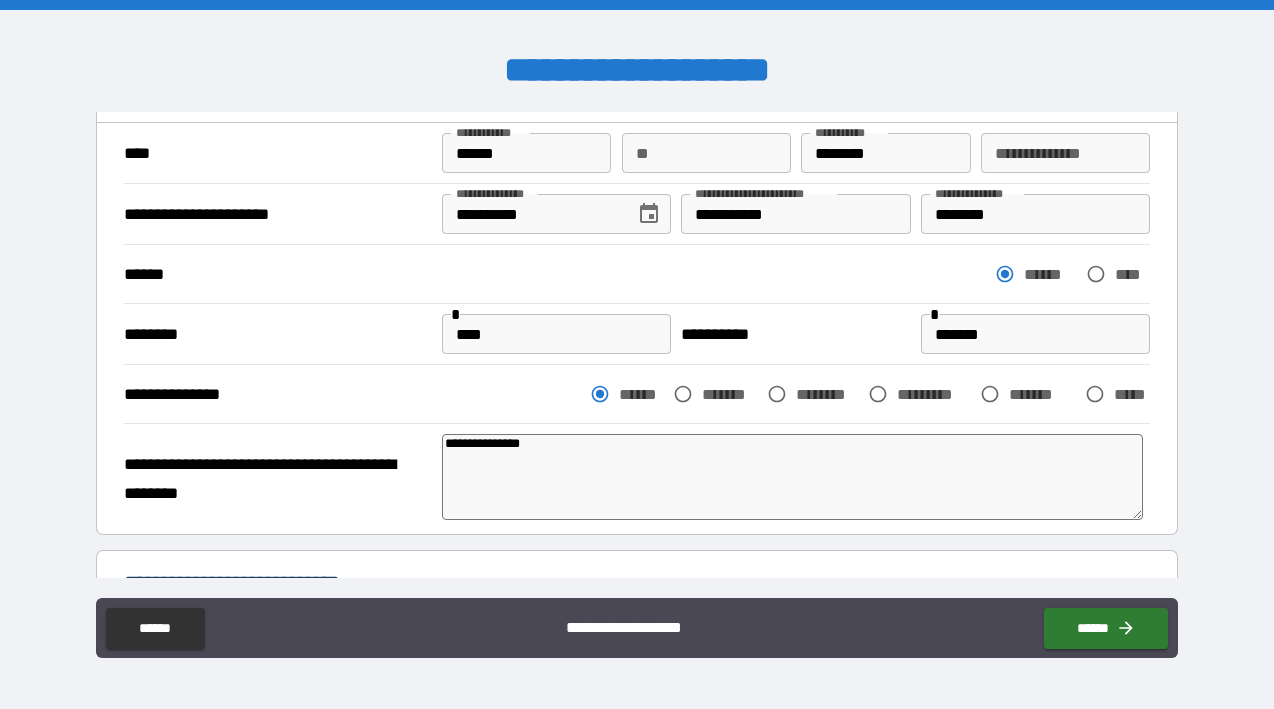 type on "*" 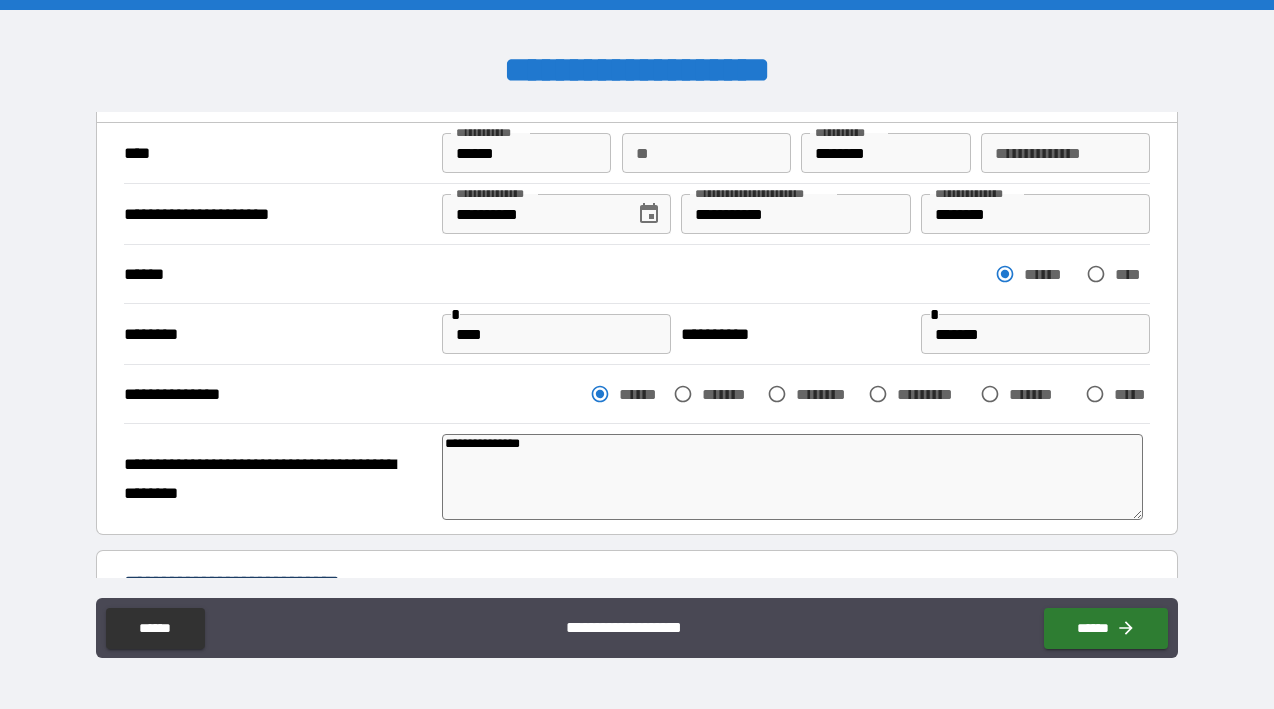 type on "**********" 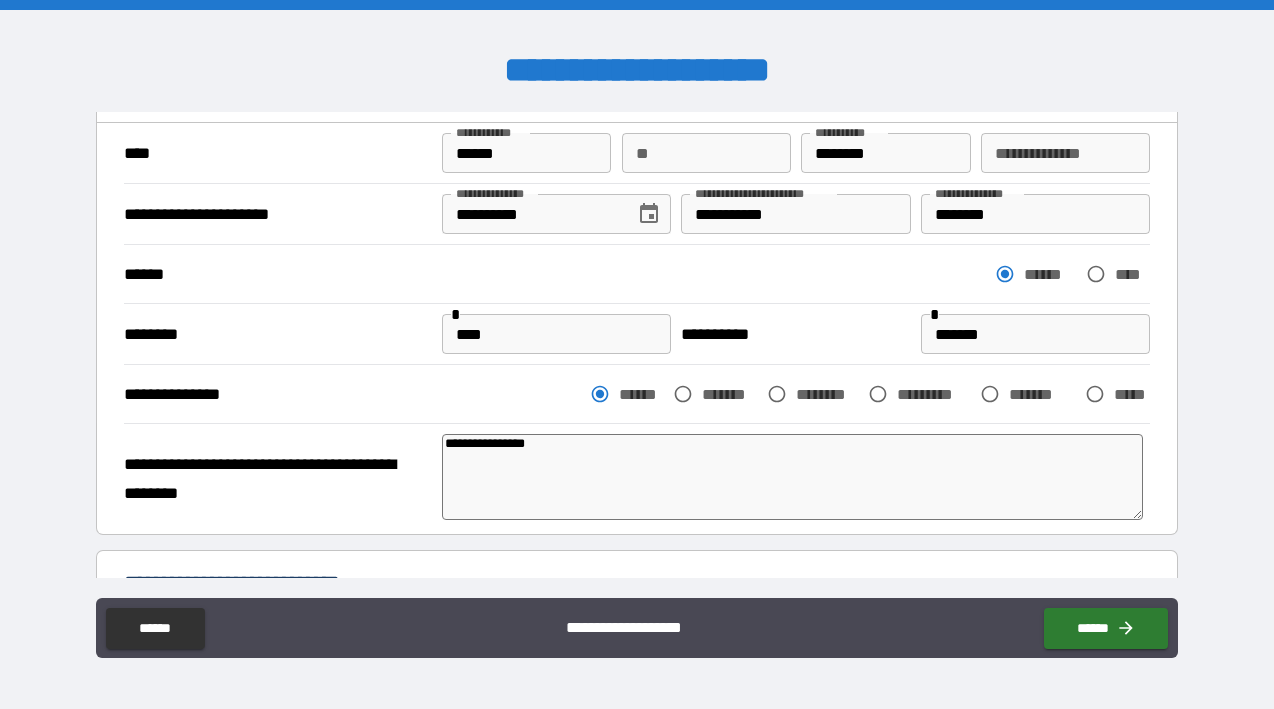 type on "**********" 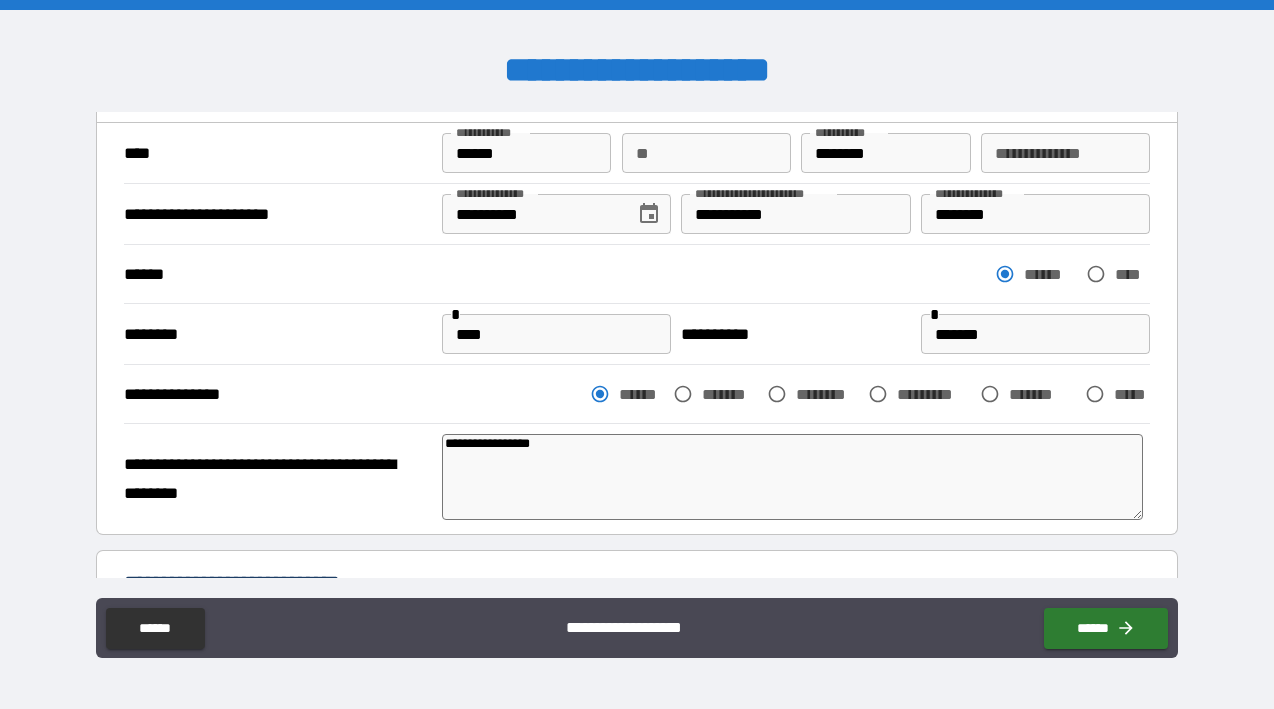 type on "**********" 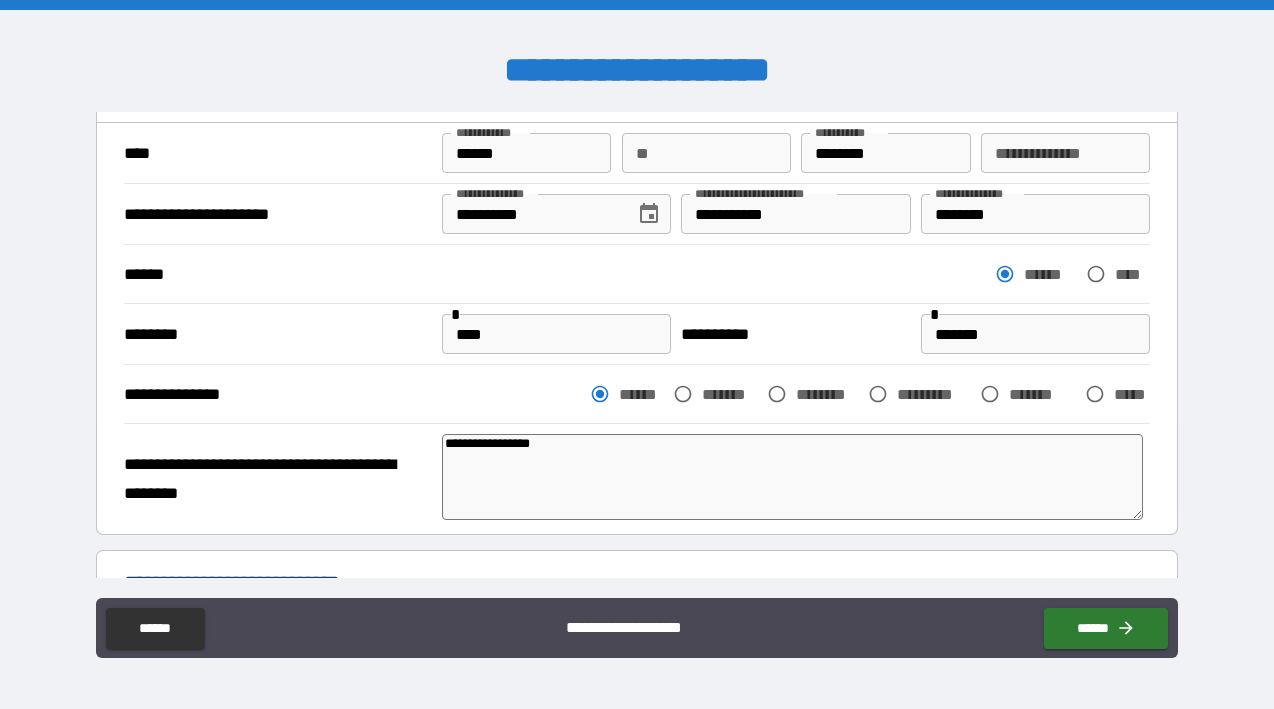 type on "*" 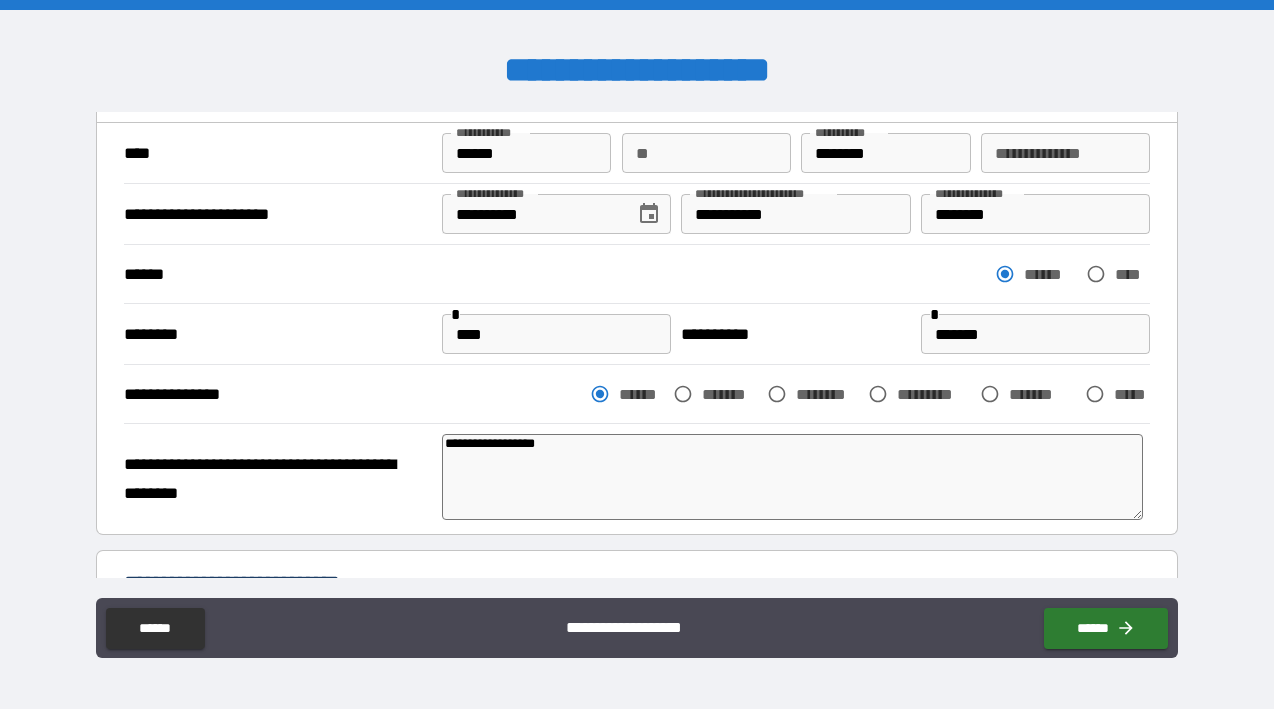 type on "**********" 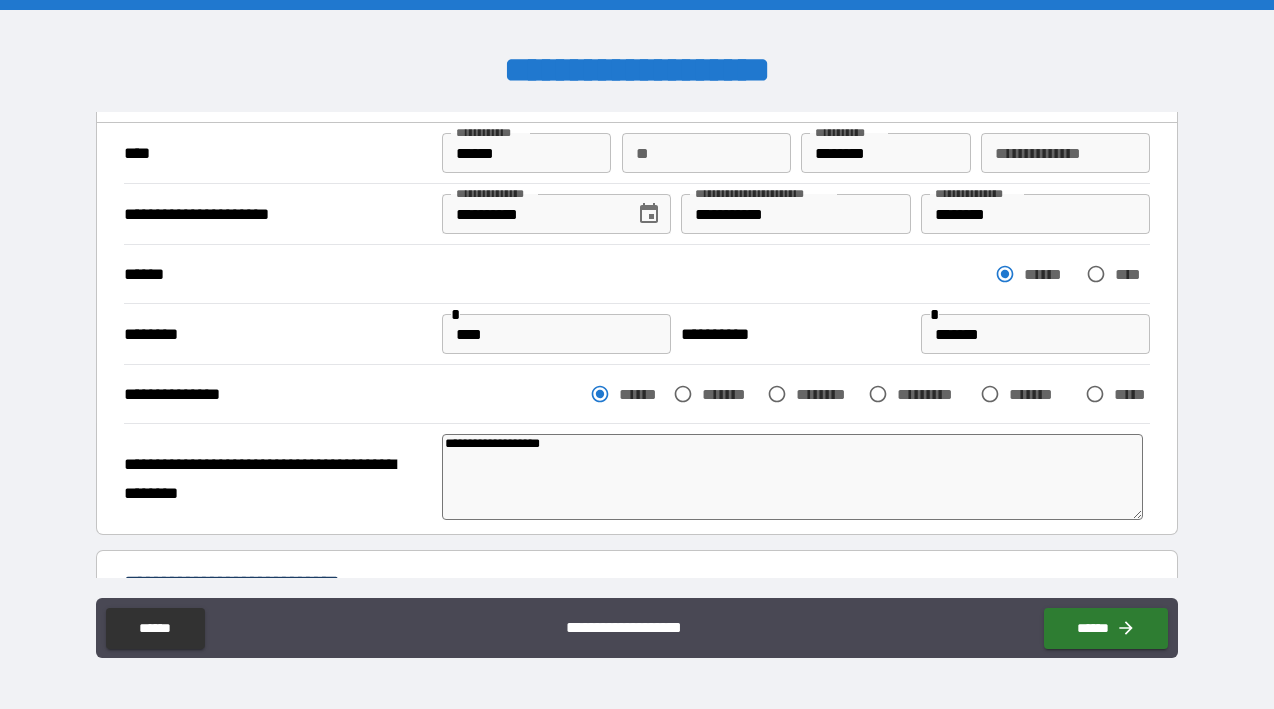 type on "**********" 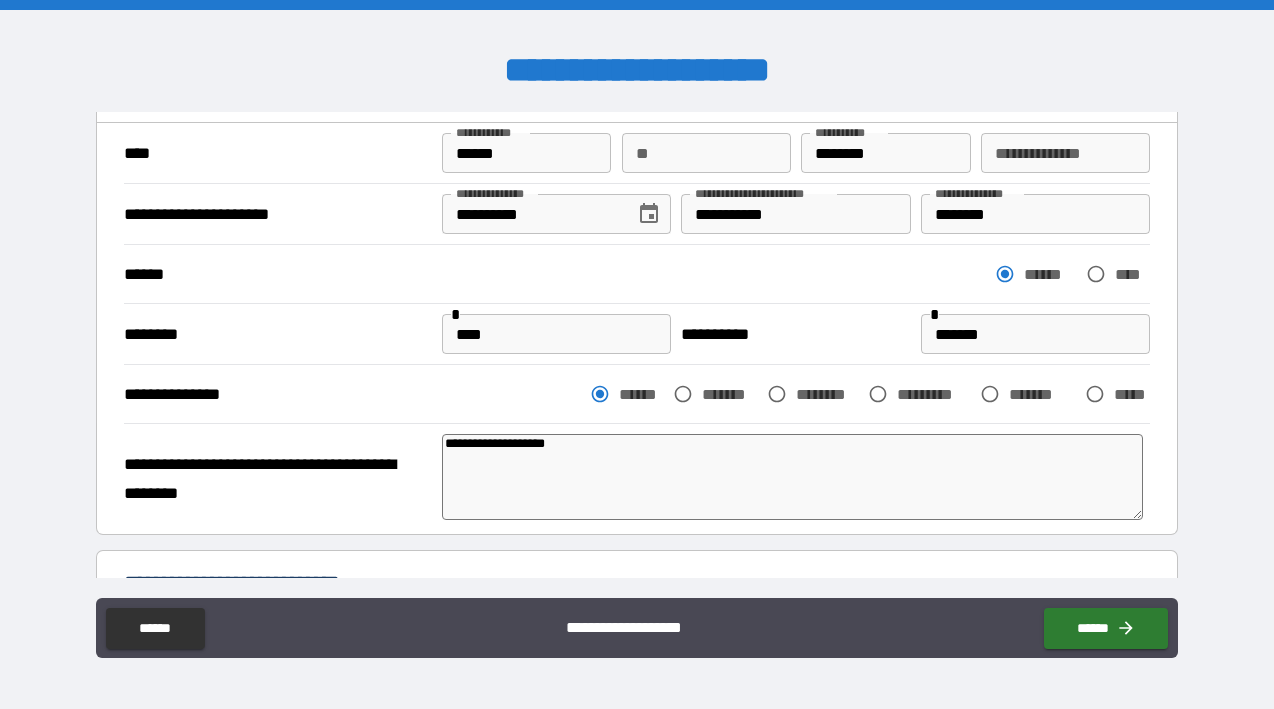 type on "**********" 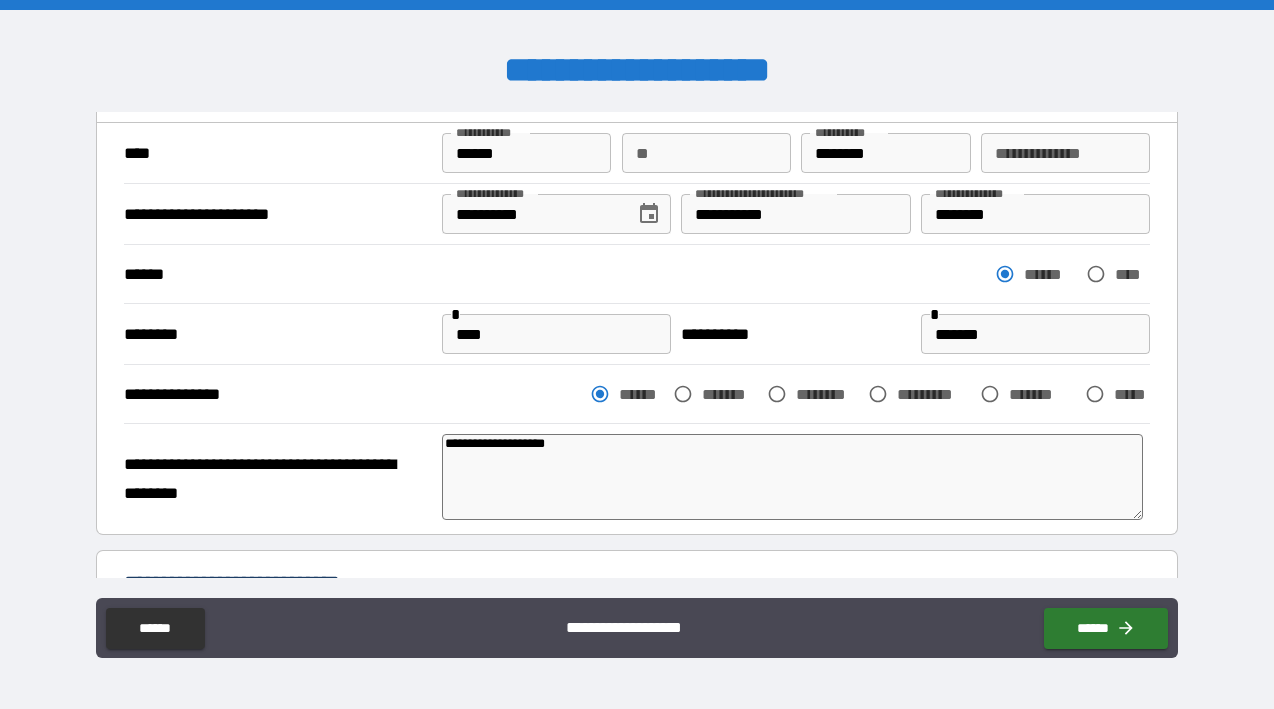 type on "*" 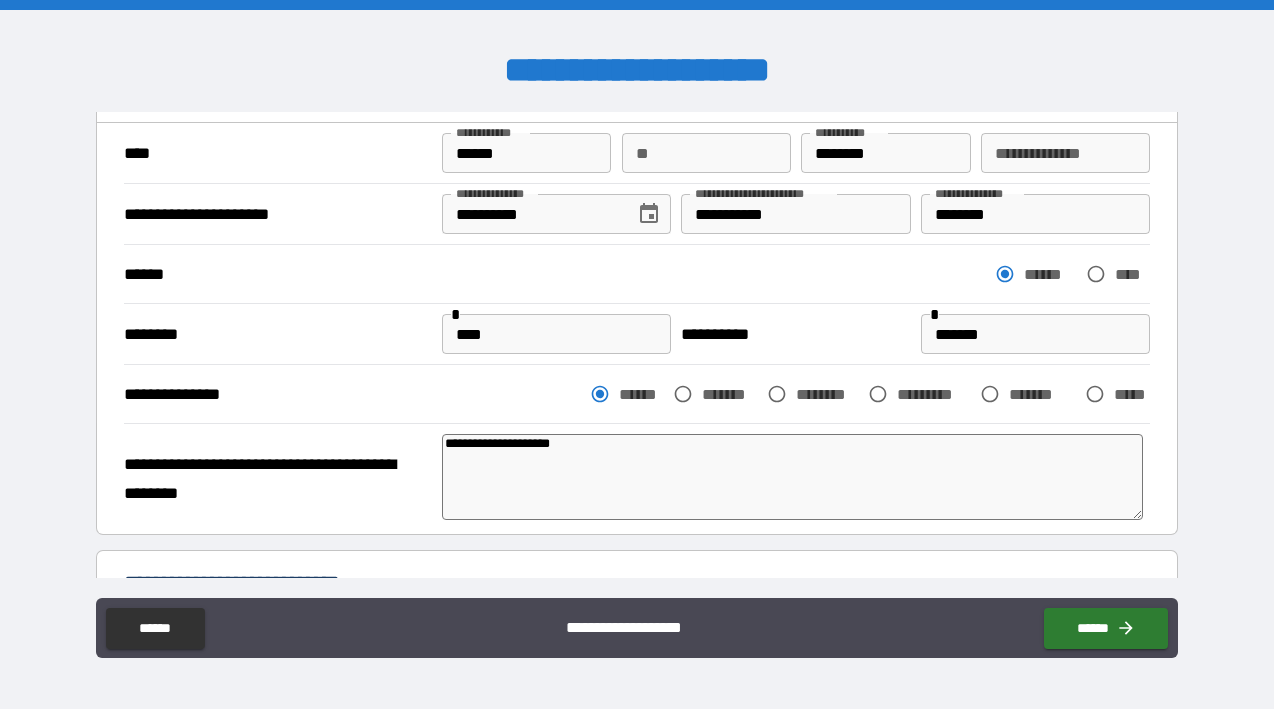 type on "**********" 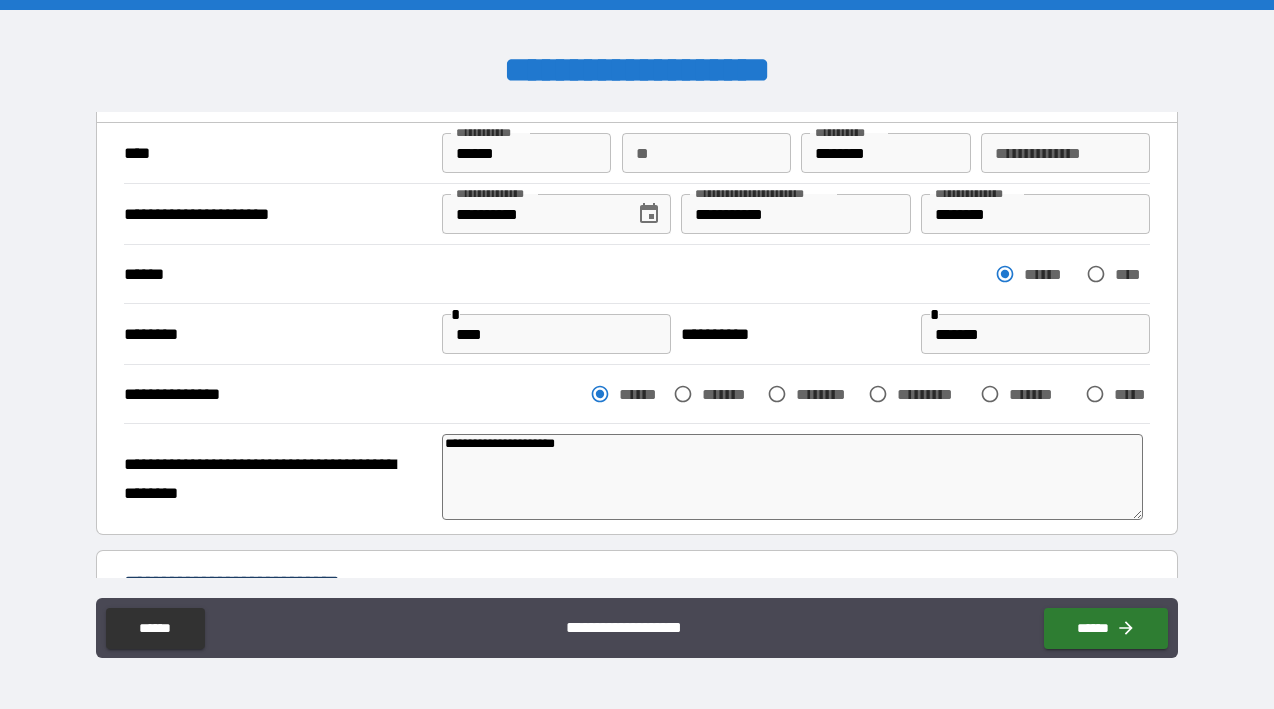 type on "**********" 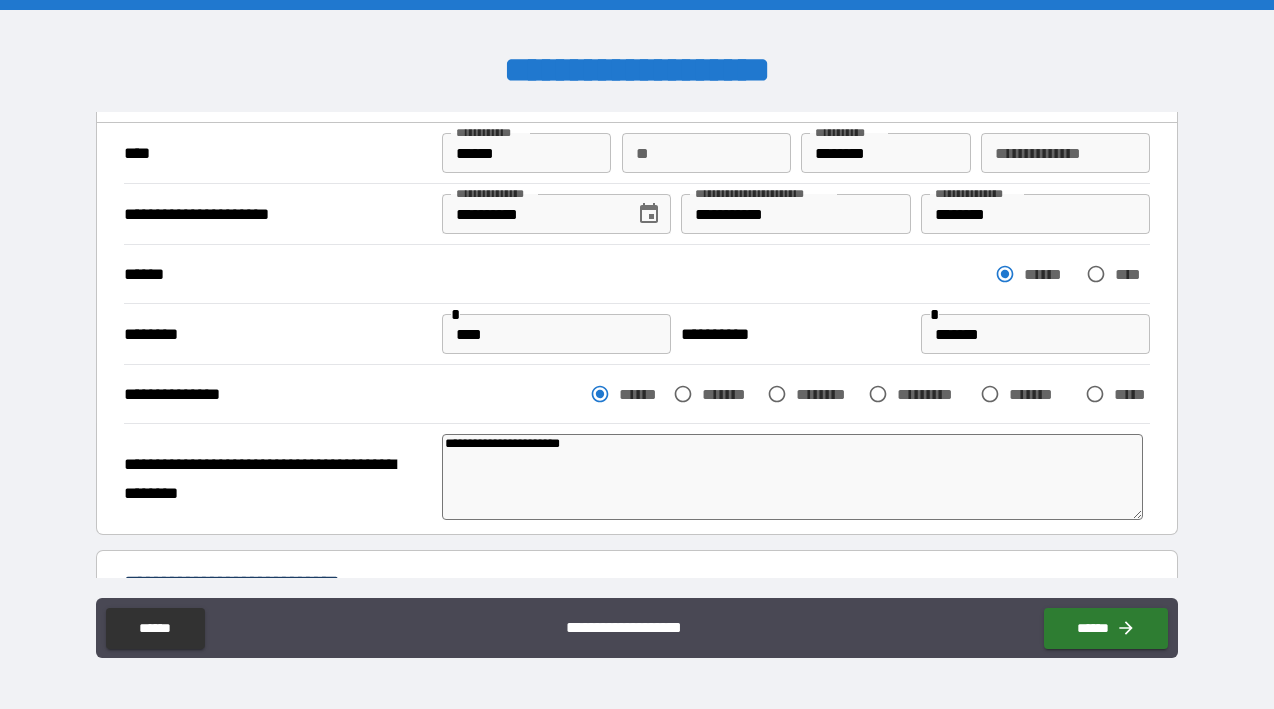 type on "*" 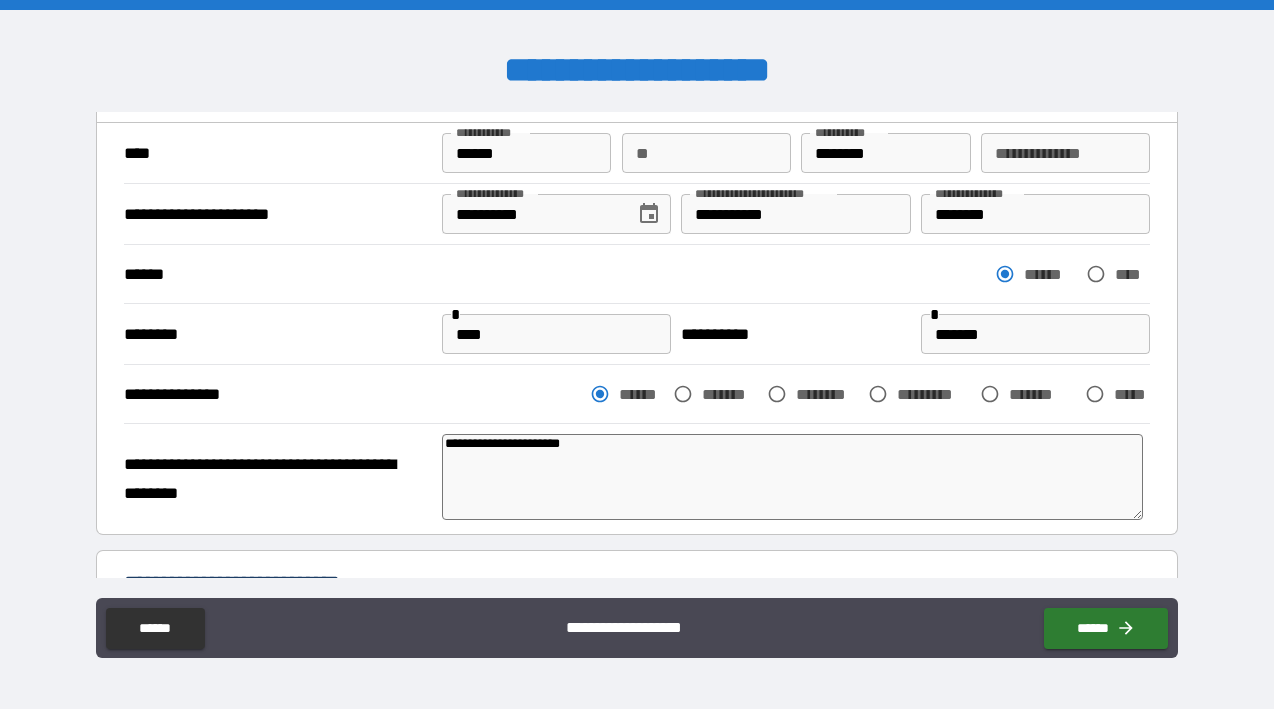 type on "**********" 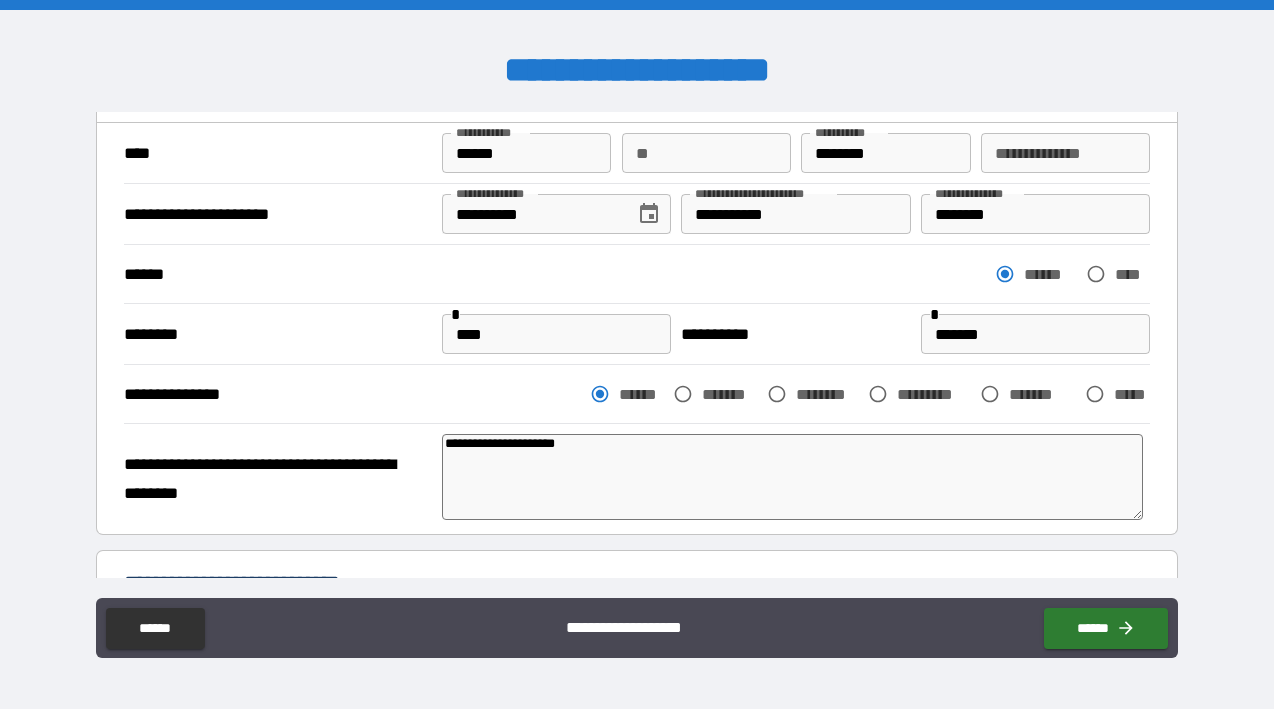 type on "*" 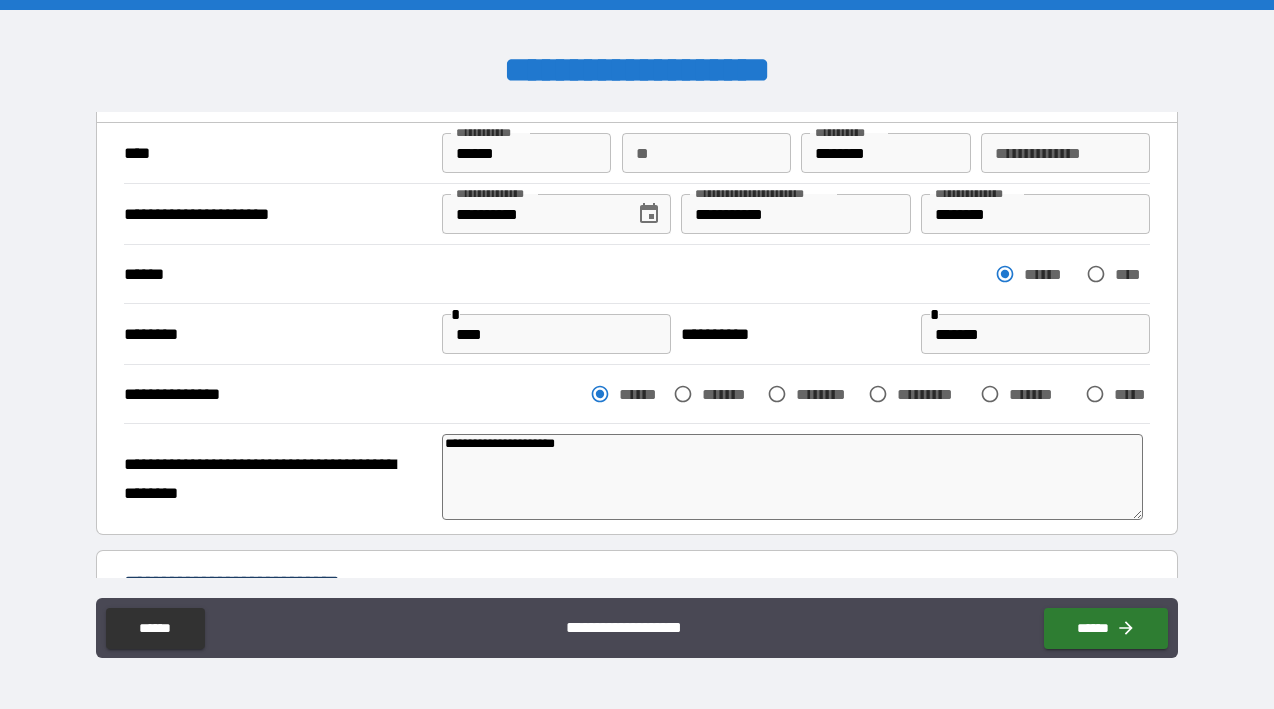 type on "**********" 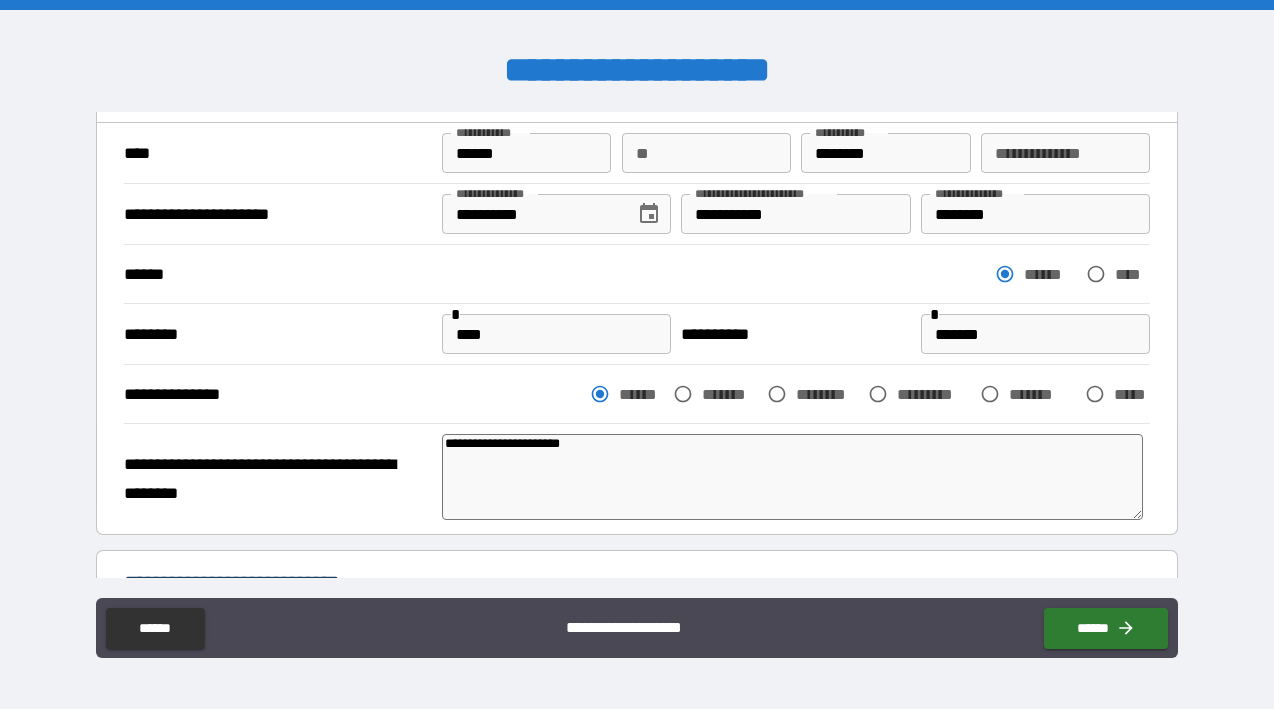 type on "**********" 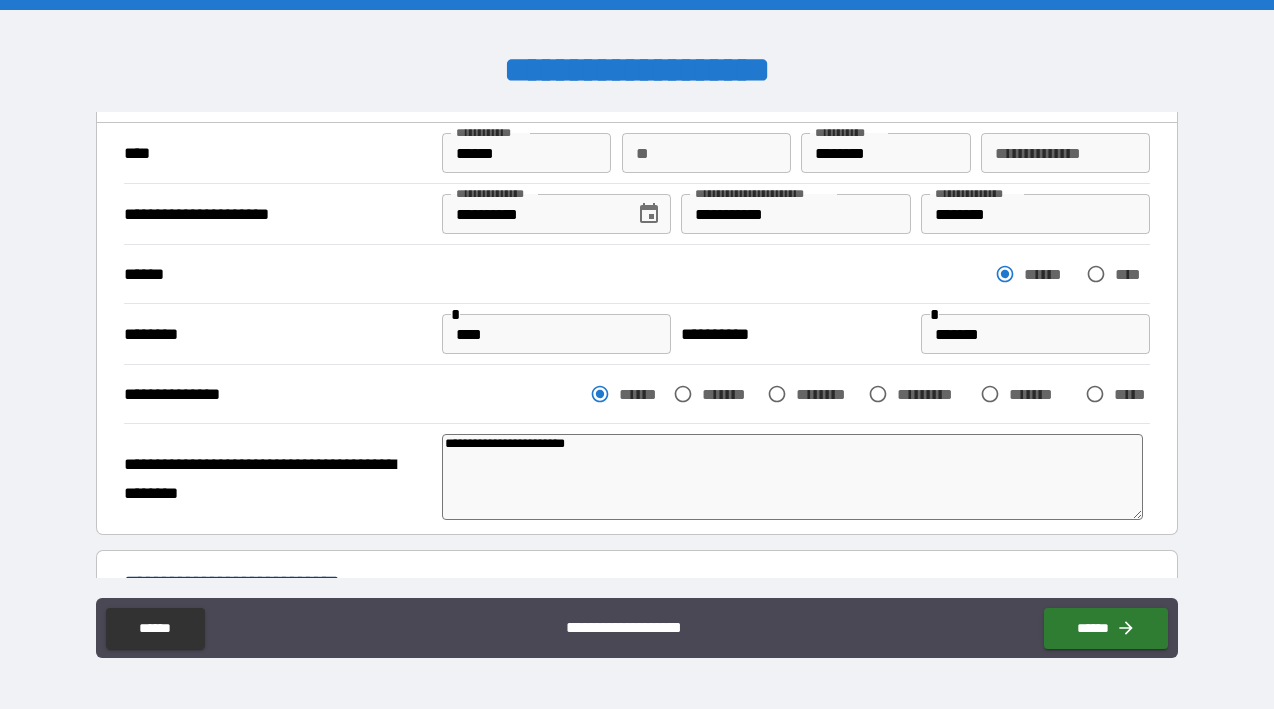 type on "*" 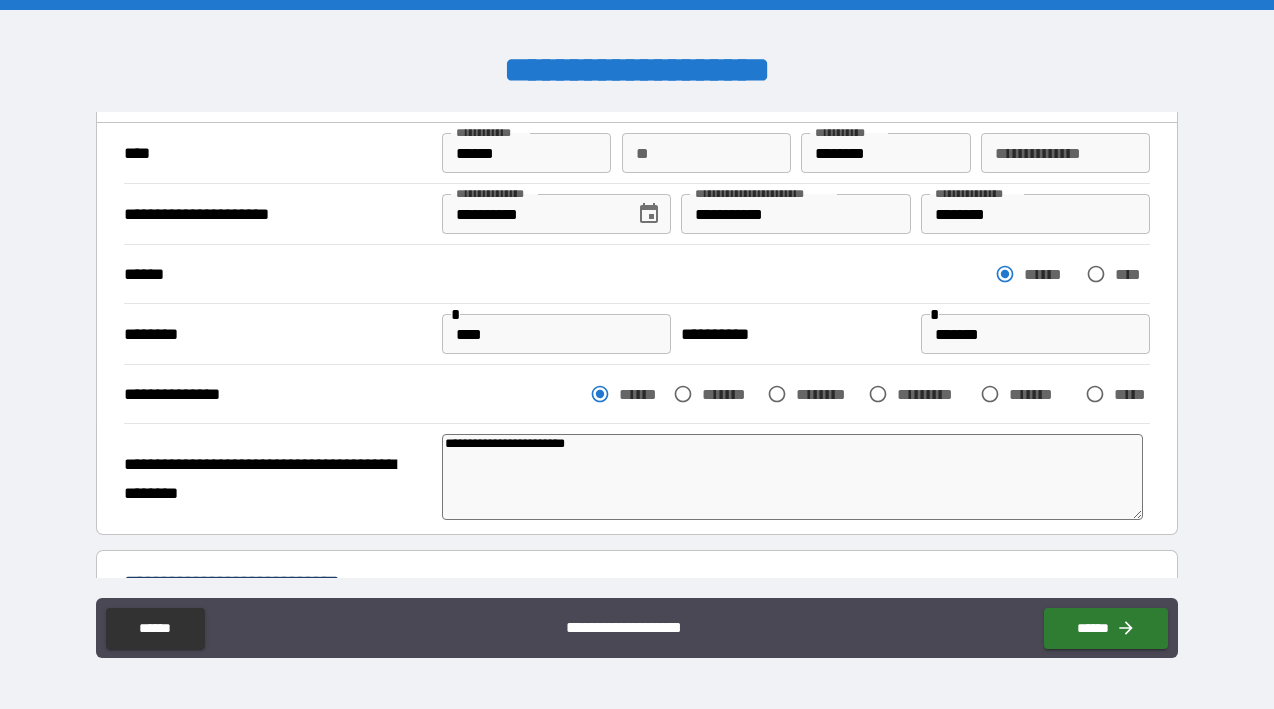 type on "**********" 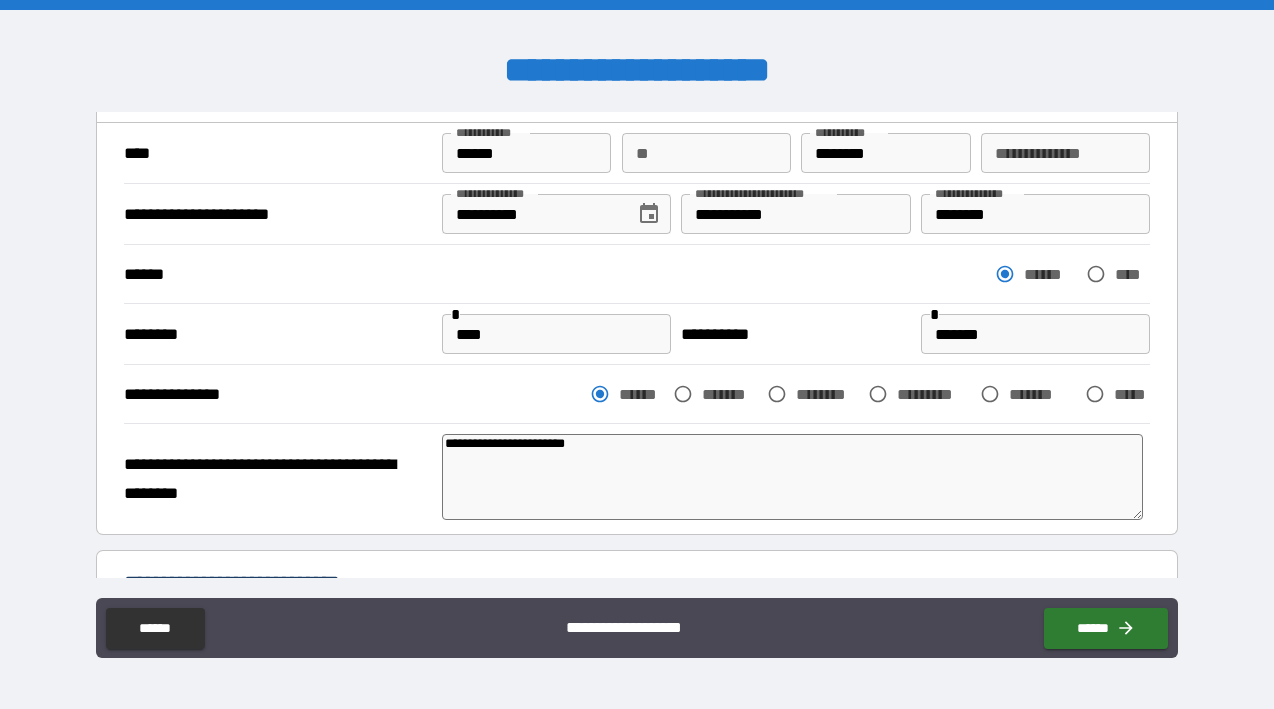 type on "*" 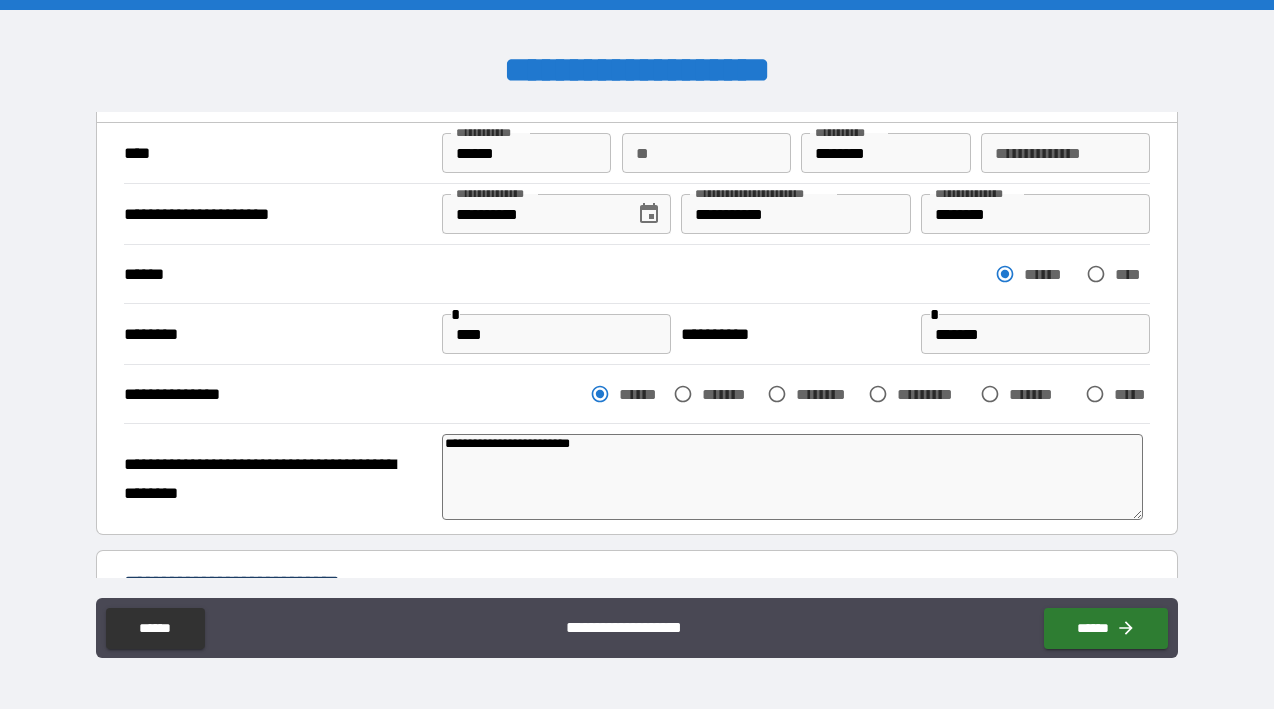 type on "**********" 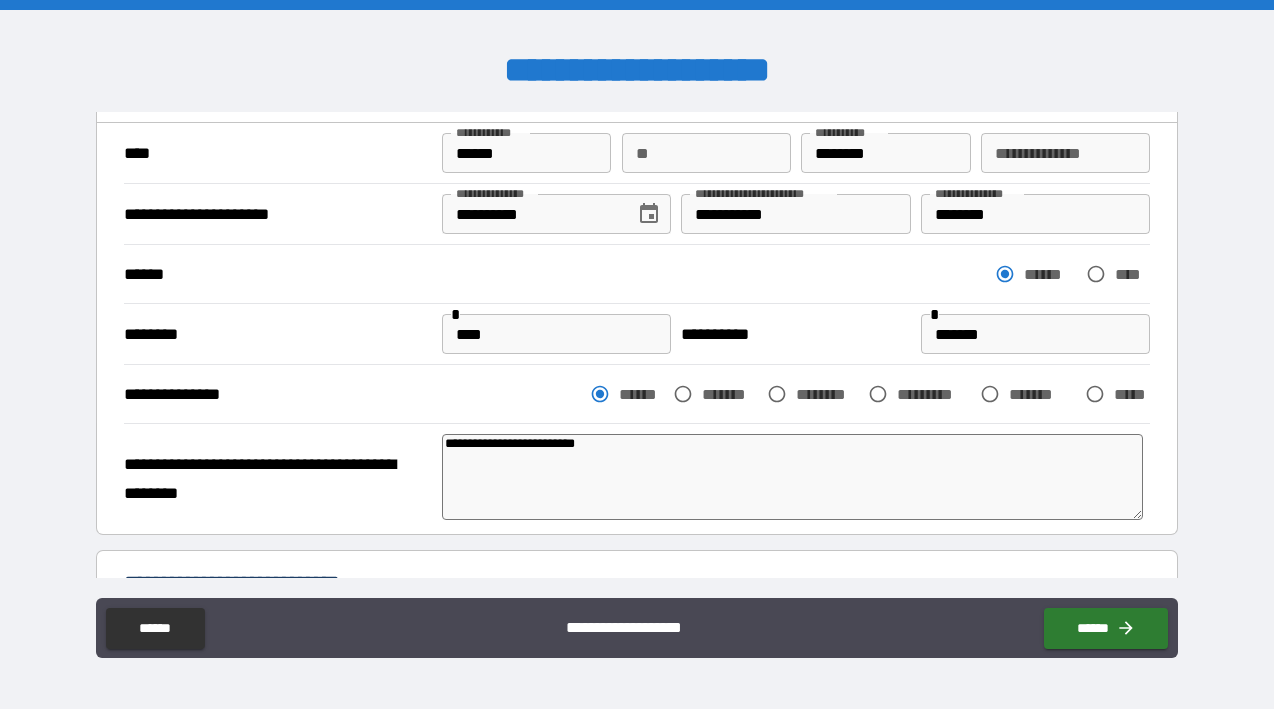 type on "**********" 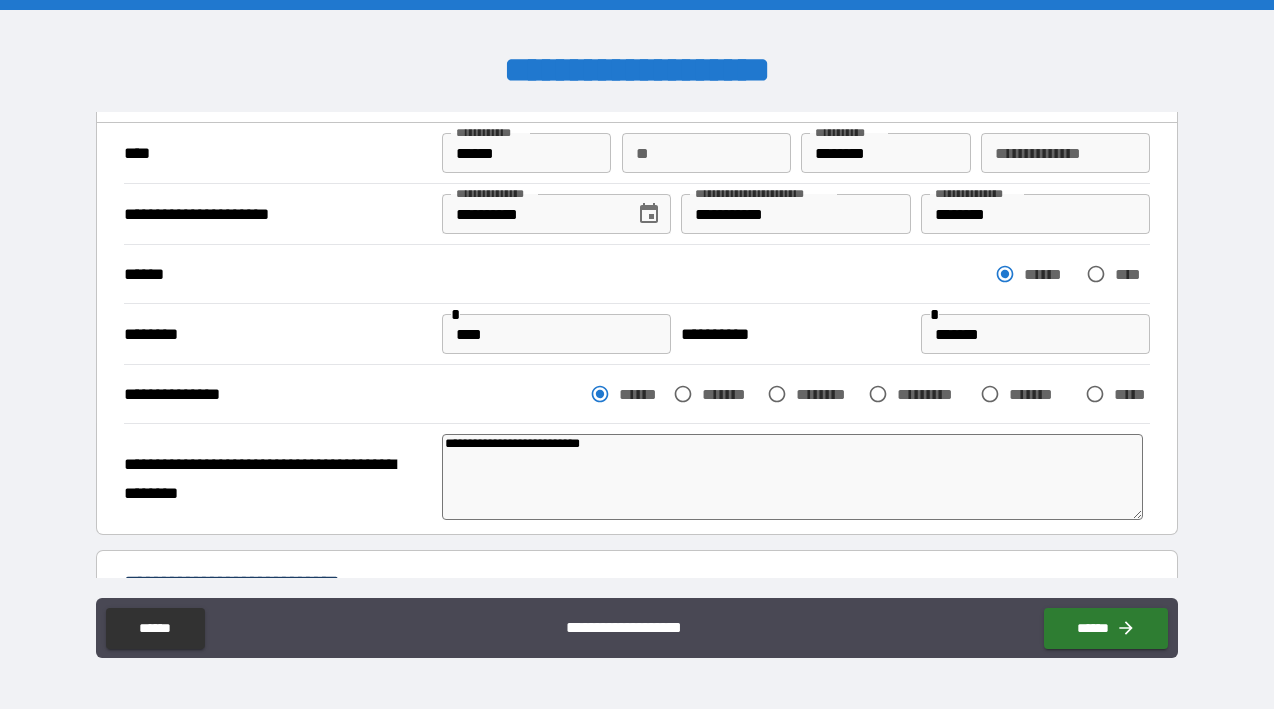 type on "*" 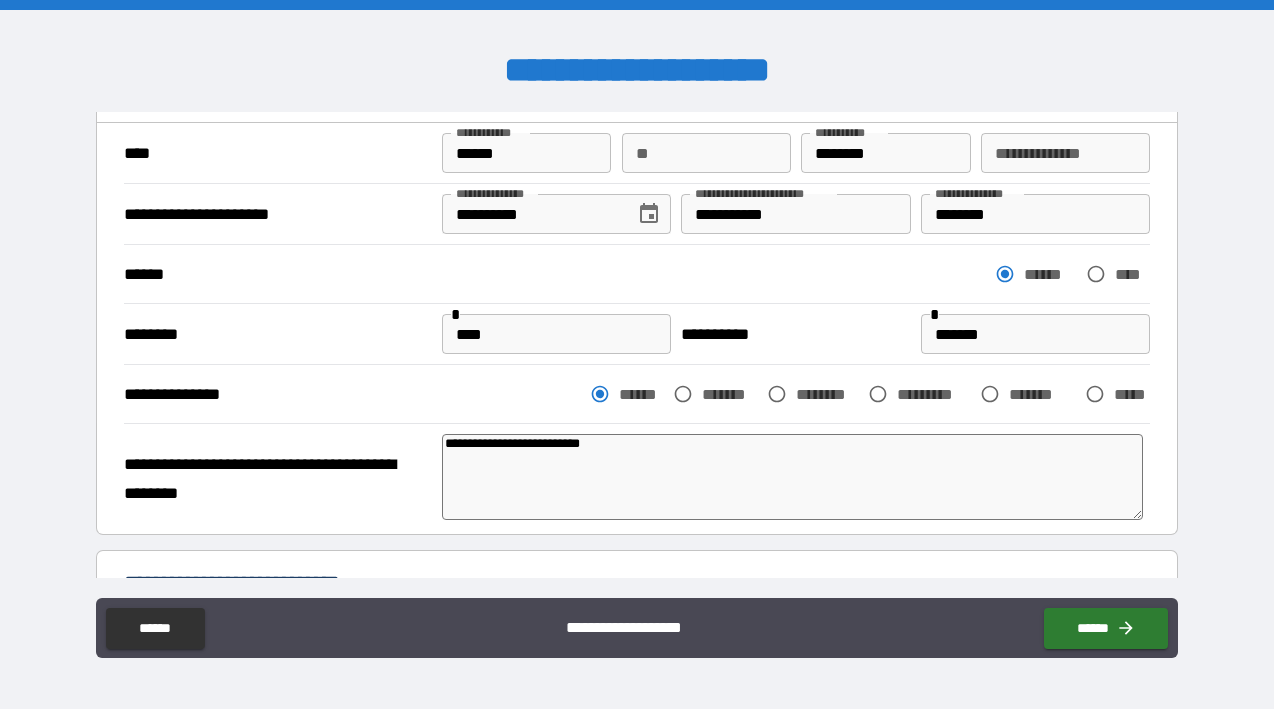 type on "**********" 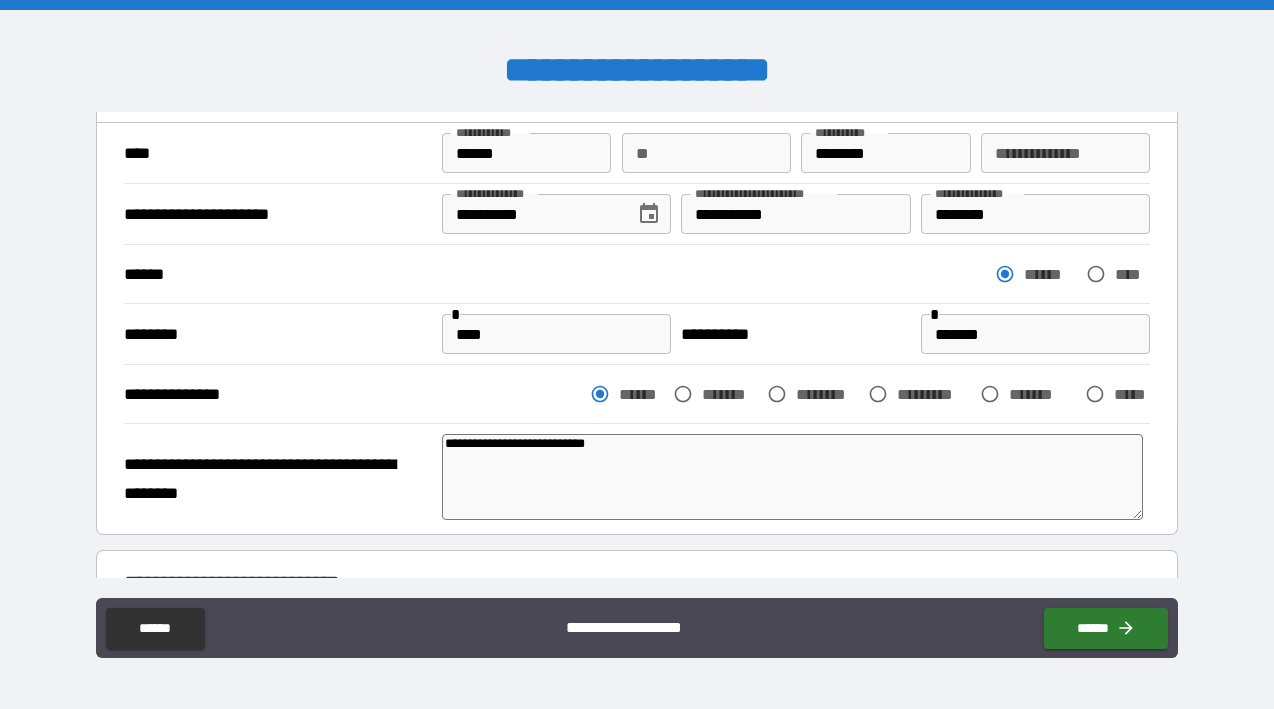 type on "*" 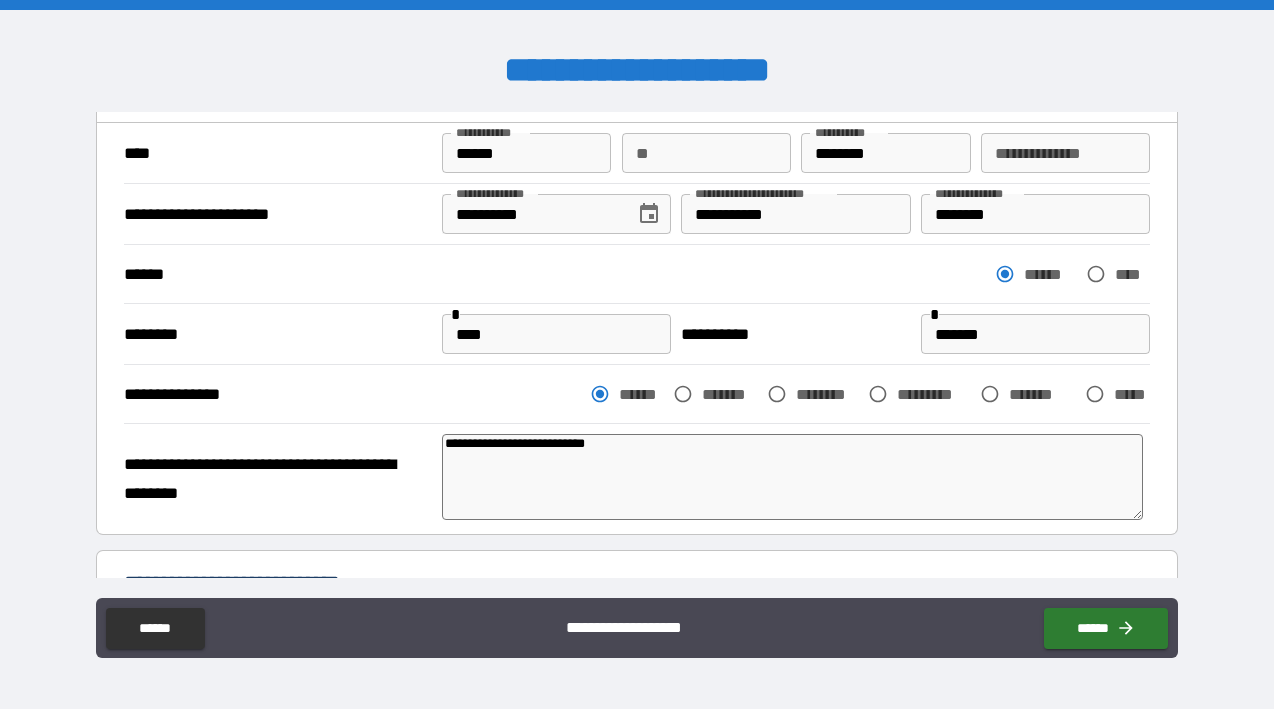 type on "**********" 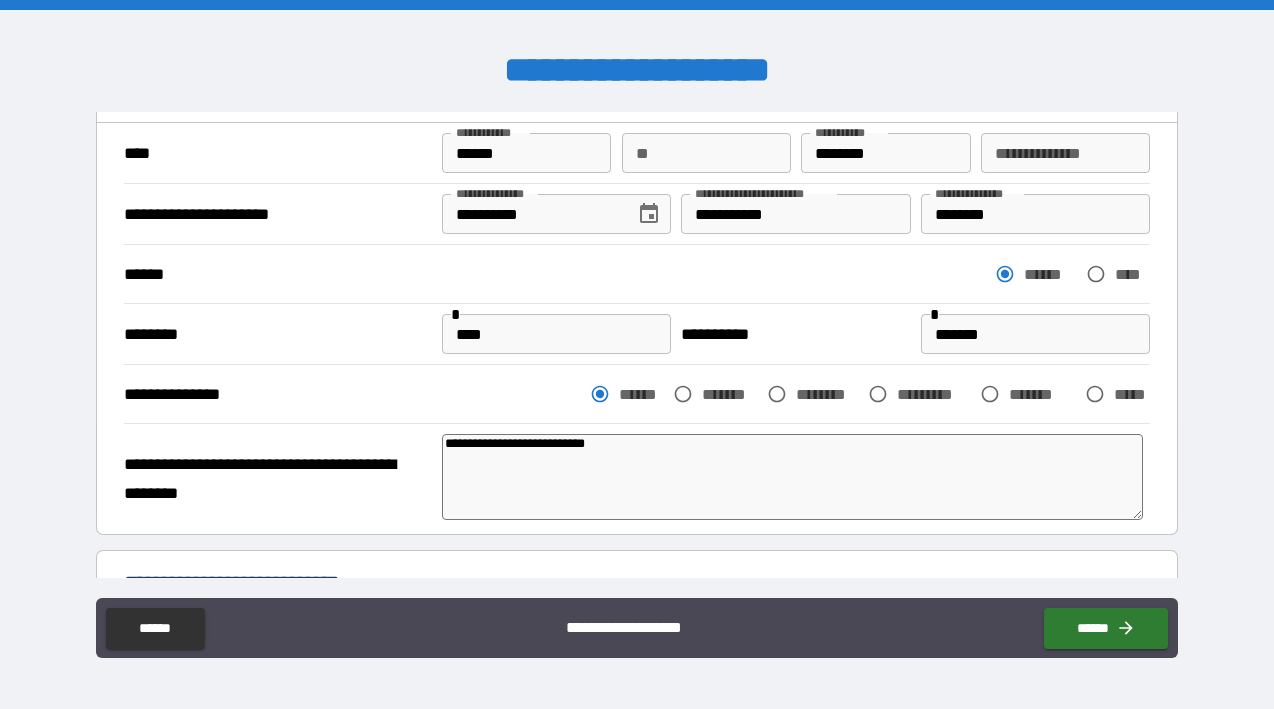 type on "*" 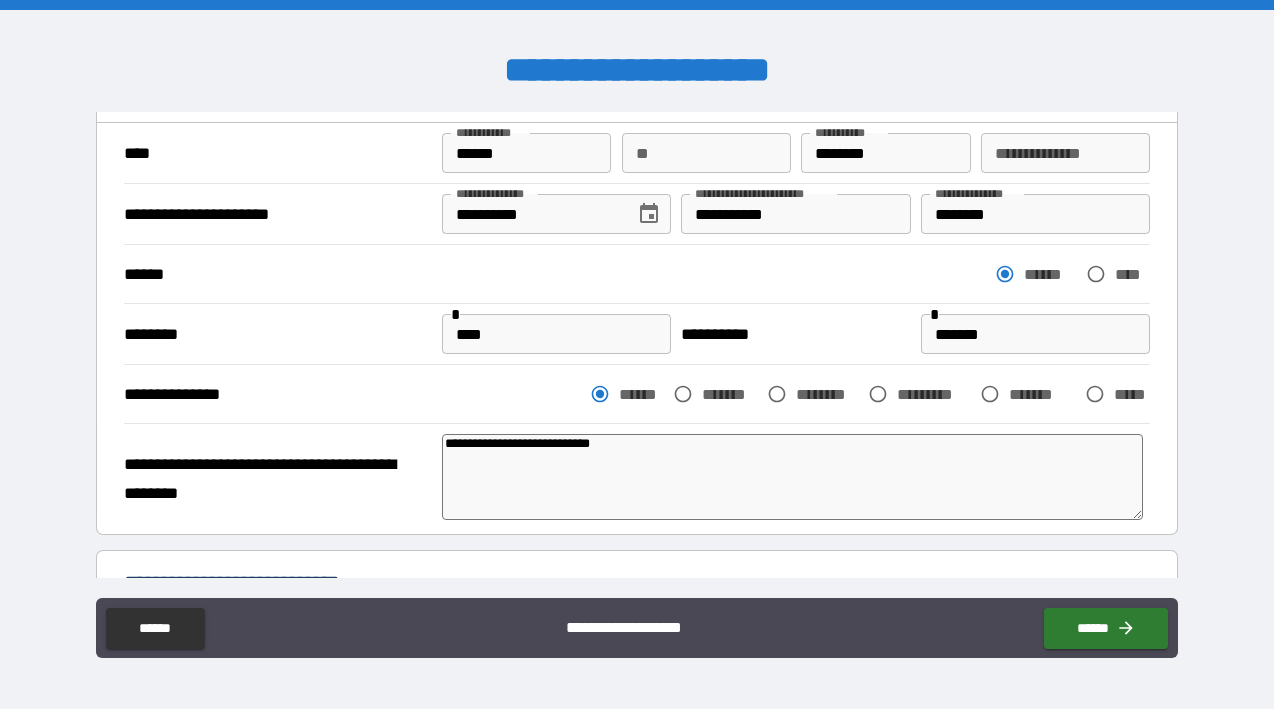 type on "**********" 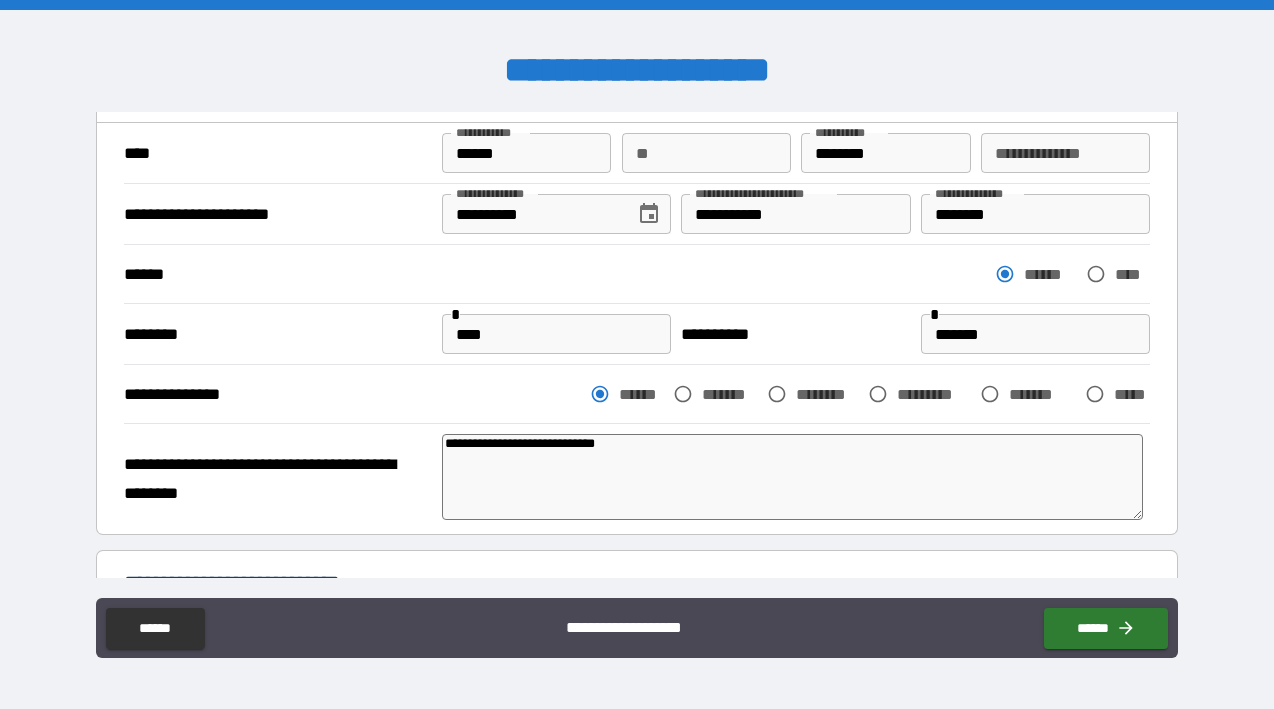 type on "**********" 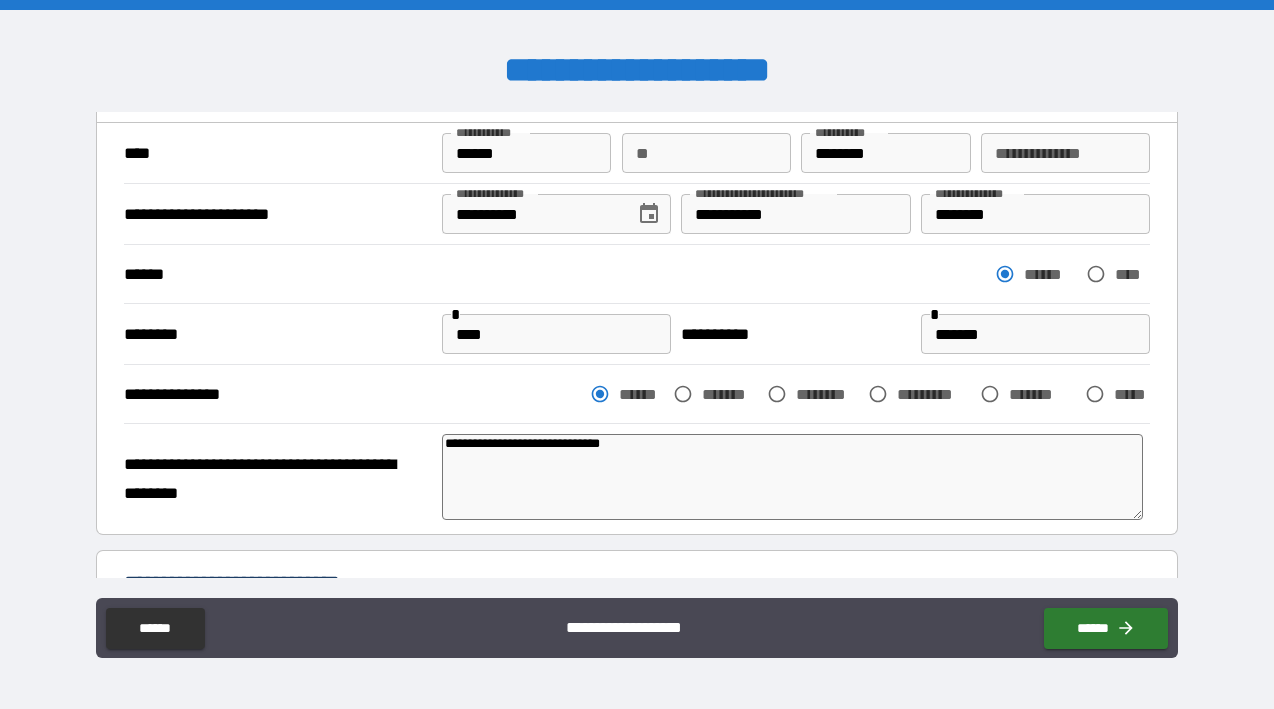 type on "**********" 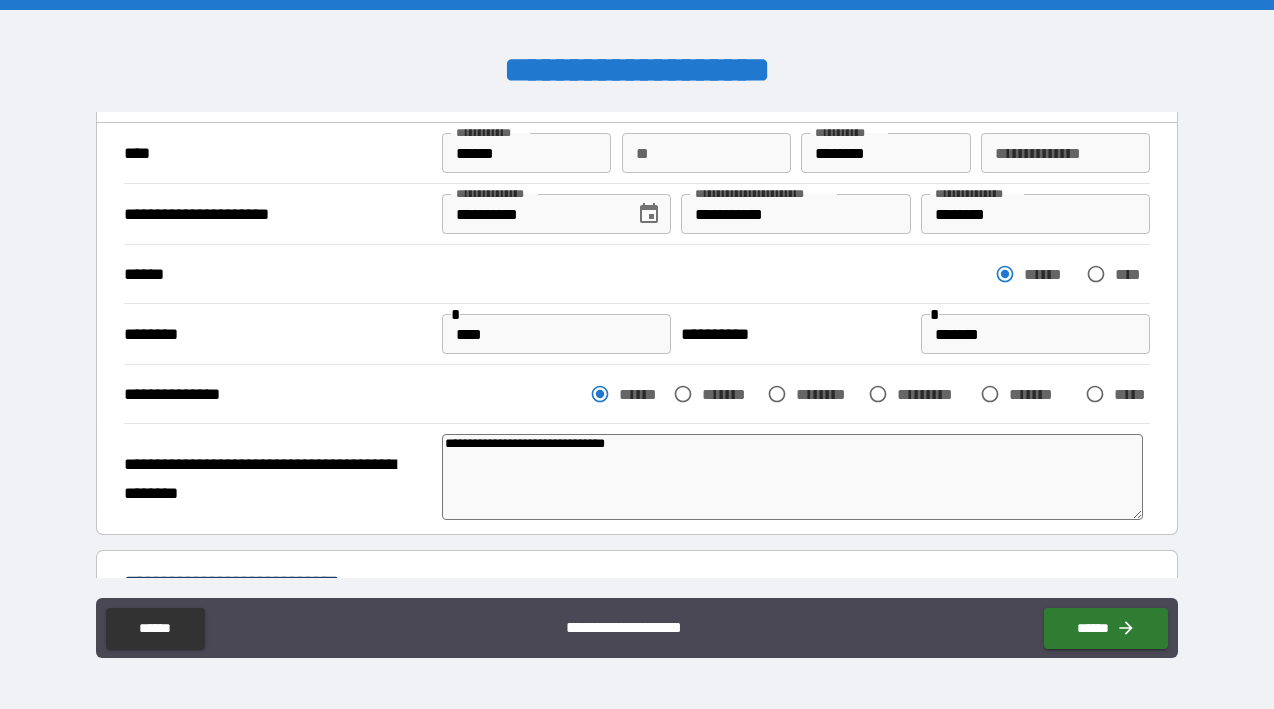 type on "*" 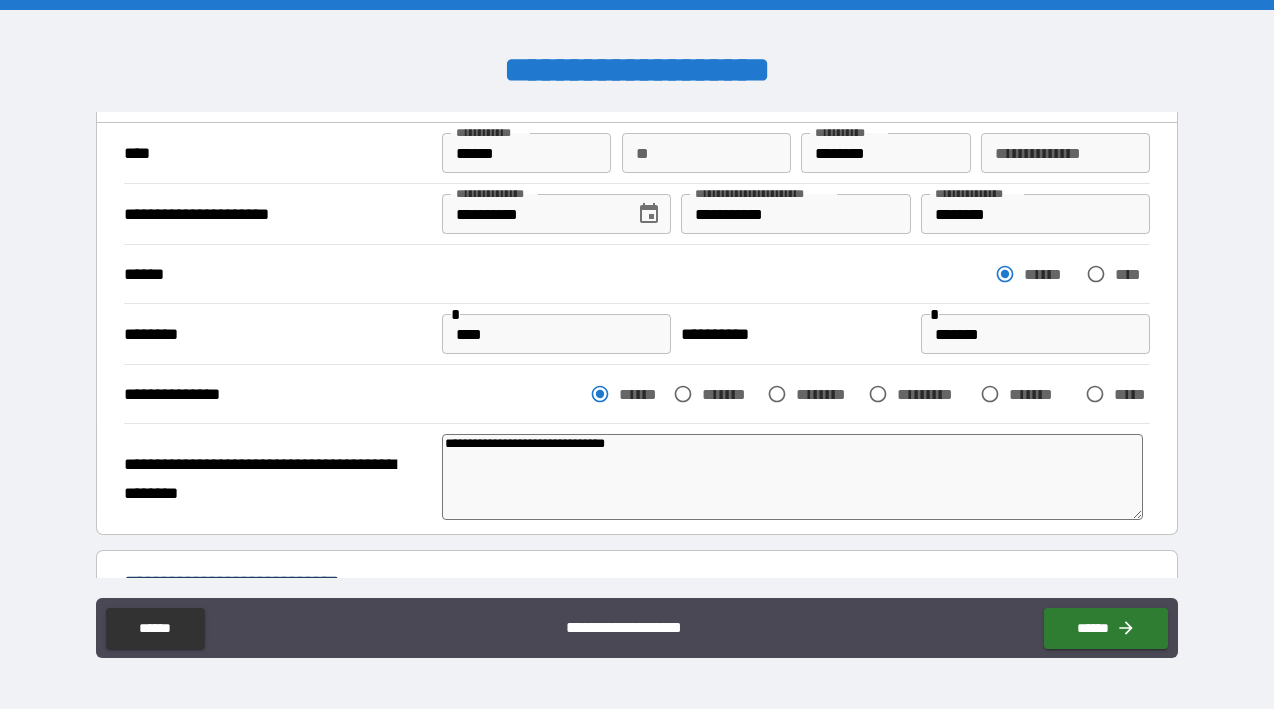 type on "**********" 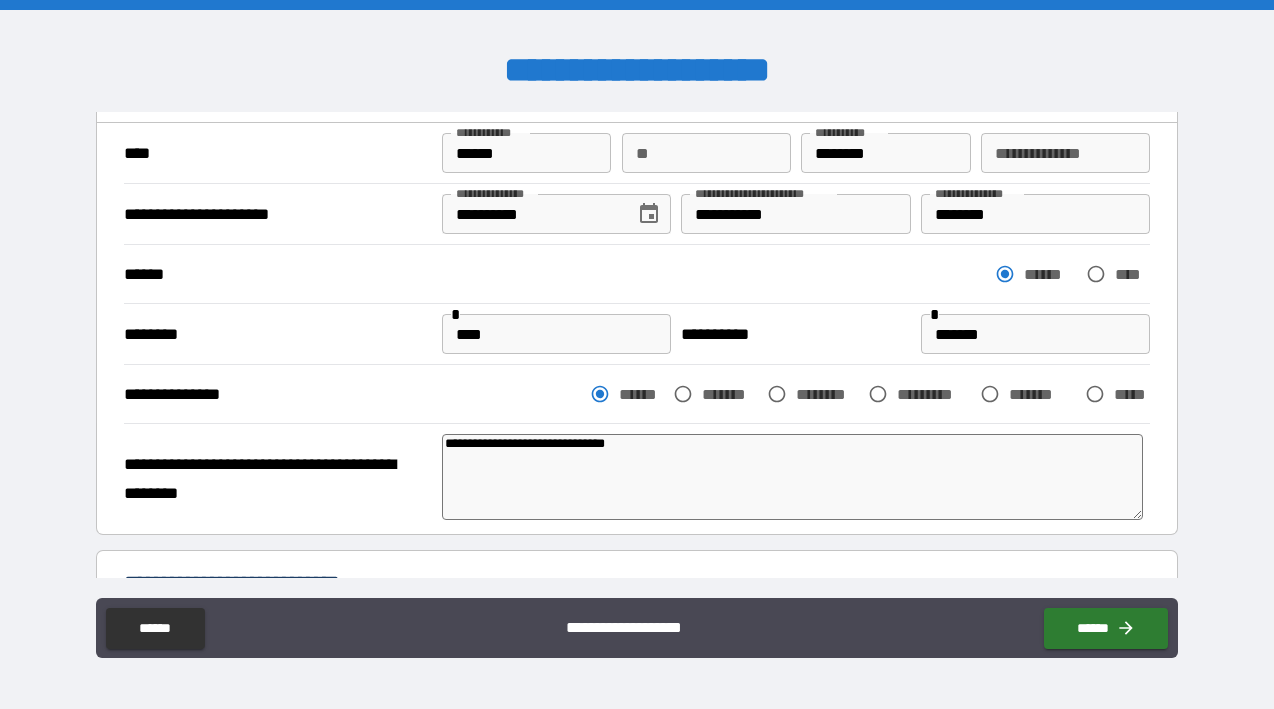 type on "*" 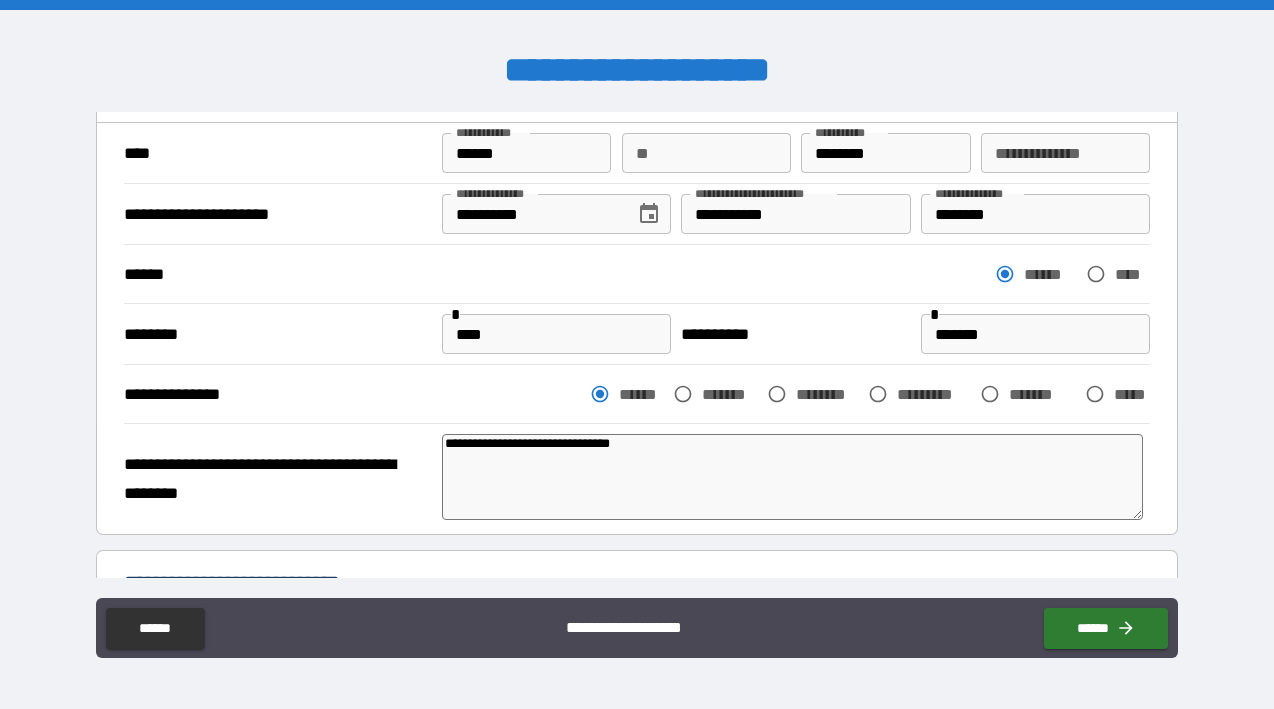 type on "**********" 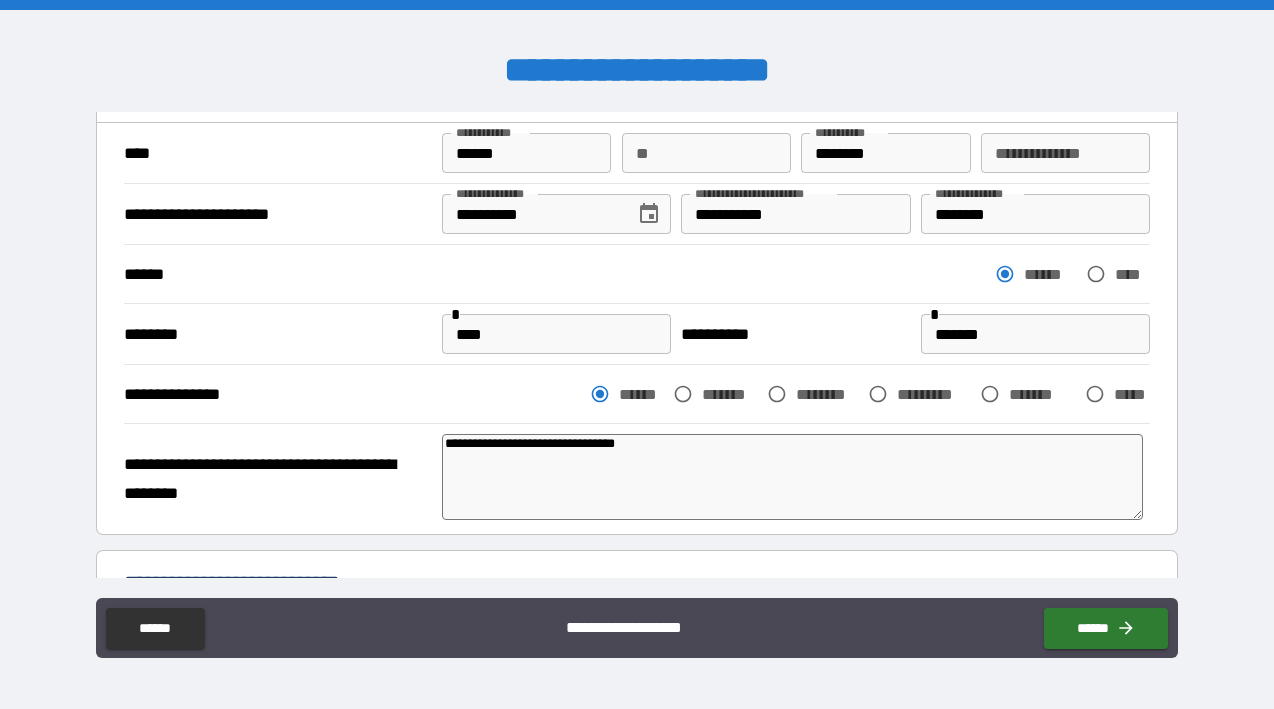 type on "*" 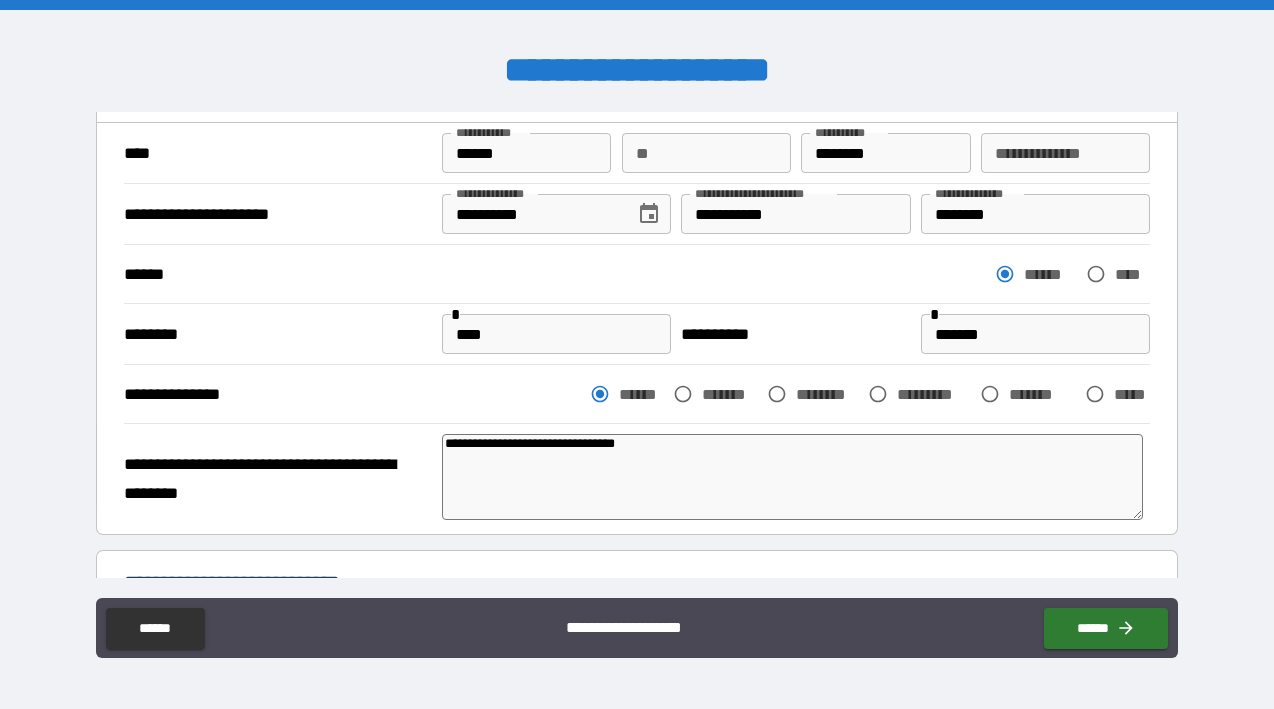 type on "**********" 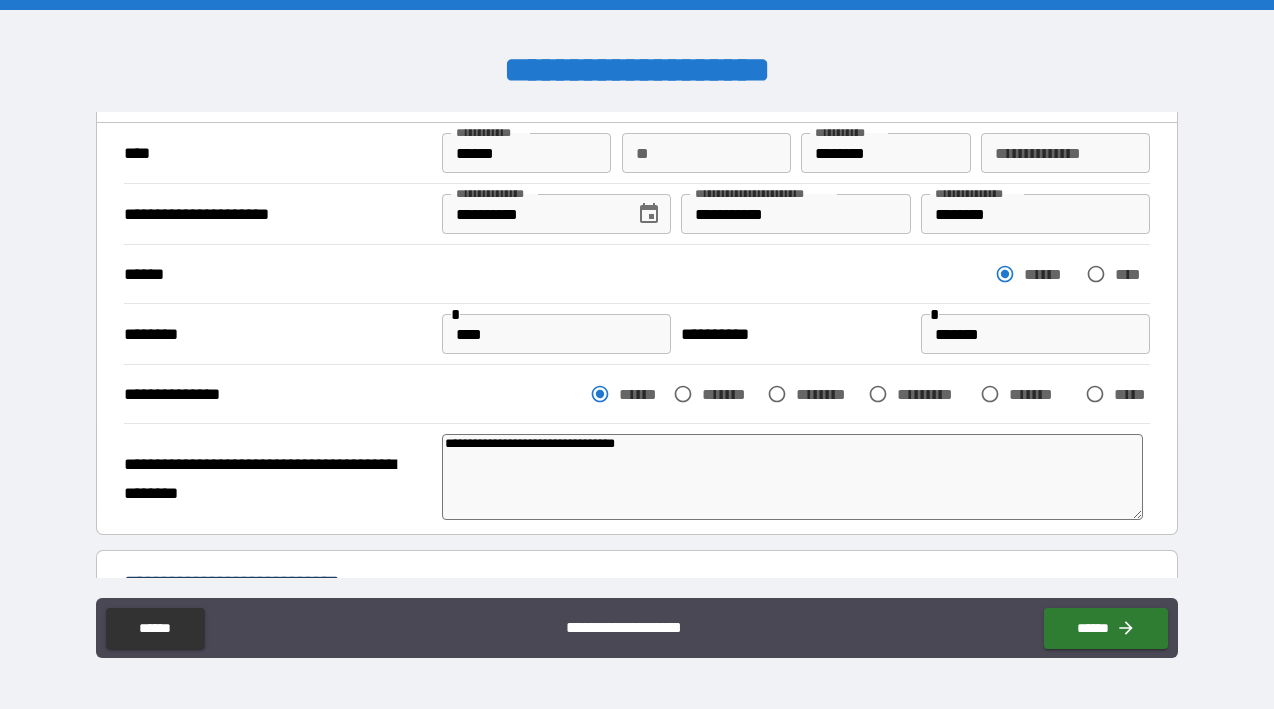 type on "*" 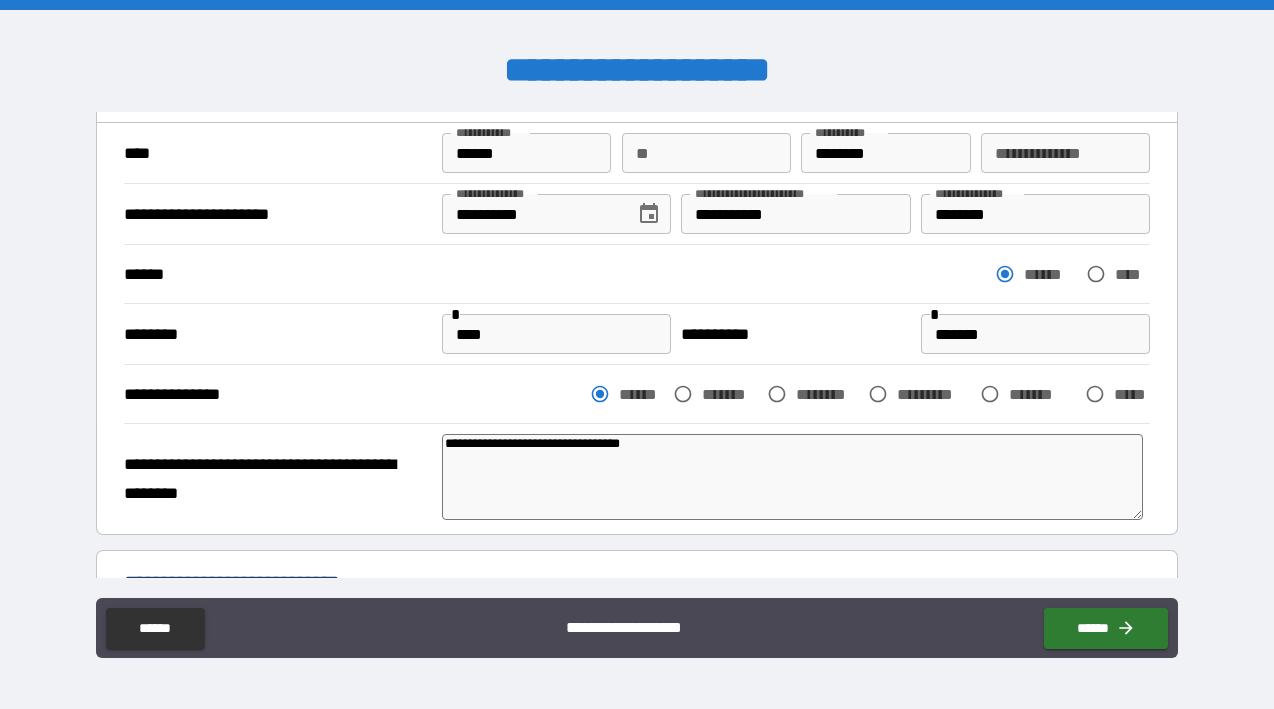 type on "**********" 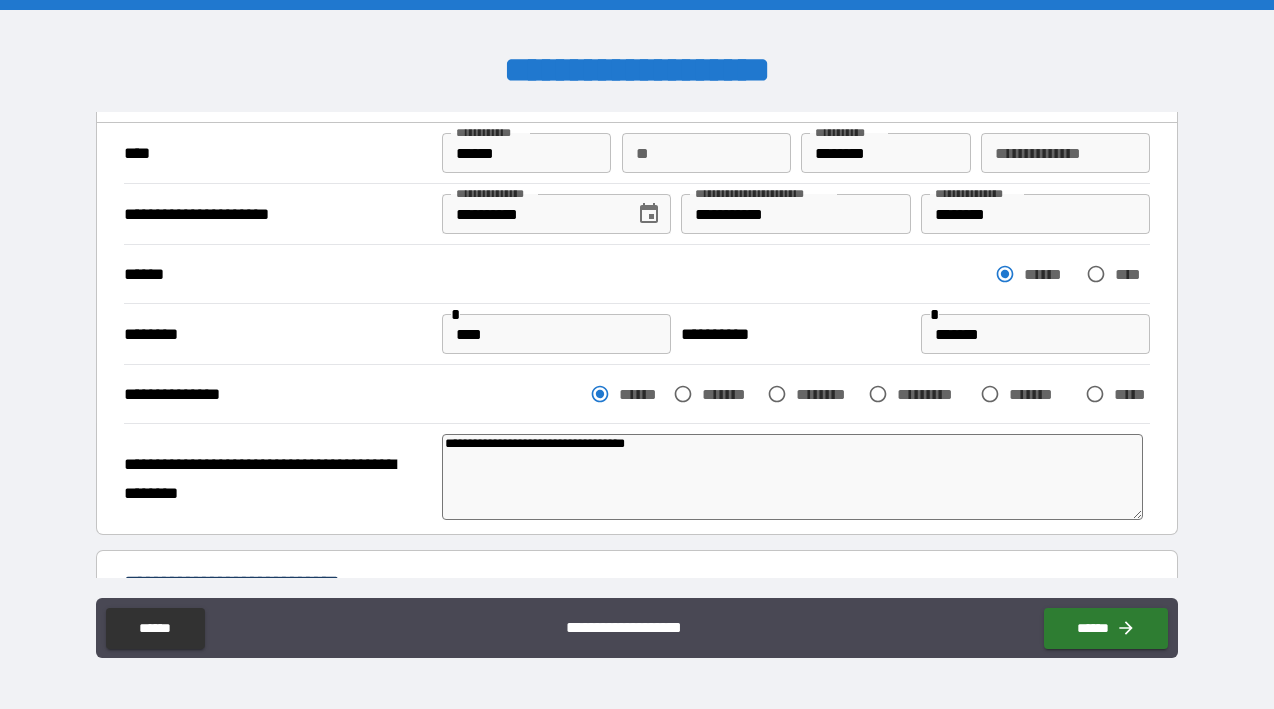 type on "*" 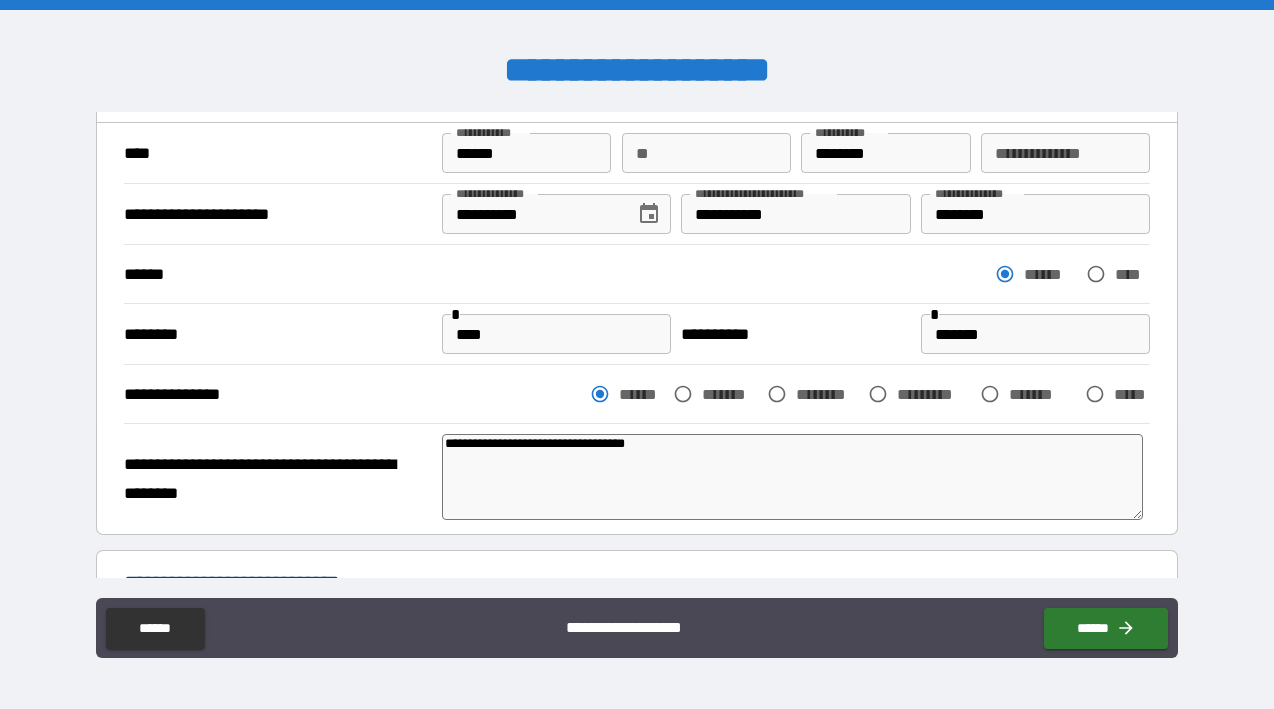 type on "**********" 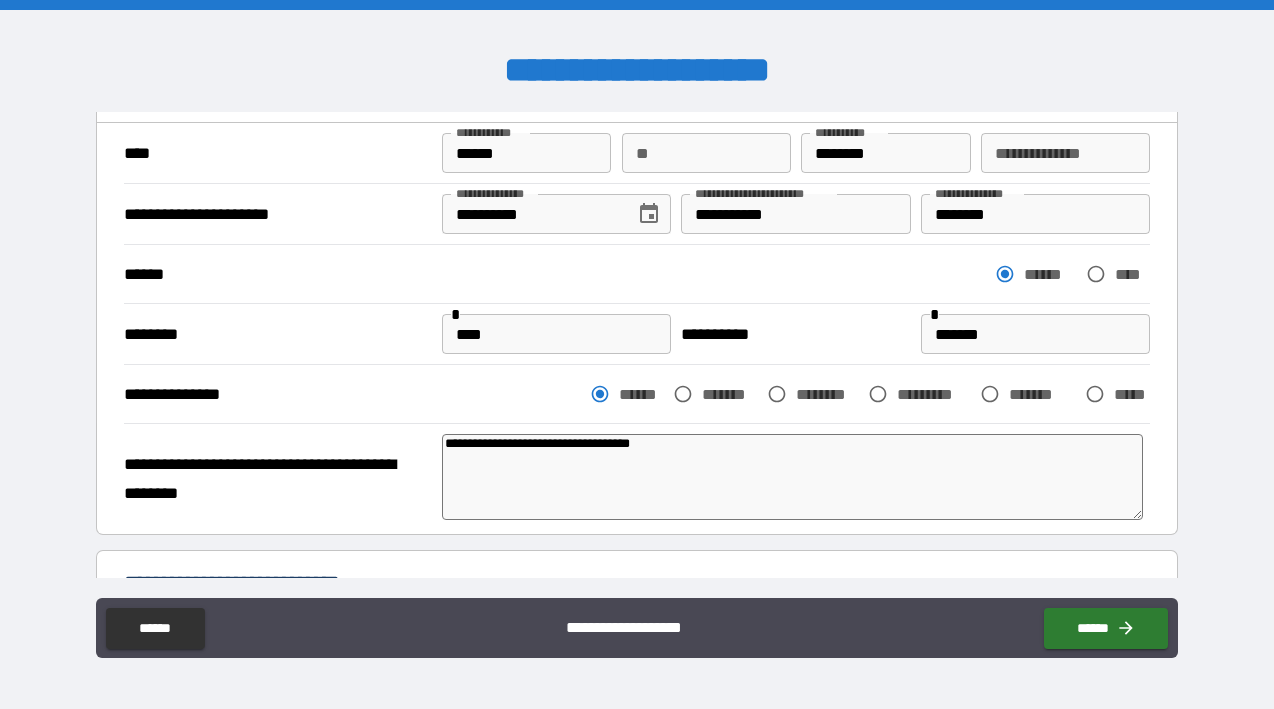 type on "*" 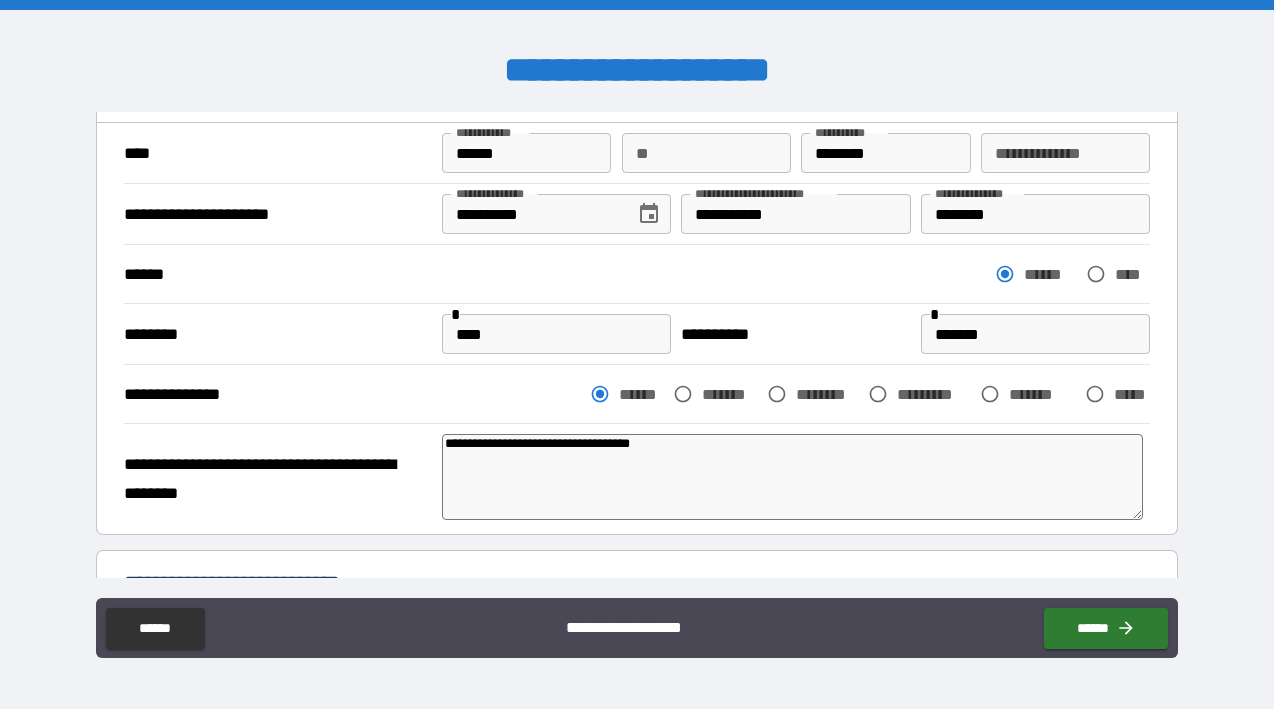 type on "**********" 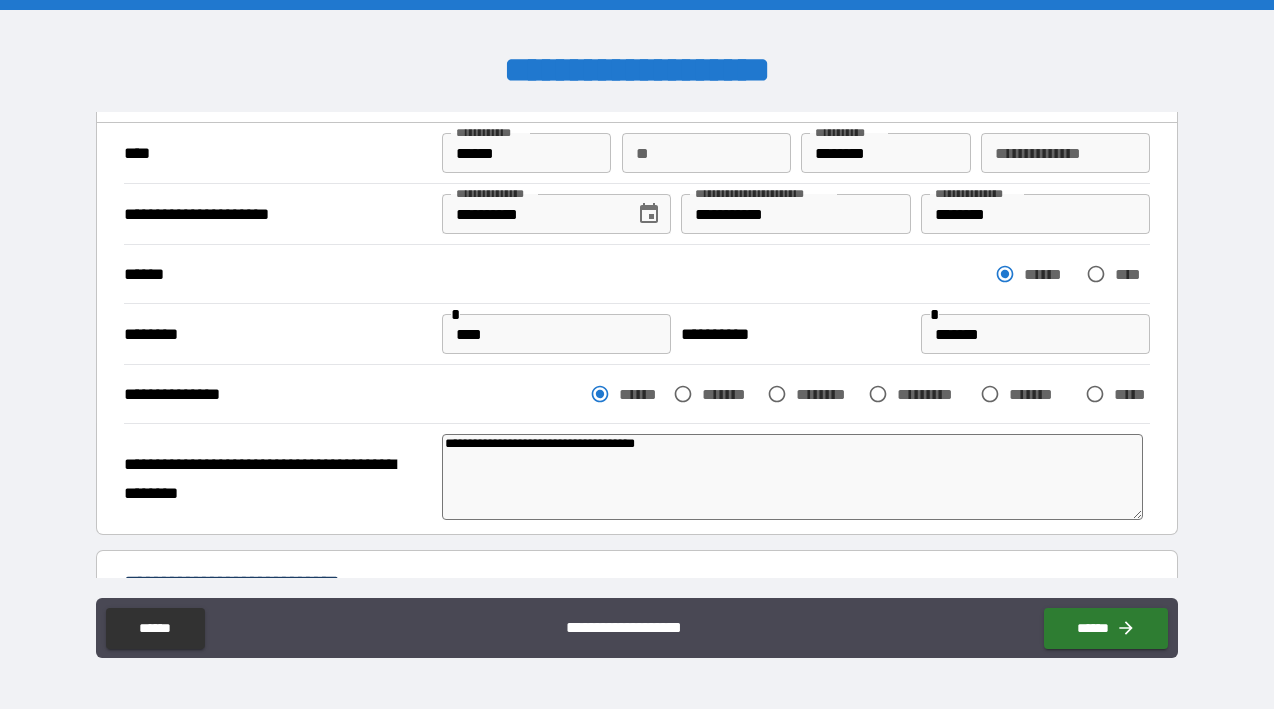 type on "*" 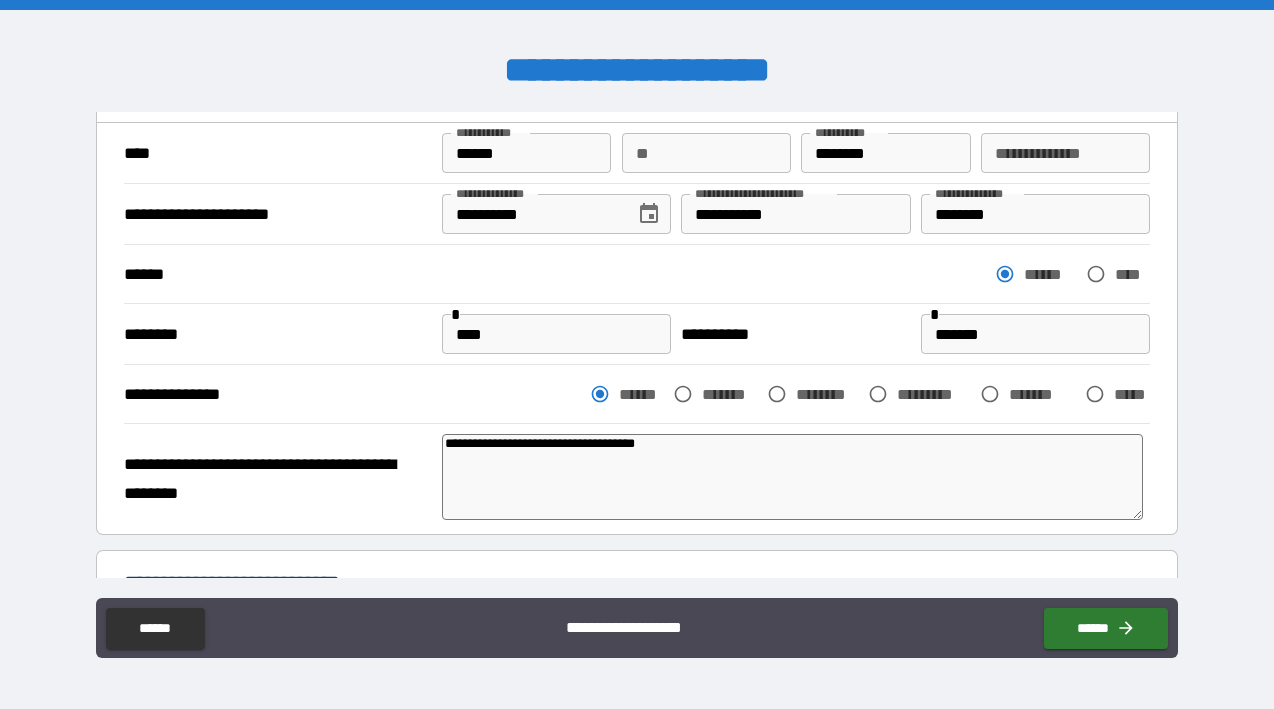 type on "*" 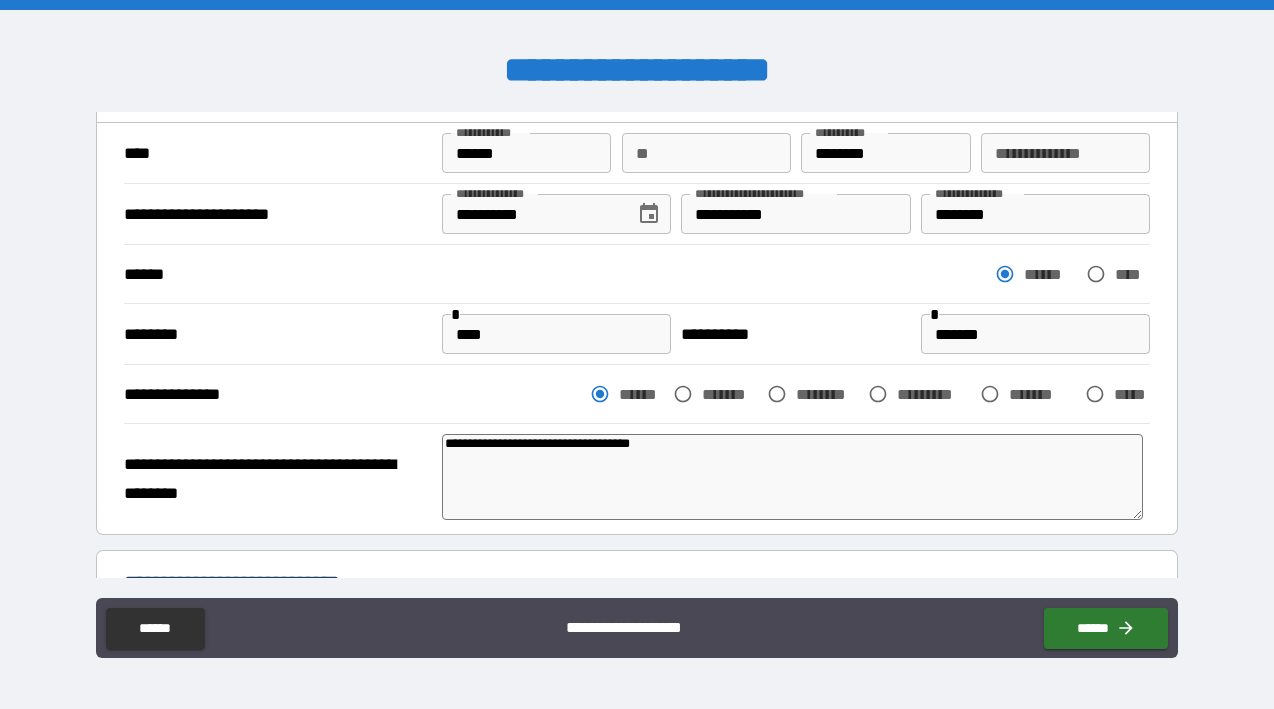 type on "**********" 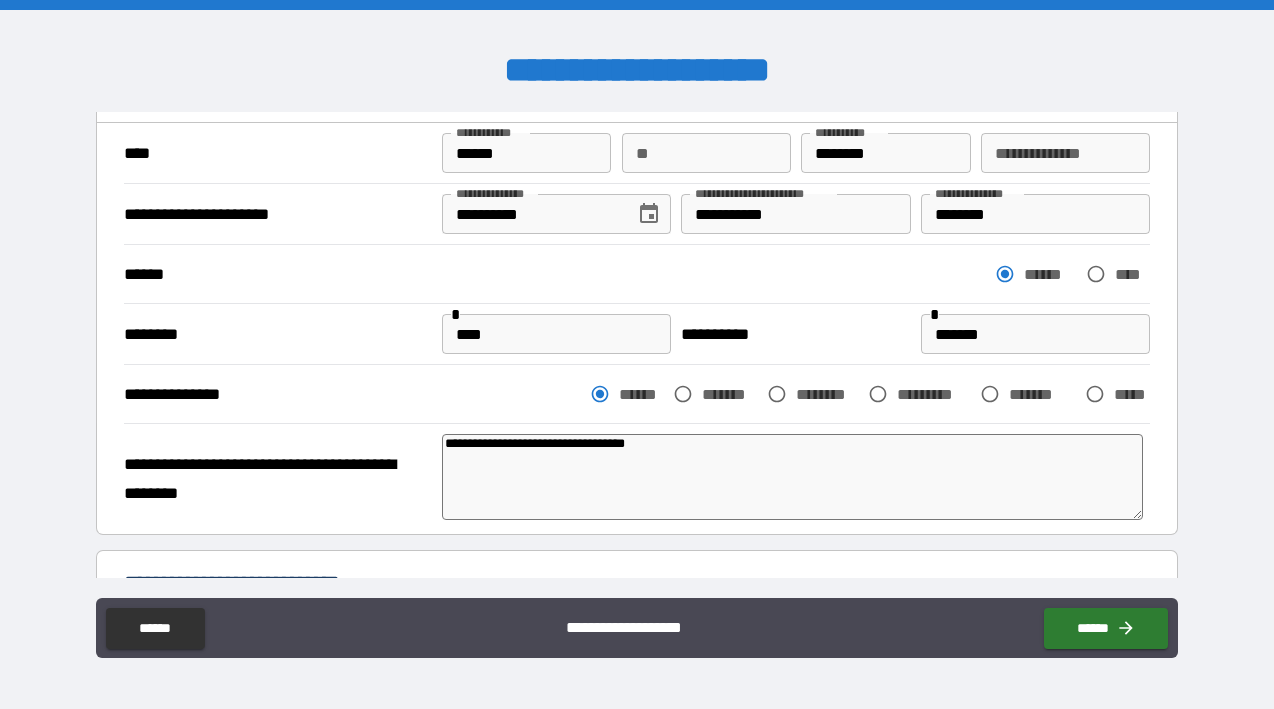 type on "*" 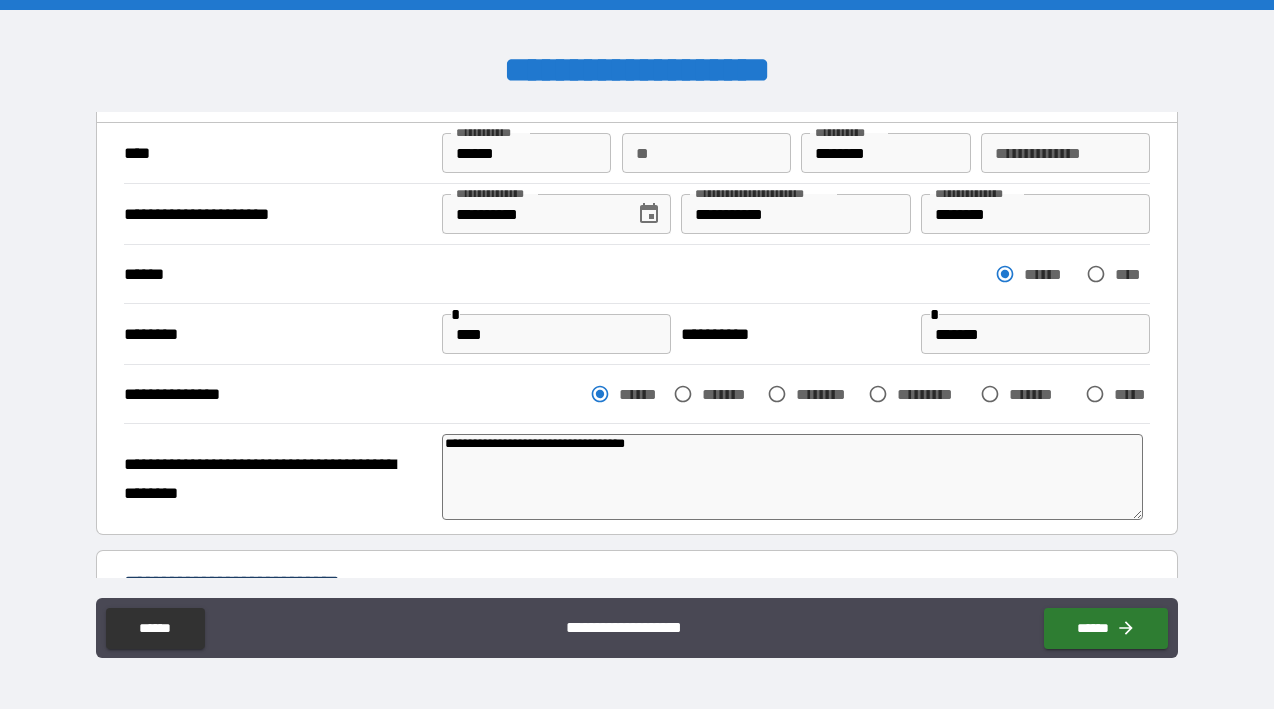 type on "**********" 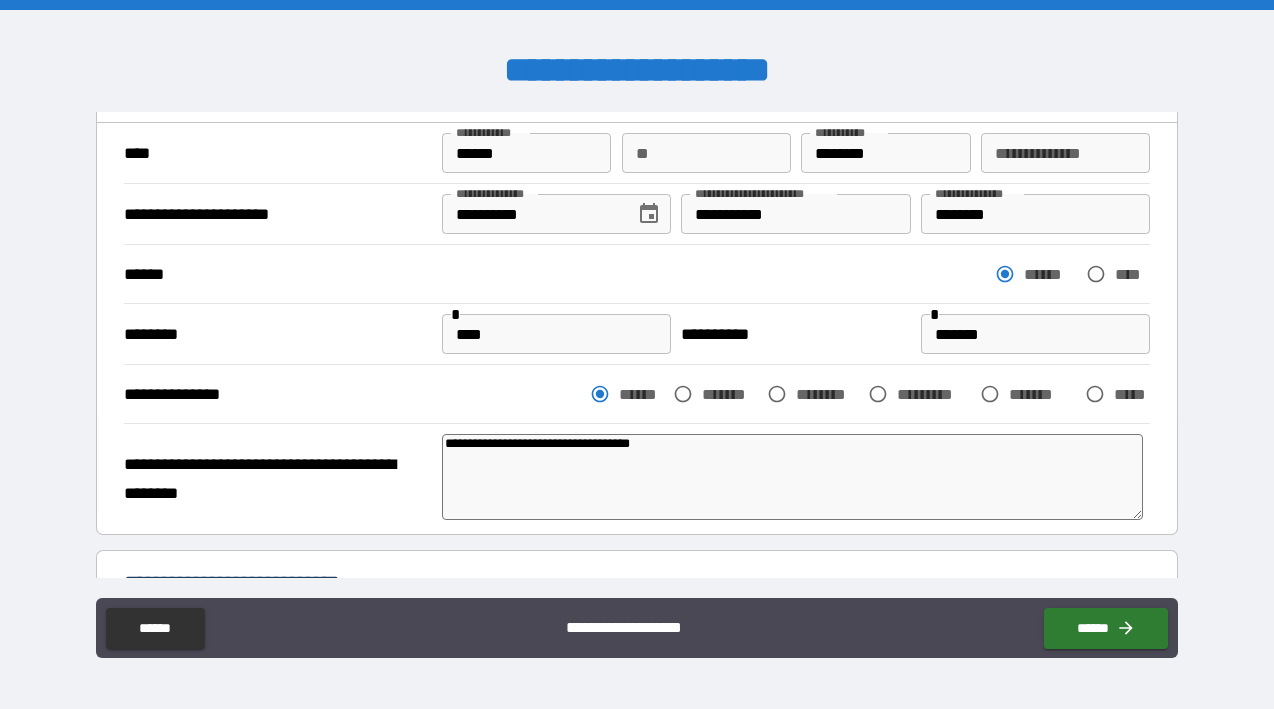 type on "*" 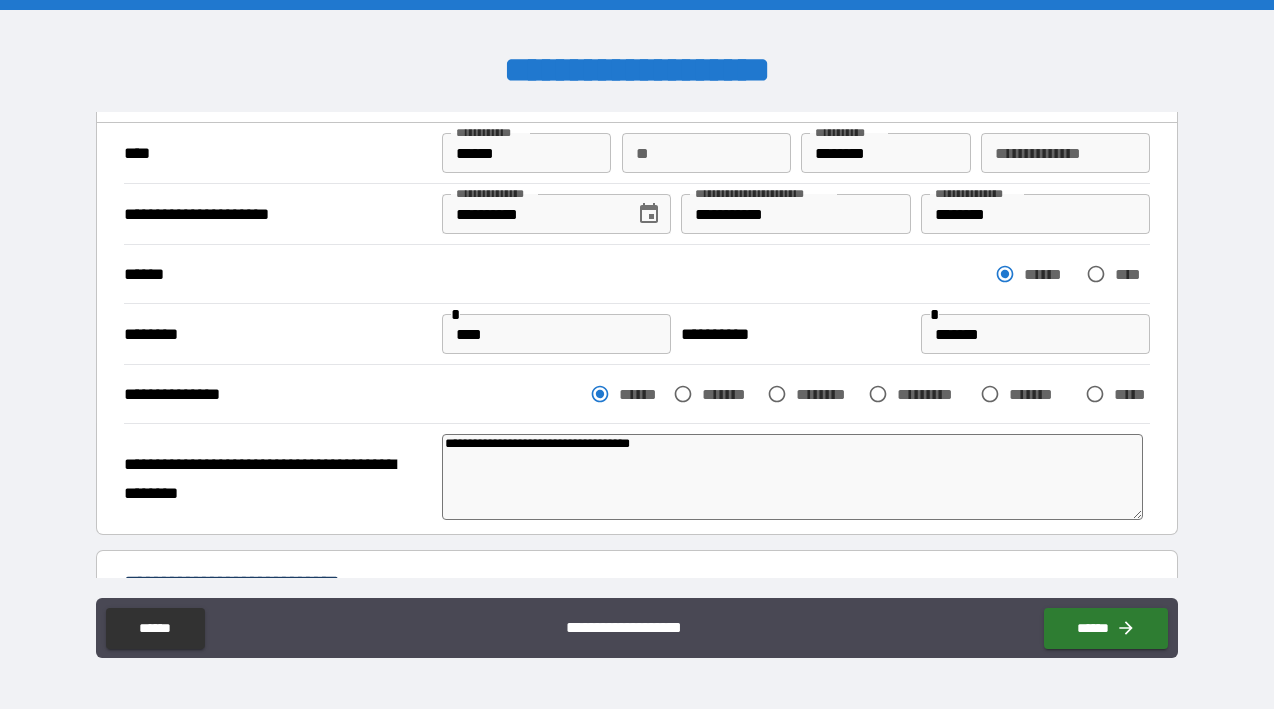 type on "**********" 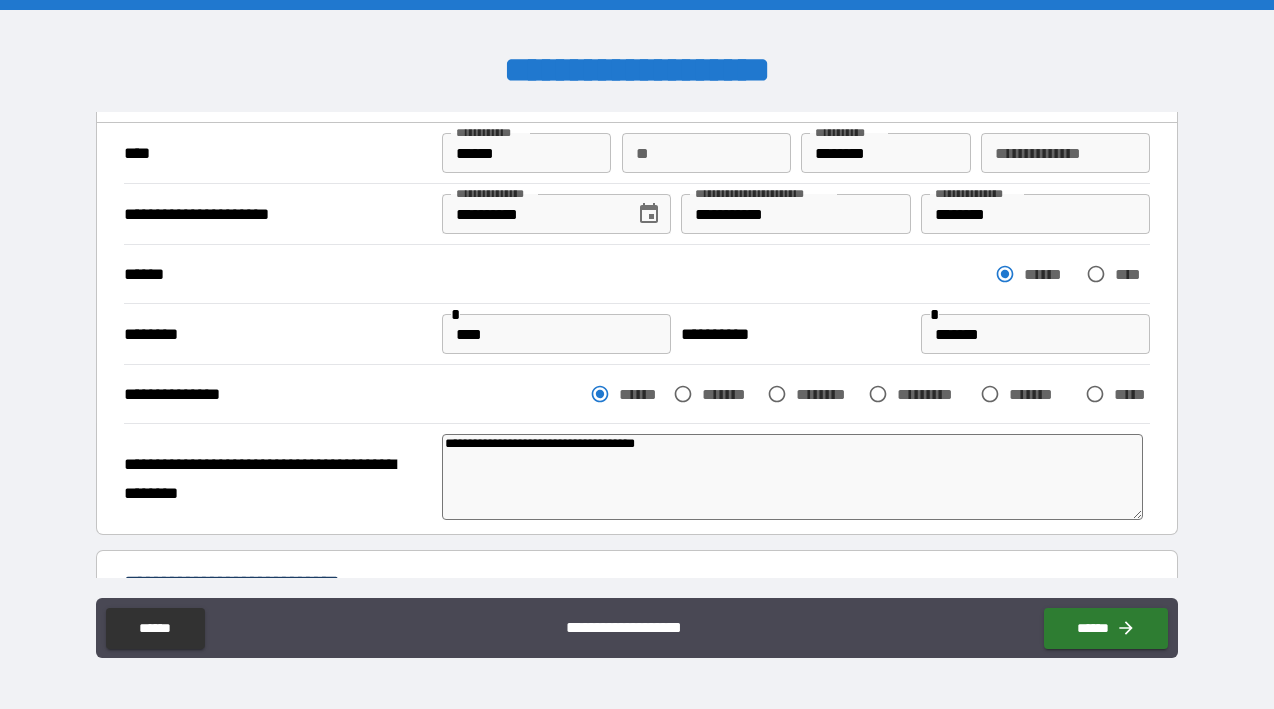type on "*" 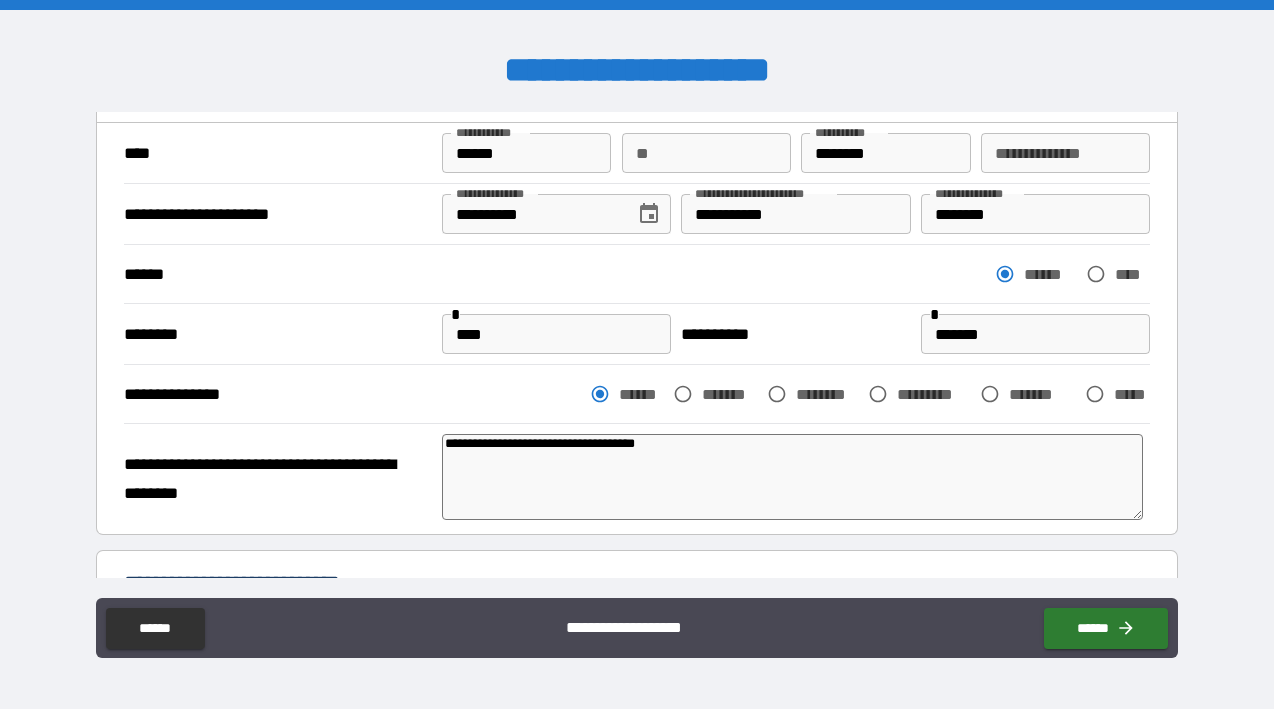 type on "**********" 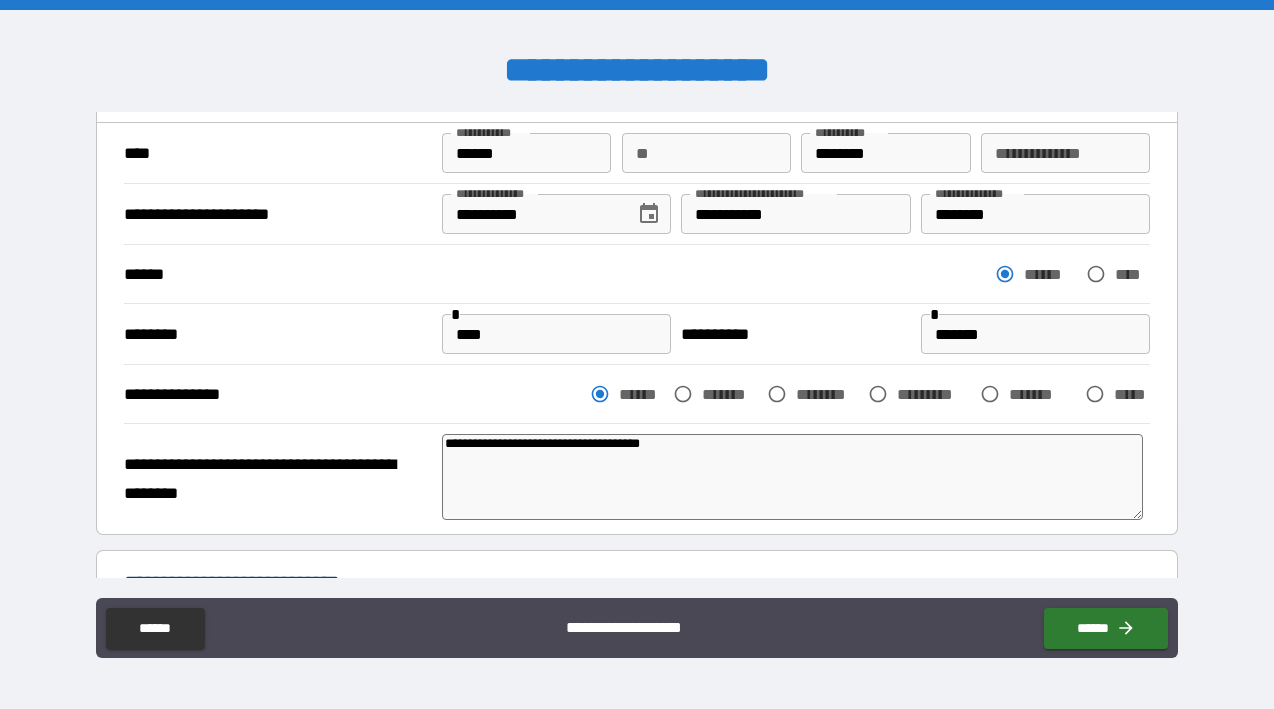 type on "*" 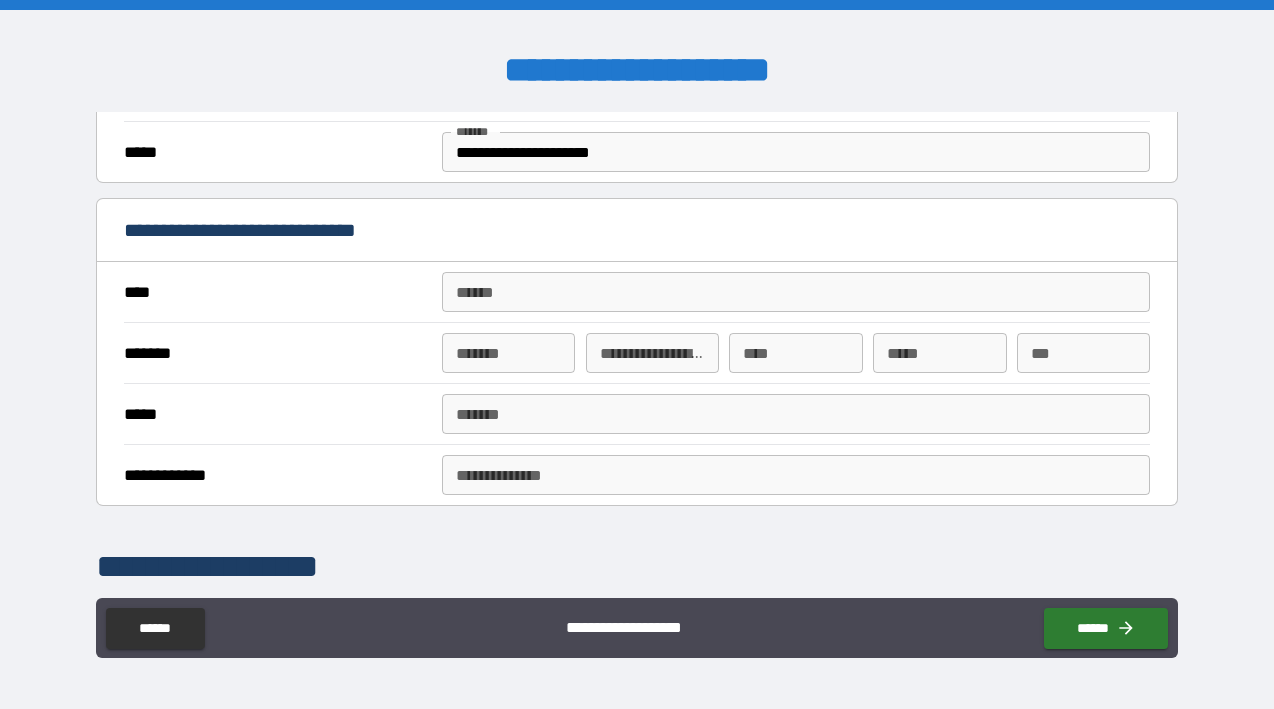 scroll, scrollTop: 885, scrollLeft: 0, axis: vertical 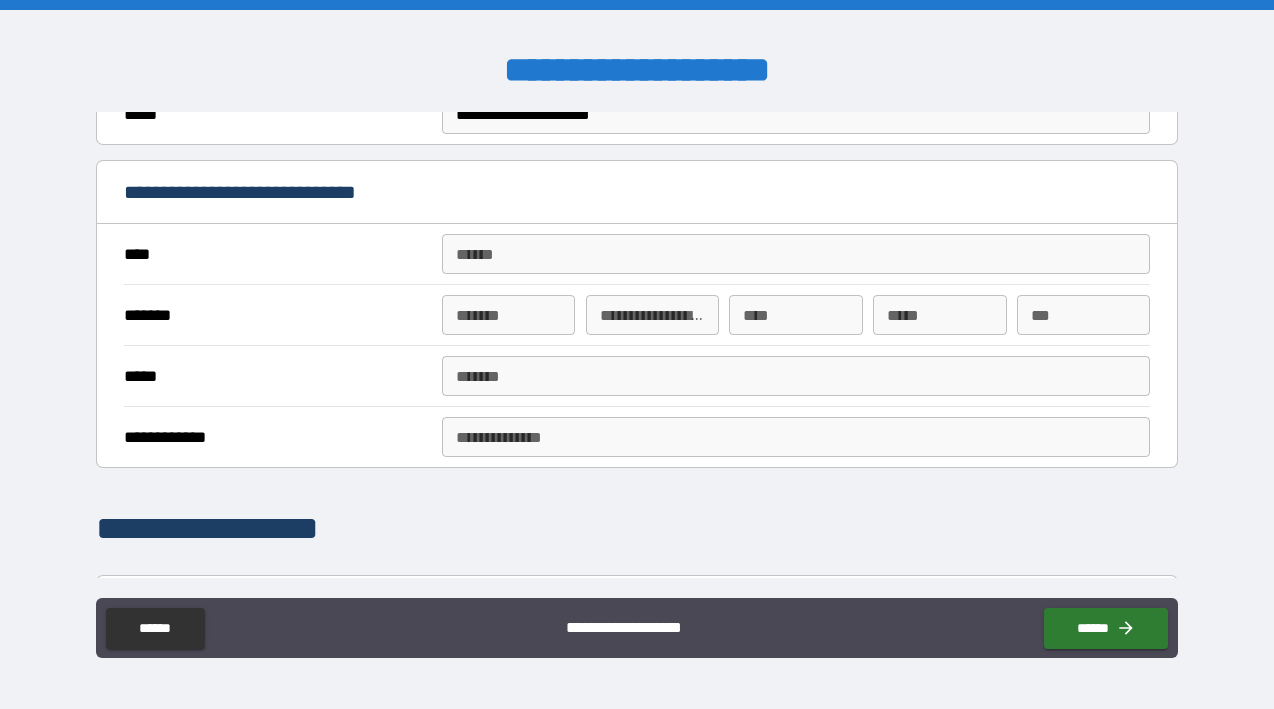 type on "**********" 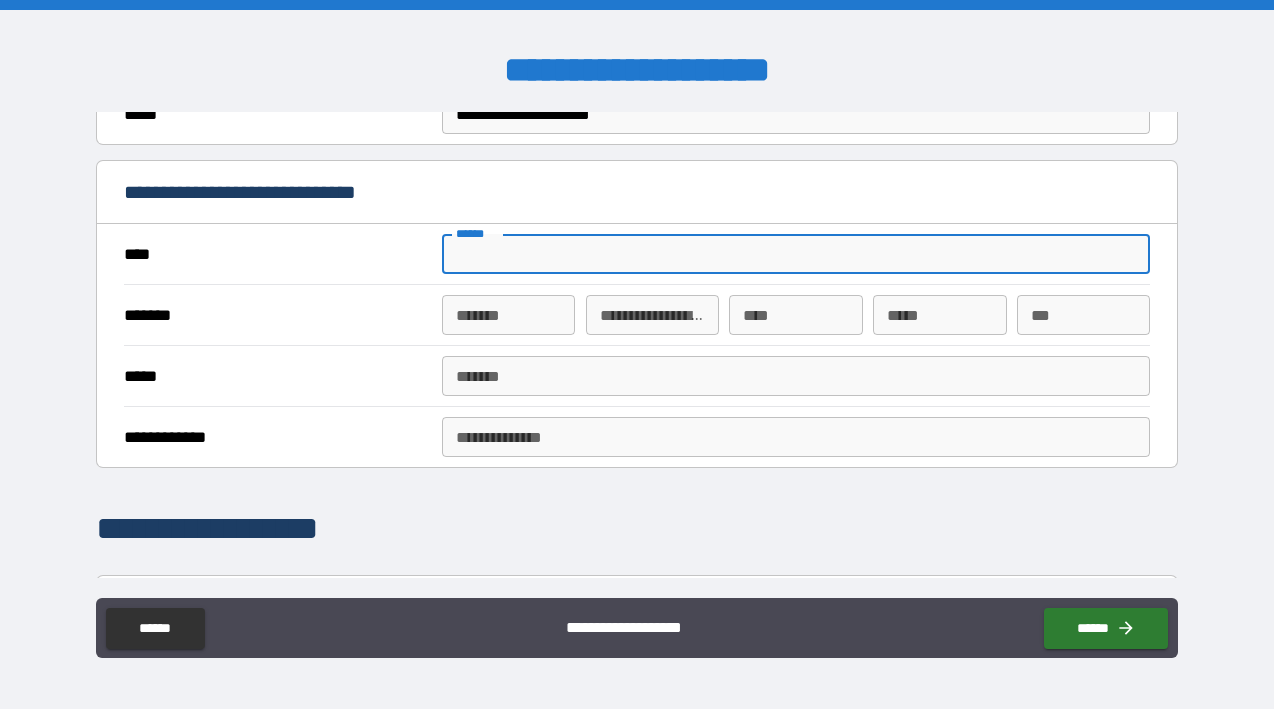 click on "****   *" at bounding box center [796, 254] 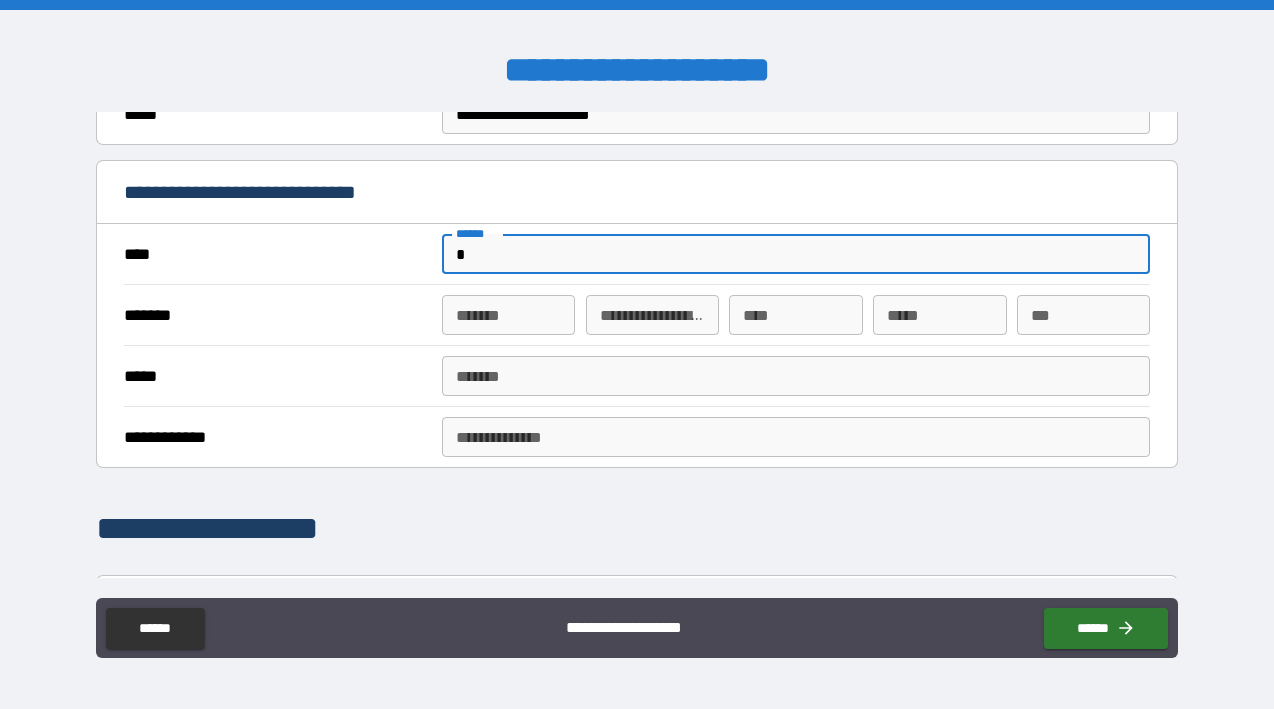 type on "**" 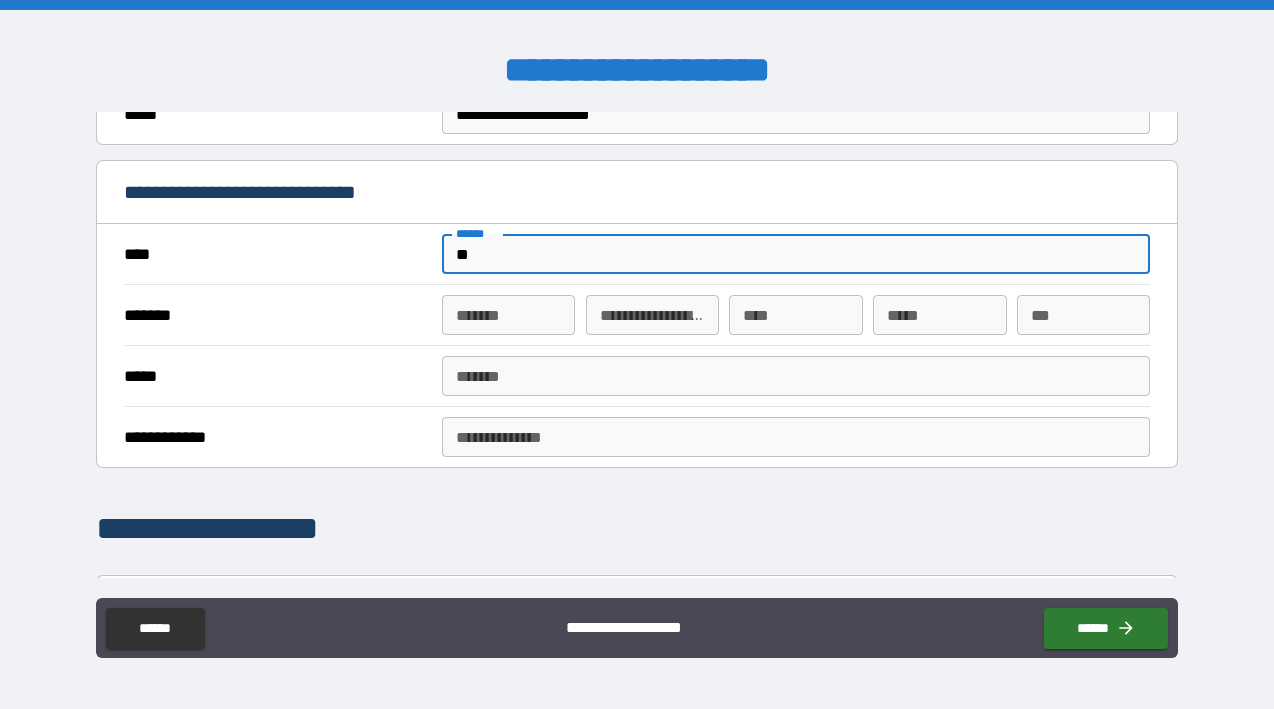 type on "*" 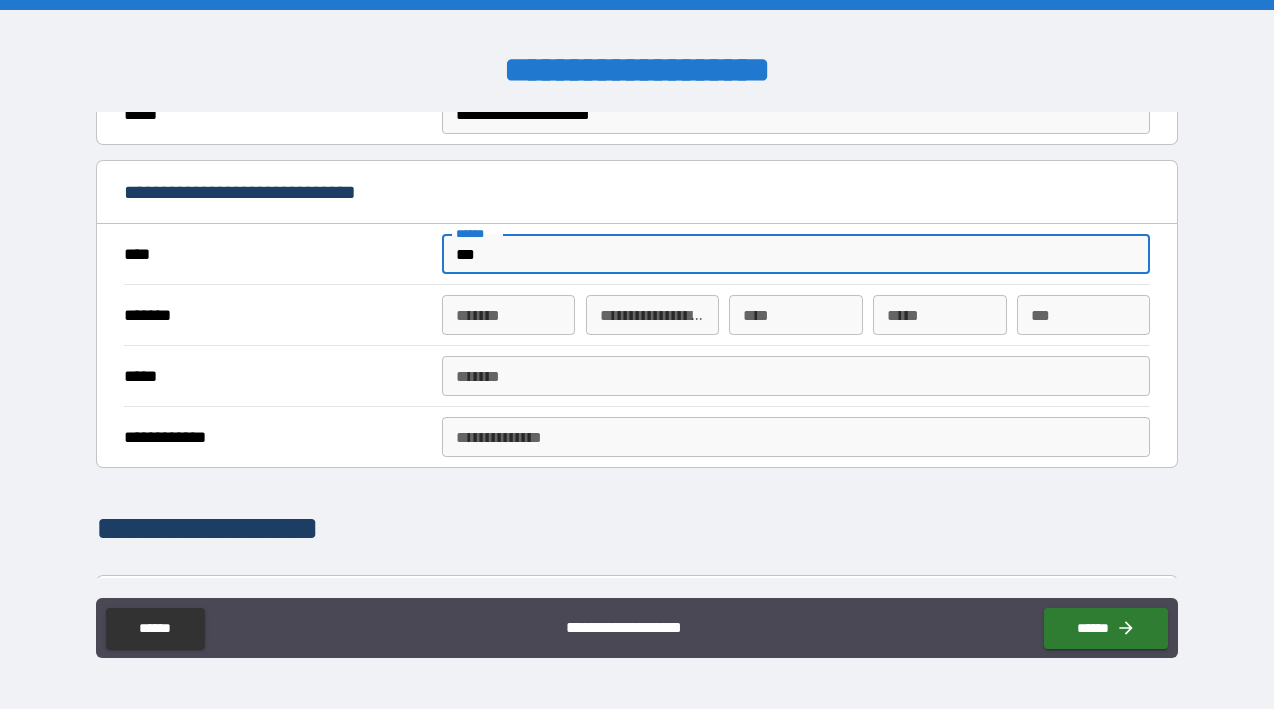 type on "*" 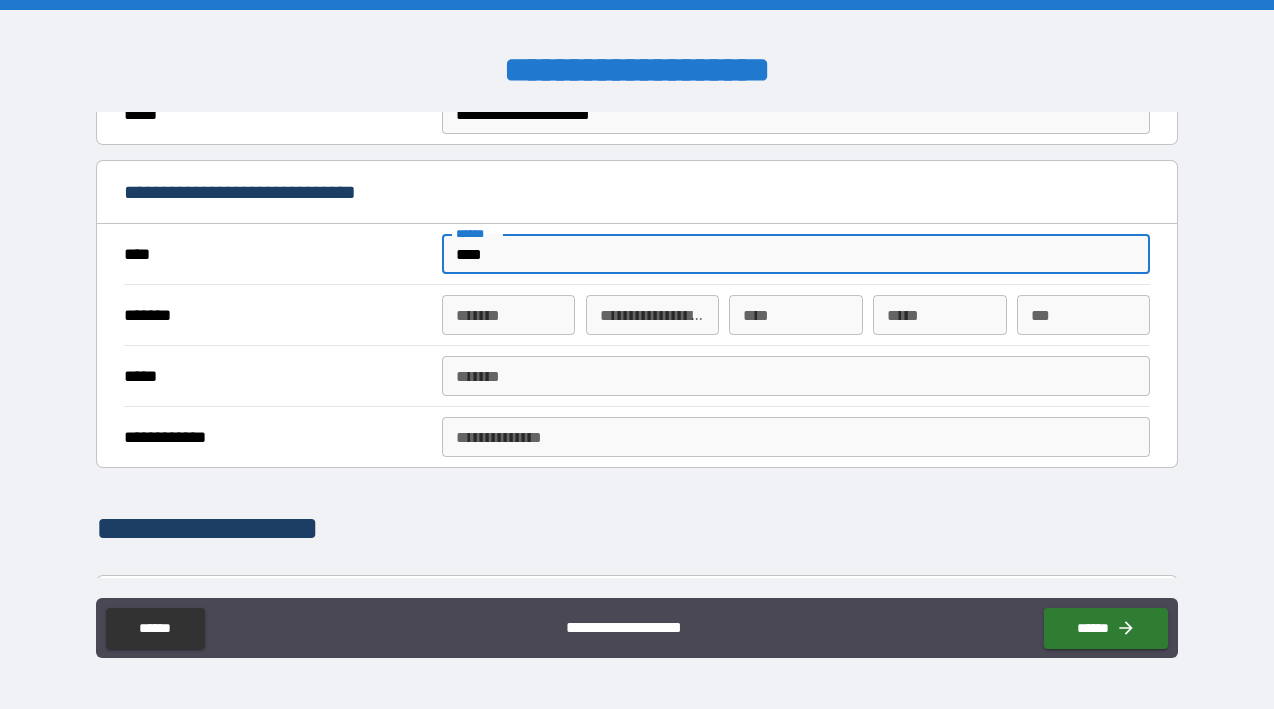 type on "*" 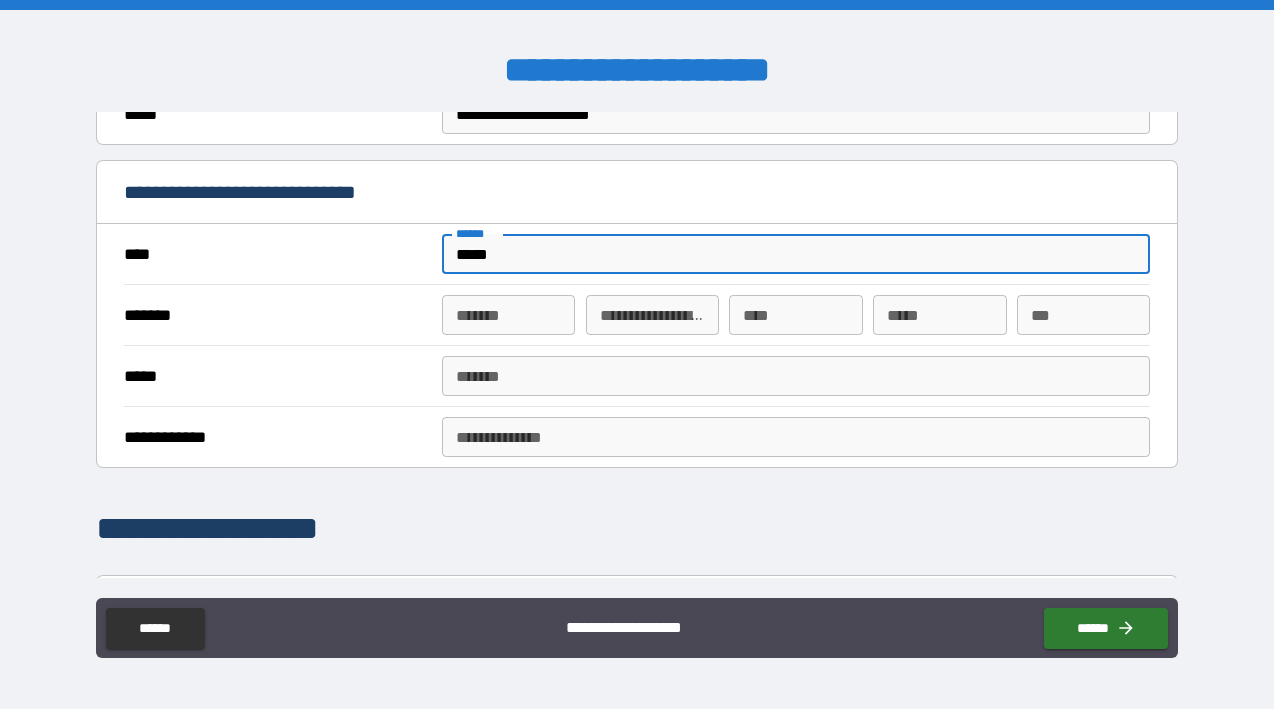type on "******" 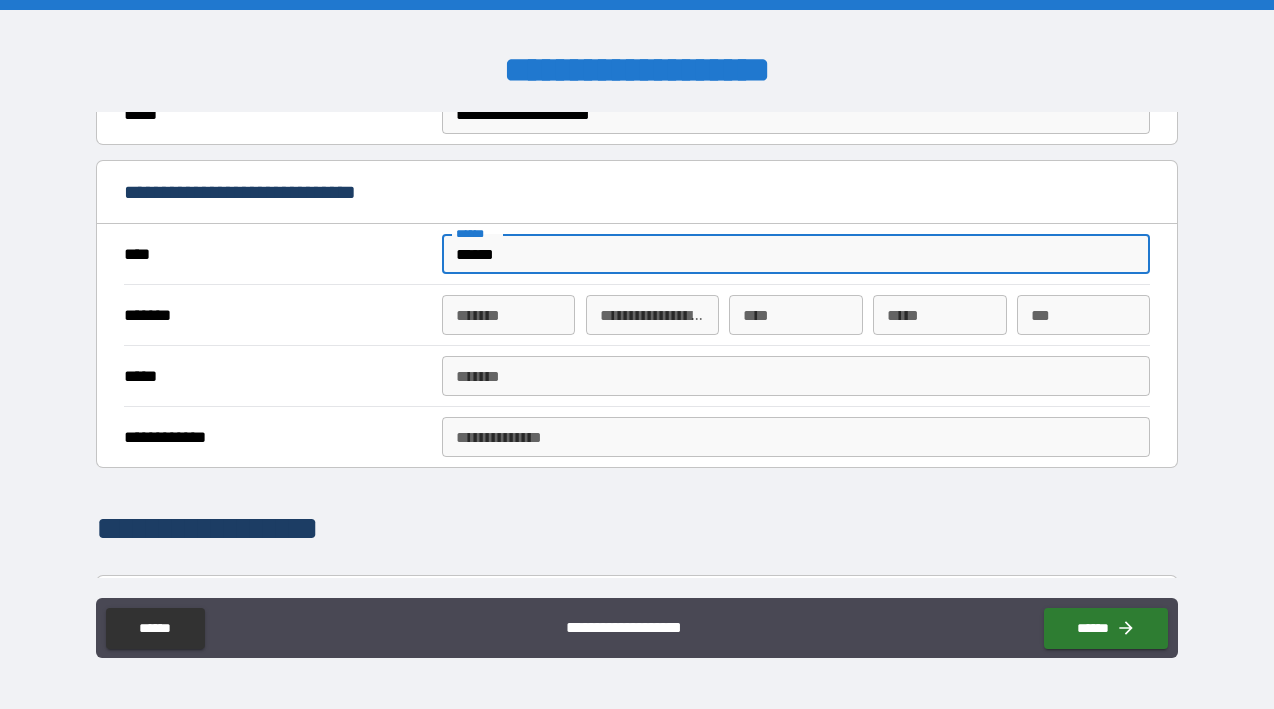 type on "*" 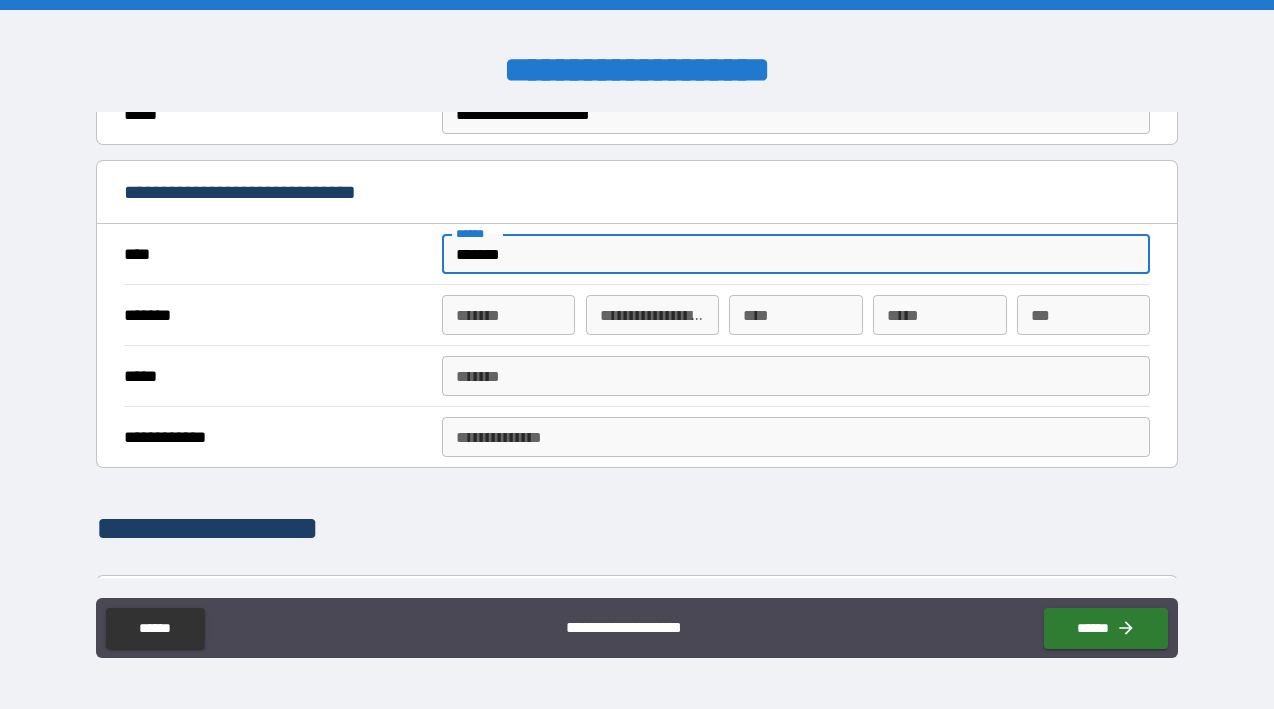 type on "*" 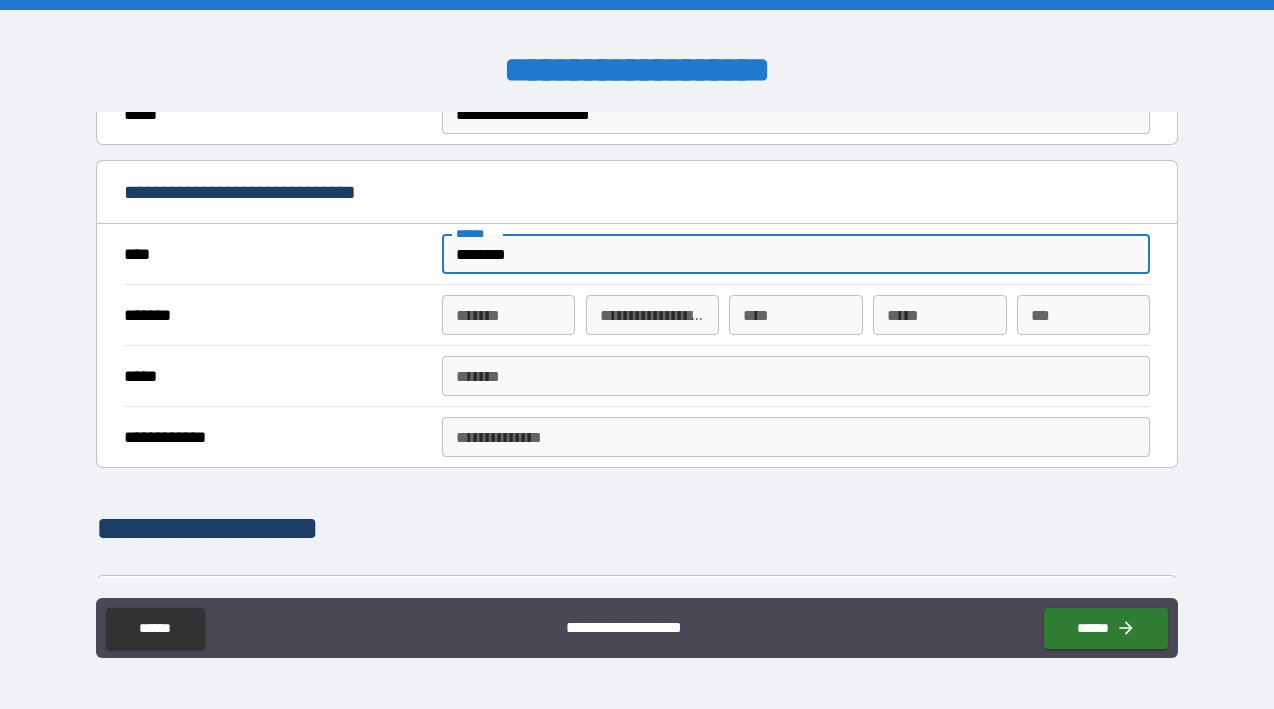 type on "*" 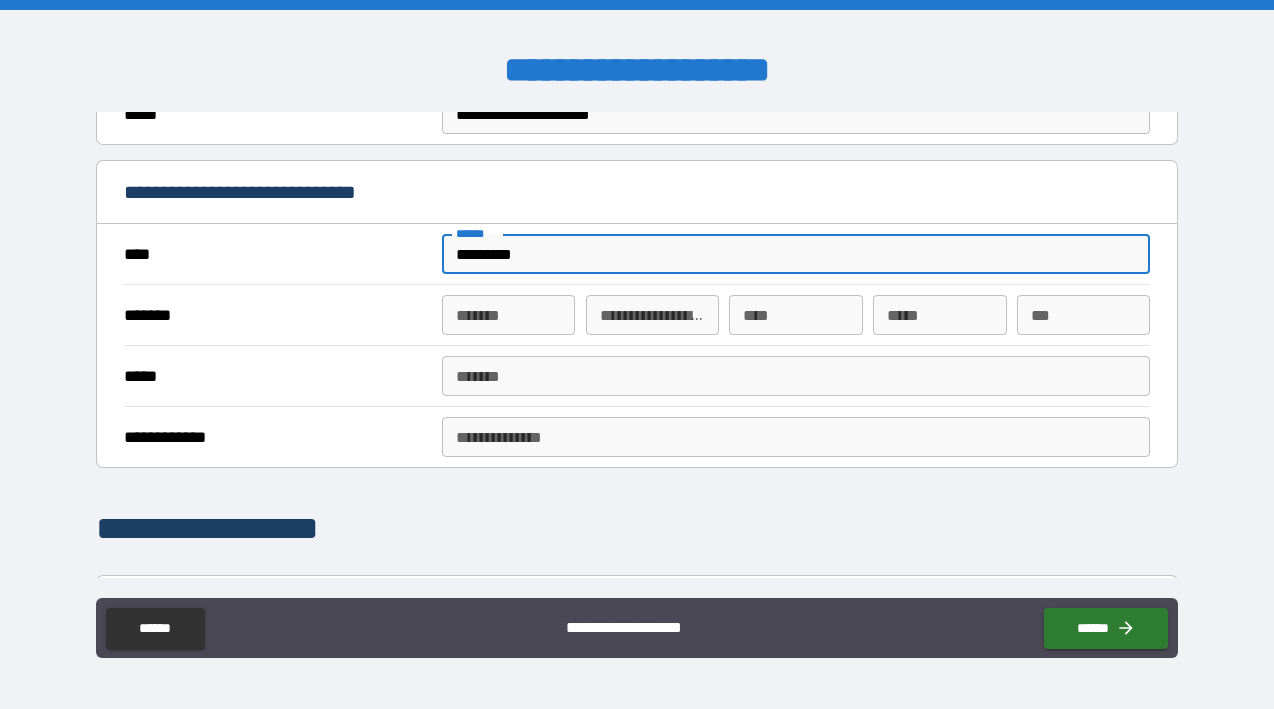 type on "*" 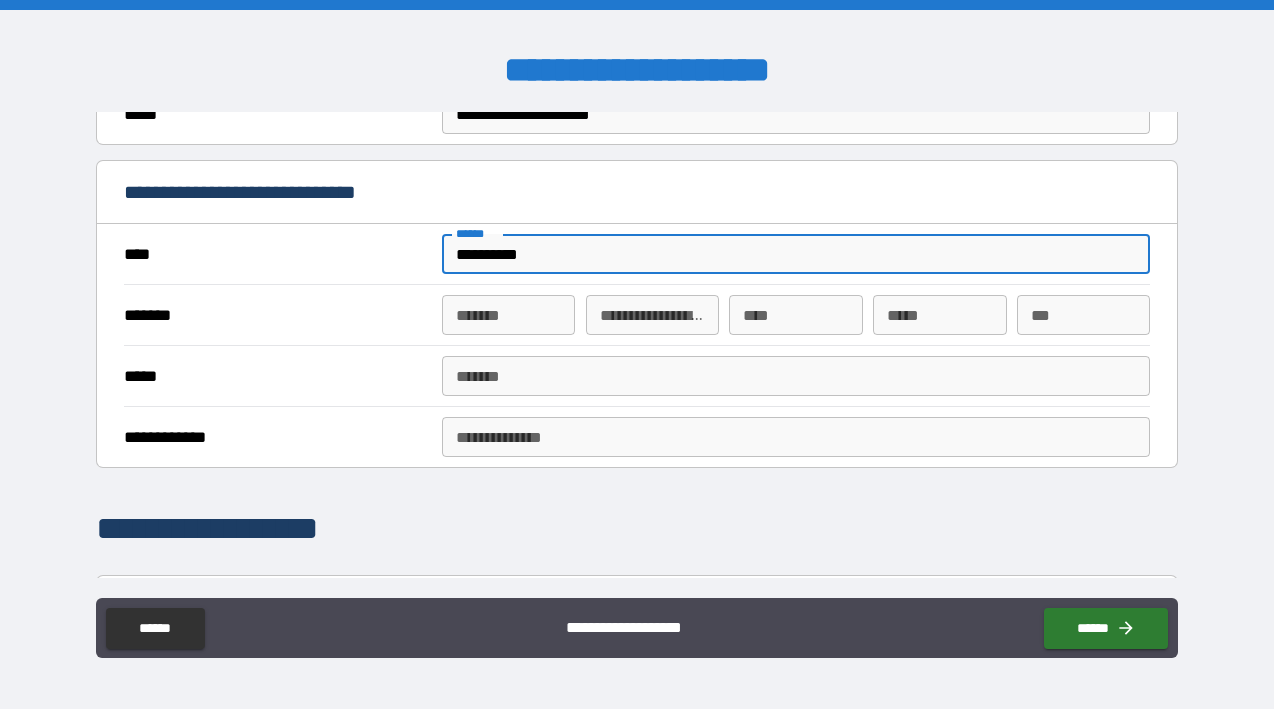 type on "*" 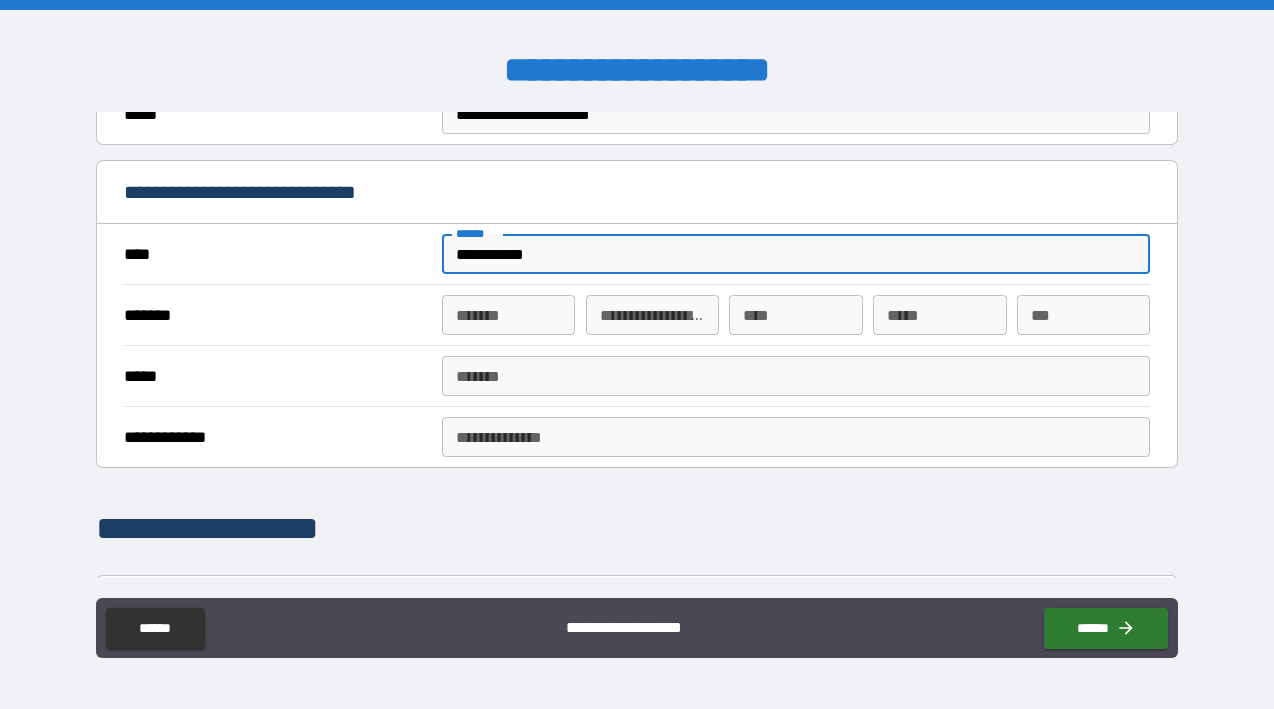 type on "*" 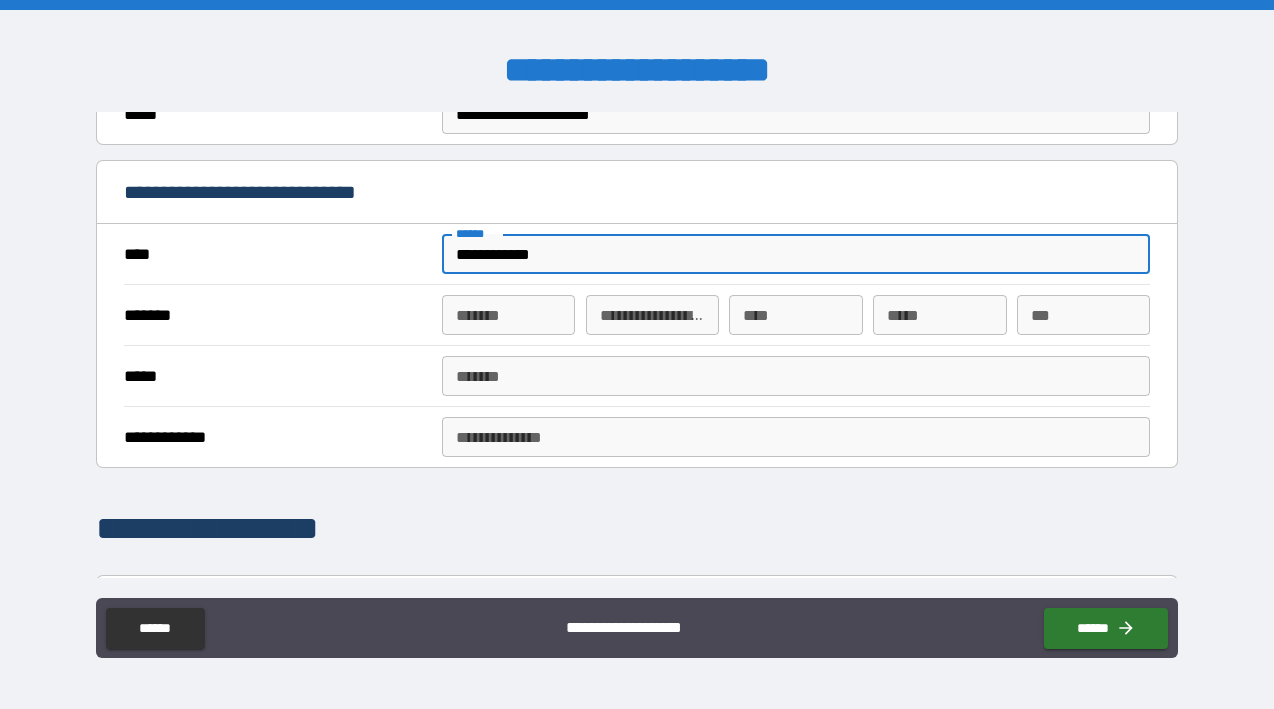 type on "*" 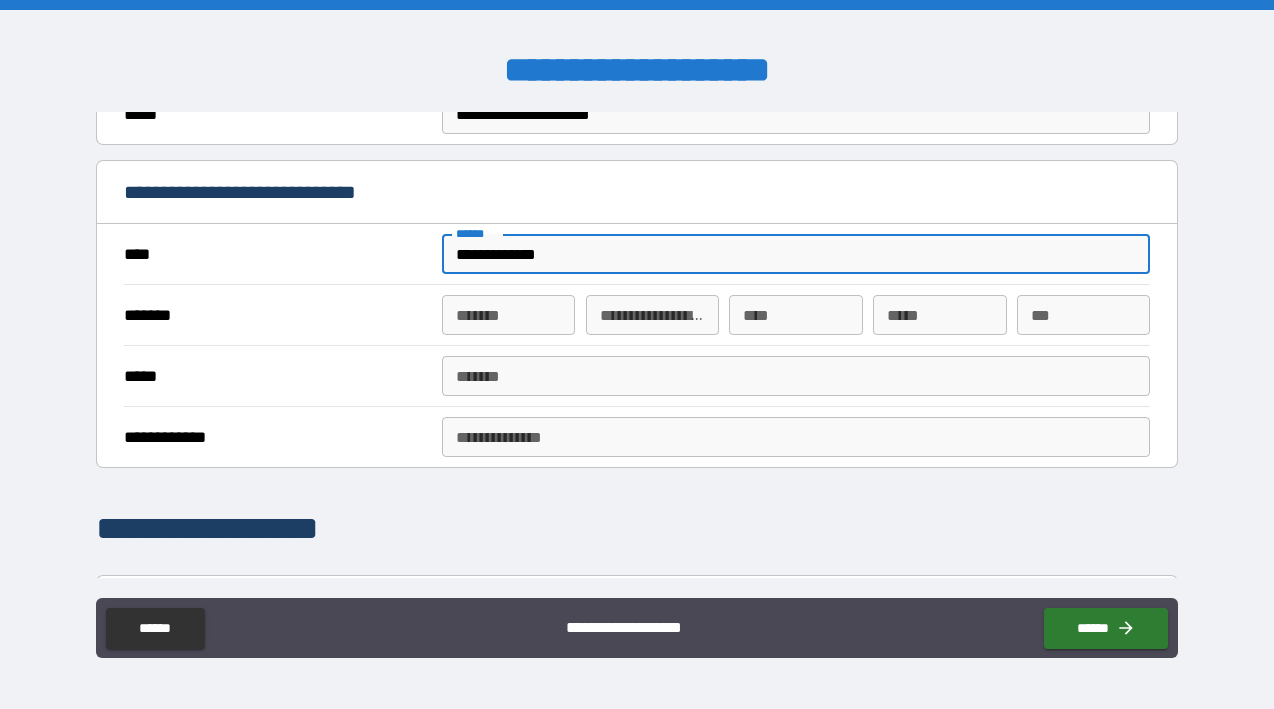 type on "**********" 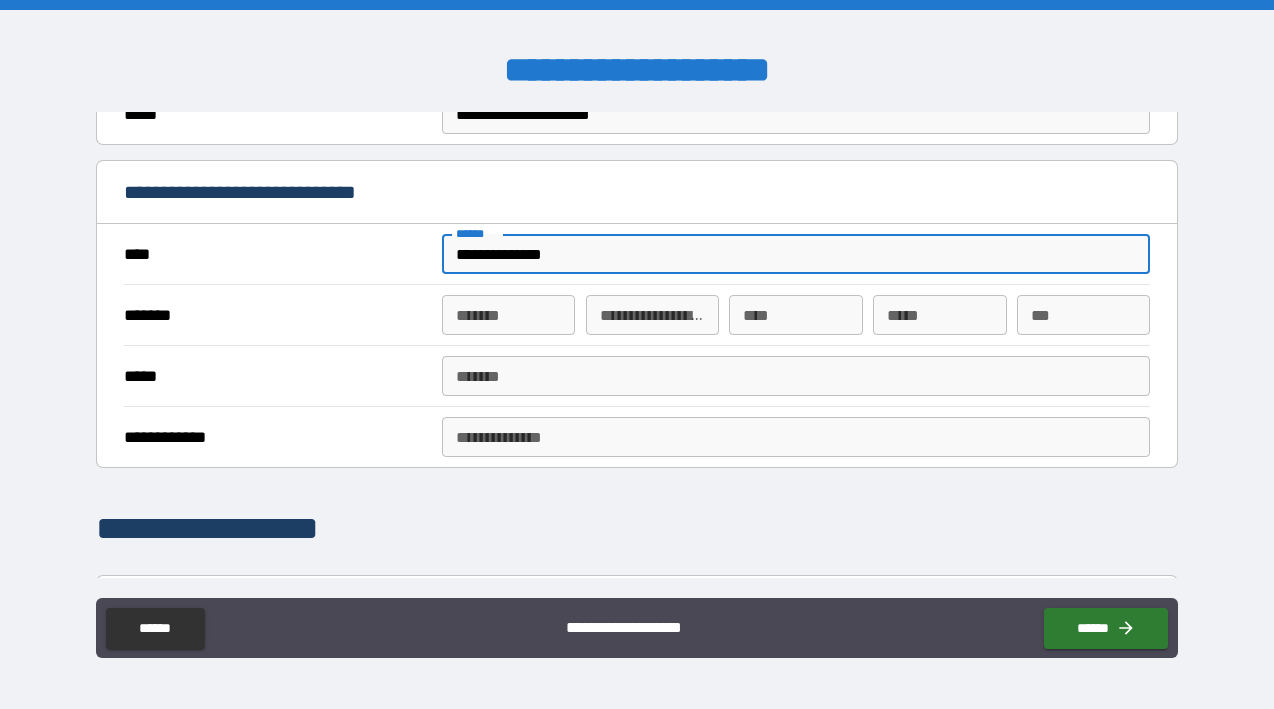 type on "*" 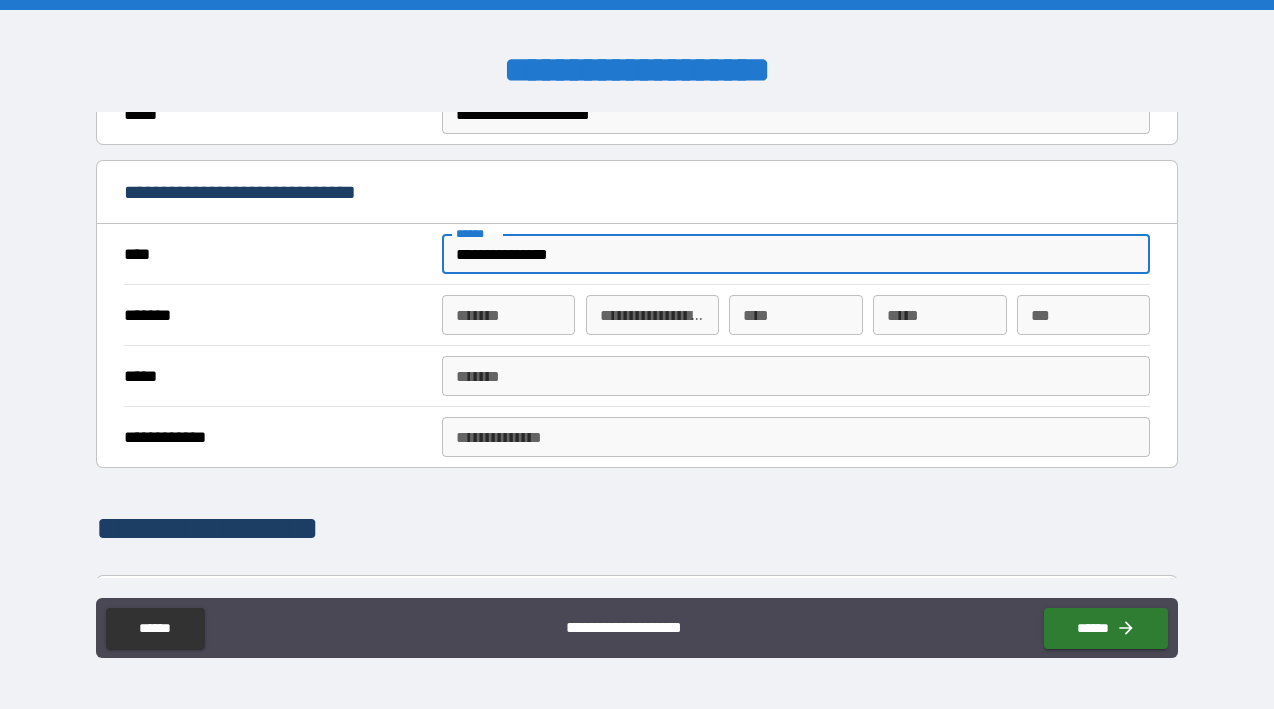 type on "*" 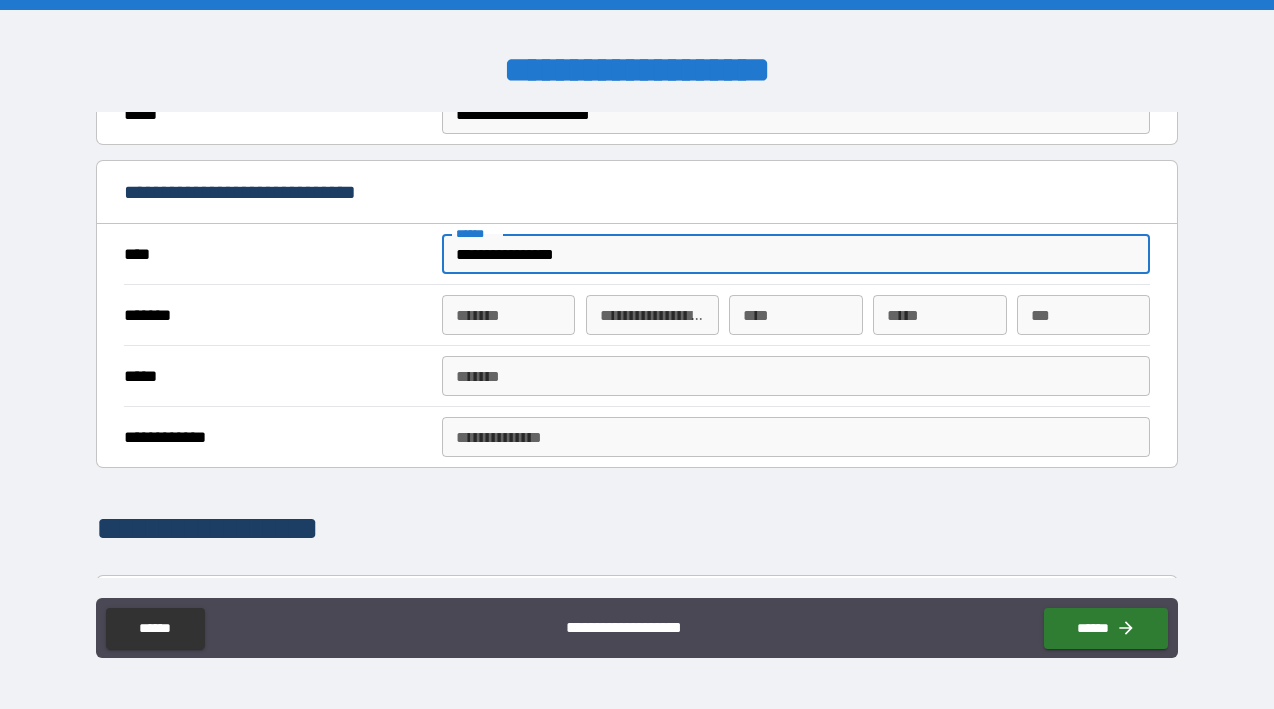 type on "*" 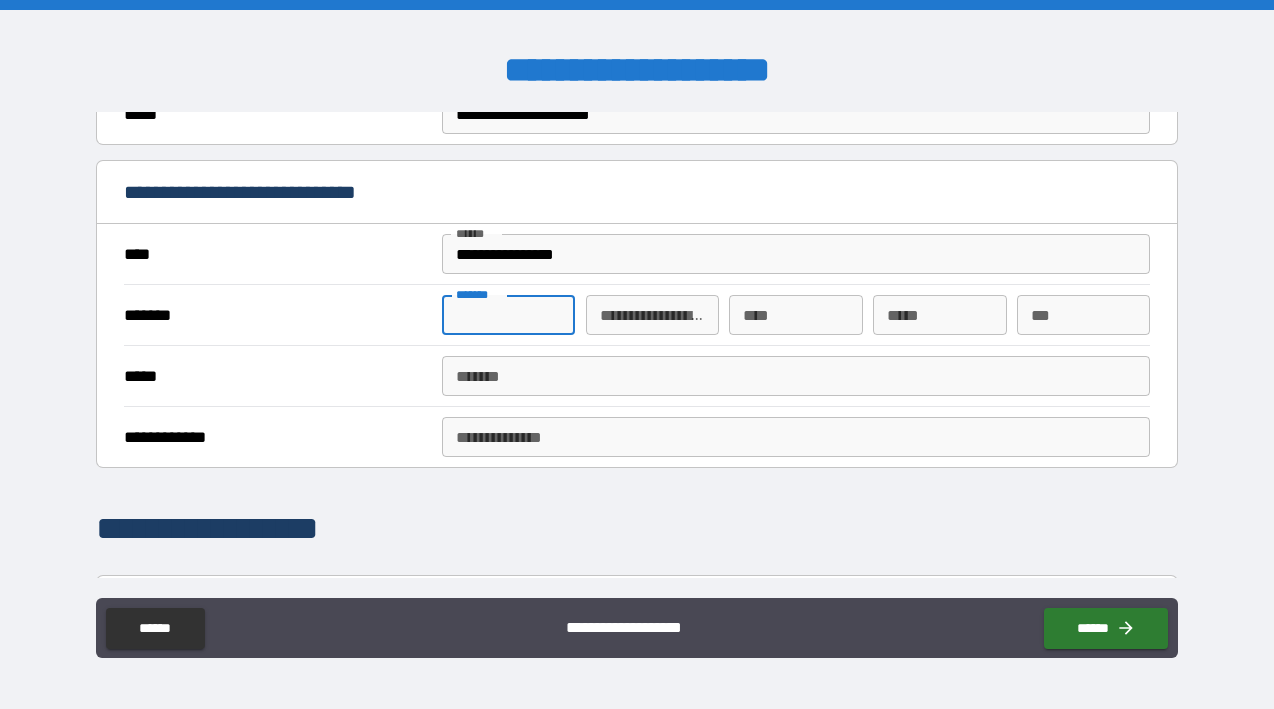 type on "*" 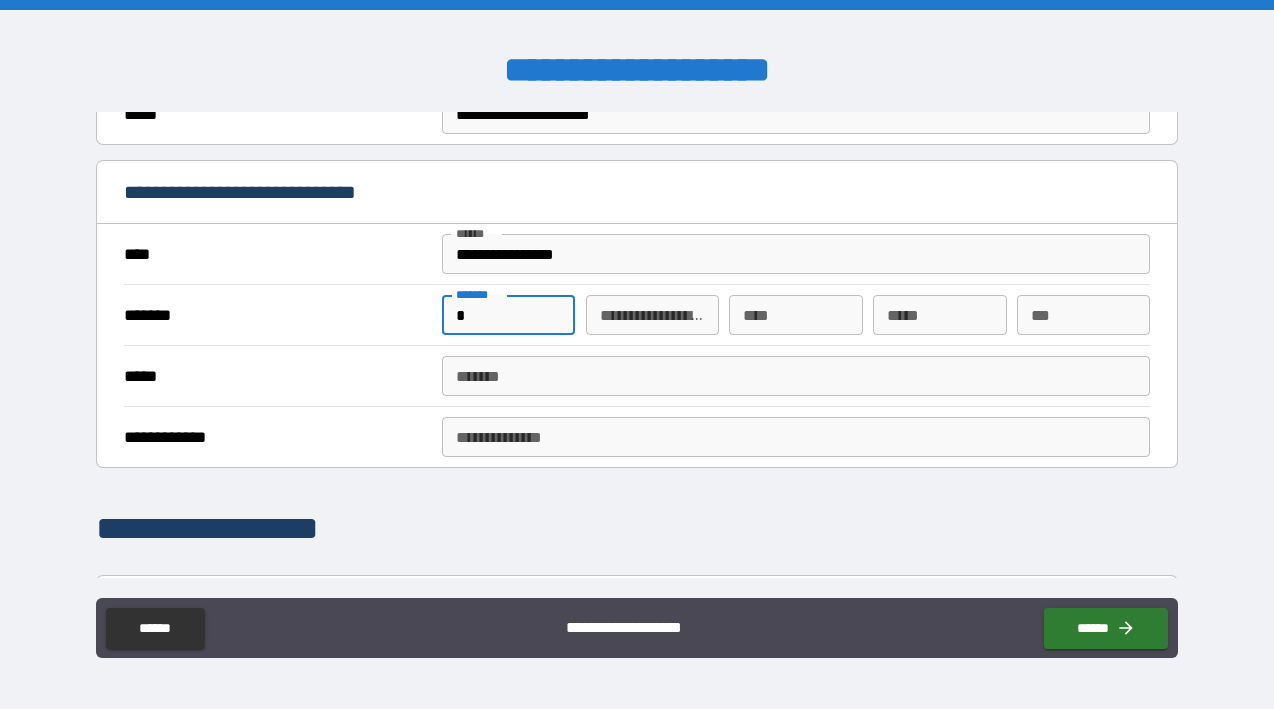 type on "*" 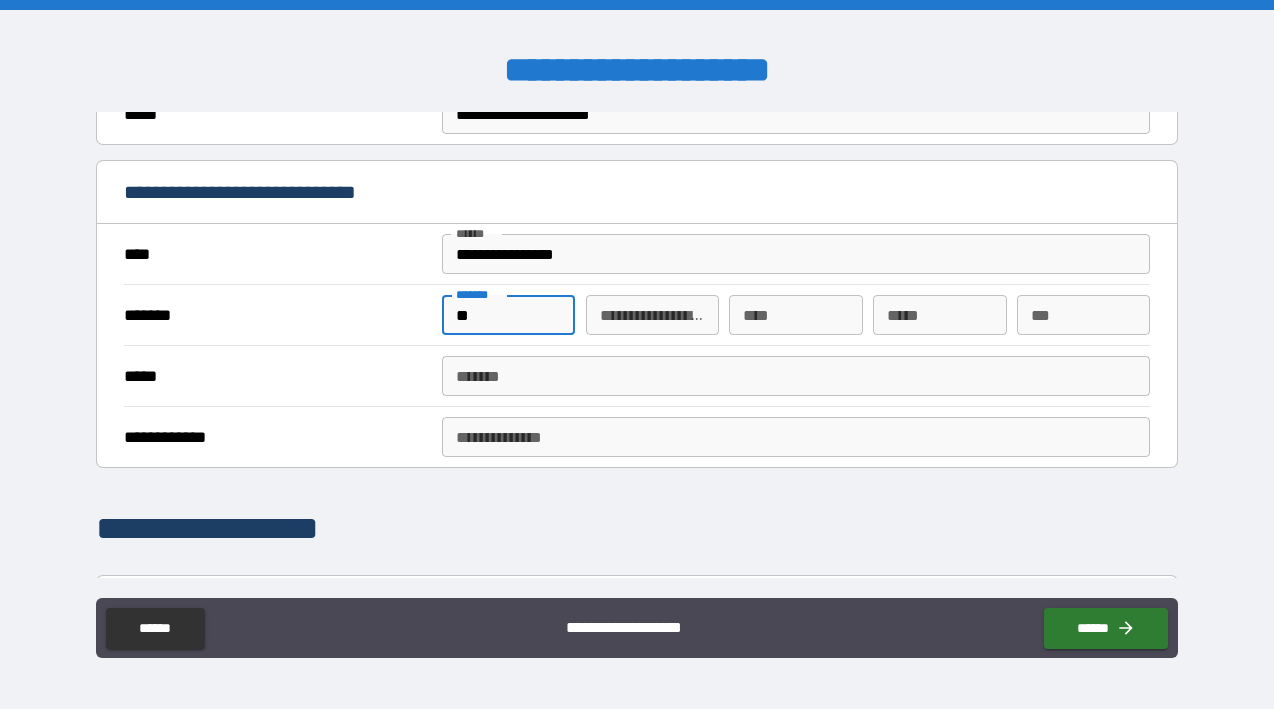 type on "*" 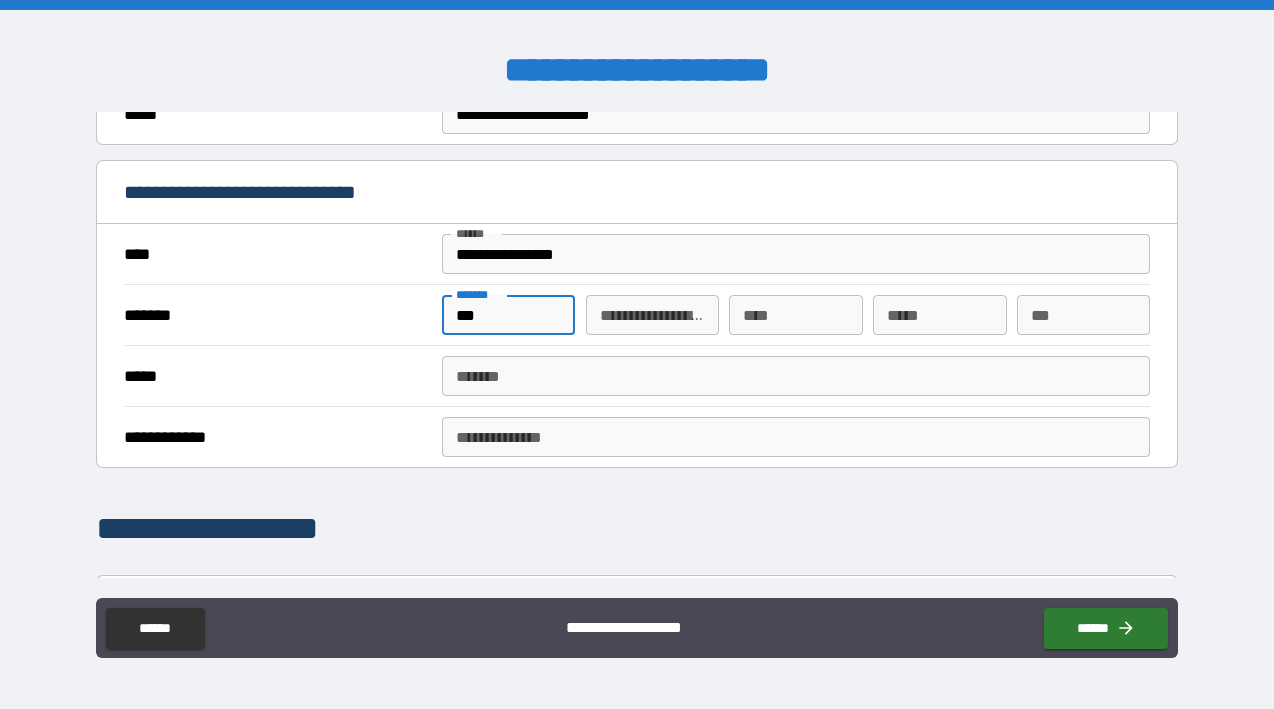 type on "*" 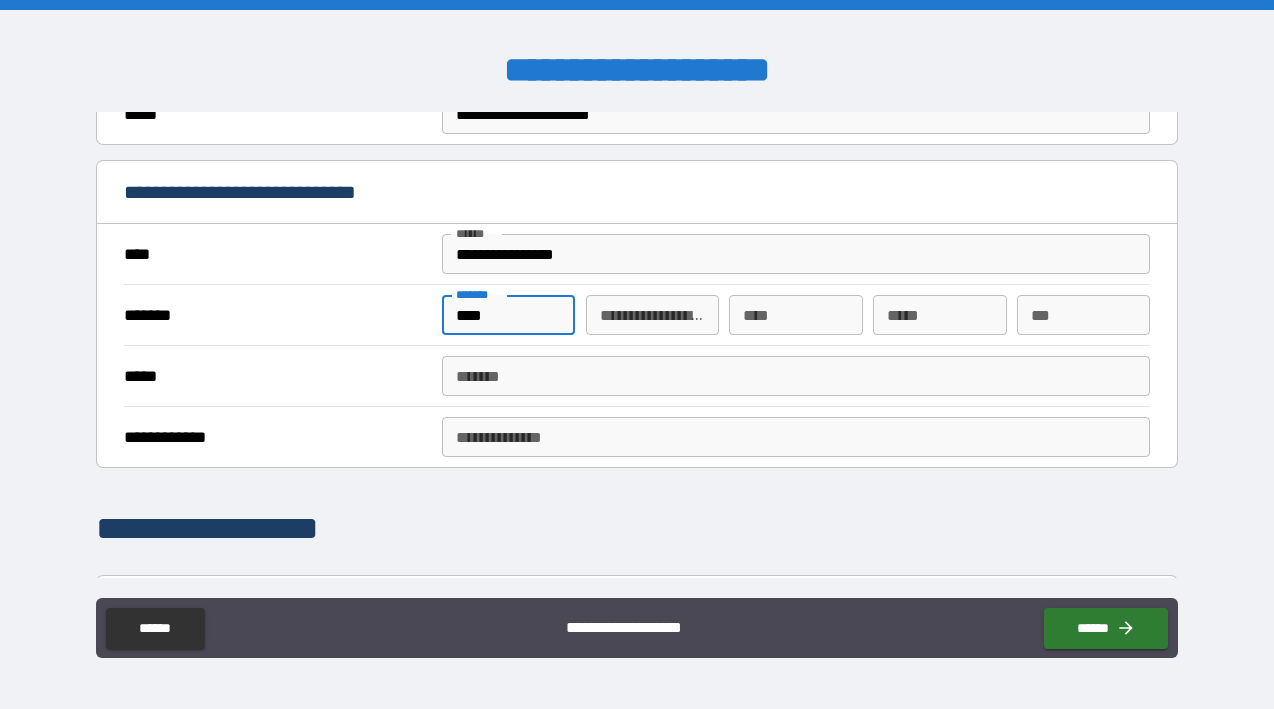 type on "*" 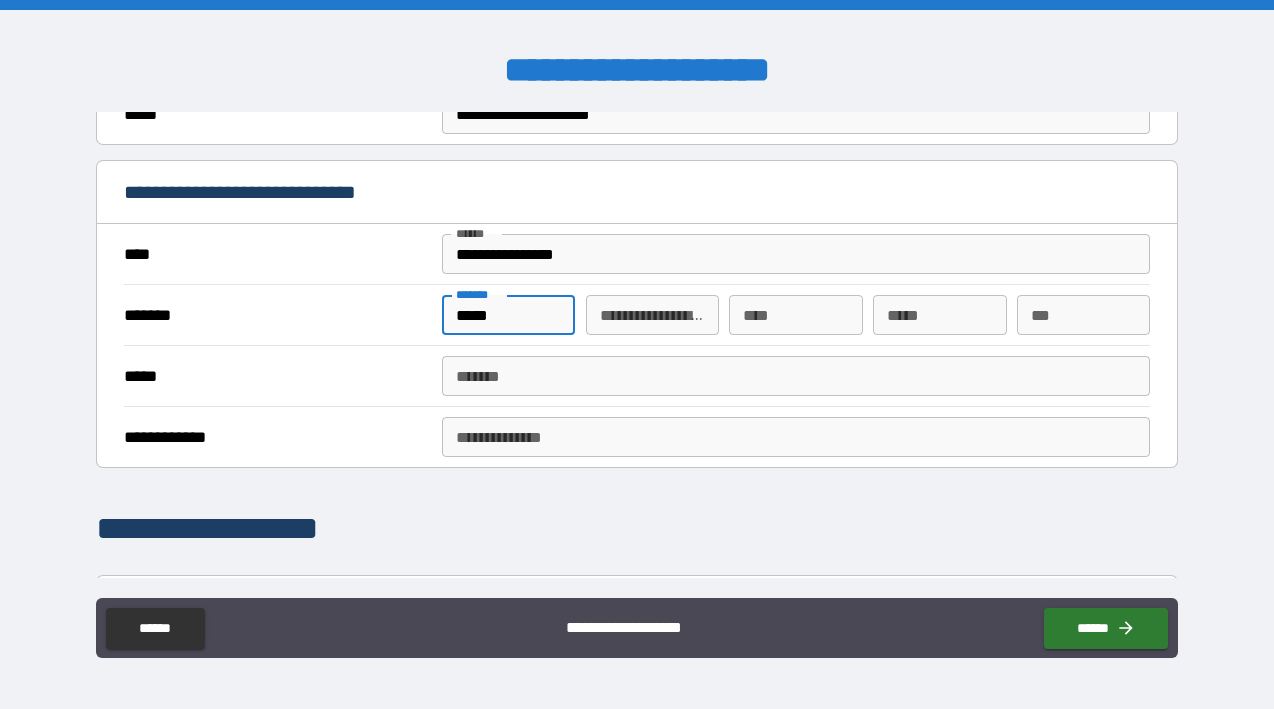 type on "*" 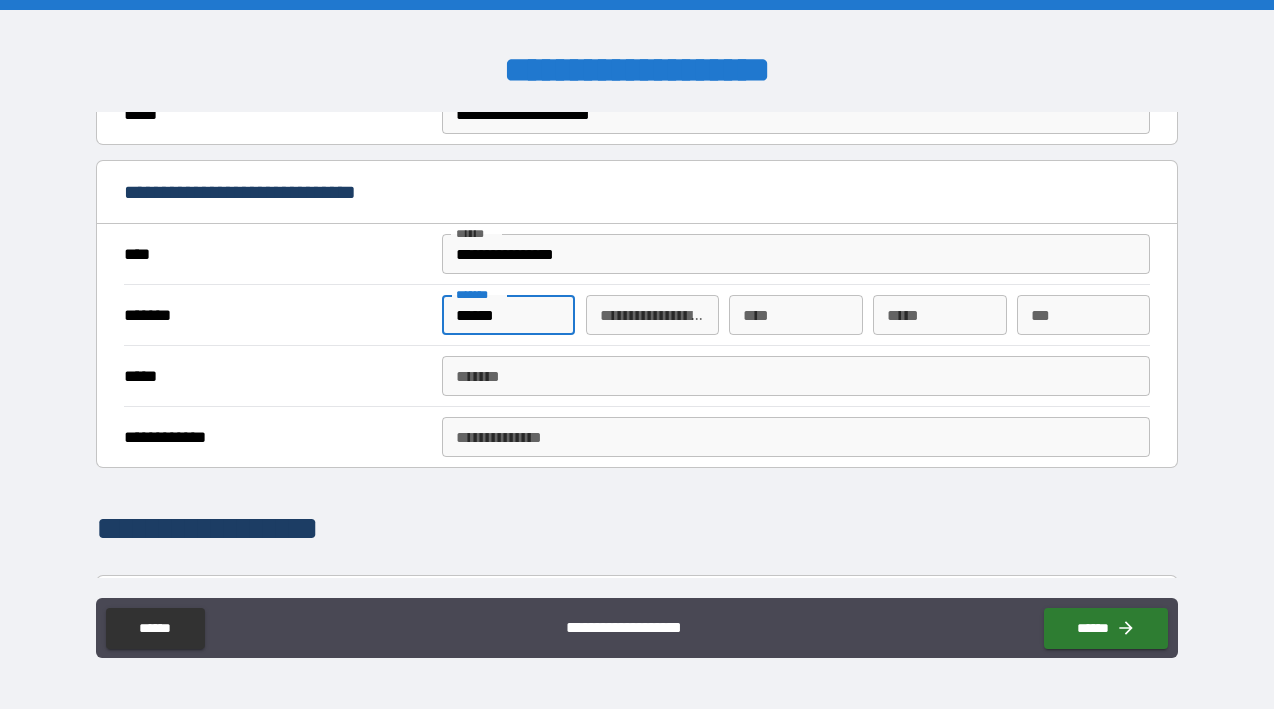 type on "*" 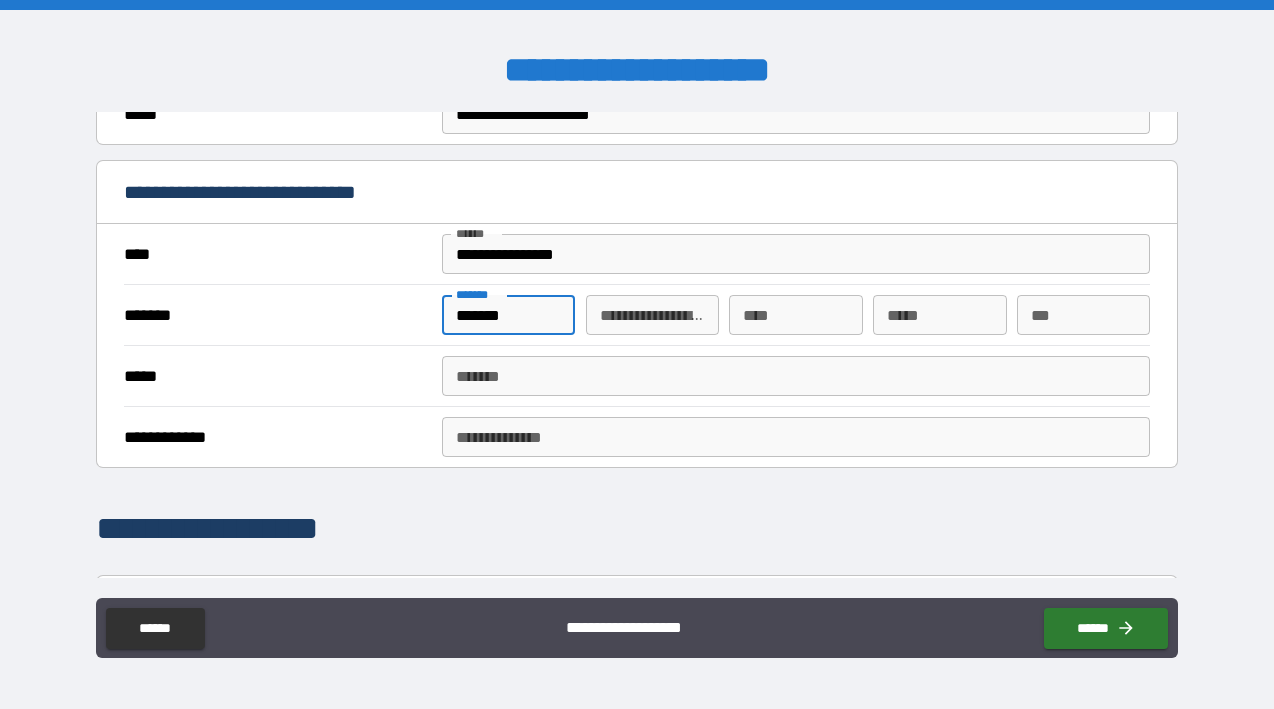 type on "*" 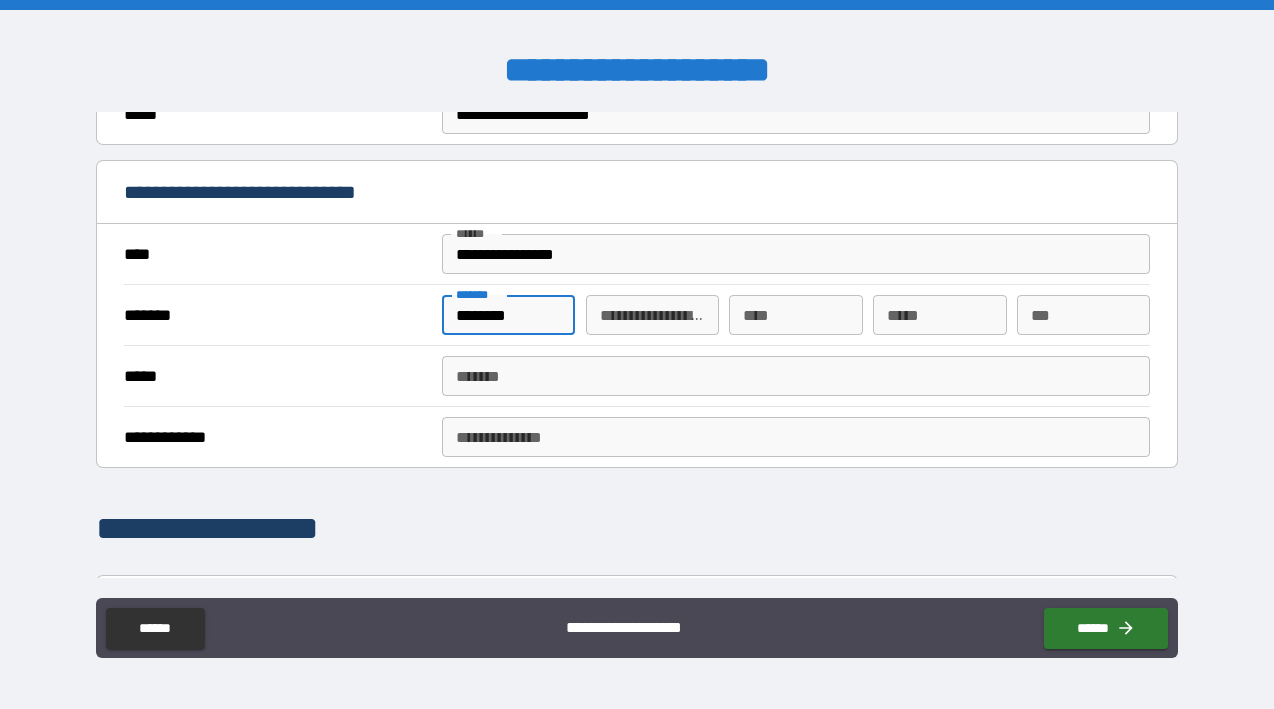 type 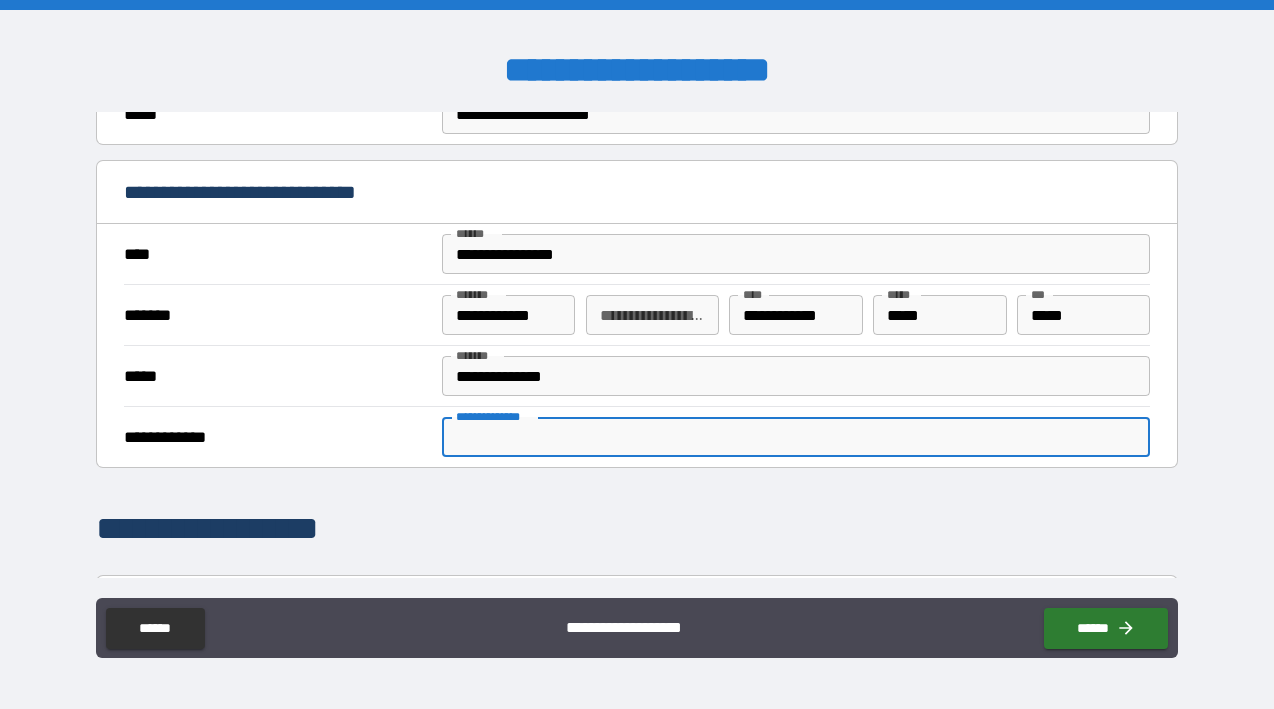 click on "**********" at bounding box center [796, 437] 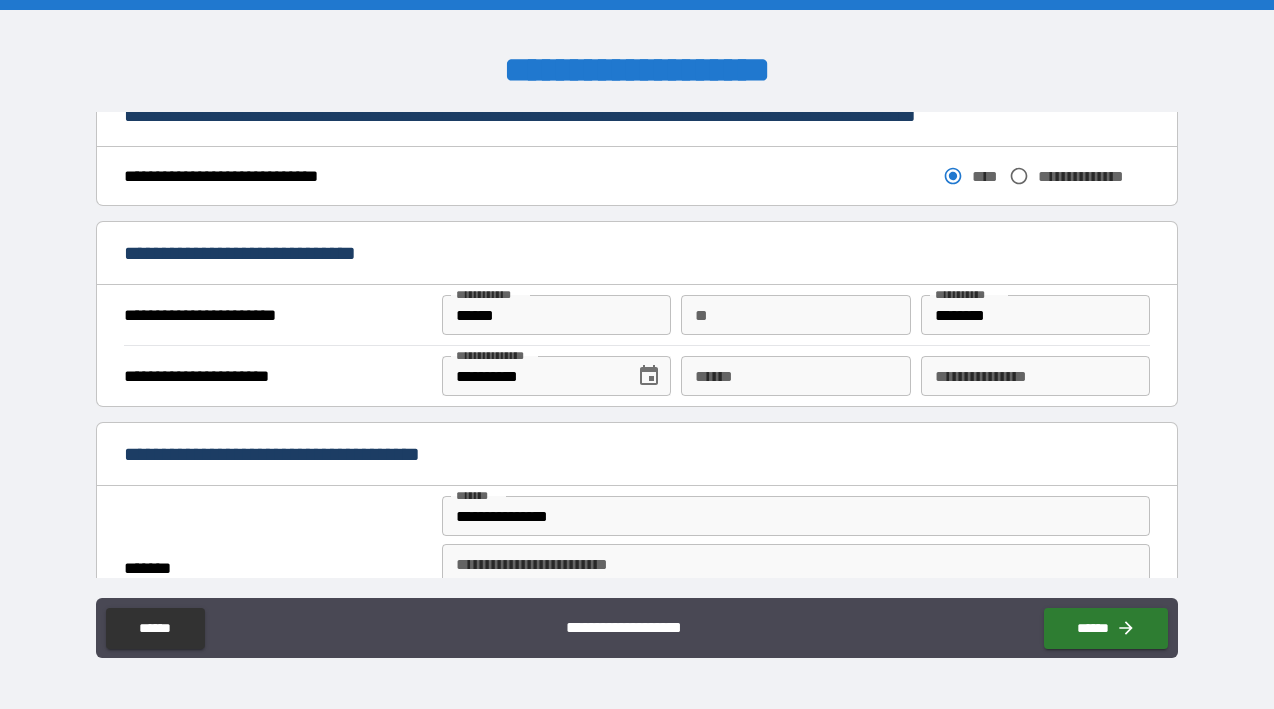 scroll, scrollTop: 1416, scrollLeft: 0, axis: vertical 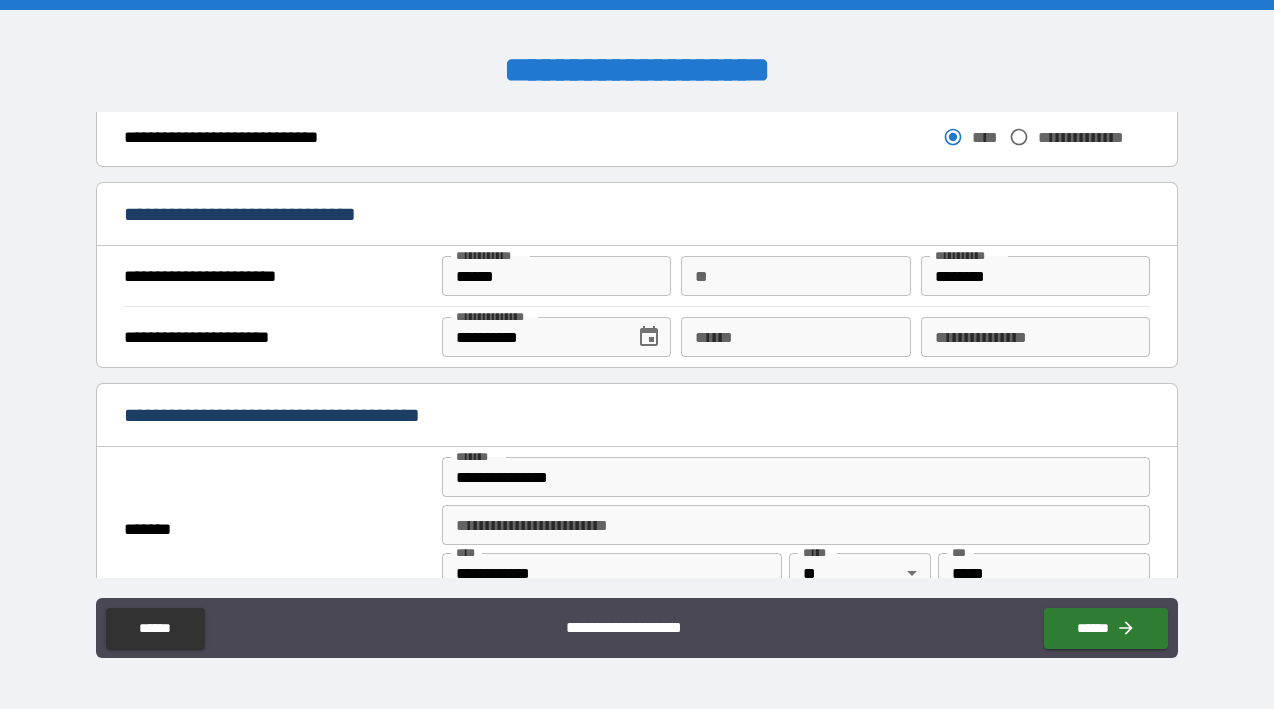 click on "****   *" at bounding box center (795, 337) 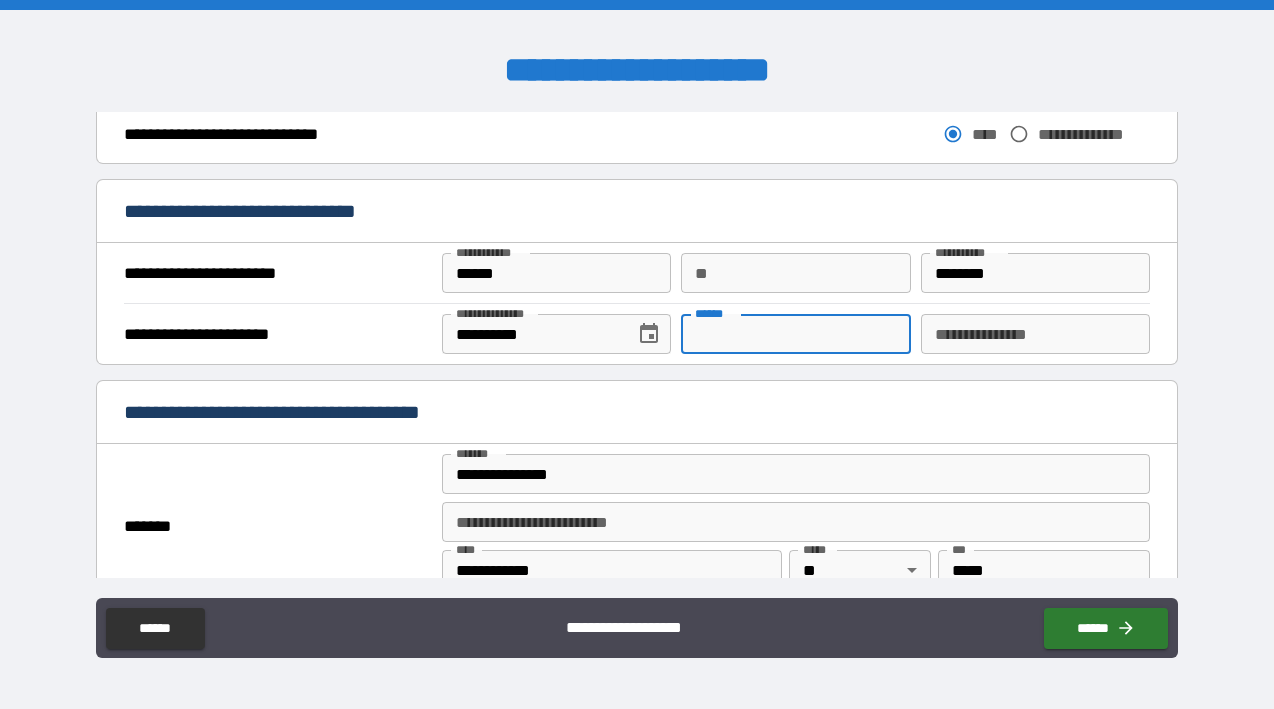 scroll, scrollTop: 1420, scrollLeft: 0, axis: vertical 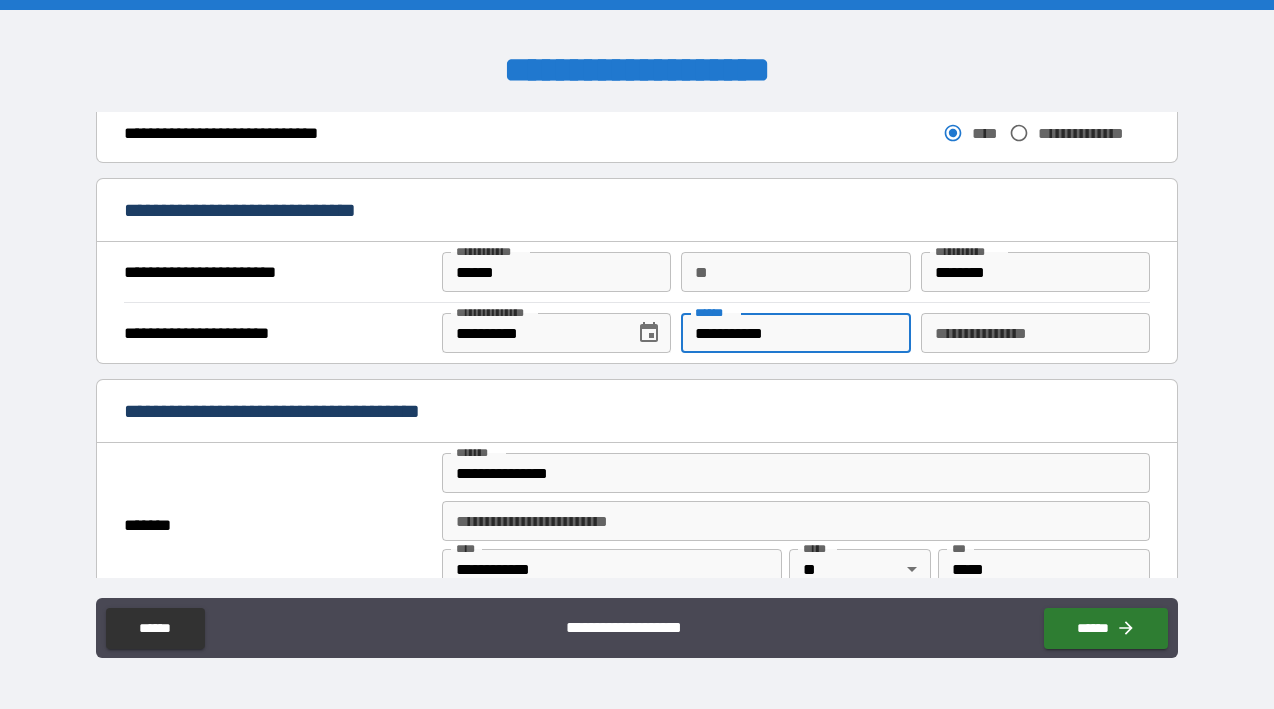 click on "**********" at bounding box center [1035, 333] 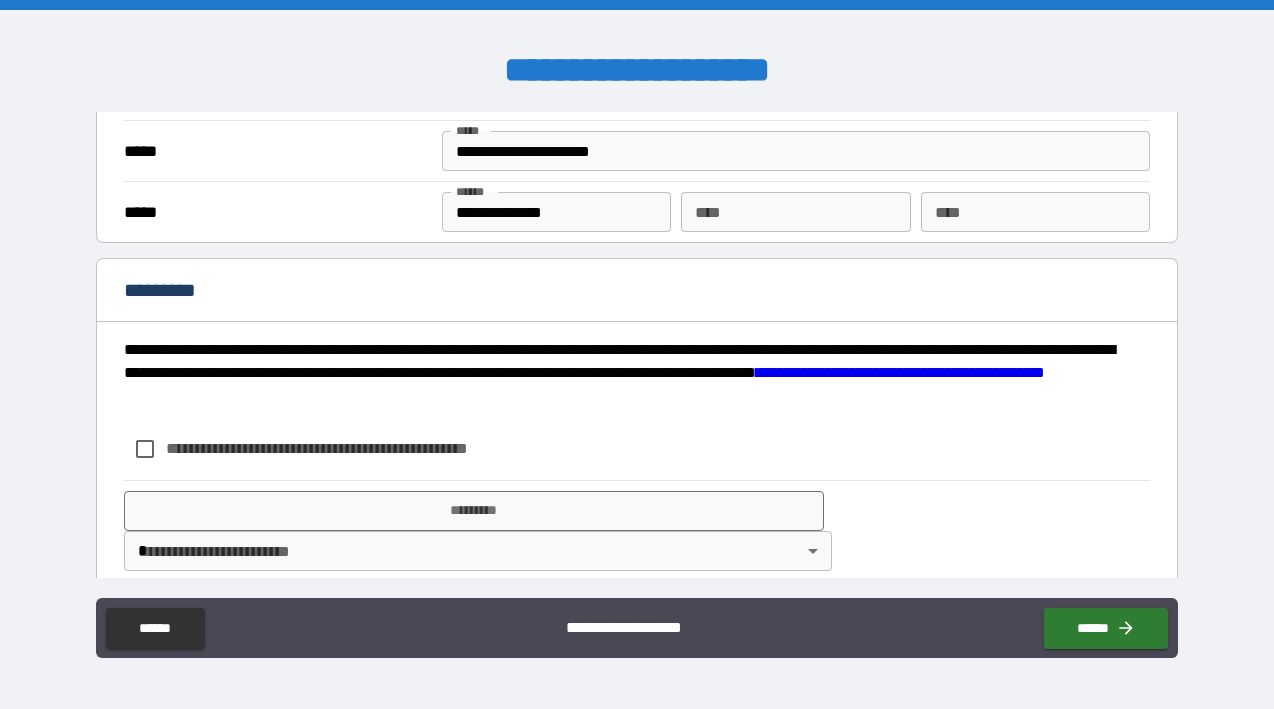 scroll, scrollTop: 1930, scrollLeft: 0, axis: vertical 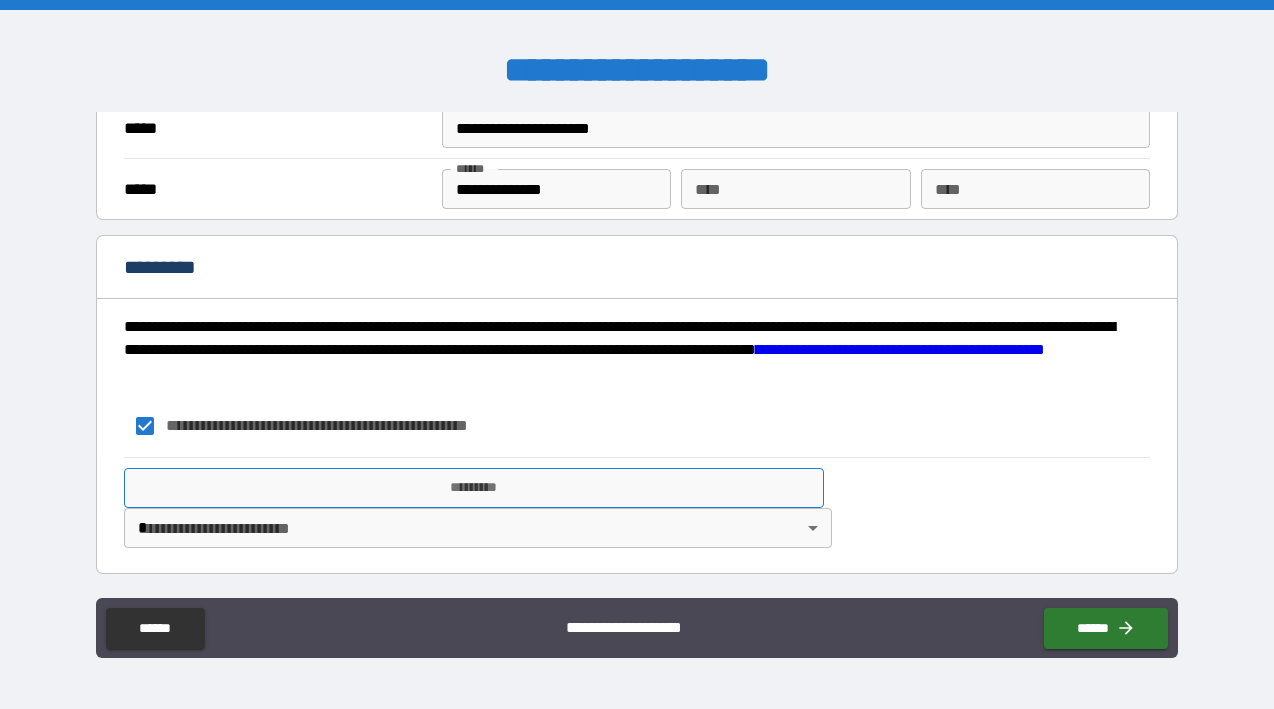 click on "*********" at bounding box center (474, 488) 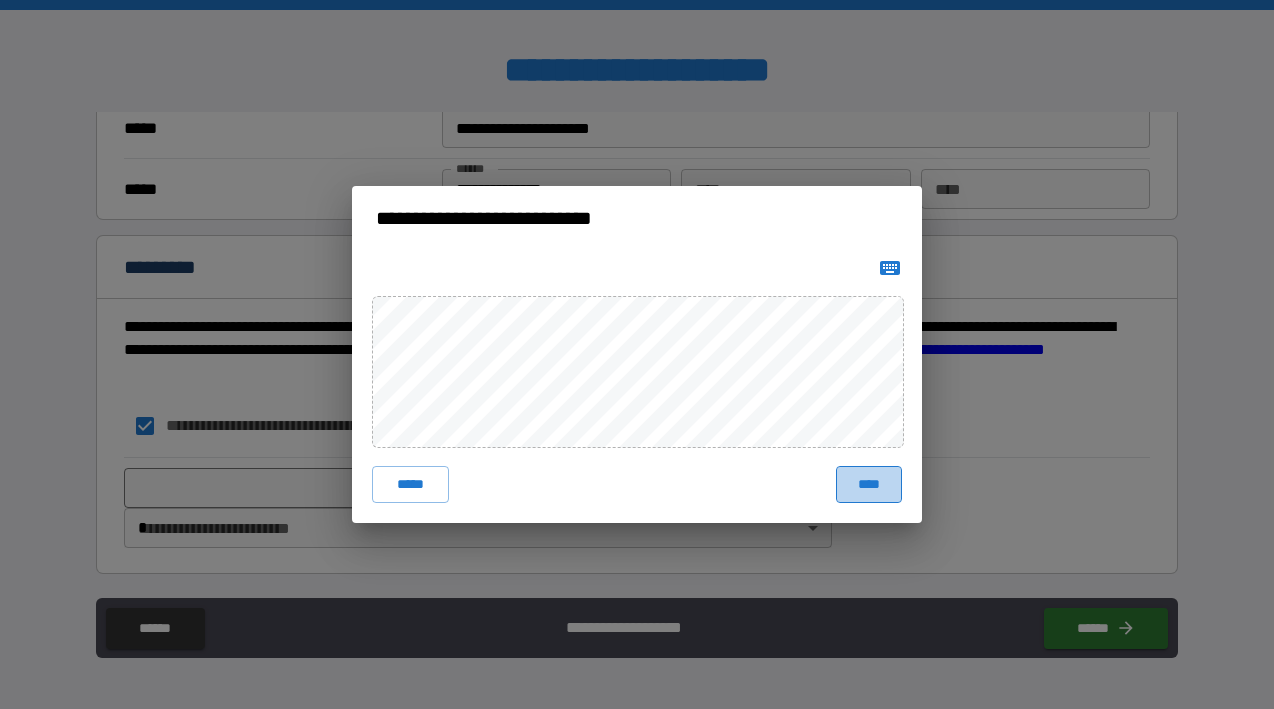 click on "****" at bounding box center [869, 484] 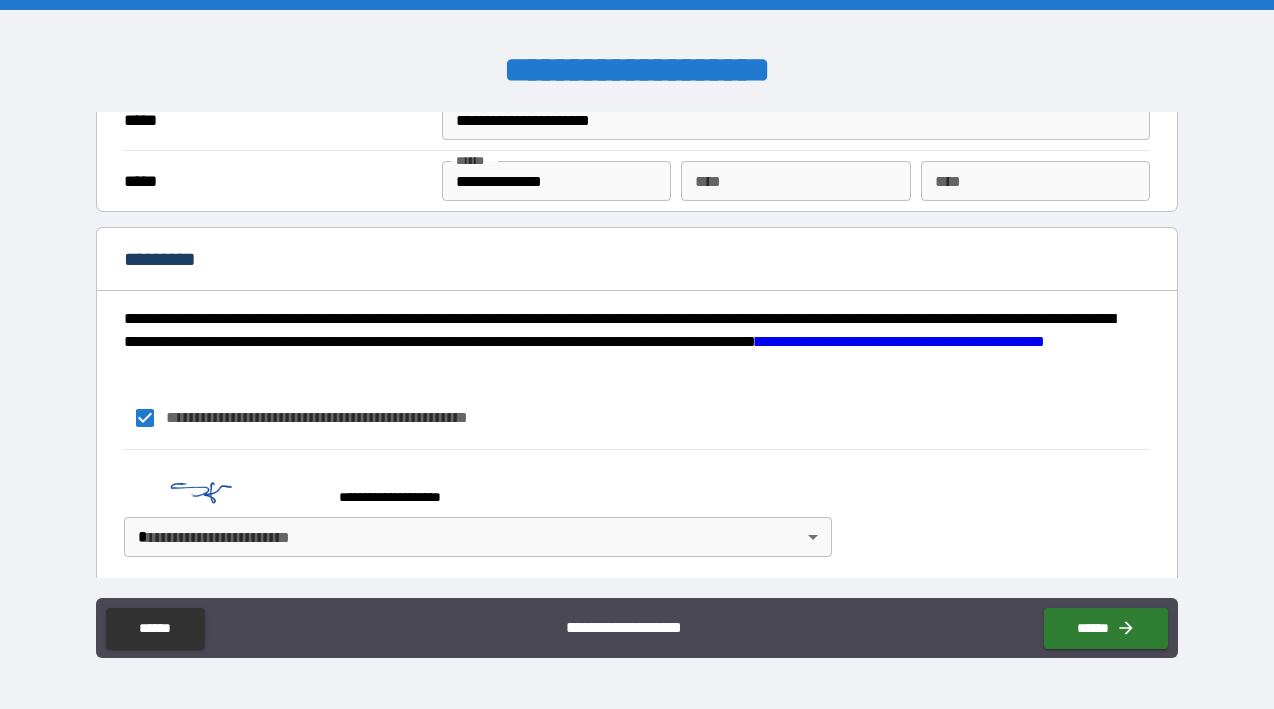 scroll, scrollTop: 1948, scrollLeft: 0, axis: vertical 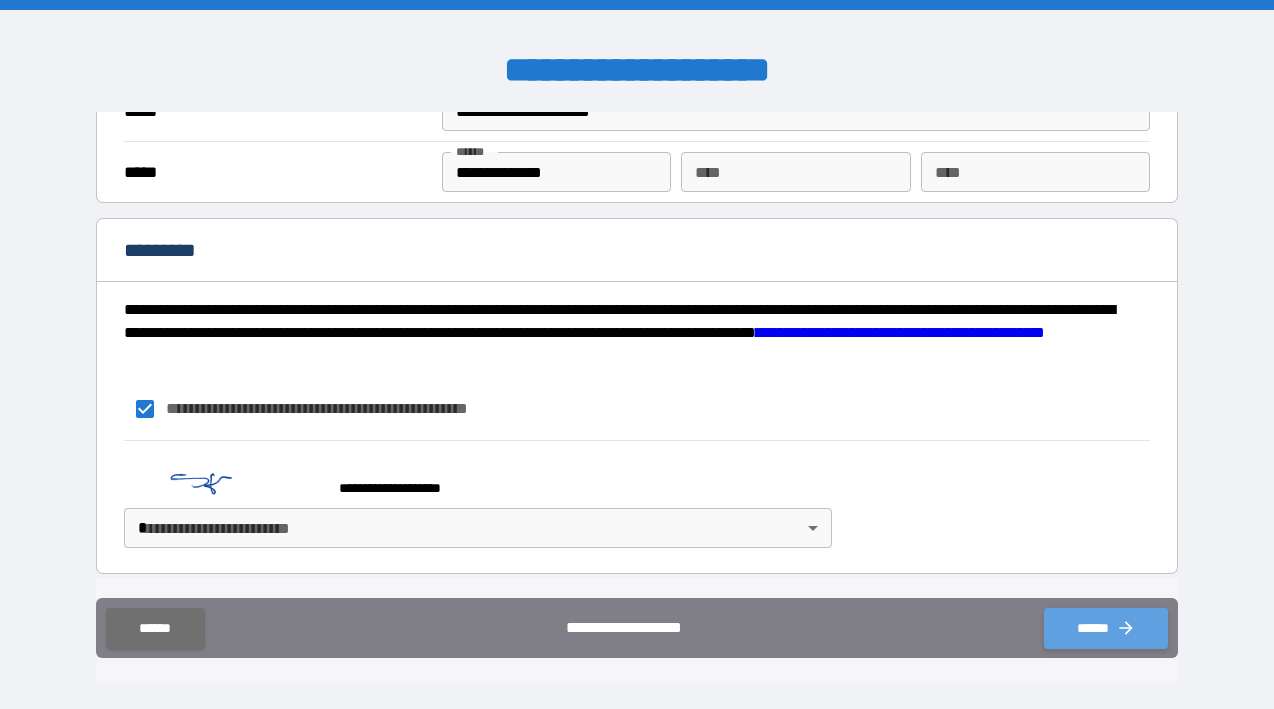 click on "******" at bounding box center (1106, 628) 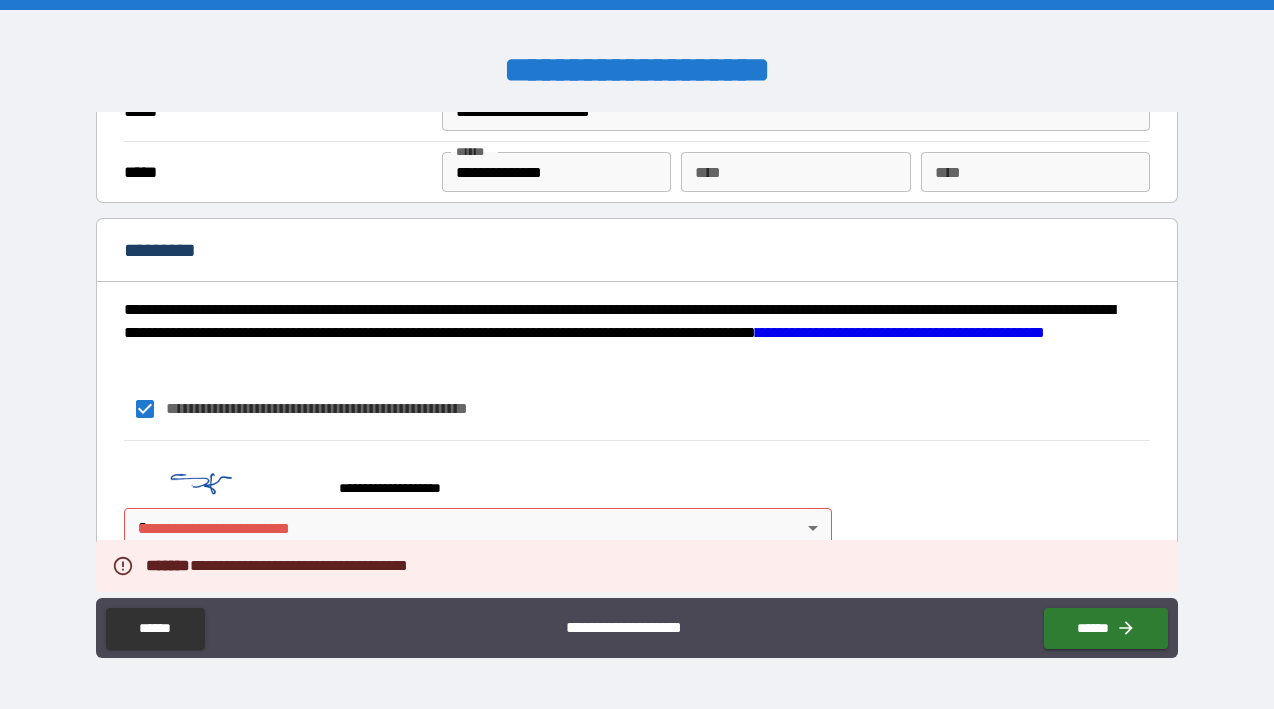 click on "**********" at bounding box center (637, 354) 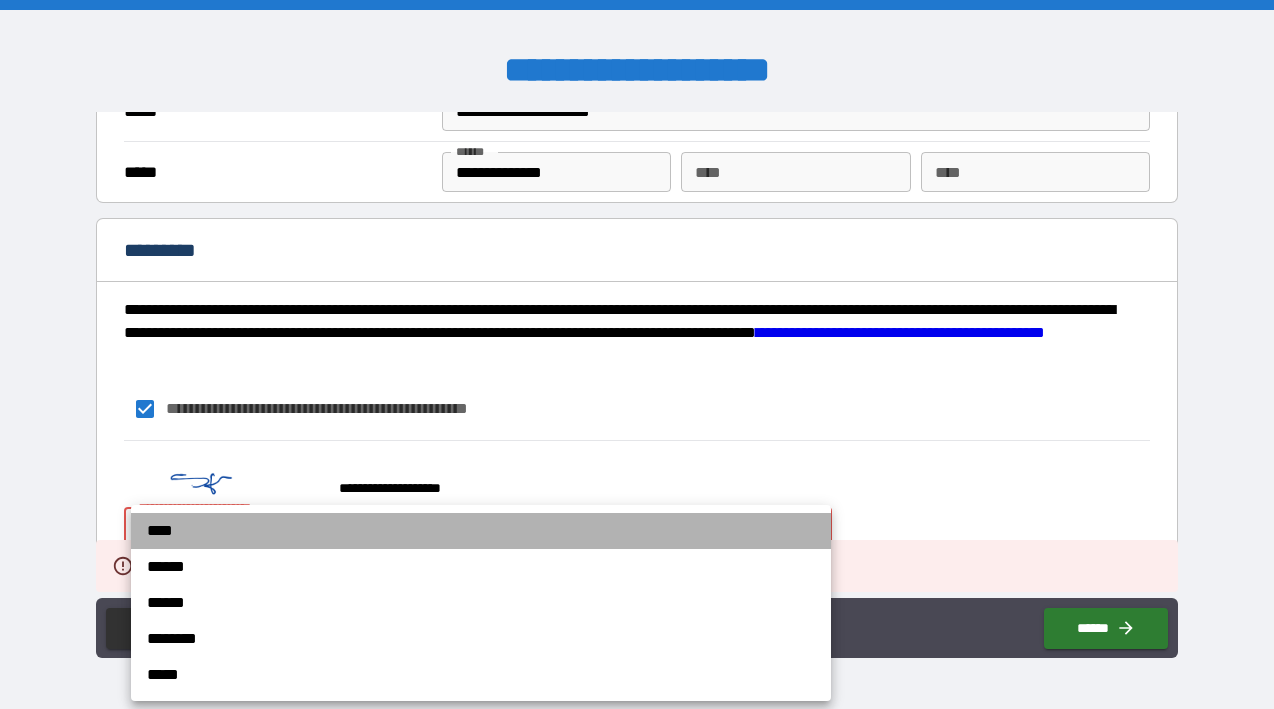 click on "****" at bounding box center [481, 531] 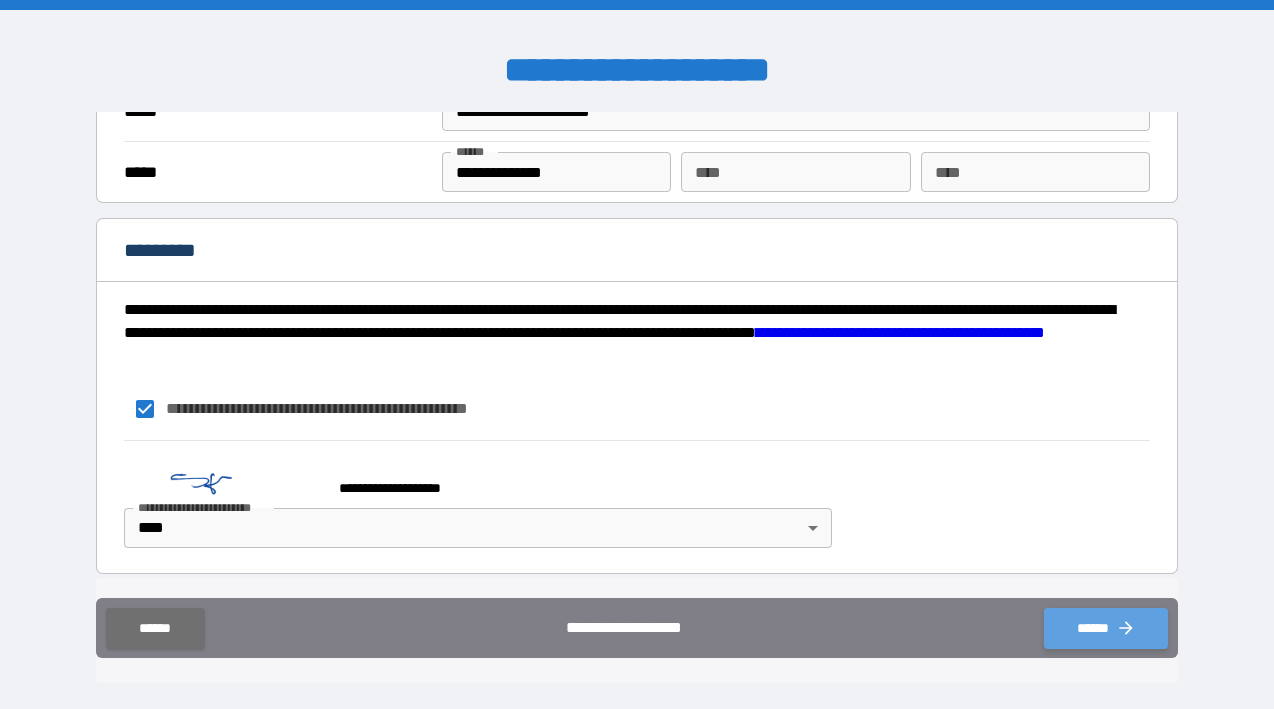 click on "******" at bounding box center [1106, 628] 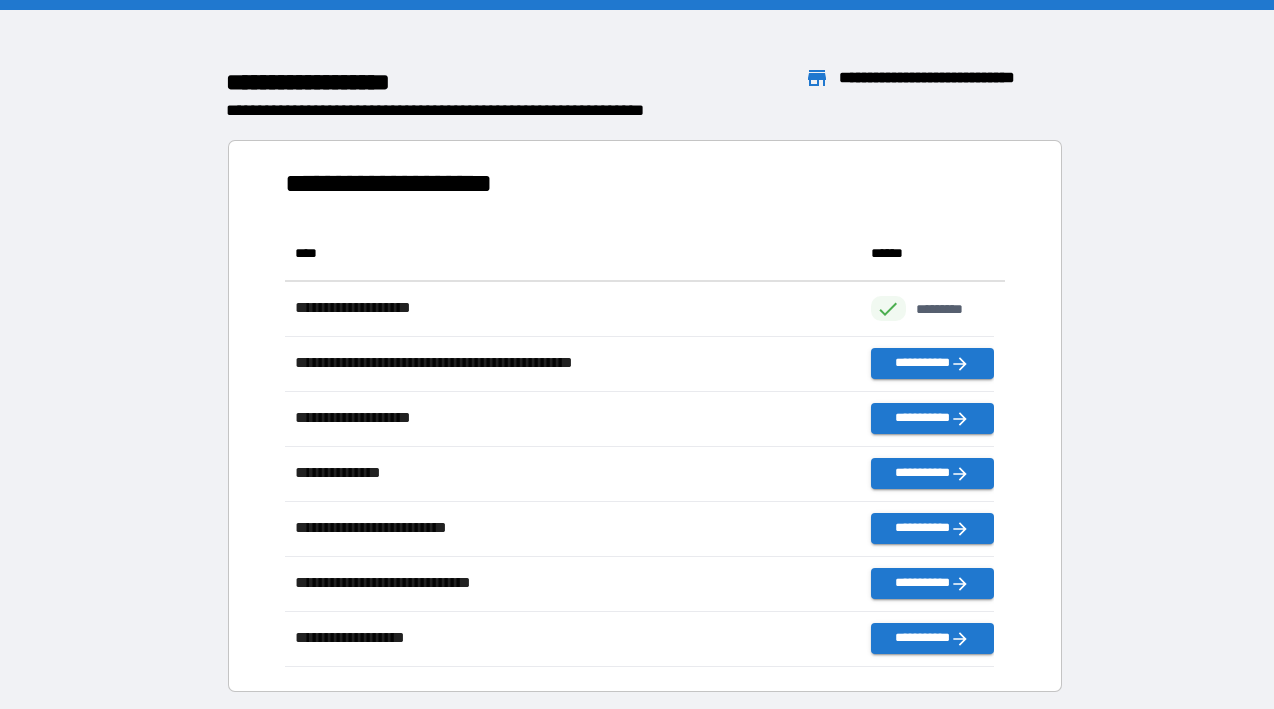 scroll, scrollTop: 426, scrollLeft: 694, axis: both 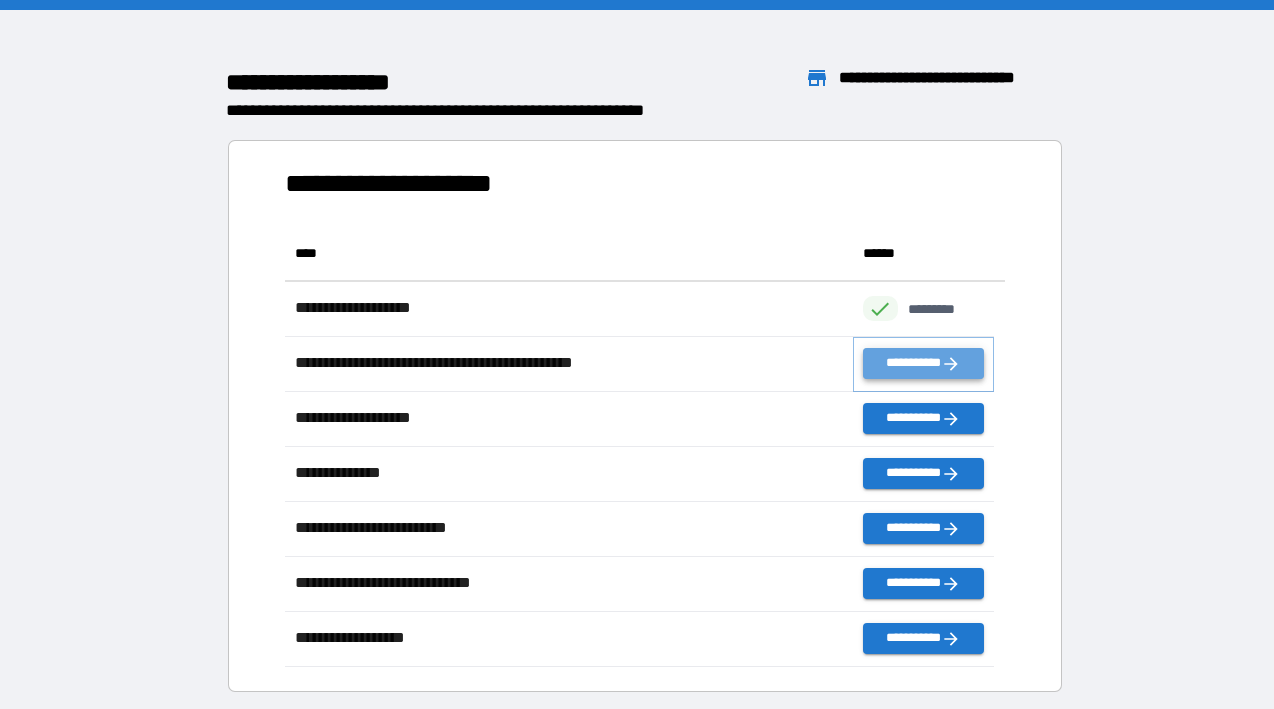 click on "**********" at bounding box center (924, 363) 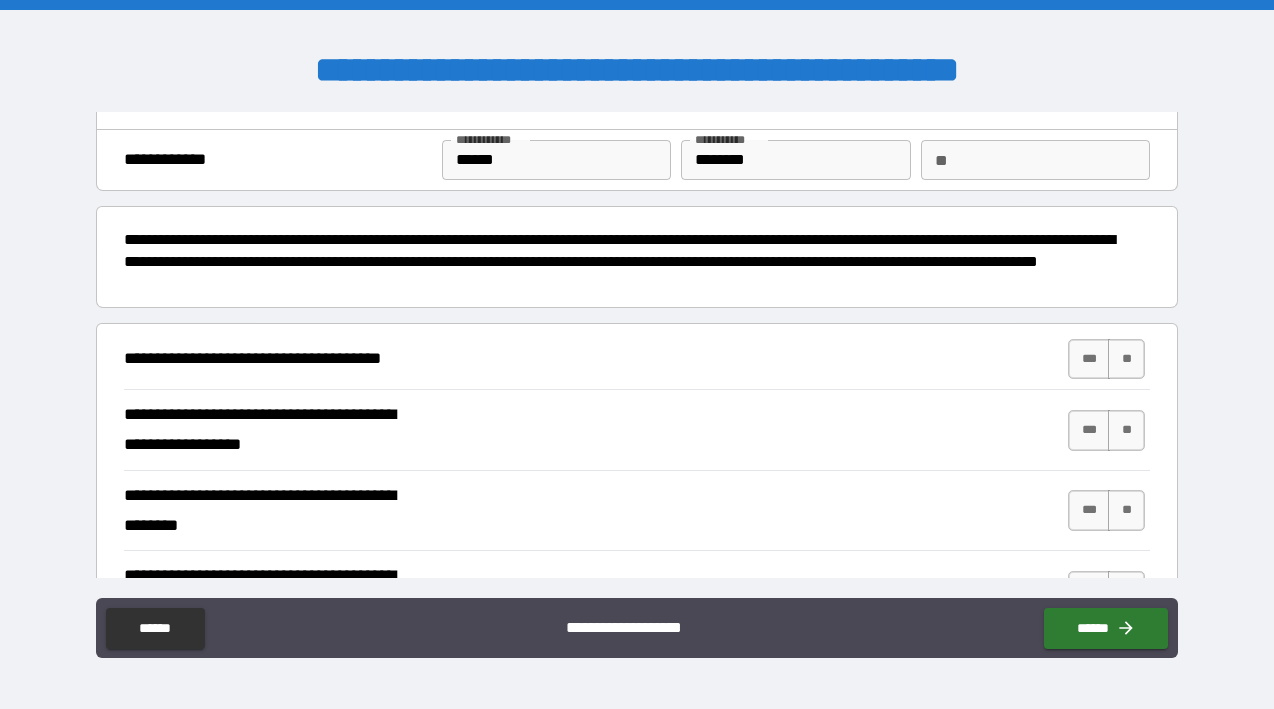 scroll, scrollTop: 57, scrollLeft: 0, axis: vertical 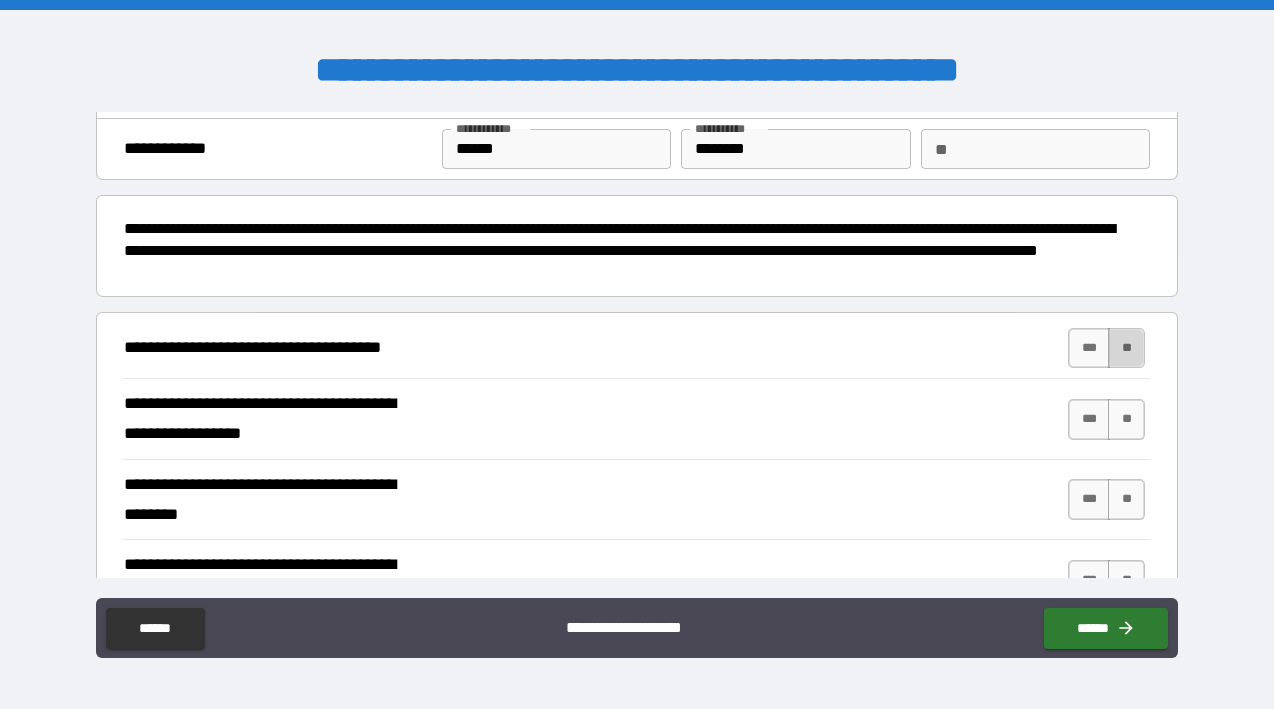 click on "**" at bounding box center (1126, 348) 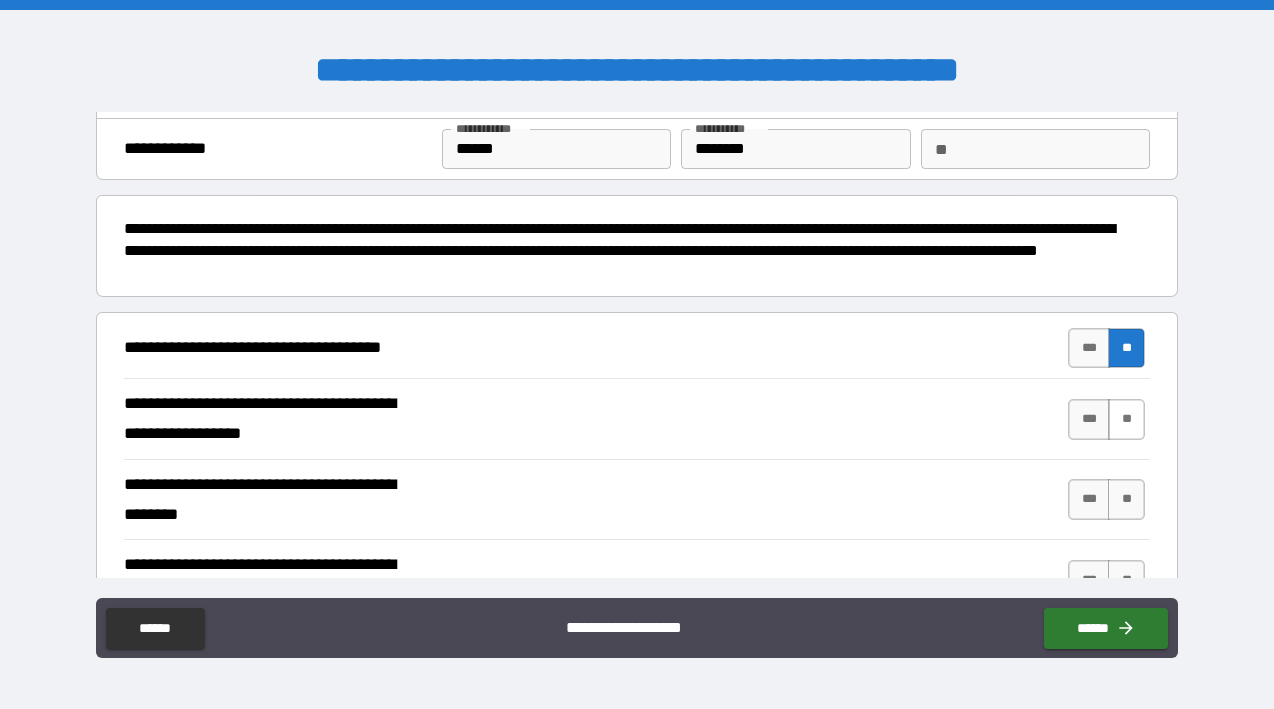 click on "**" at bounding box center (1126, 419) 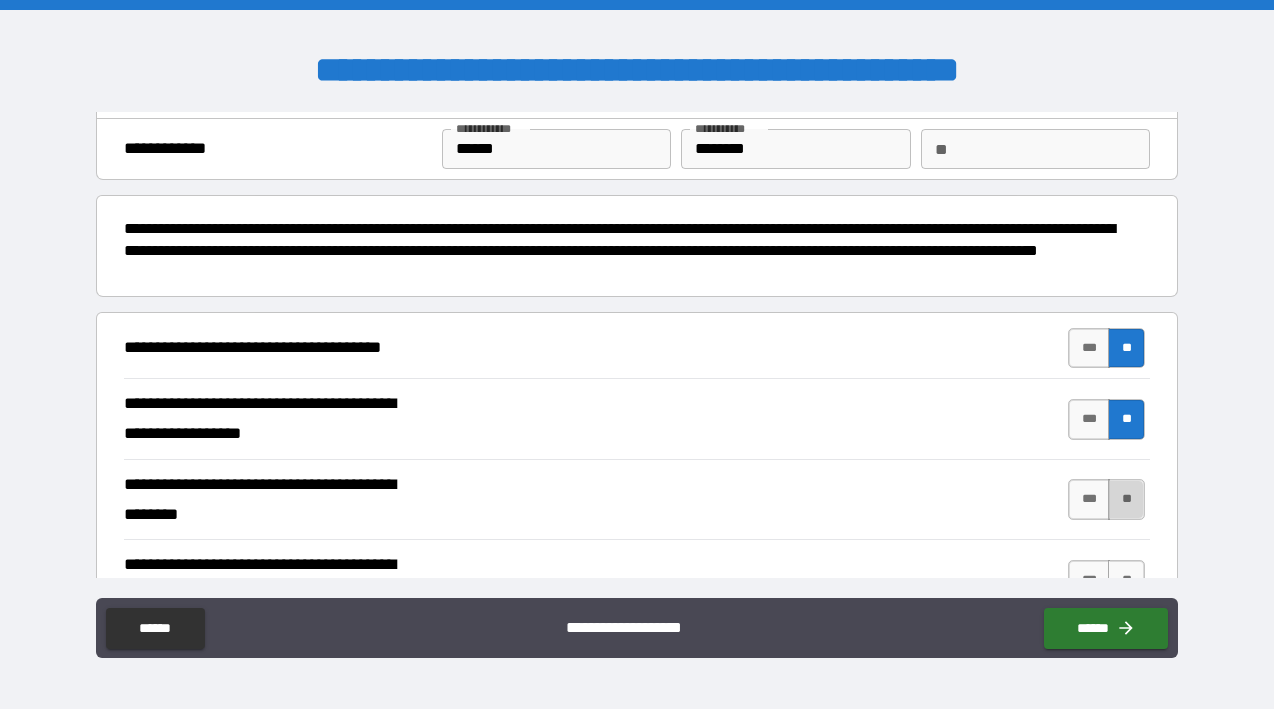 click on "**" at bounding box center (1126, 499) 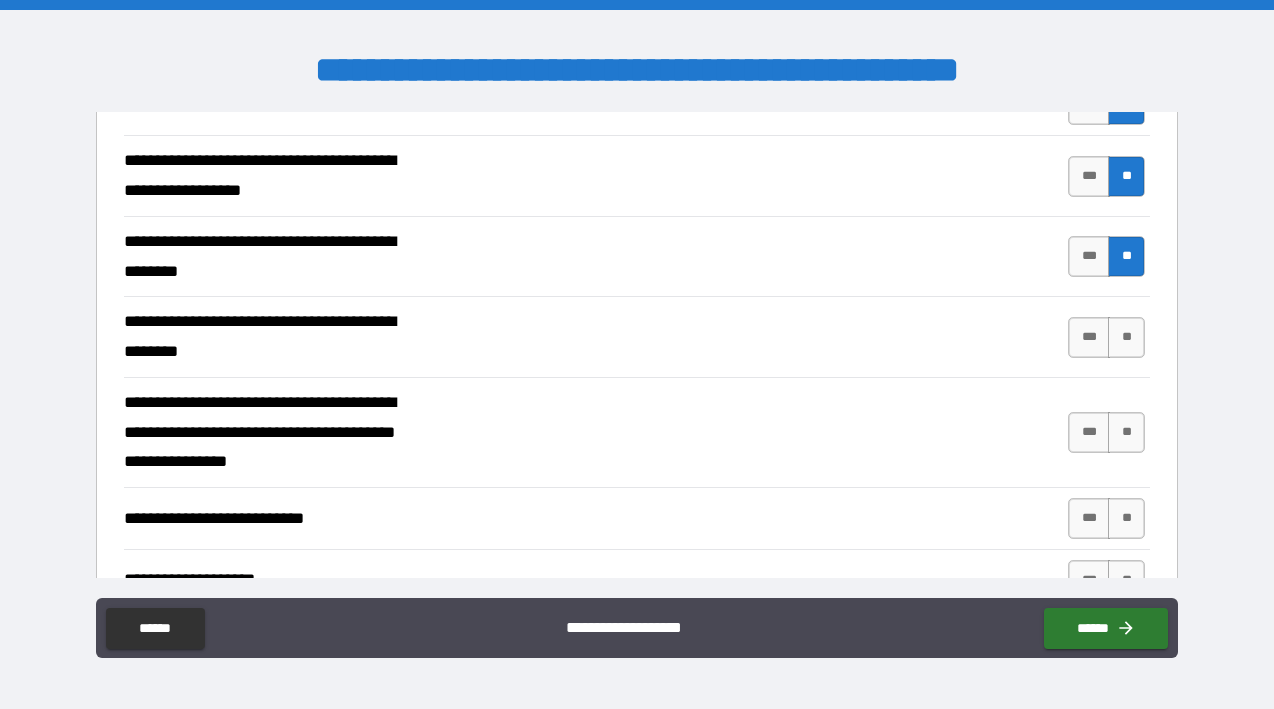 scroll, scrollTop: 305, scrollLeft: 0, axis: vertical 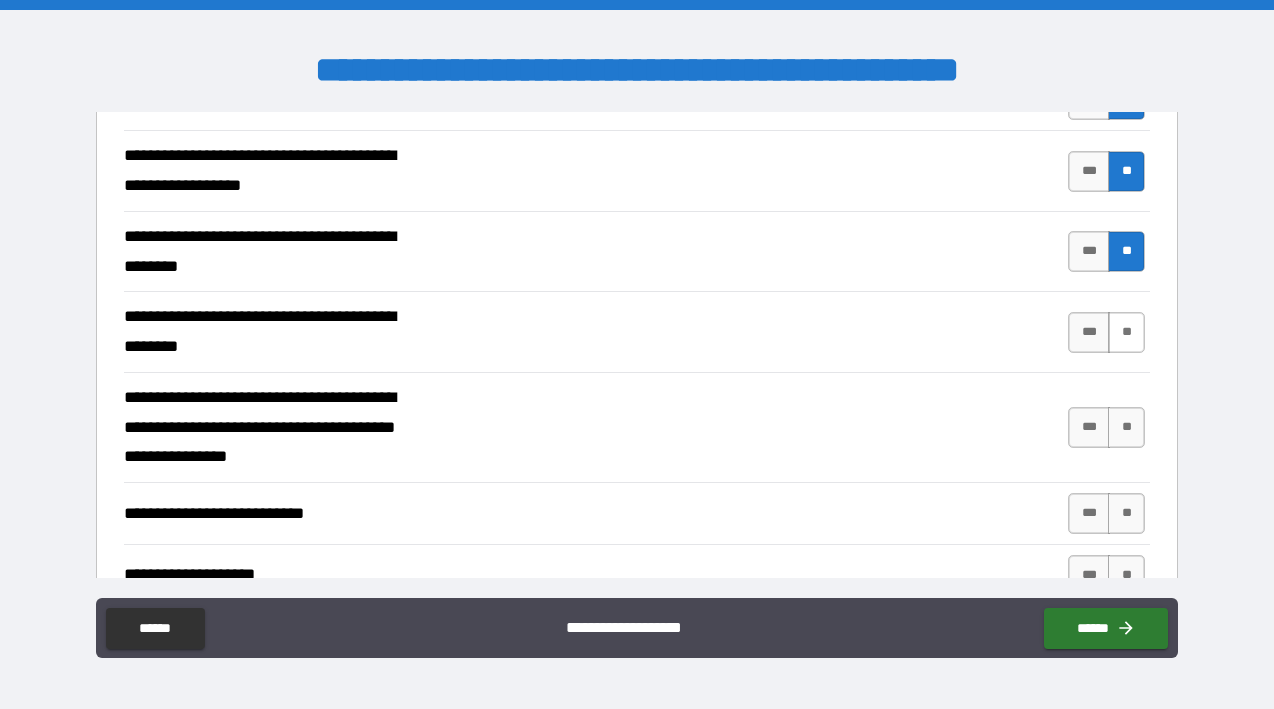 click on "**" at bounding box center (1126, 332) 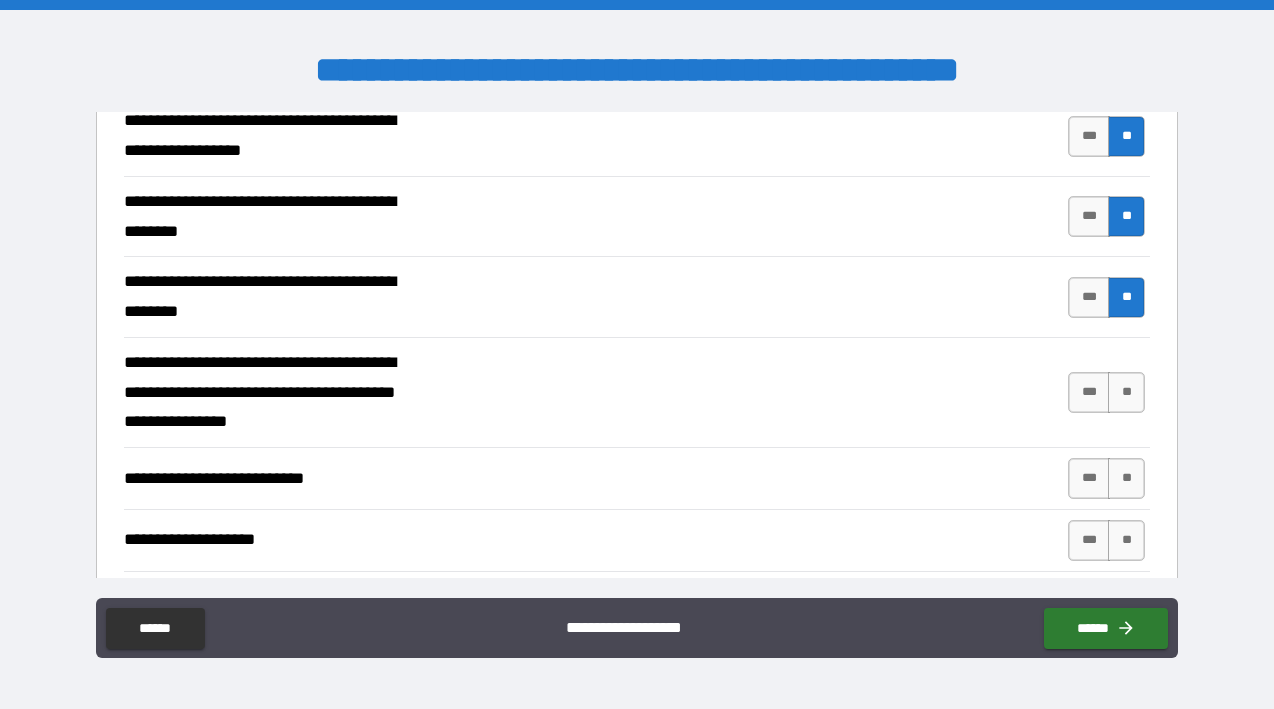 scroll, scrollTop: 342, scrollLeft: 0, axis: vertical 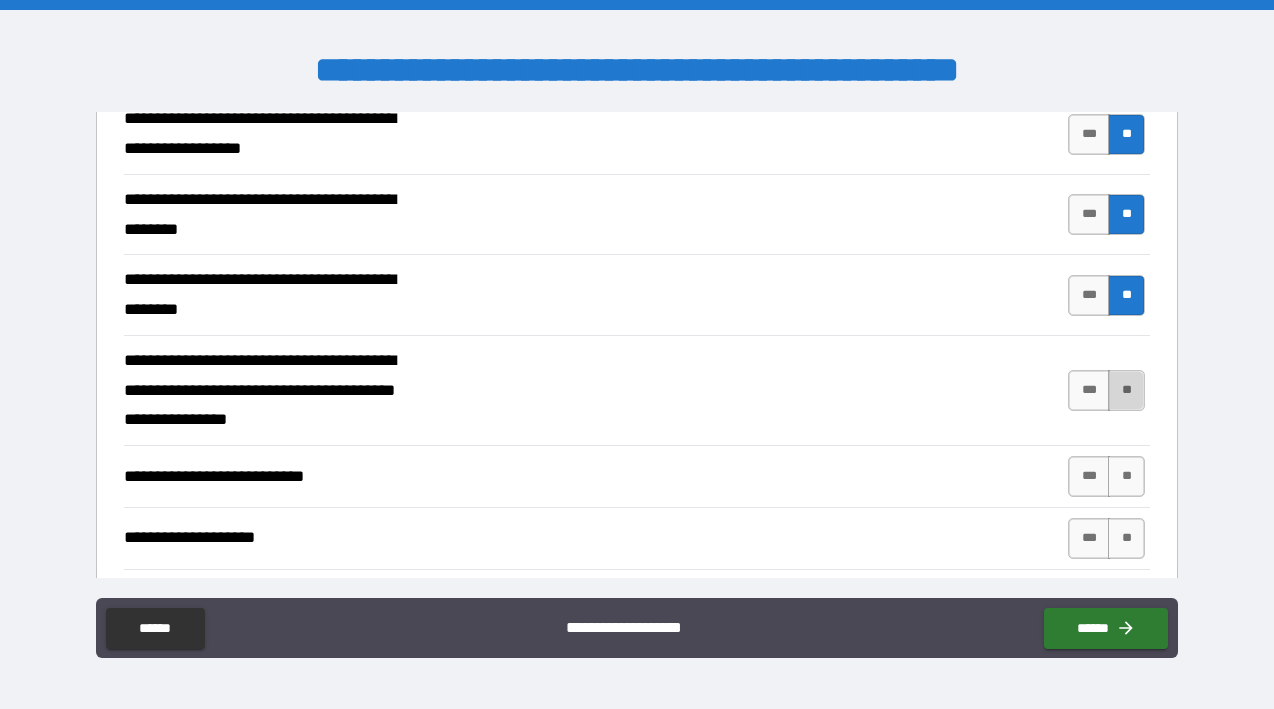 click on "**" at bounding box center [1126, 390] 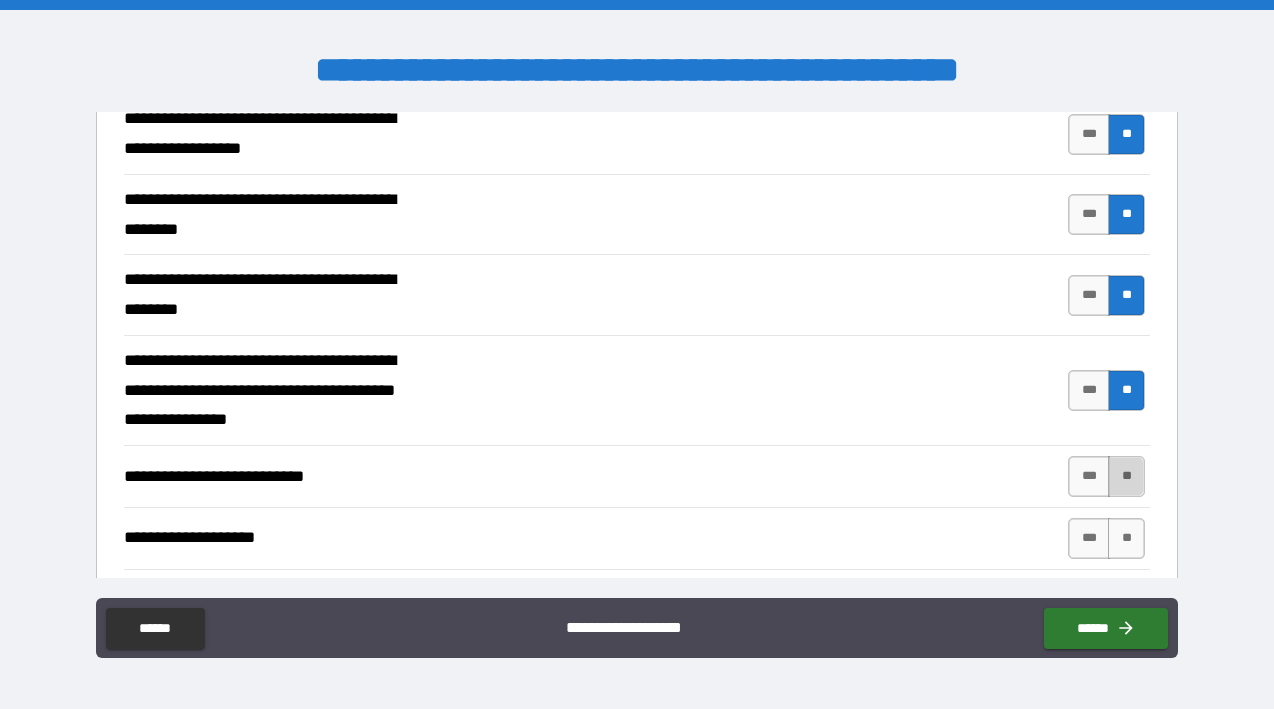 click on "**" at bounding box center [1126, 476] 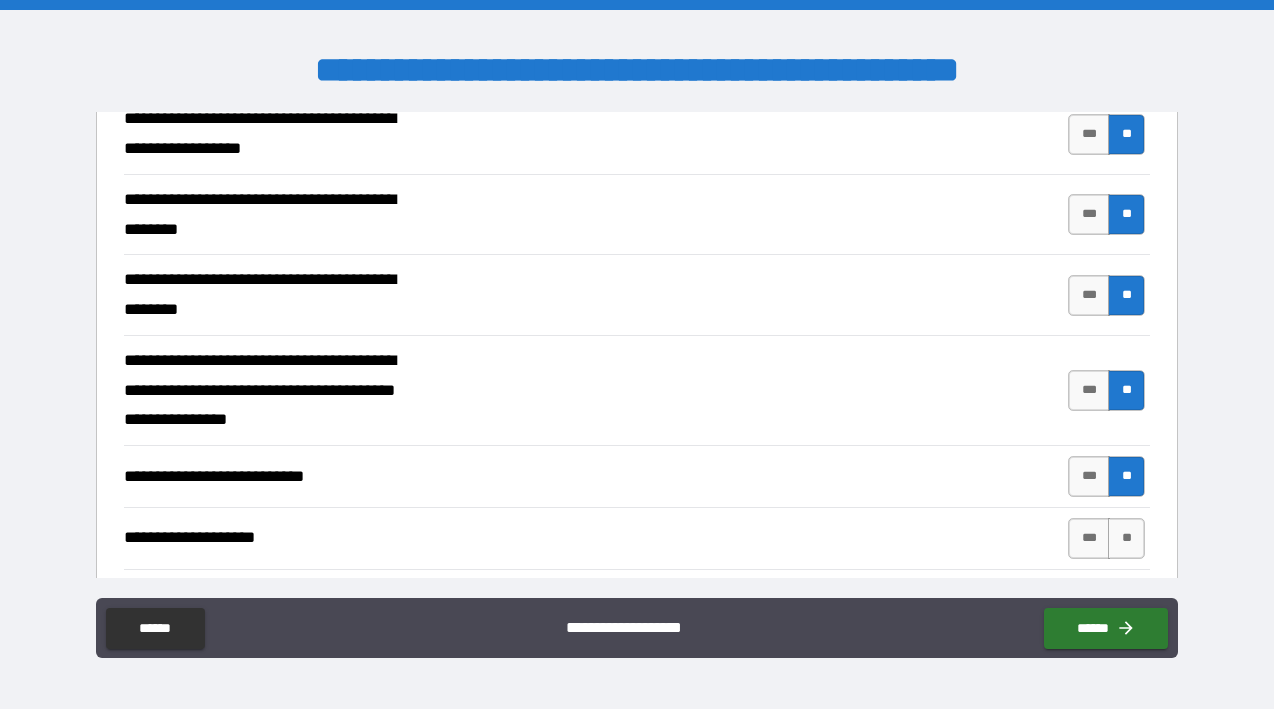 drag, startPoint x: 1085, startPoint y: 523, endPoint x: 1084, endPoint y: 510, distance: 13.038404 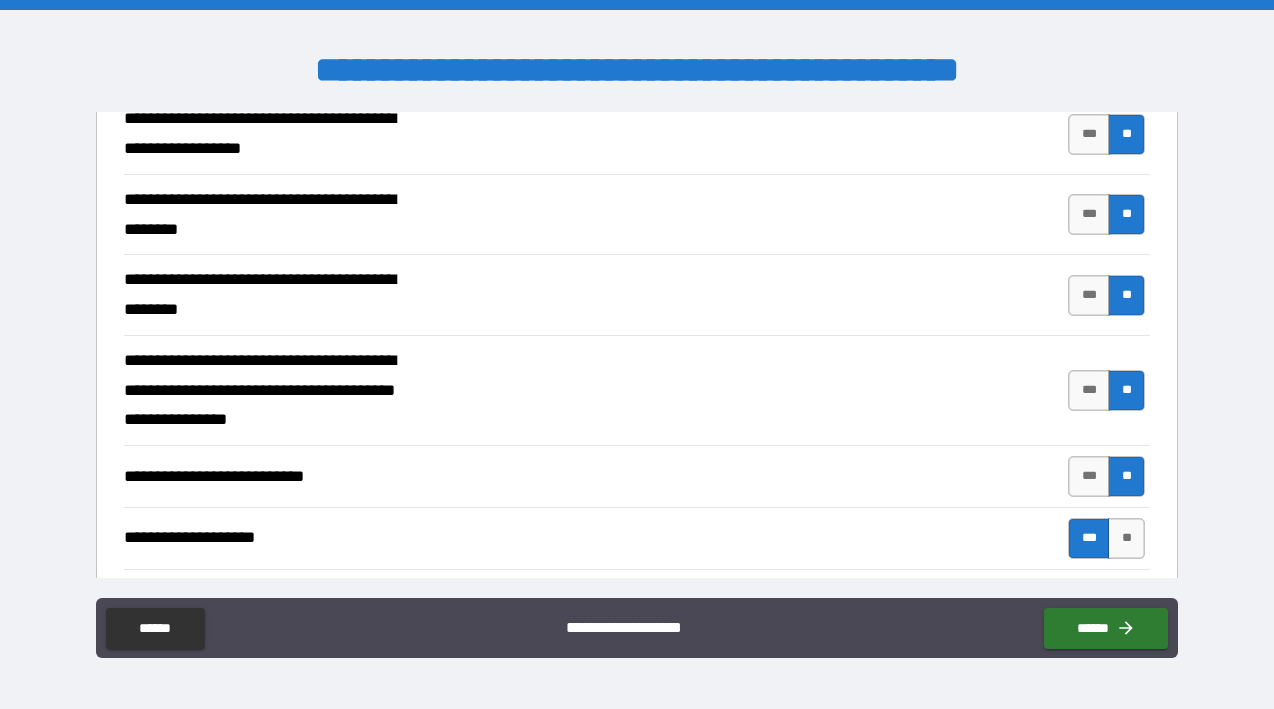 scroll, scrollTop: 521, scrollLeft: 0, axis: vertical 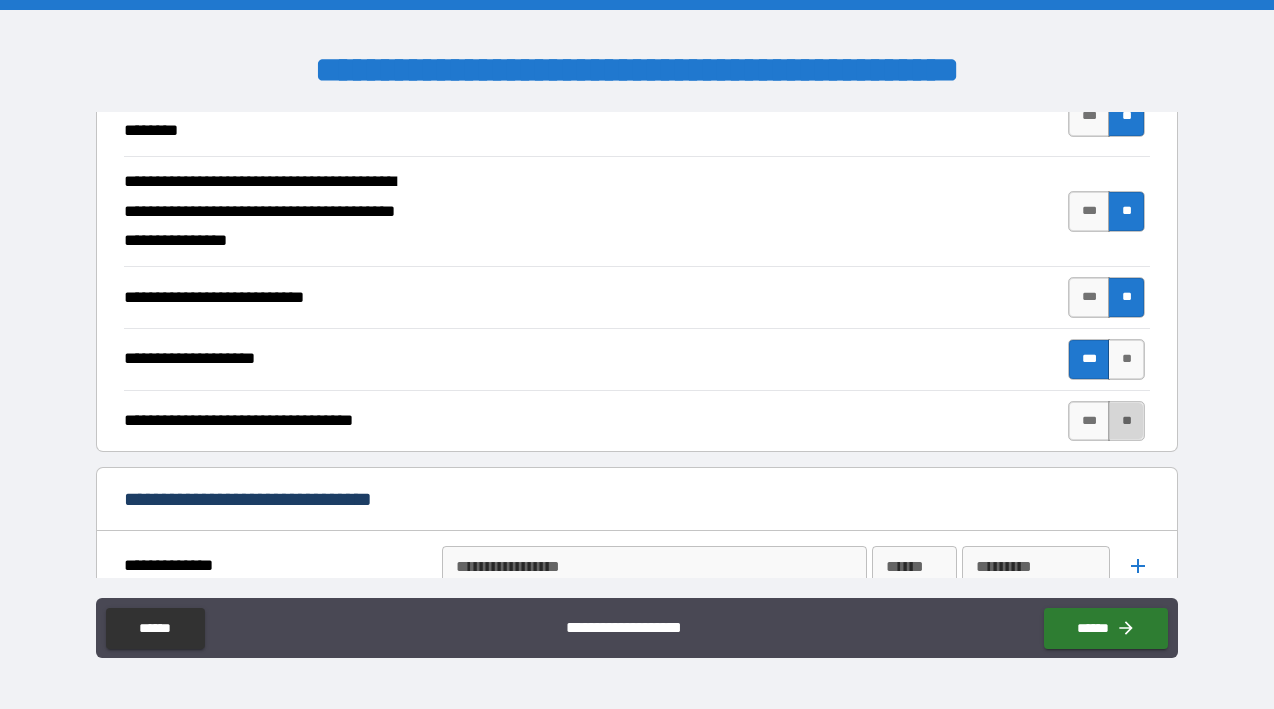 click on "**" at bounding box center [1126, 421] 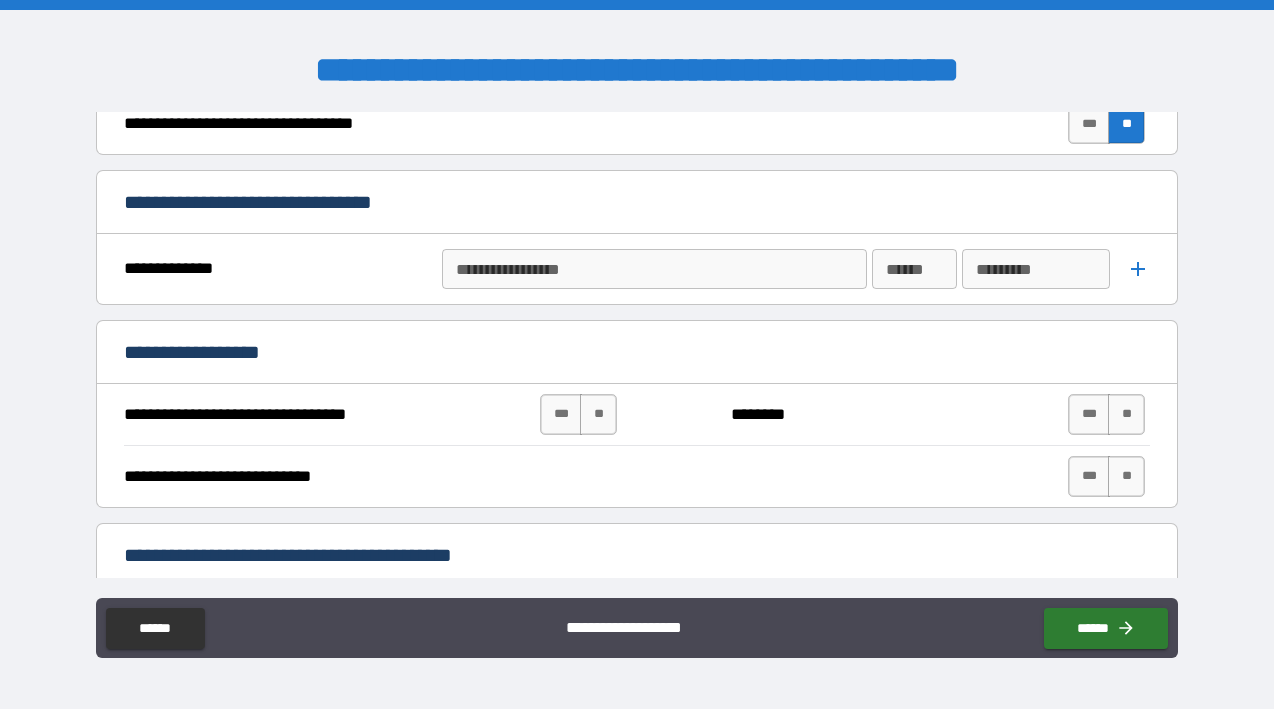 scroll, scrollTop: 843, scrollLeft: 0, axis: vertical 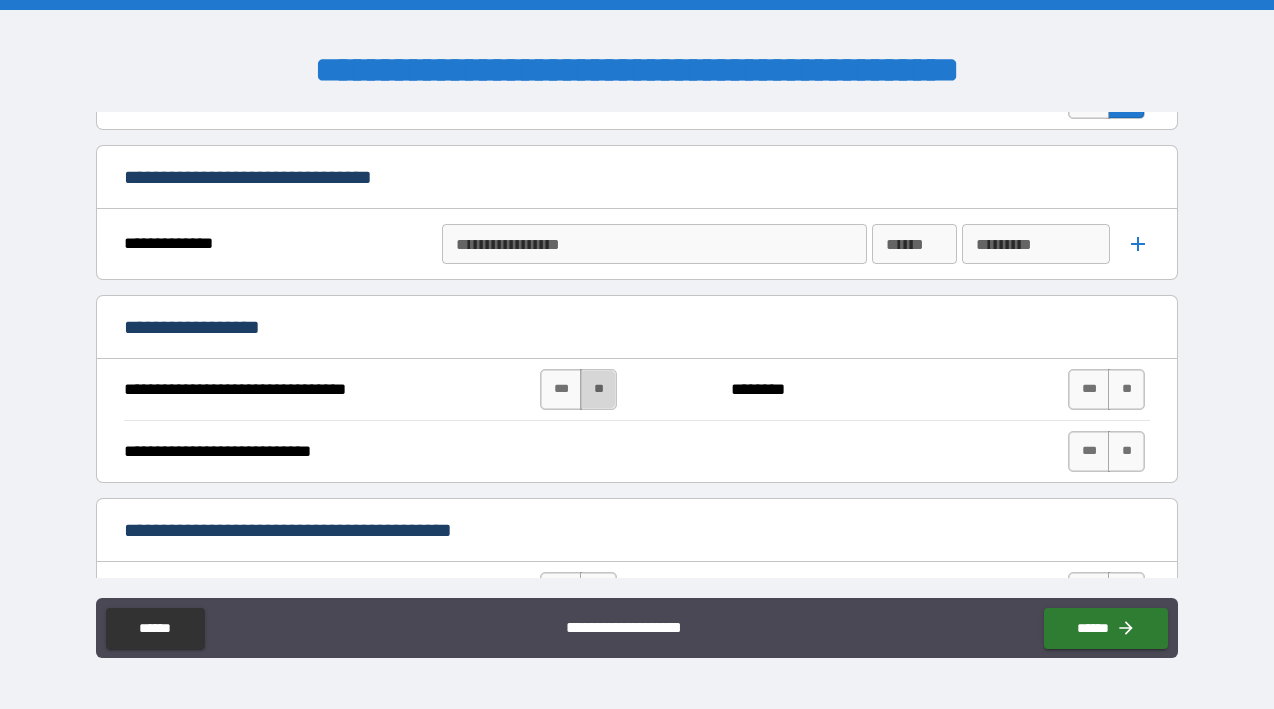 click on "**" at bounding box center [598, 389] 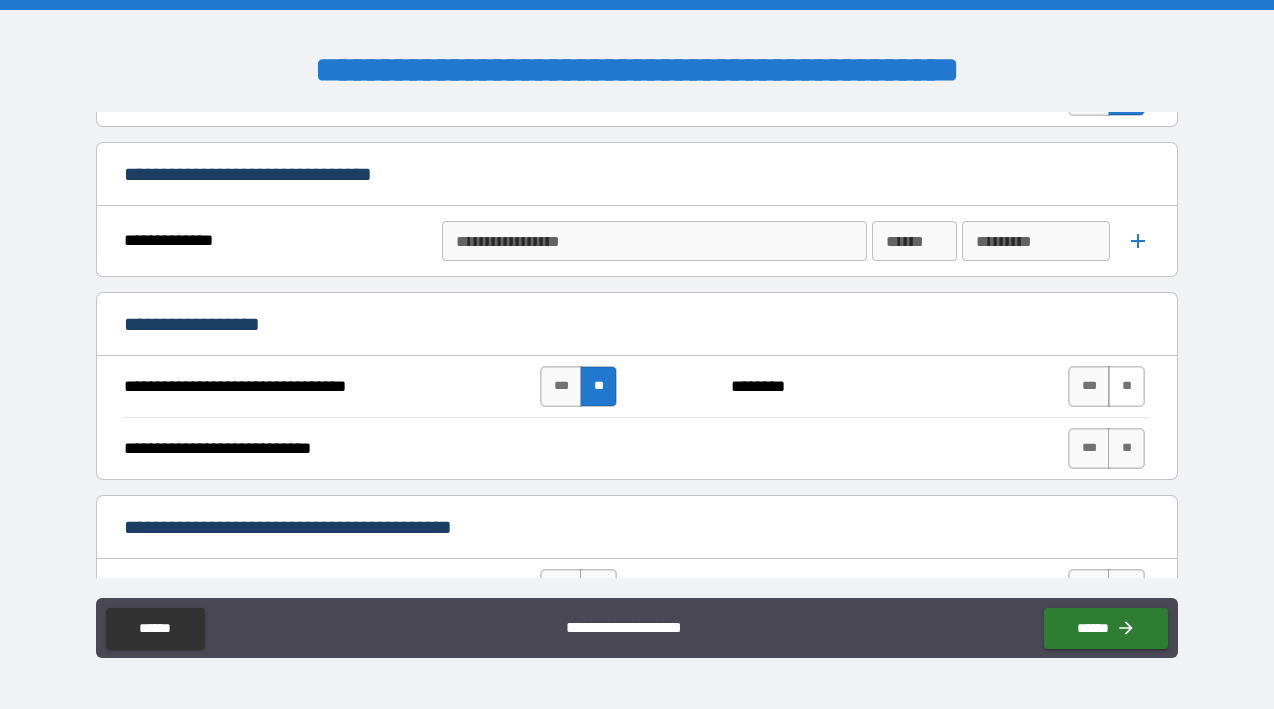 scroll, scrollTop: 847, scrollLeft: 0, axis: vertical 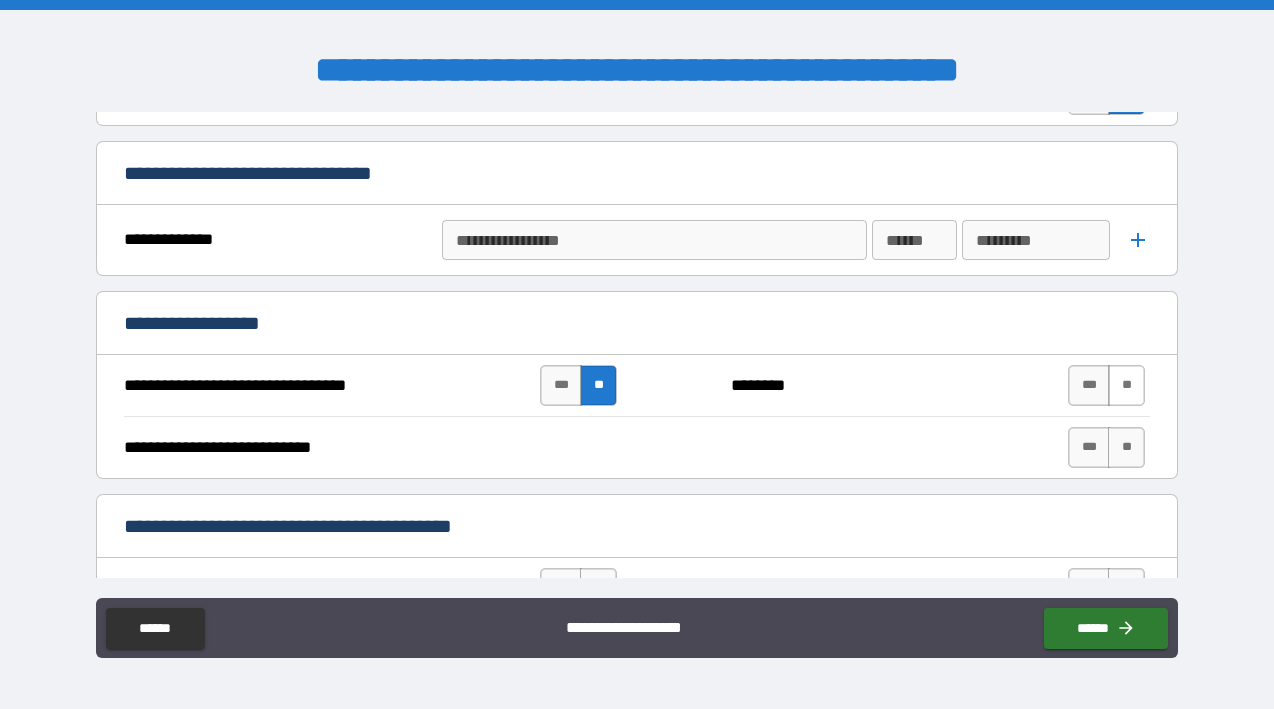 click on "**" at bounding box center (1126, 385) 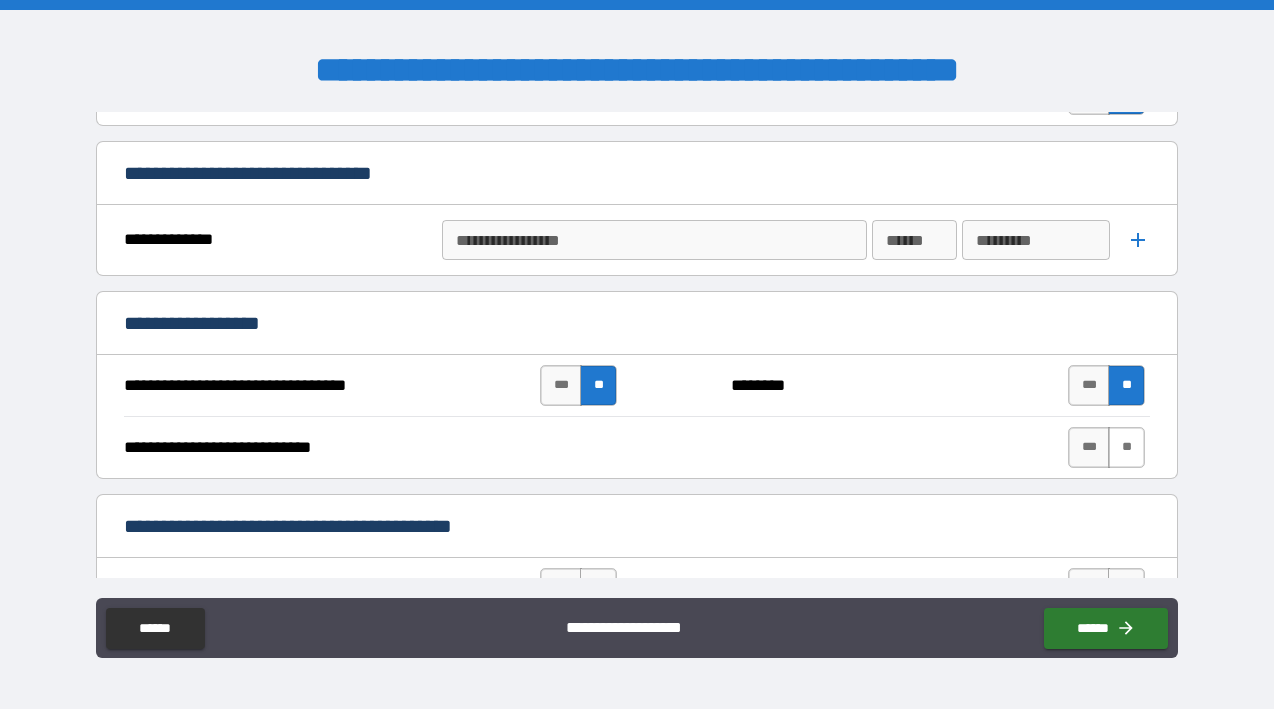 click on "**" at bounding box center (1126, 447) 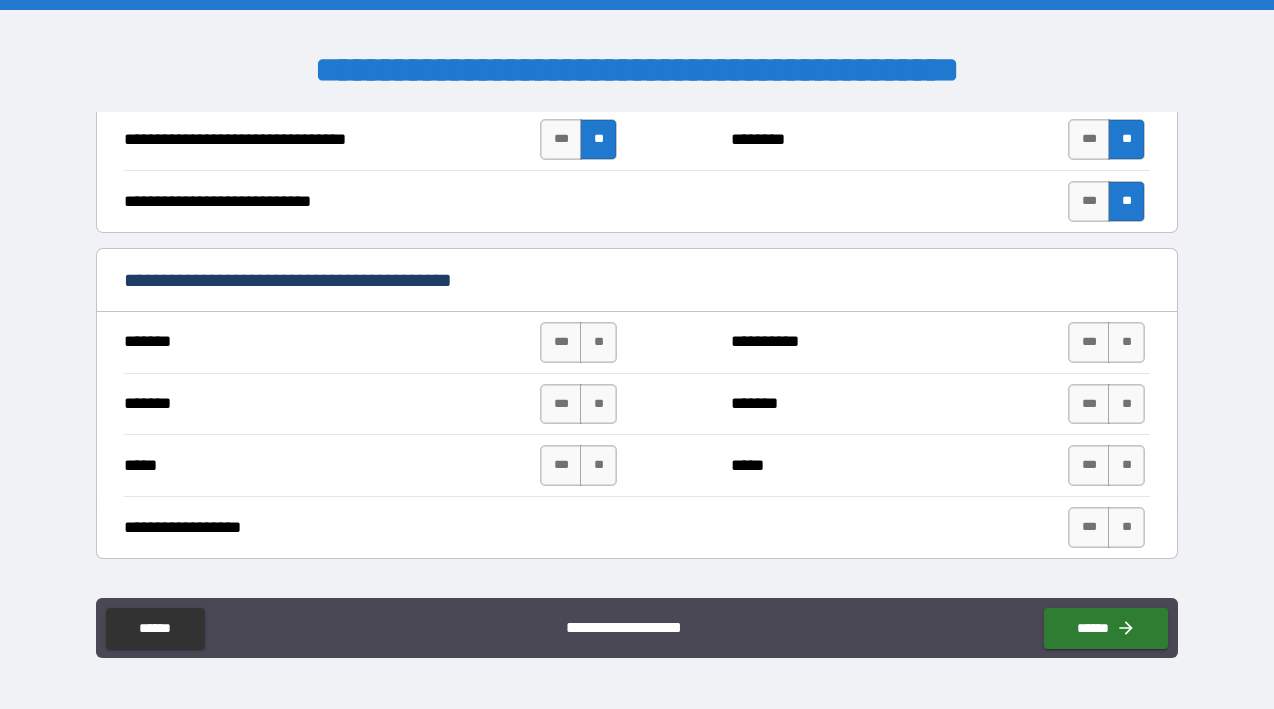 scroll, scrollTop: 1111, scrollLeft: 0, axis: vertical 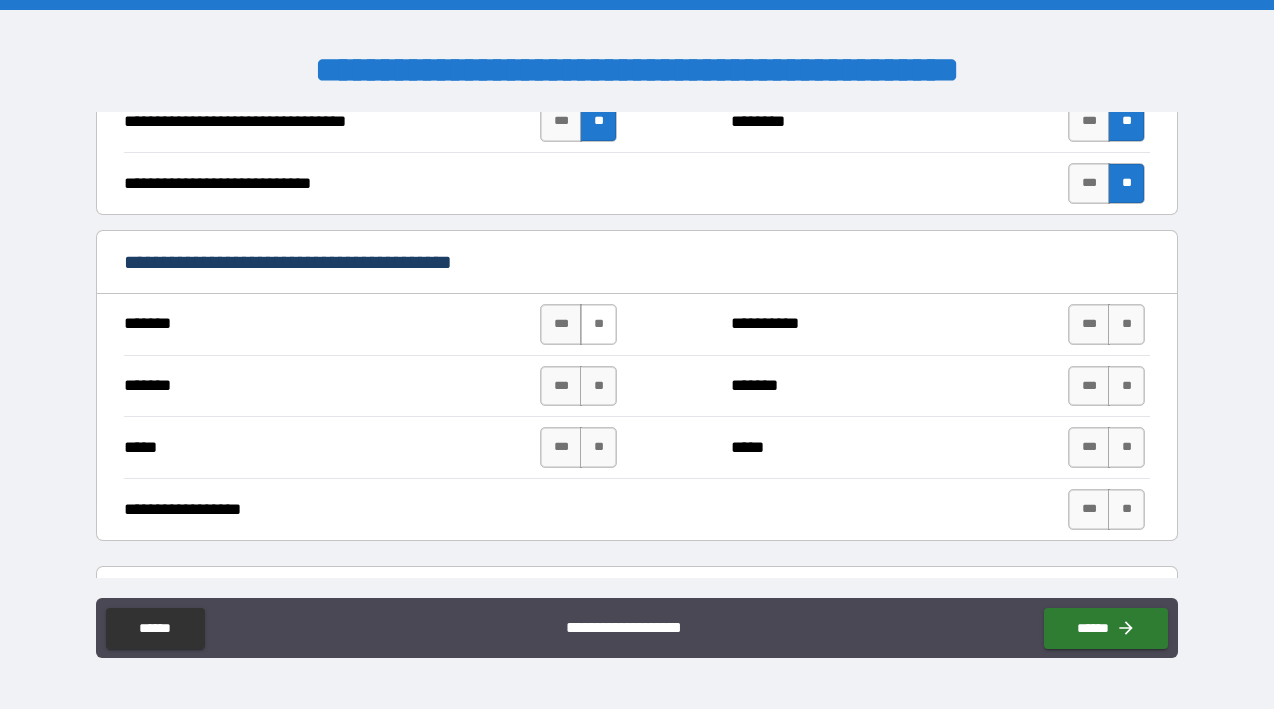 click on "**" at bounding box center [598, 324] 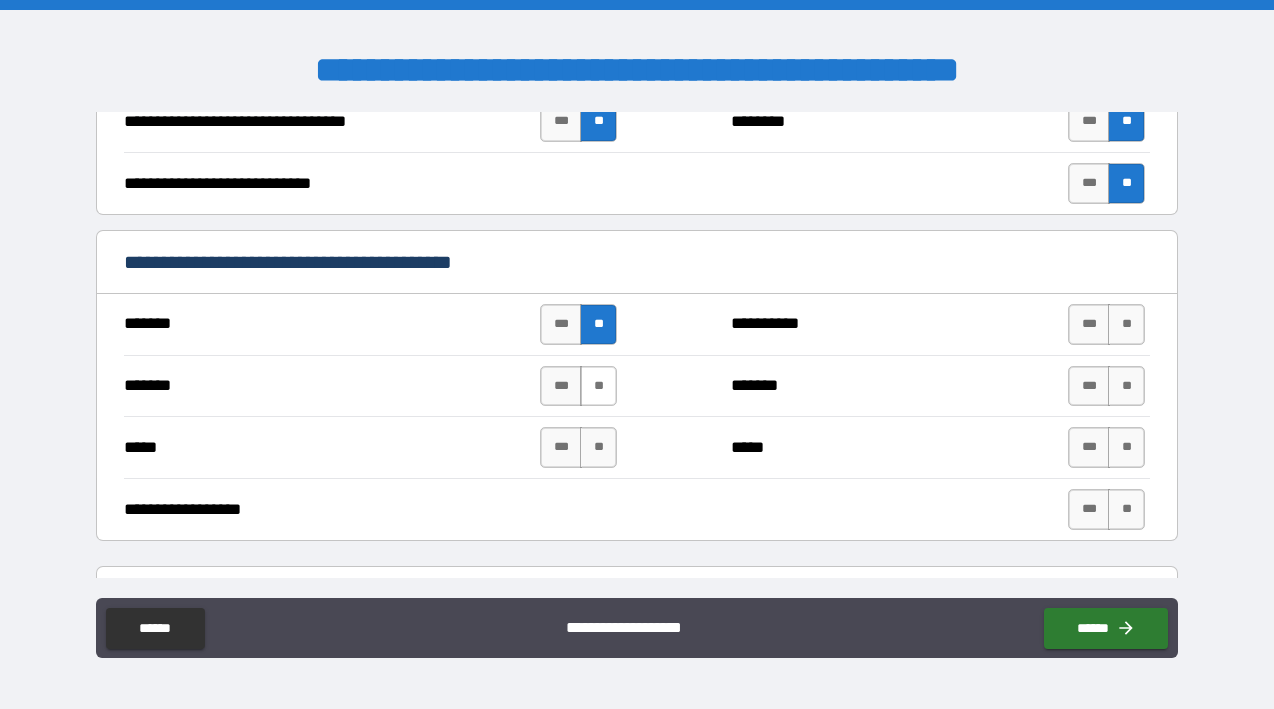 click on "**" at bounding box center (598, 386) 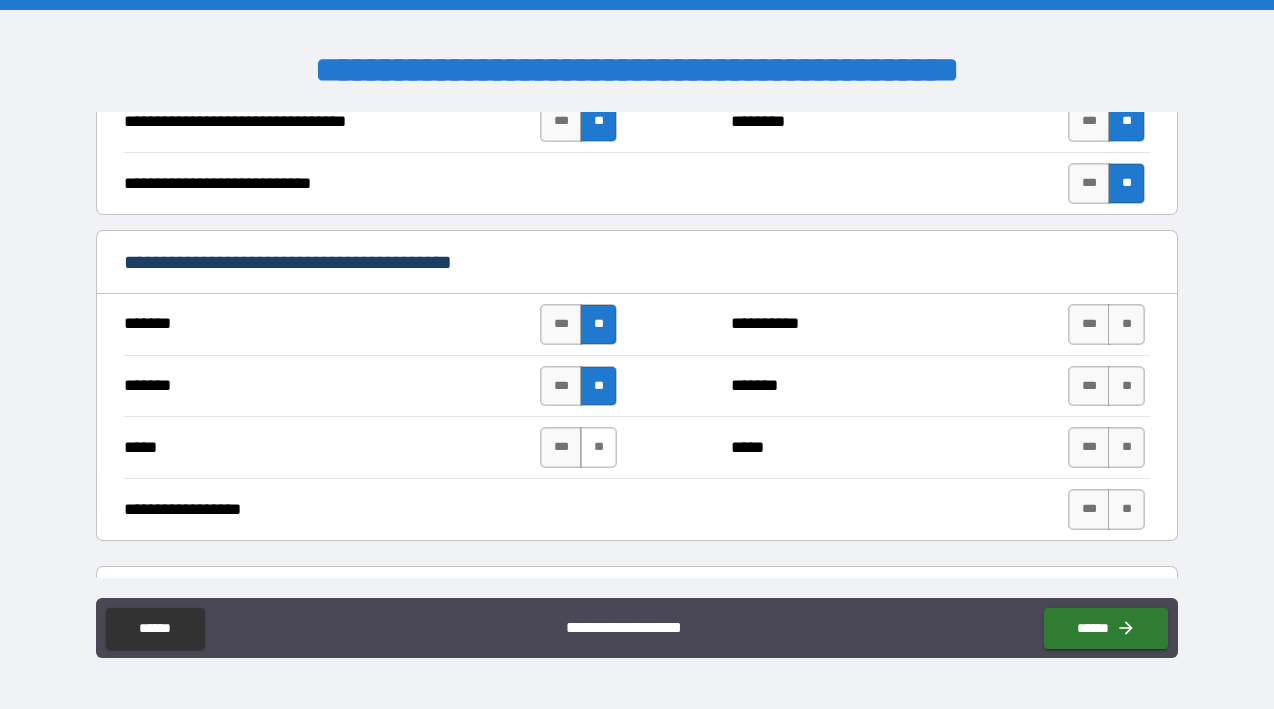 click on "**" at bounding box center (598, 447) 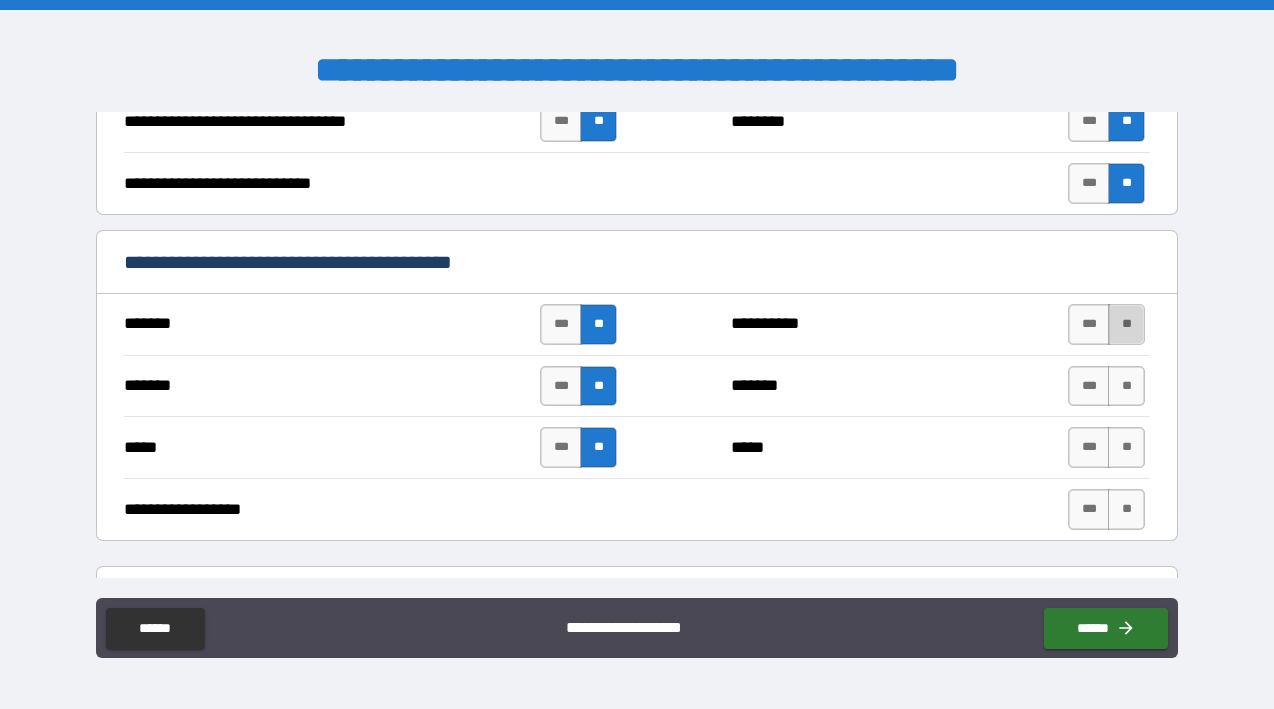 click on "**" at bounding box center [1126, 324] 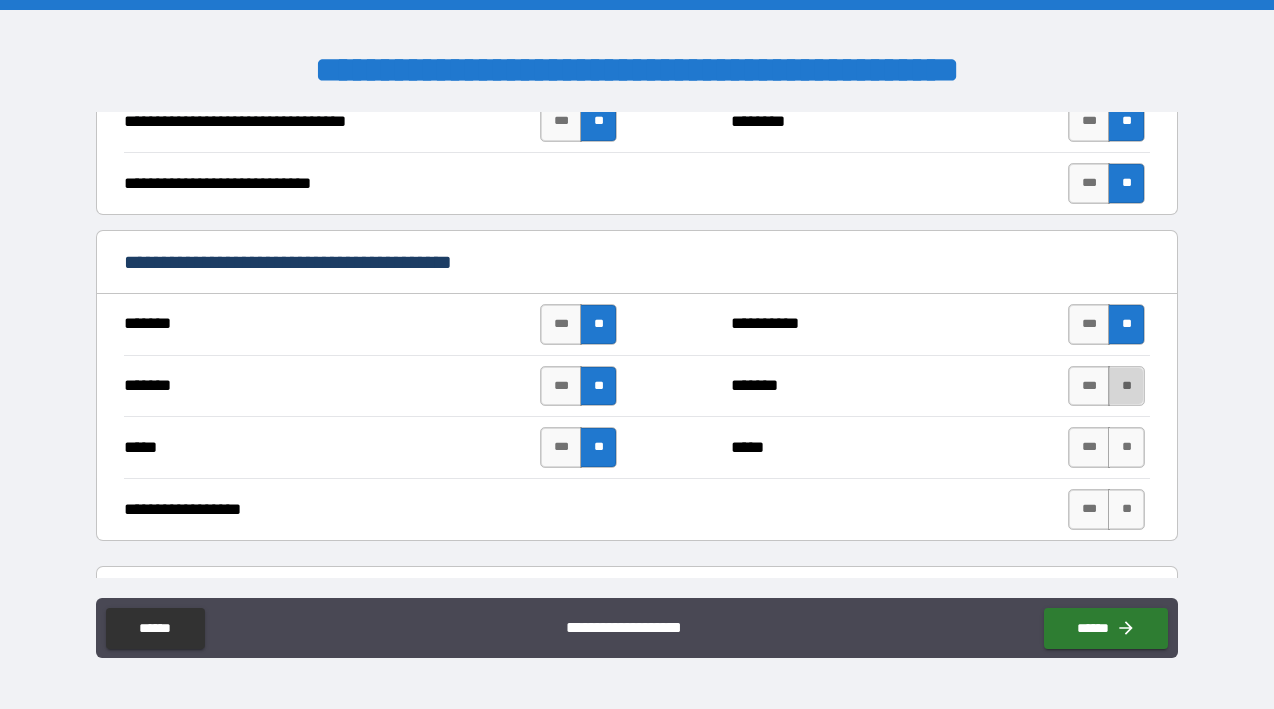 click on "**" at bounding box center (1126, 386) 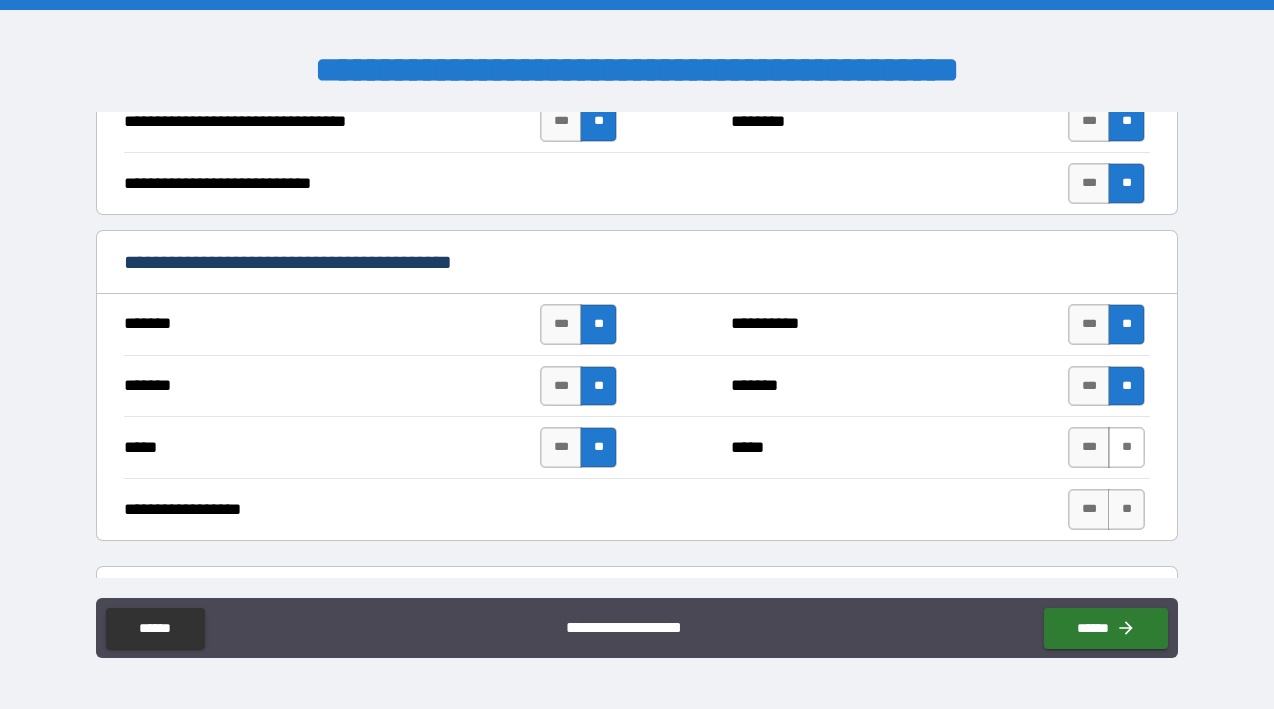 click on "**" at bounding box center [1126, 447] 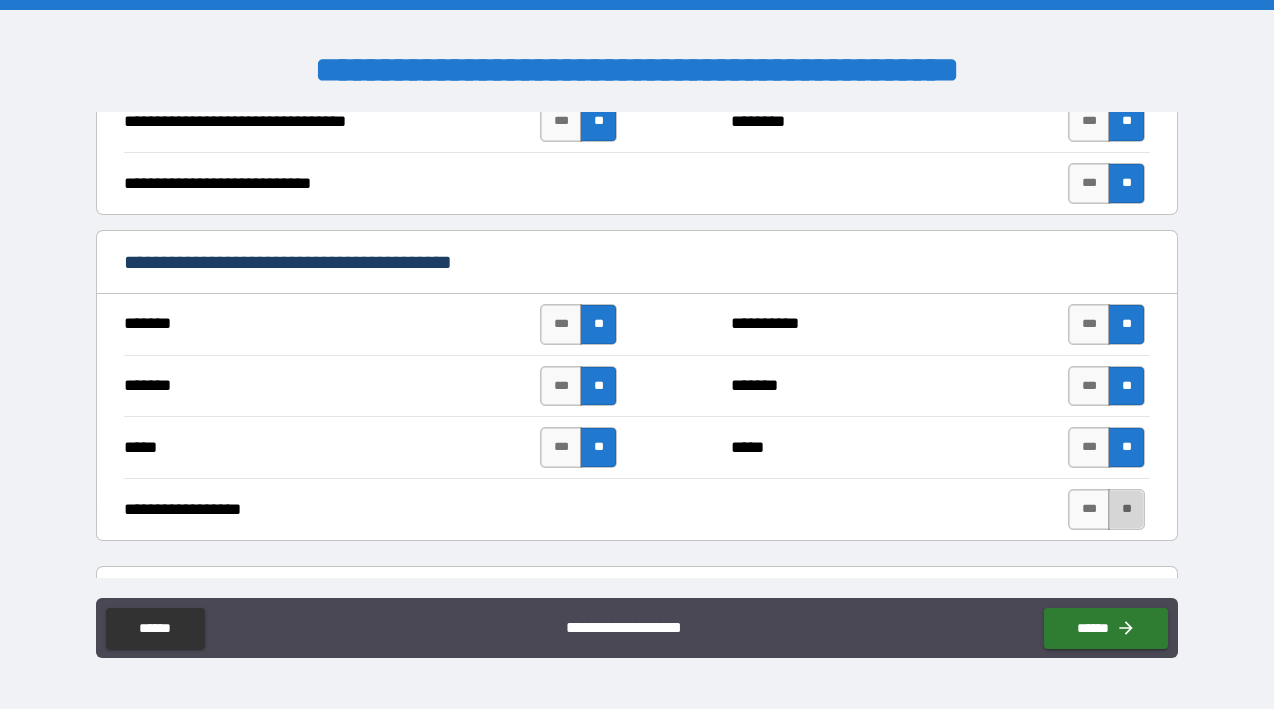 click on "**" at bounding box center (1126, 509) 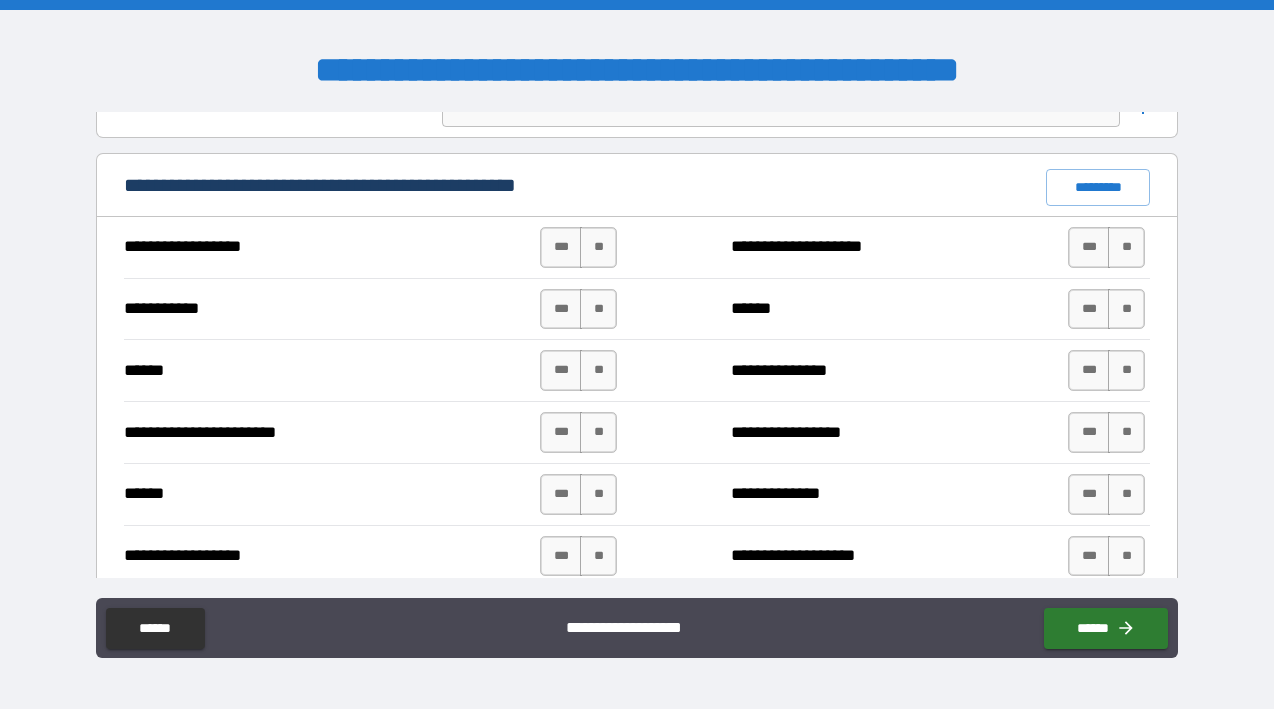scroll, scrollTop: 1687, scrollLeft: 0, axis: vertical 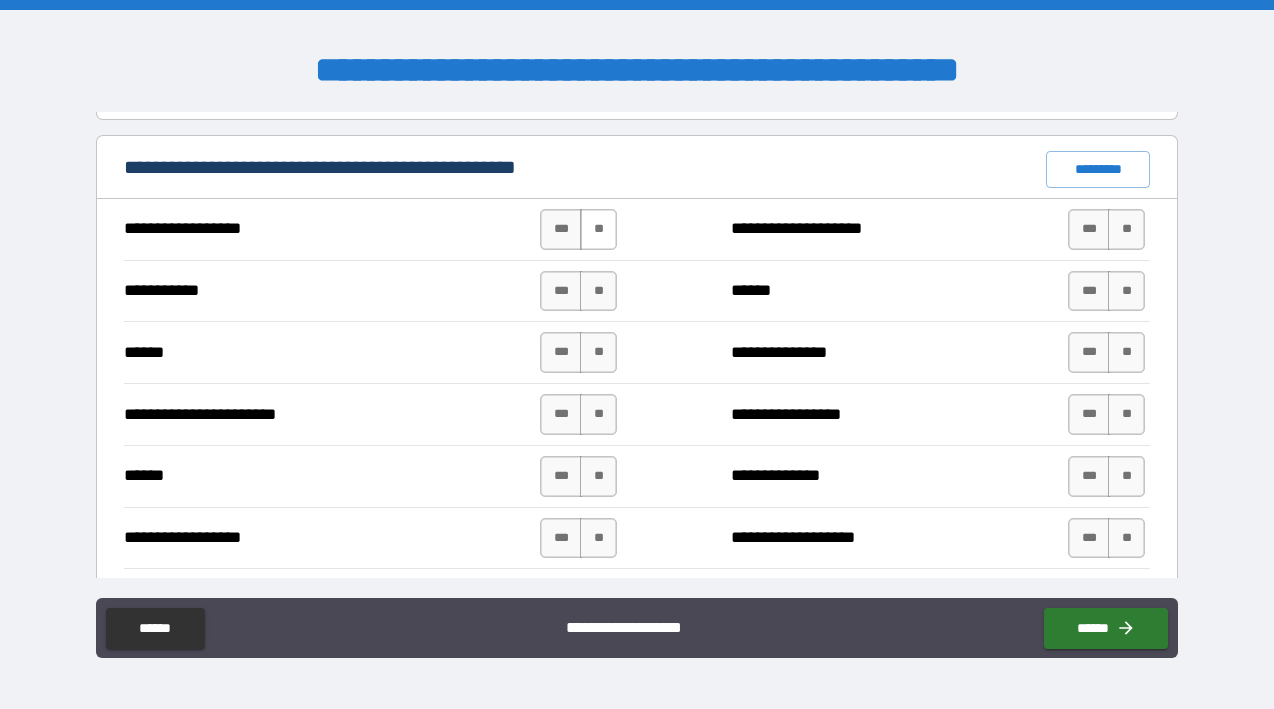 click on "**" at bounding box center [598, 229] 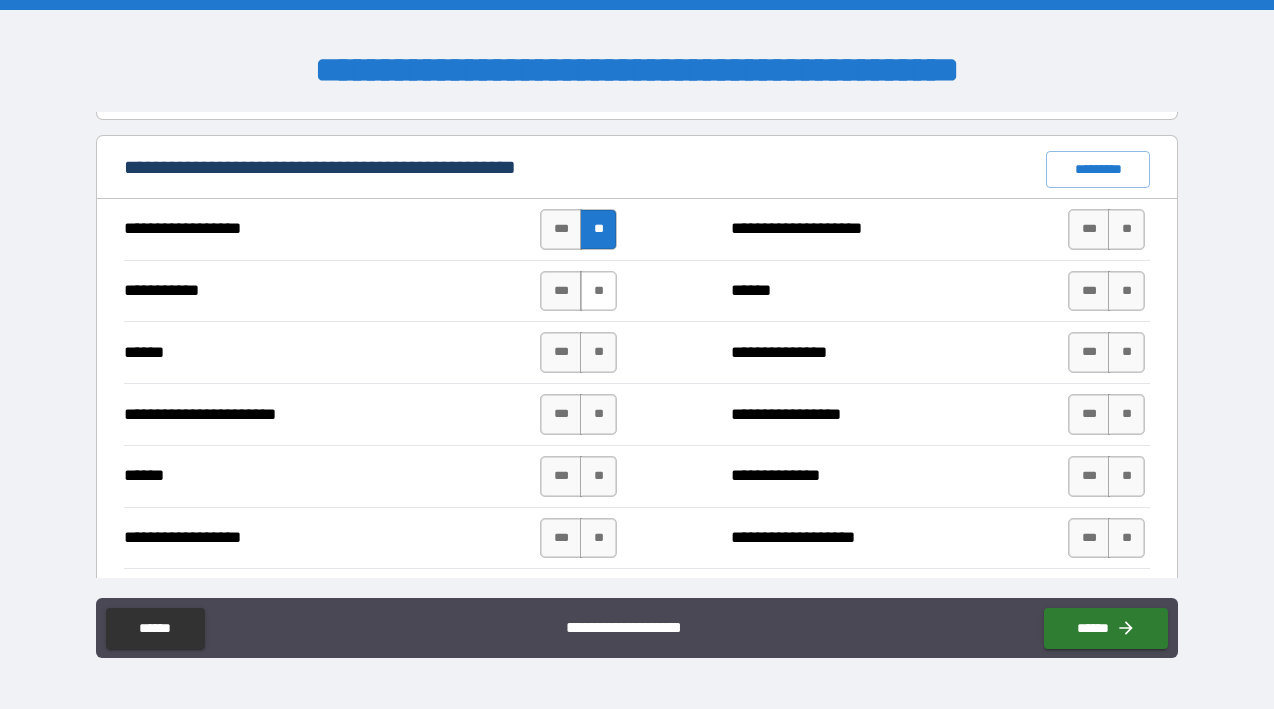click on "**" at bounding box center [598, 291] 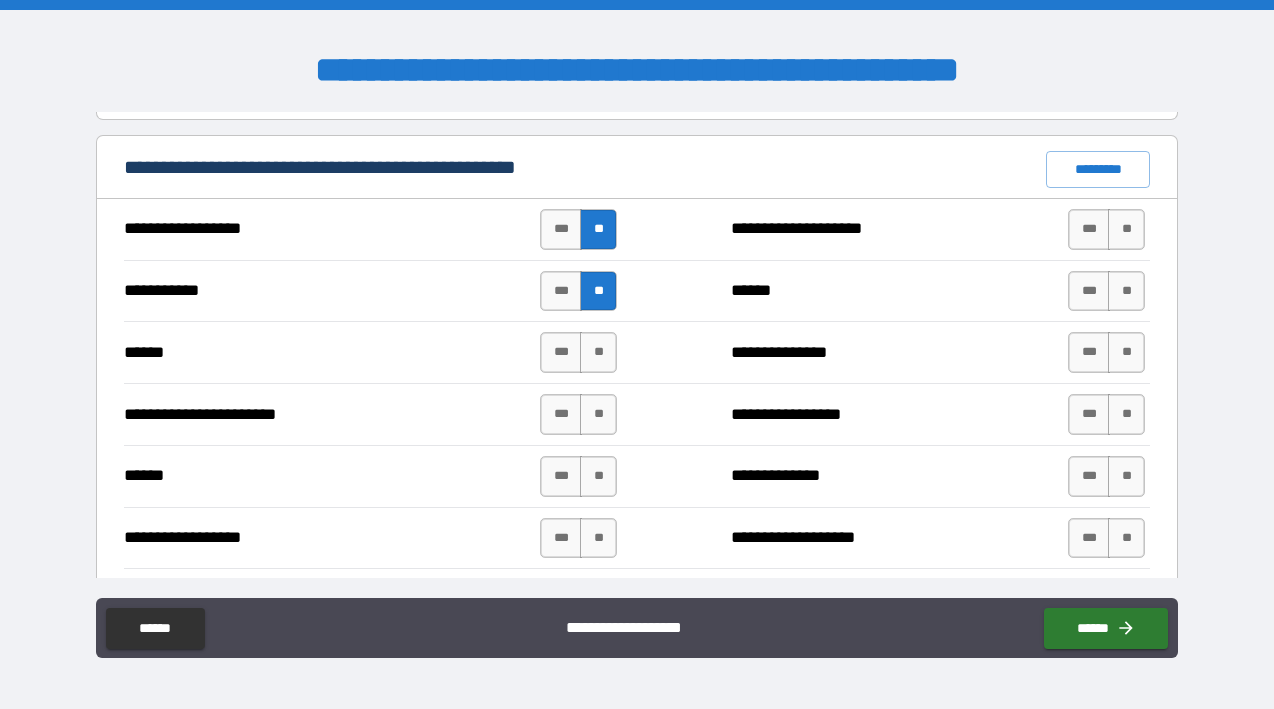 click on "**********" at bounding box center (637, 352) 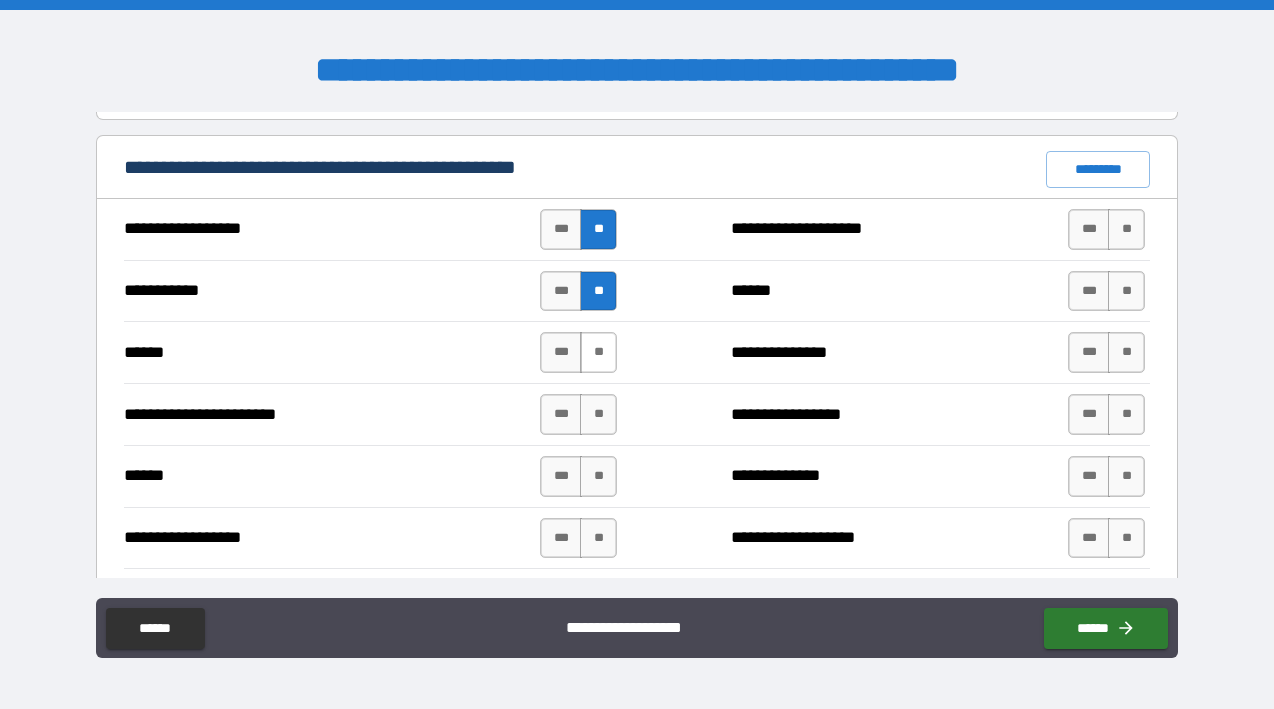click on "**" at bounding box center [598, 352] 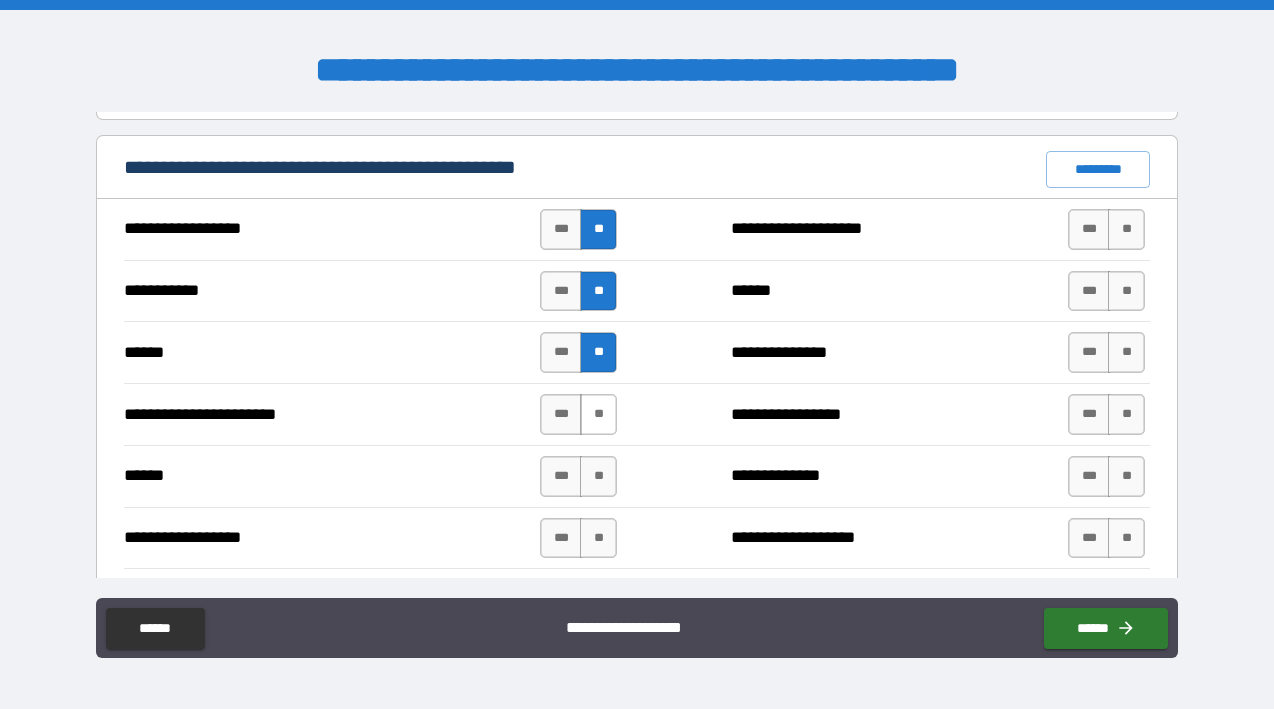 click on "**" at bounding box center [598, 414] 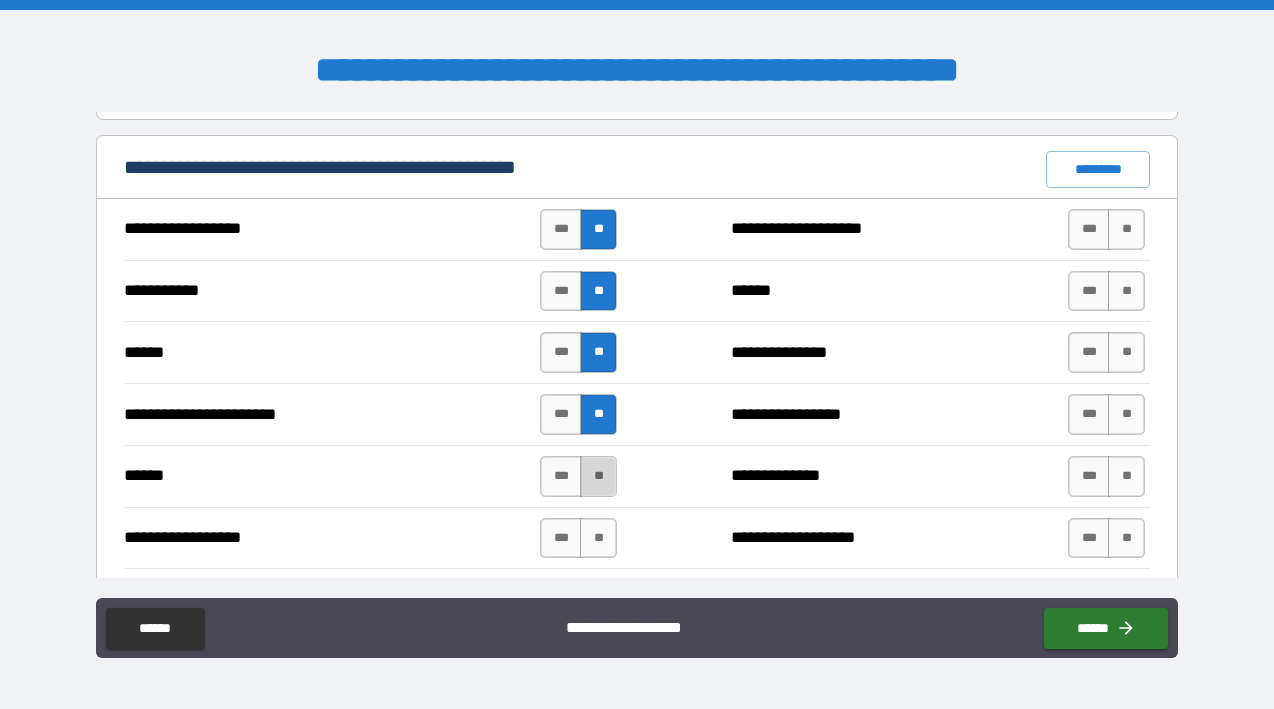 click on "**" at bounding box center [598, 476] 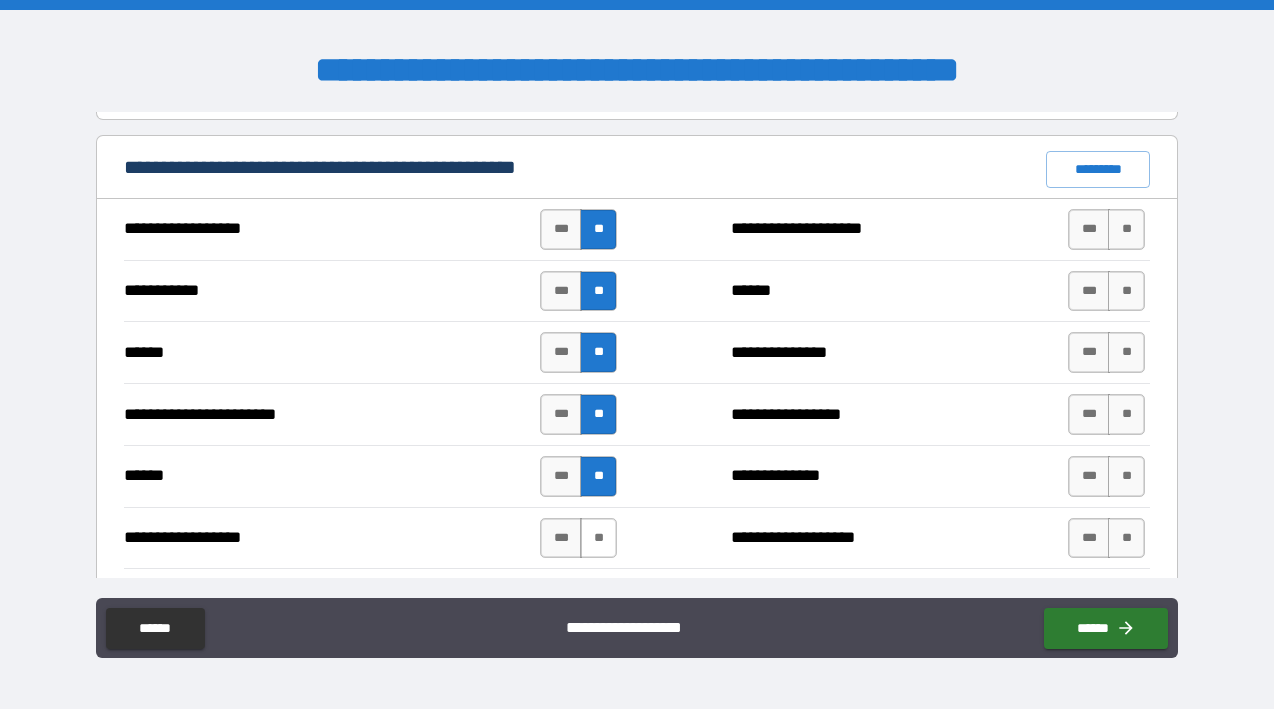 click on "**" at bounding box center [598, 538] 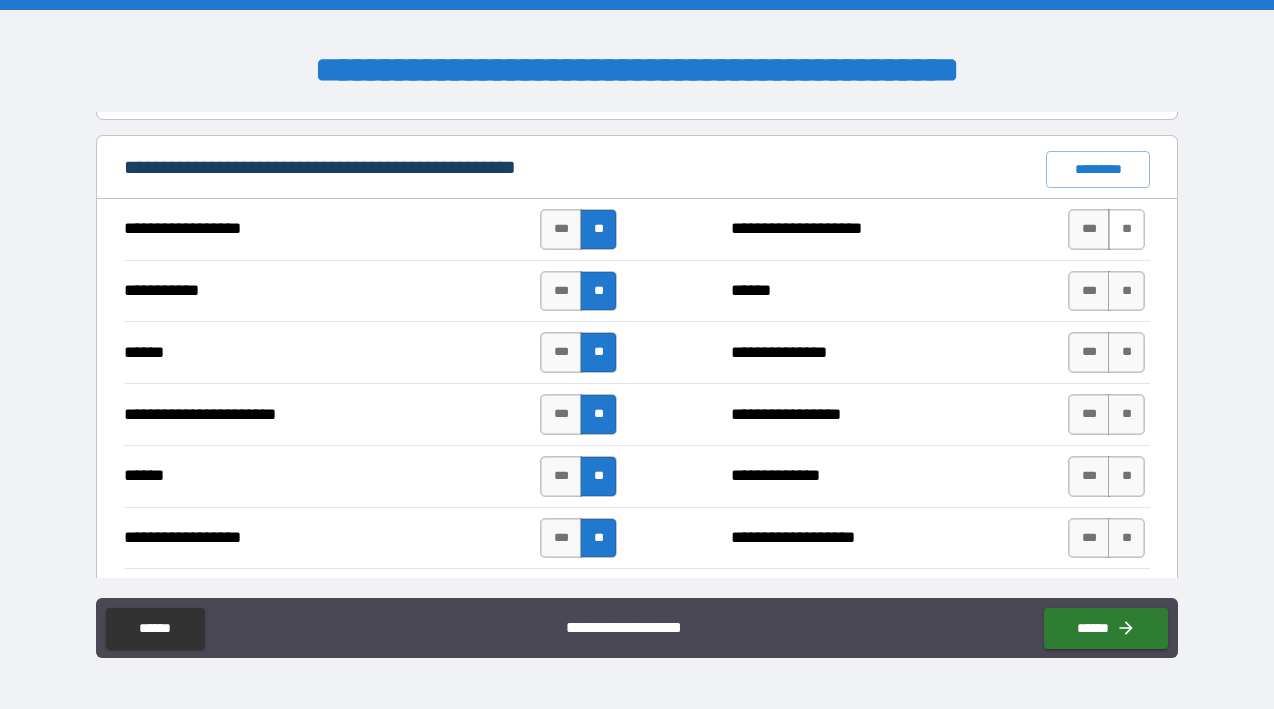 click on "**" at bounding box center [1126, 229] 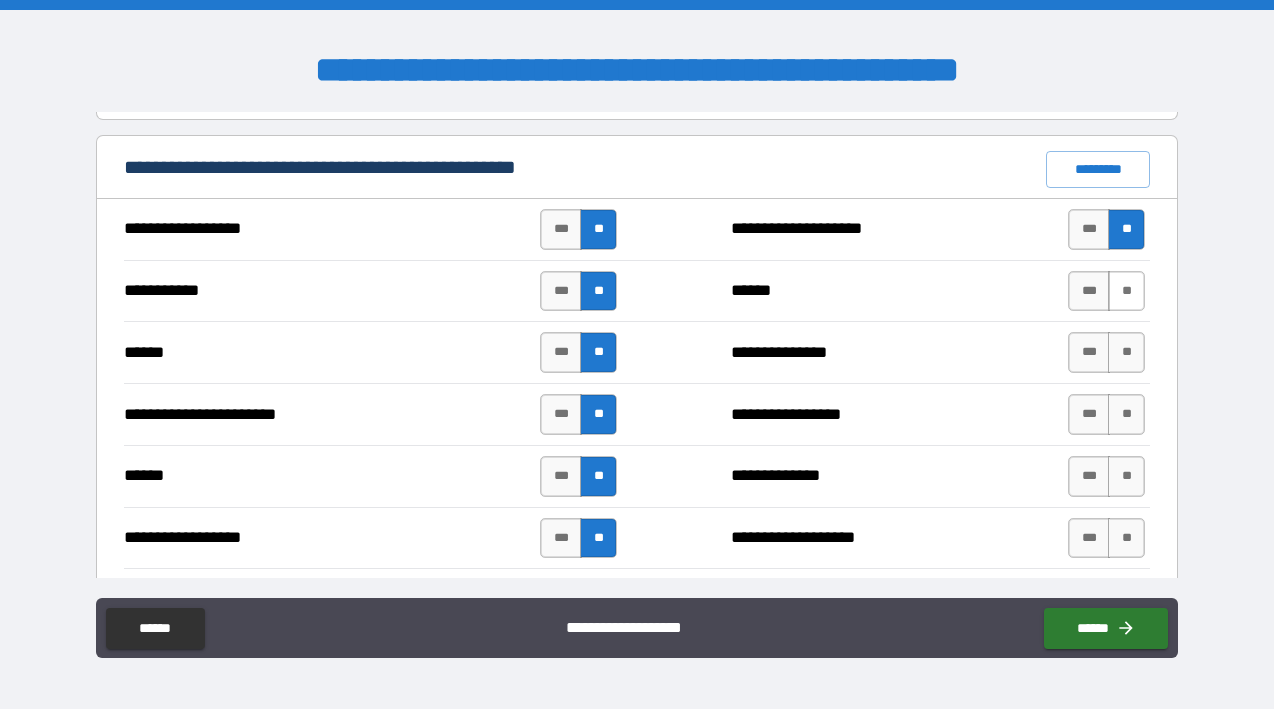 click on "**" at bounding box center (1126, 291) 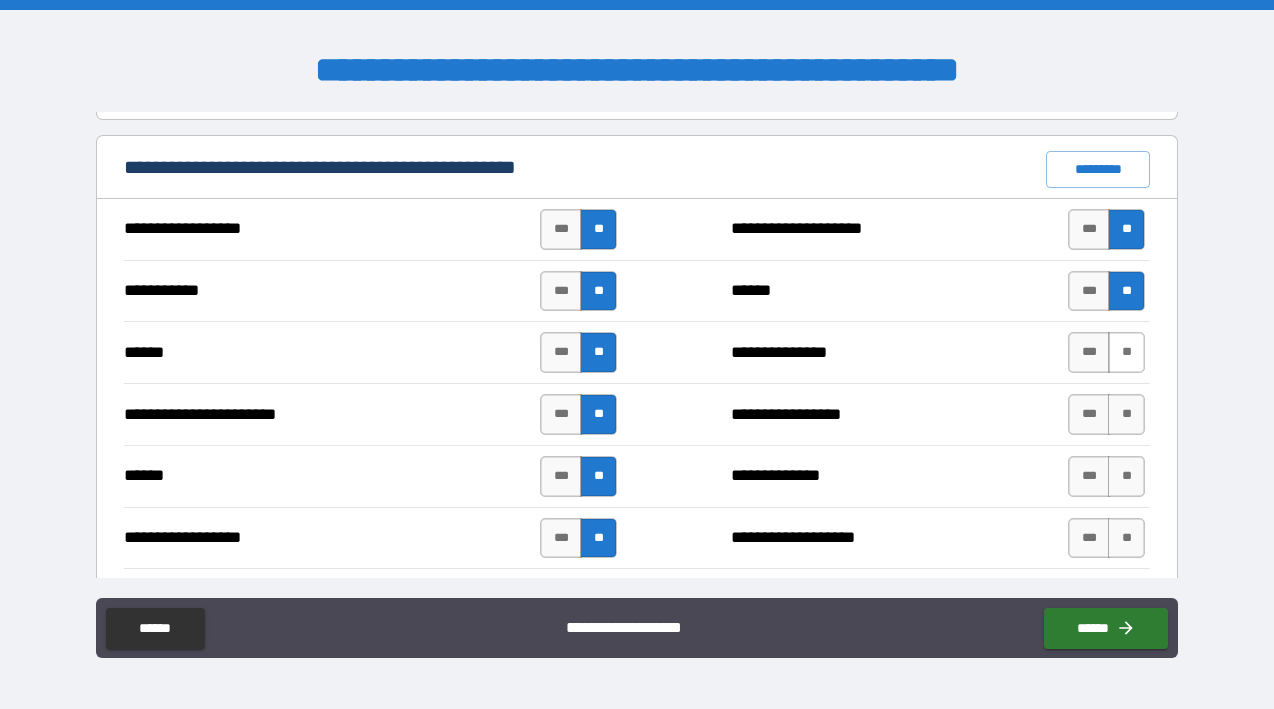 click on "**" at bounding box center [1126, 352] 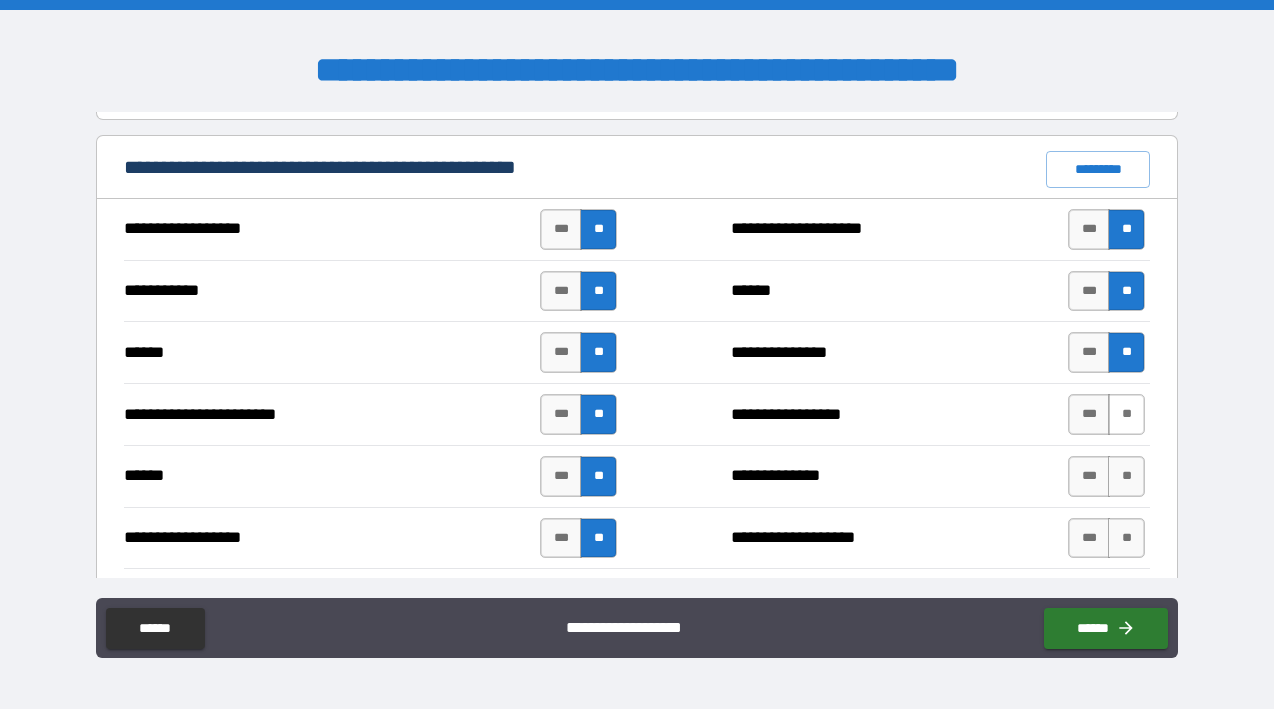 click on "**" at bounding box center (1126, 414) 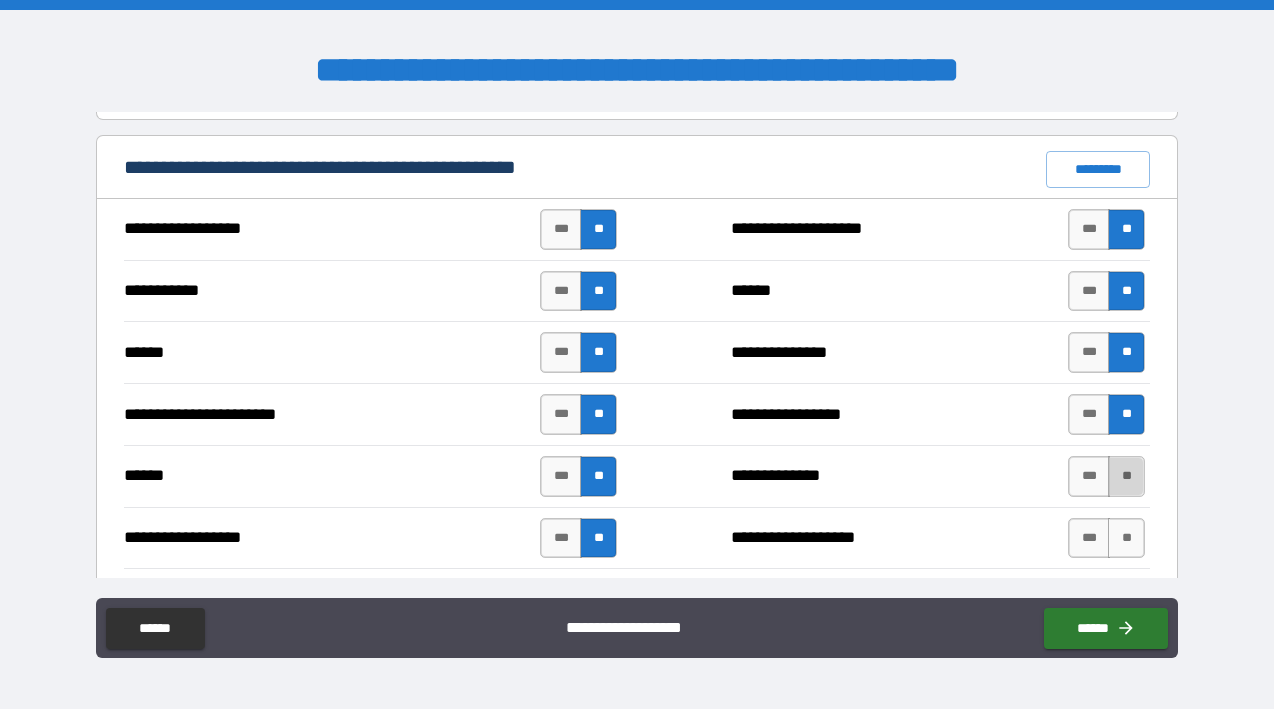 click on "**" at bounding box center [1126, 476] 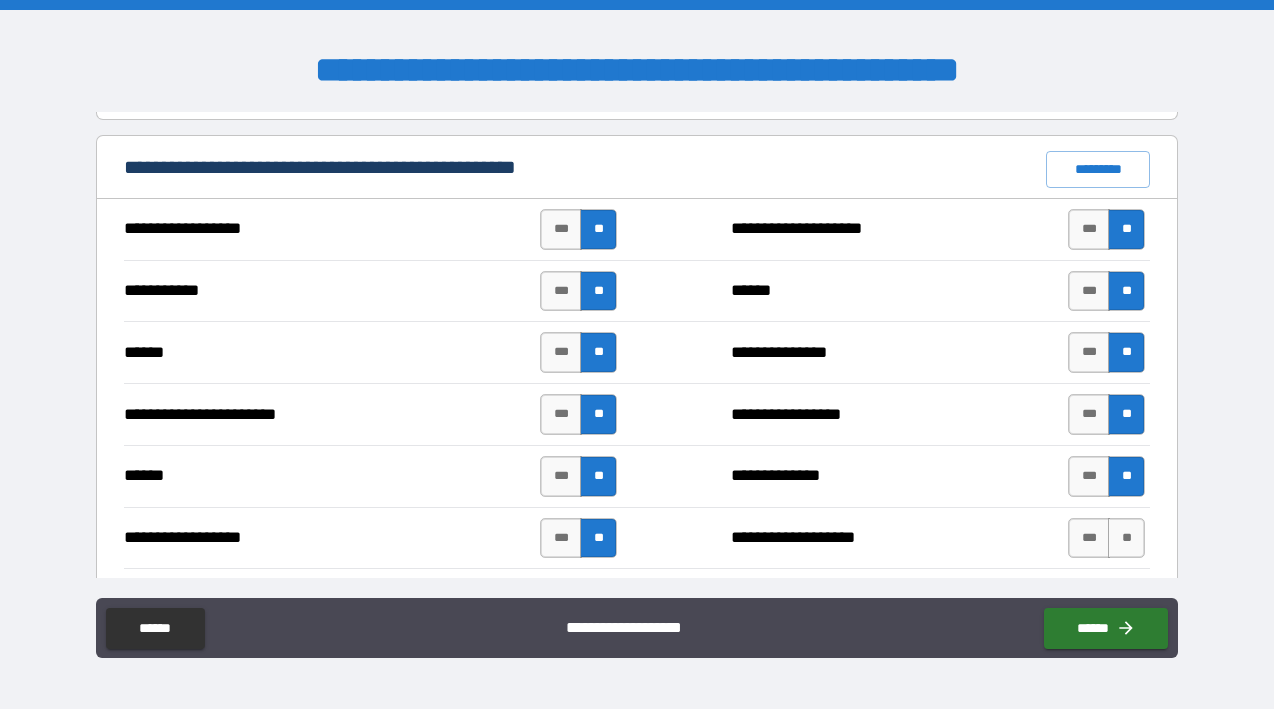 drag, startPoint x: 1127, startPoint y: 538, endPoint x: 1118, endPoint y: 514, distance: 25.632011 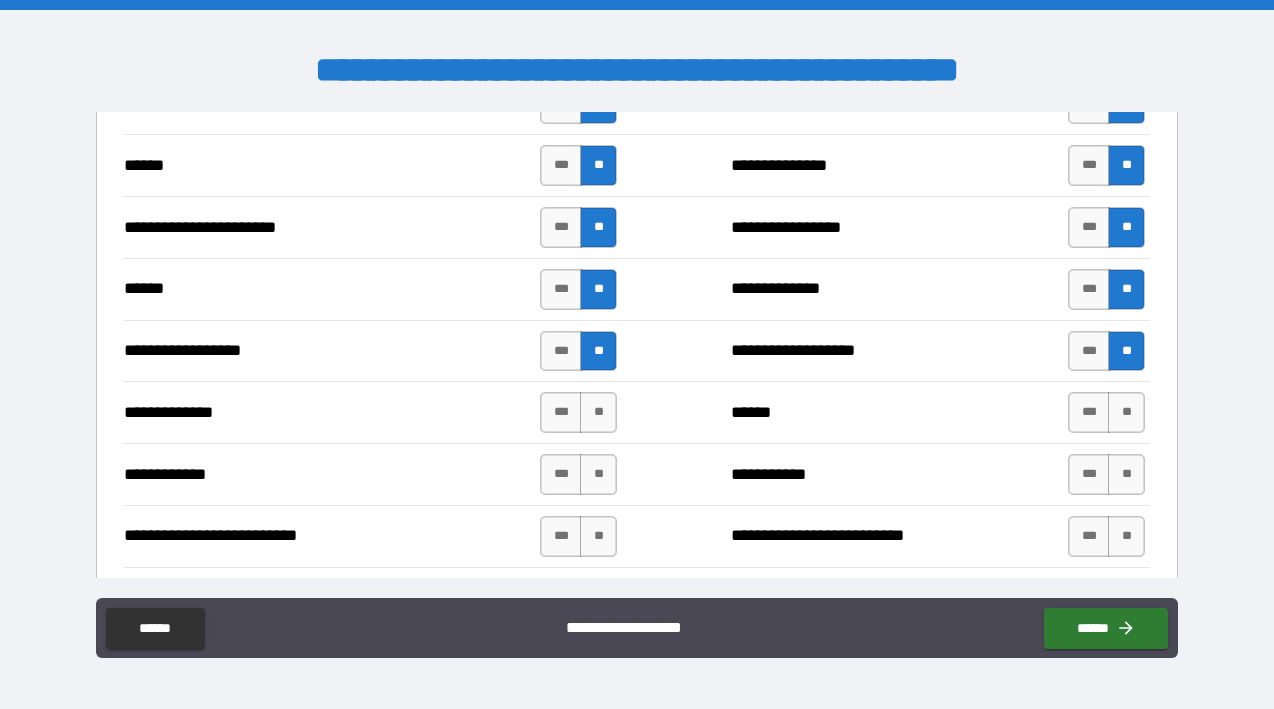 scroll, scrollTop: 2012, scrollLeft: 0, axis: vertical 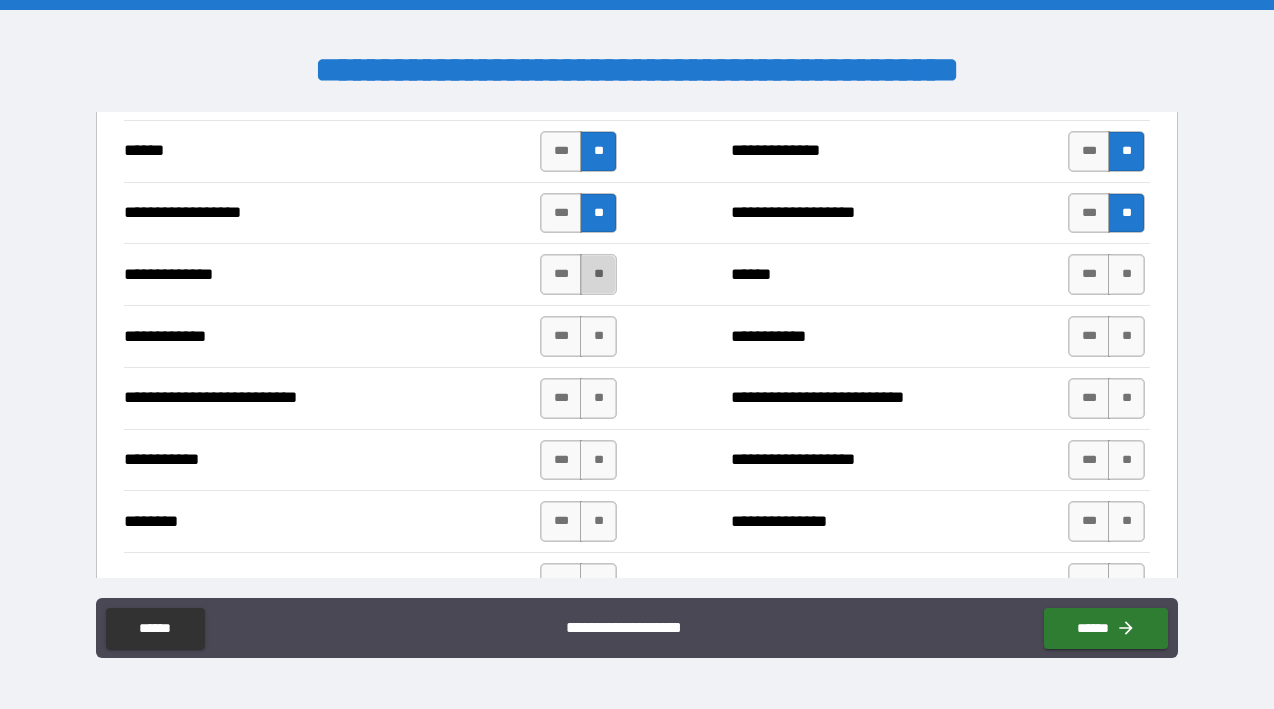click on "**" at bounding box center (598, 274) 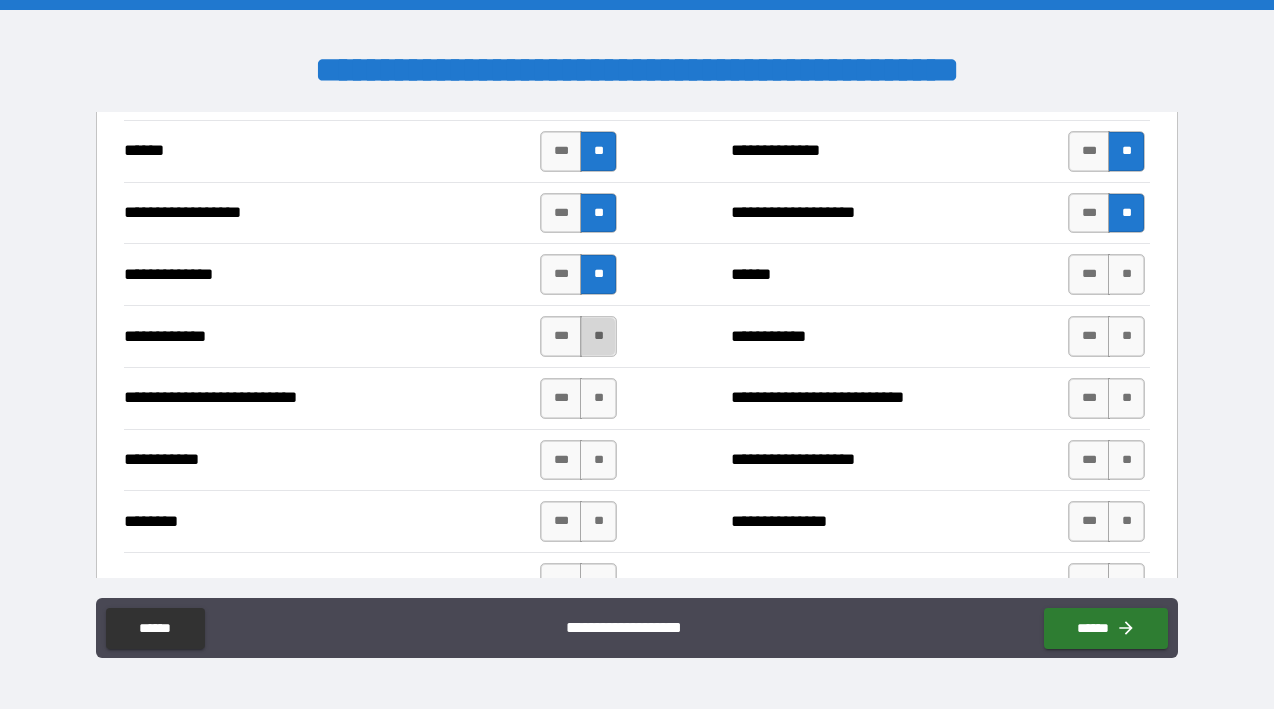 click on "**" at bounding box center [598, 336] 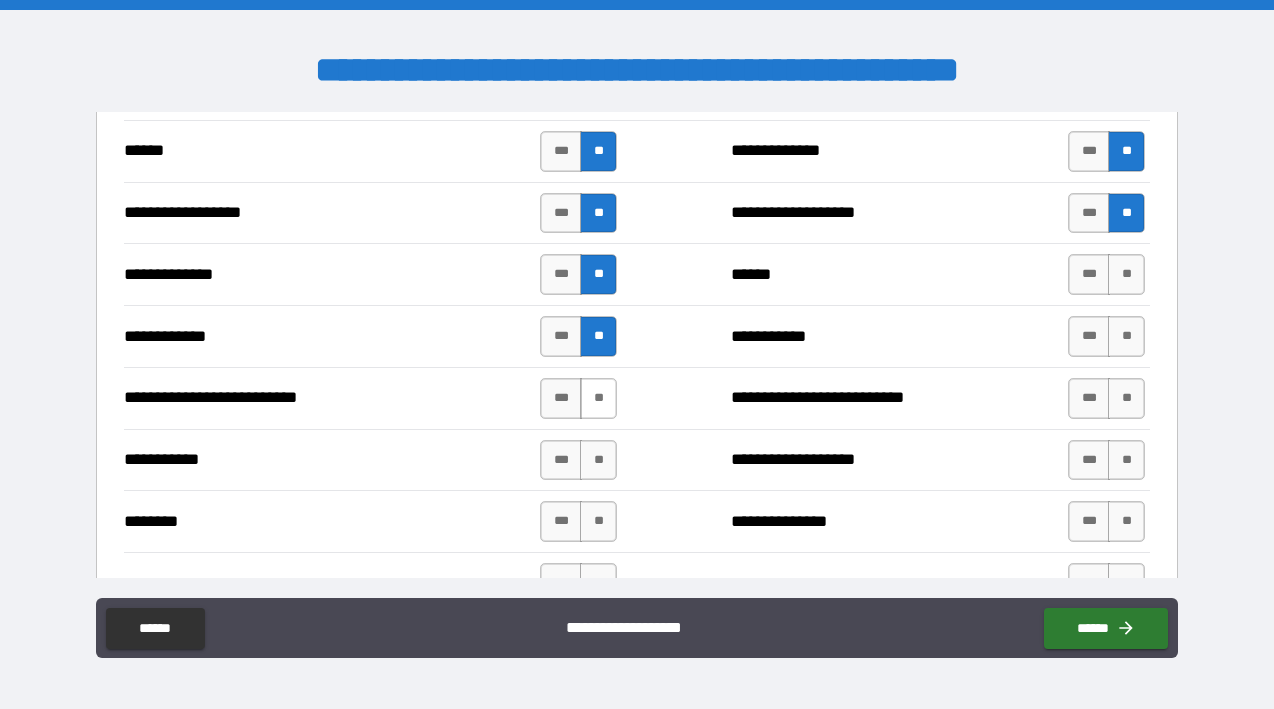 click on "**" at bounding box center (598, 398) 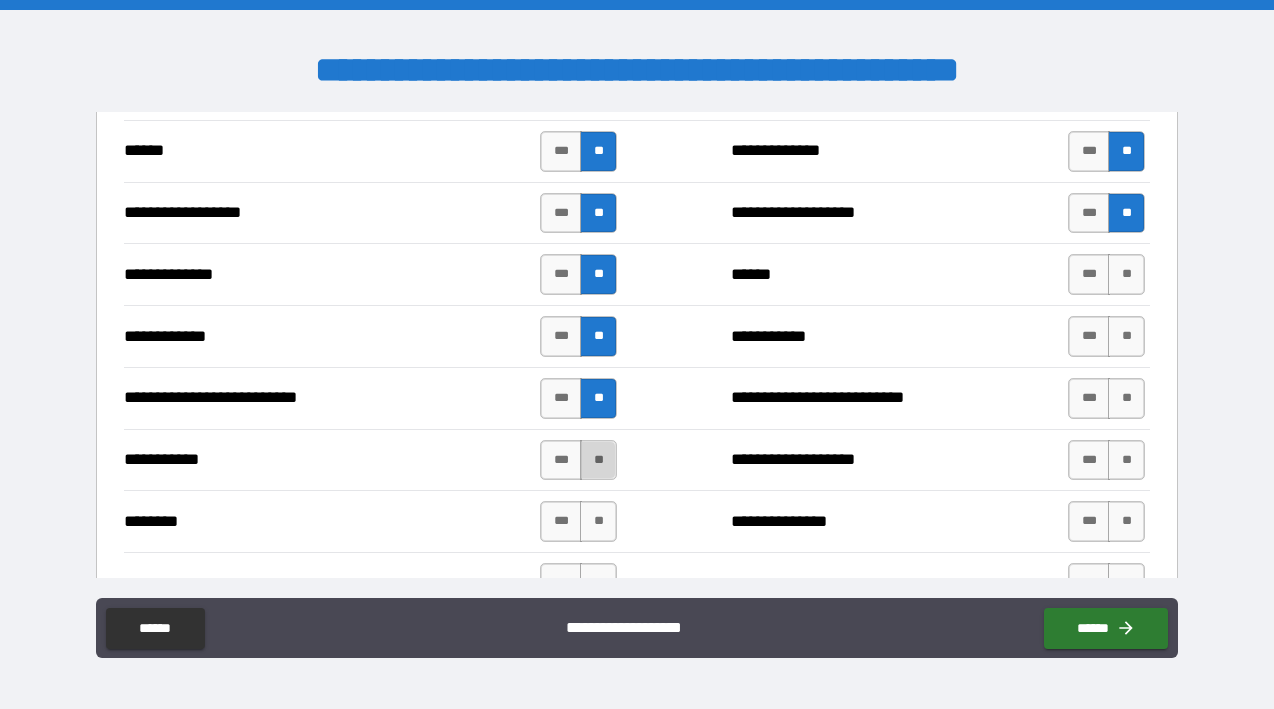 click on "**" at bounding box center [598, 460] 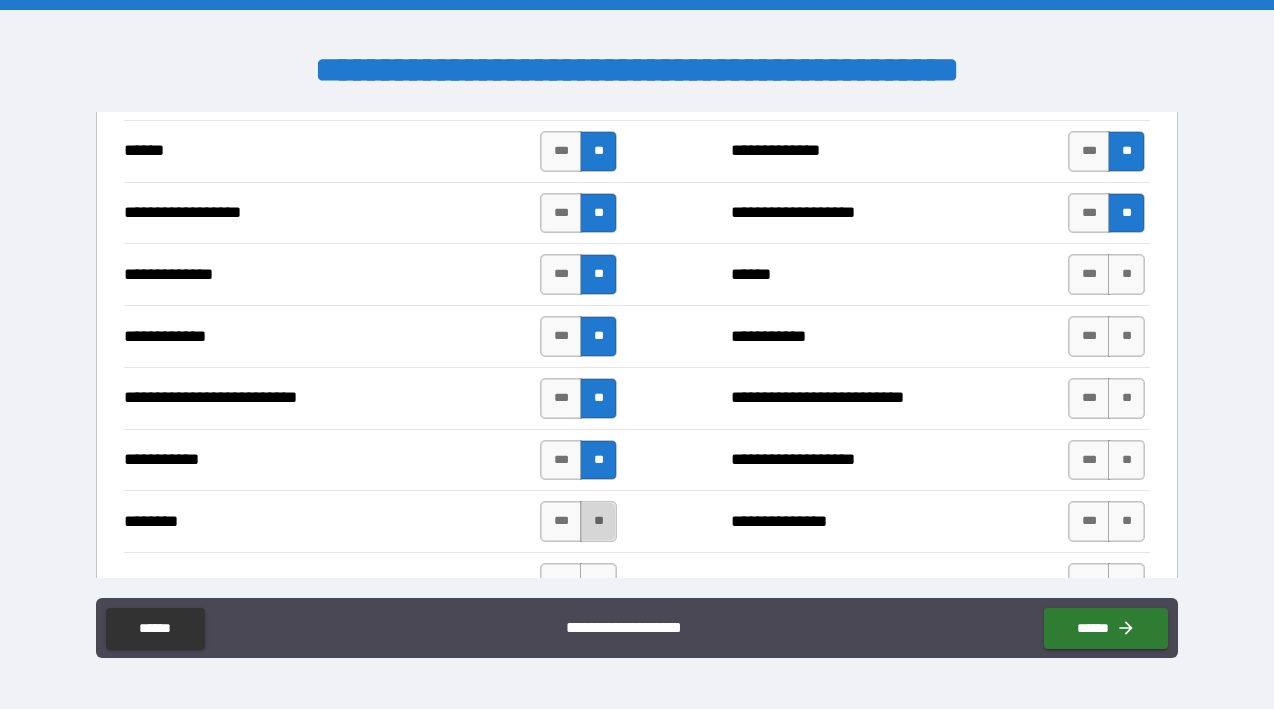 click on "**" at bounding box center [598, 521] 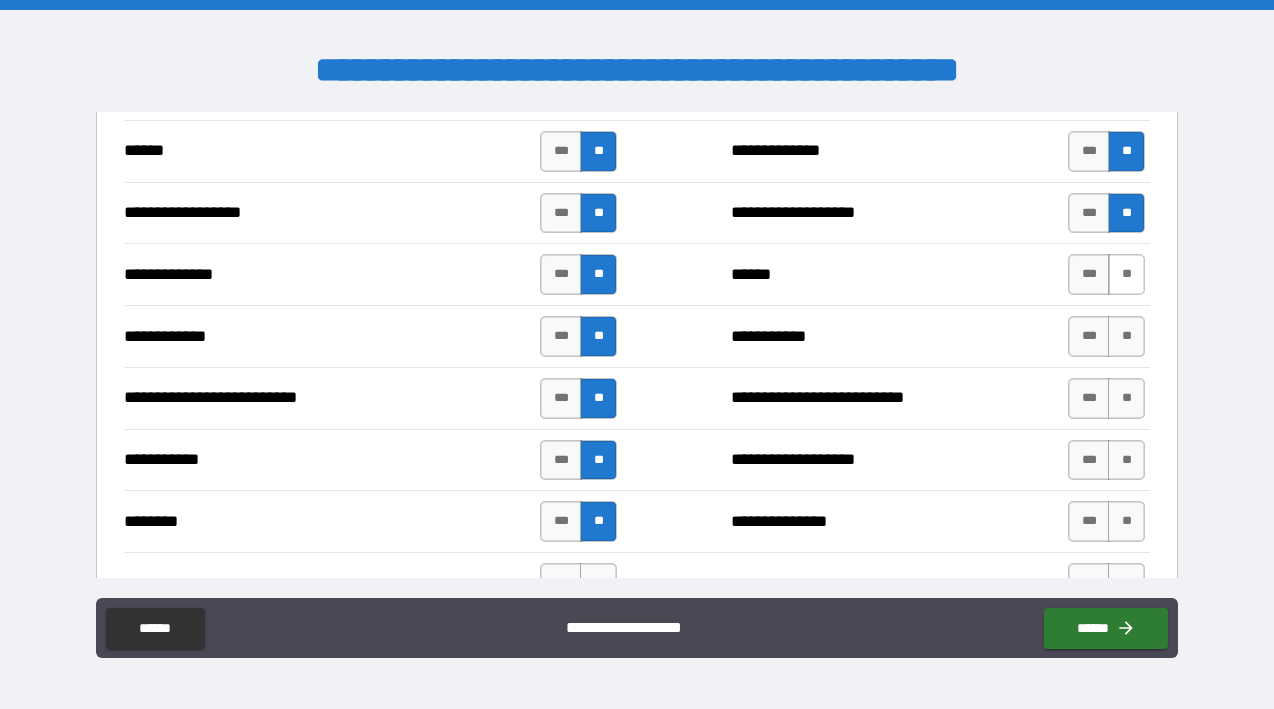 click on "**" at bounding box center [1126, 274] 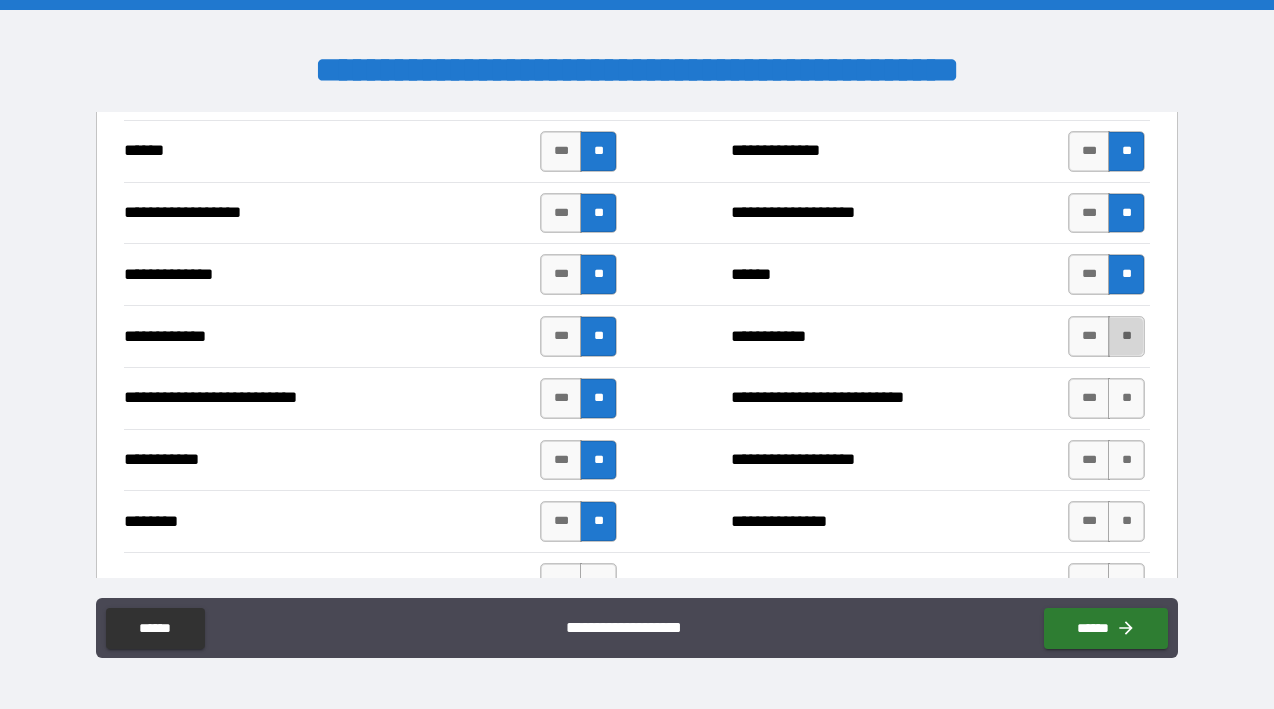 click on "**" at bounding box center (1126, 336) 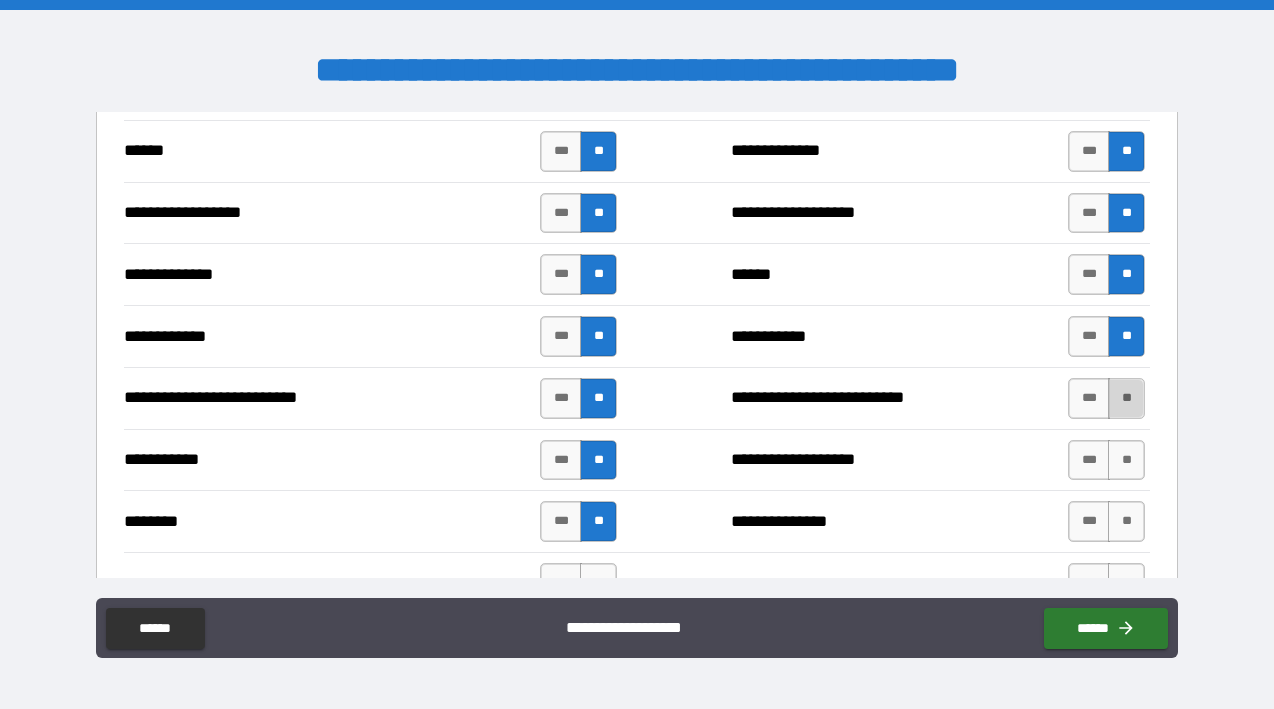 click on "**" at bounding box center (1126, 398) 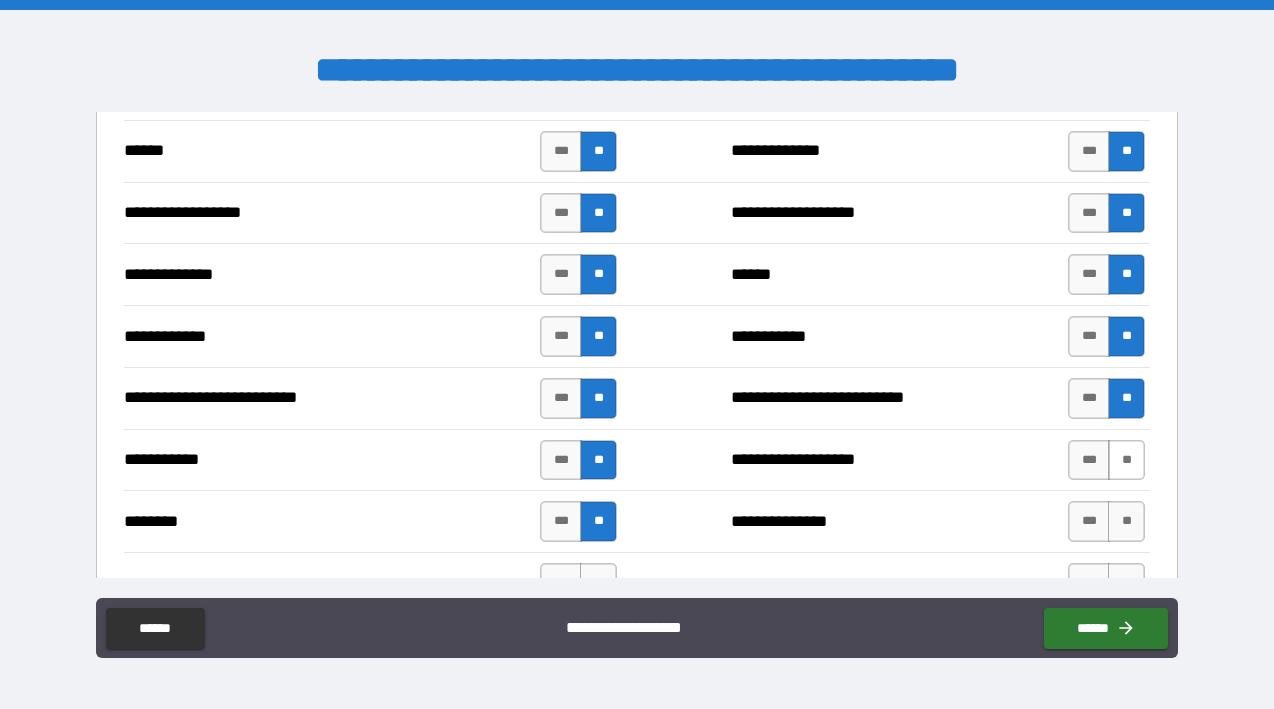 click on "**" at bounding box center (1126, 460) 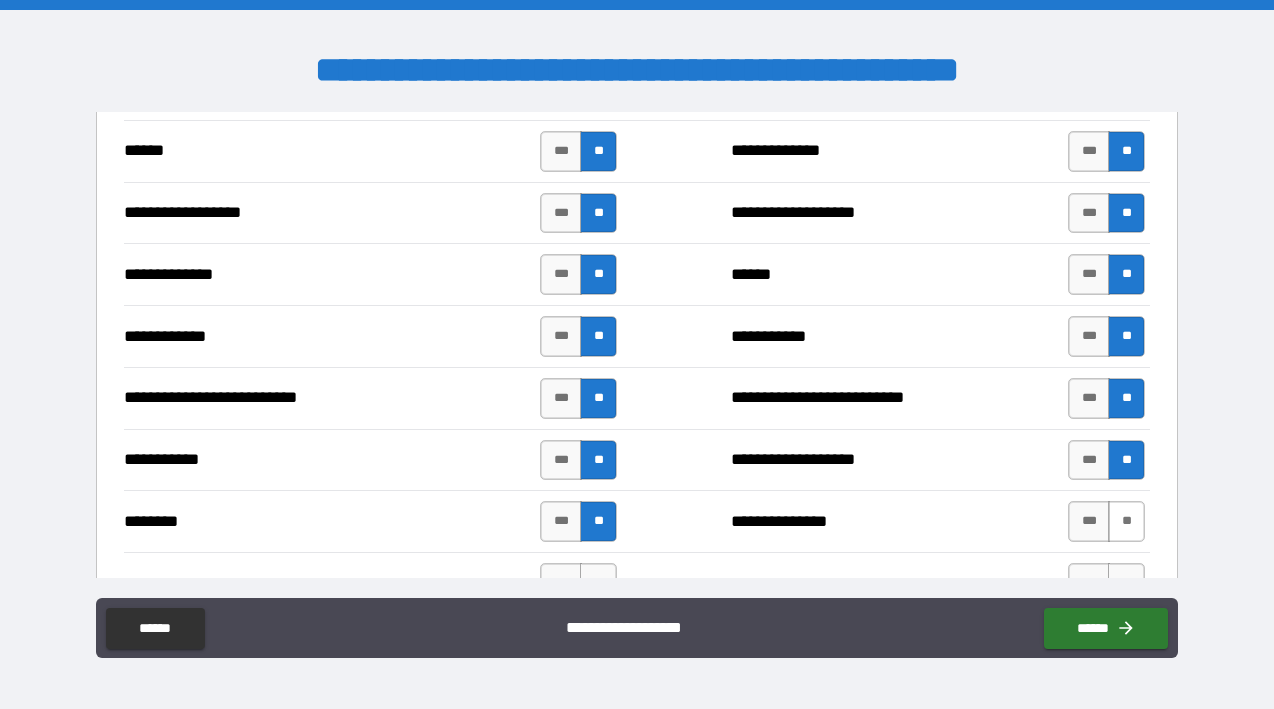 click on "**" at bounding box center [1126, 521] 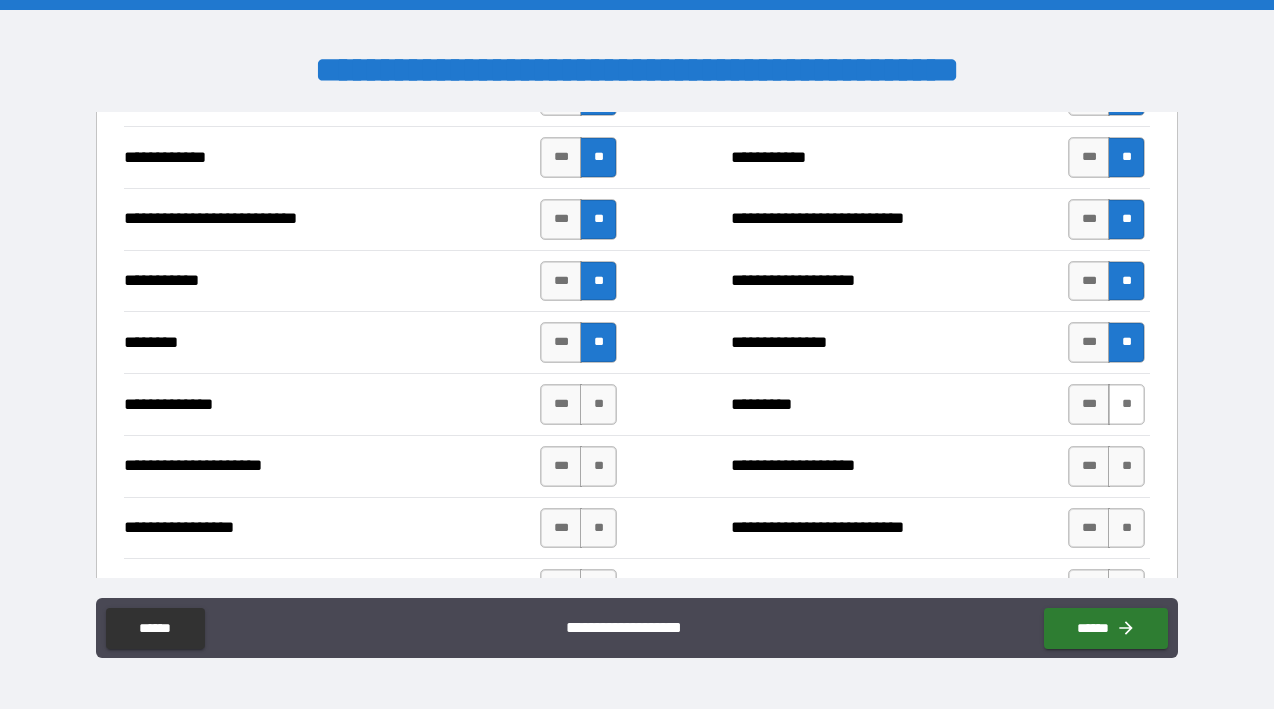 scroll, scrollTop: 2303, scrollLeft: 0, axis: vertical 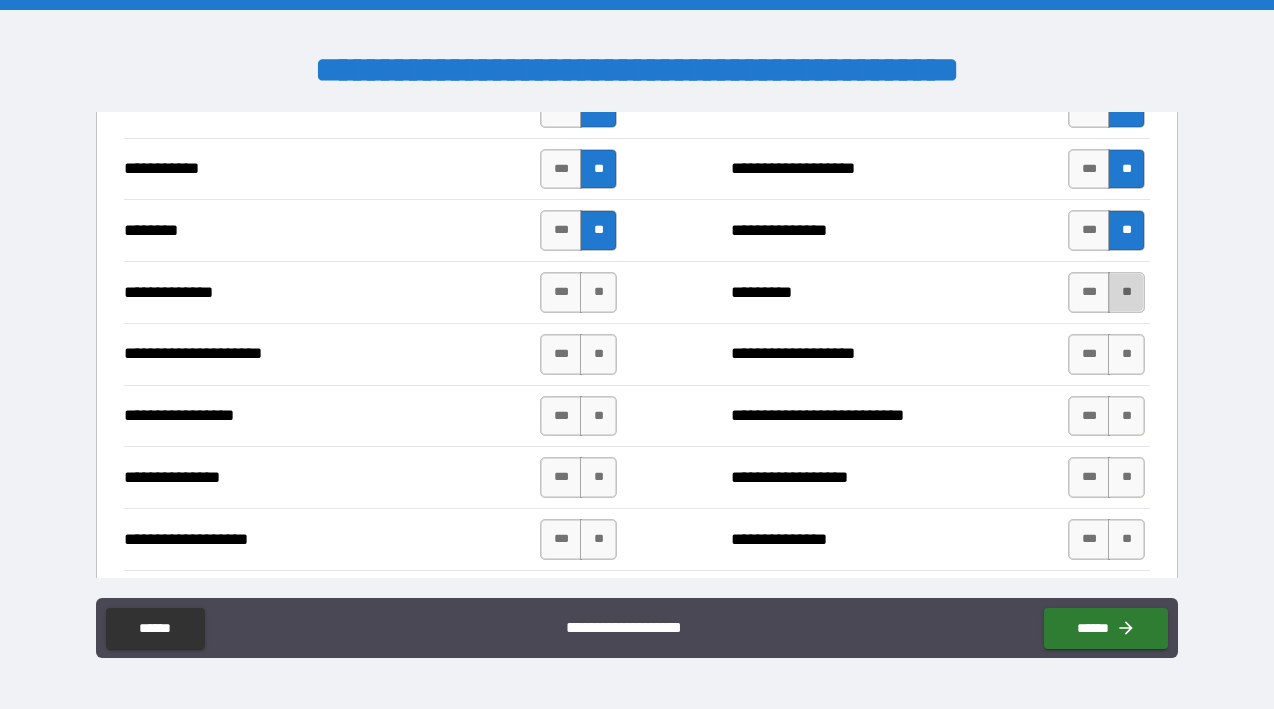 click on "**" at bounding box center [1126, 292] 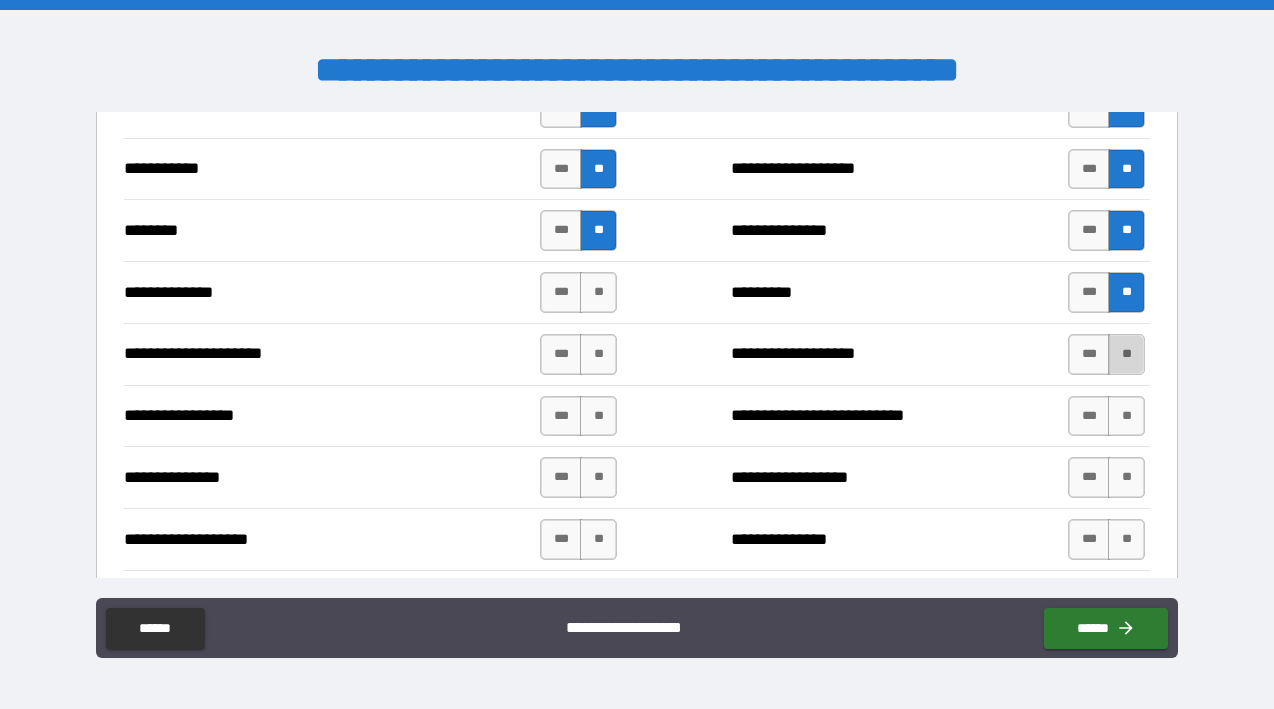 click on "**" at bounding box center [1126, 354] 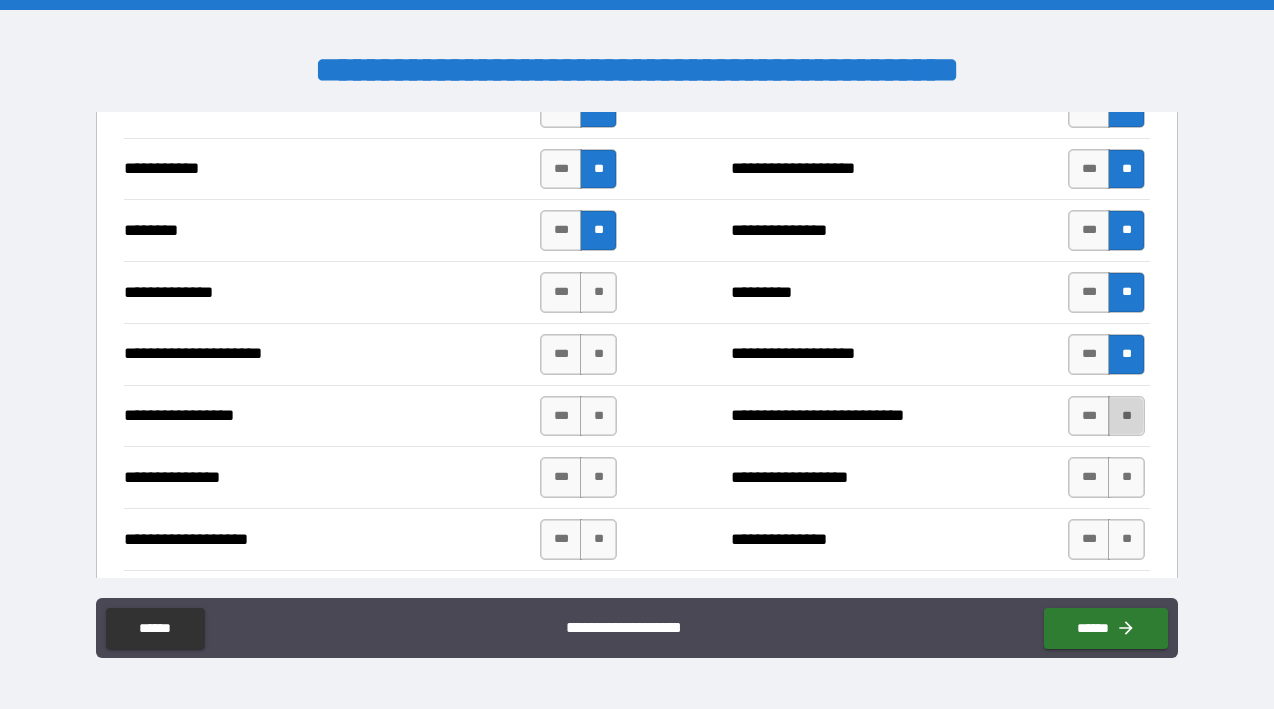 click on "**" at bounding box center (1126, 416) 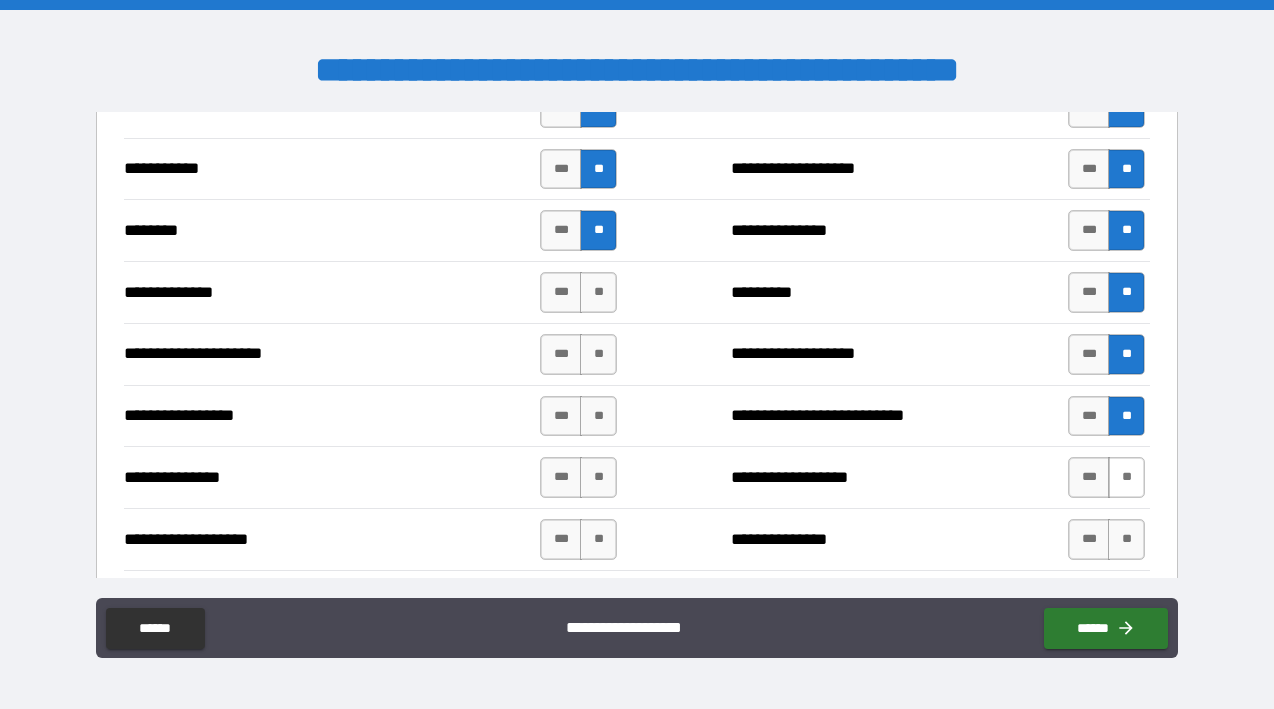 click on "**" at bounding box center [1126, 477] 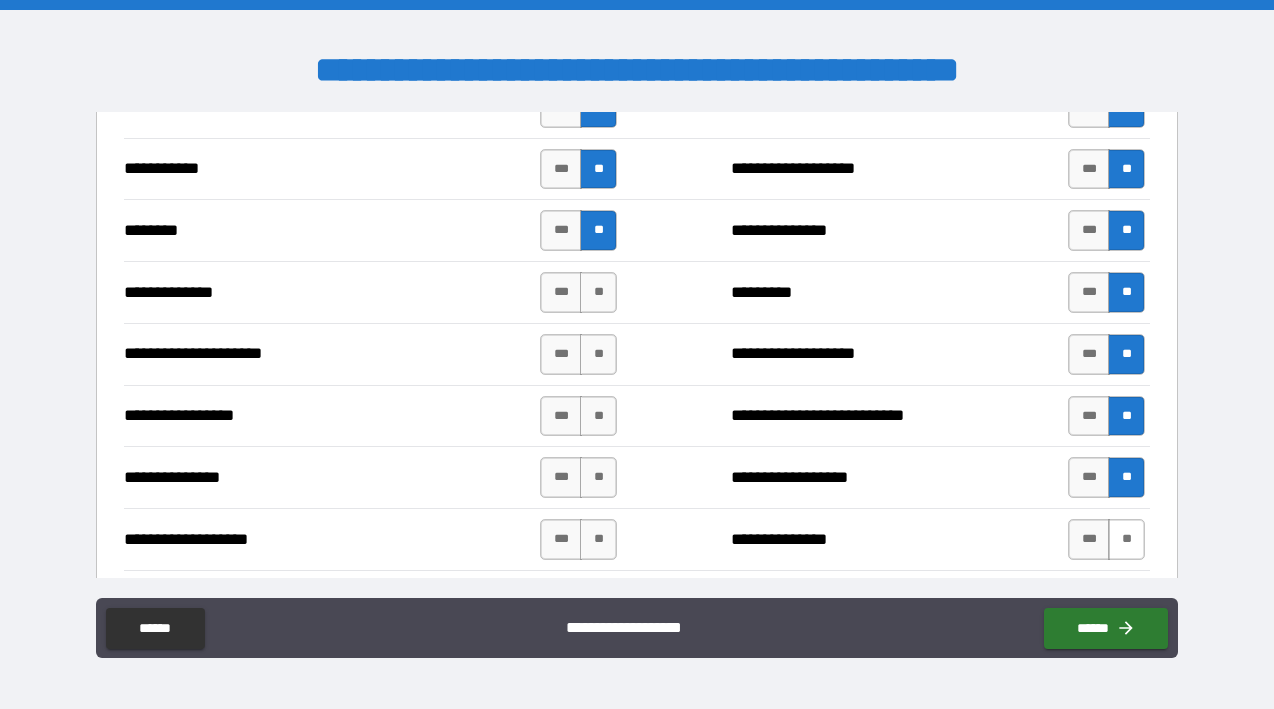 click on "**" at bounding box center (1126, 539) 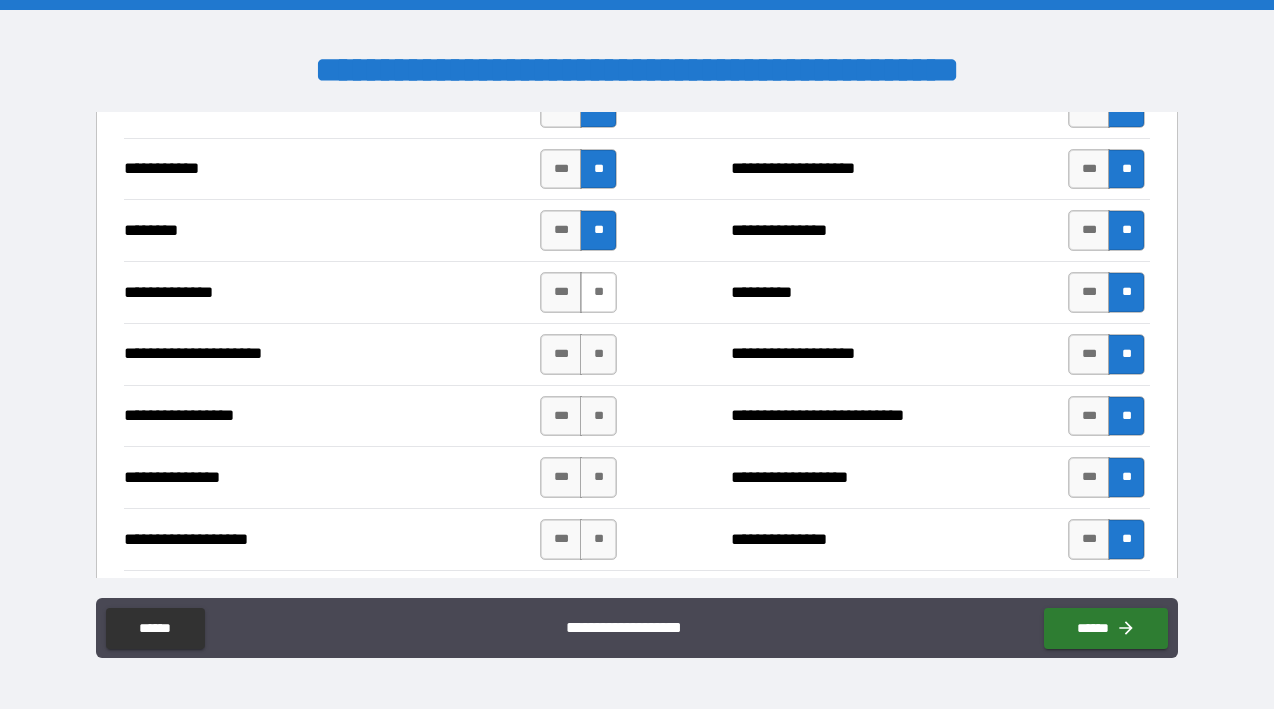 click on "**" at bounding box center [598, 292] 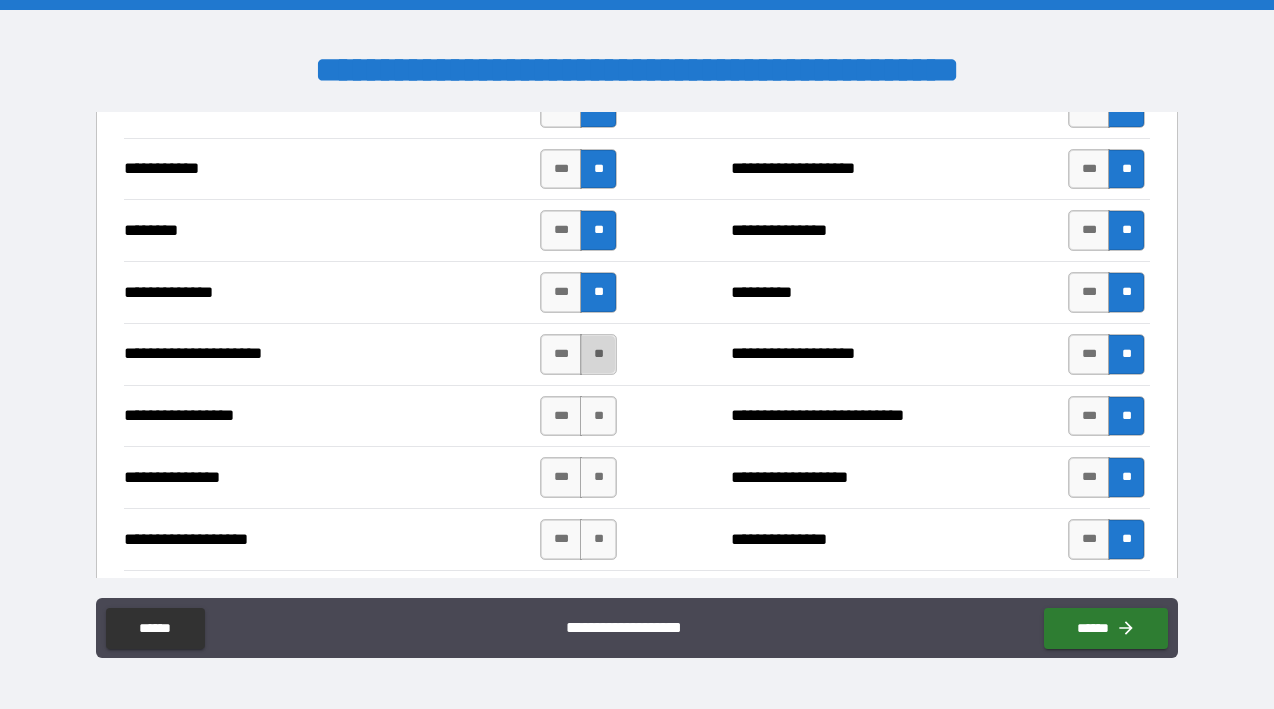 click on "**" at bounding box center (598, 354) 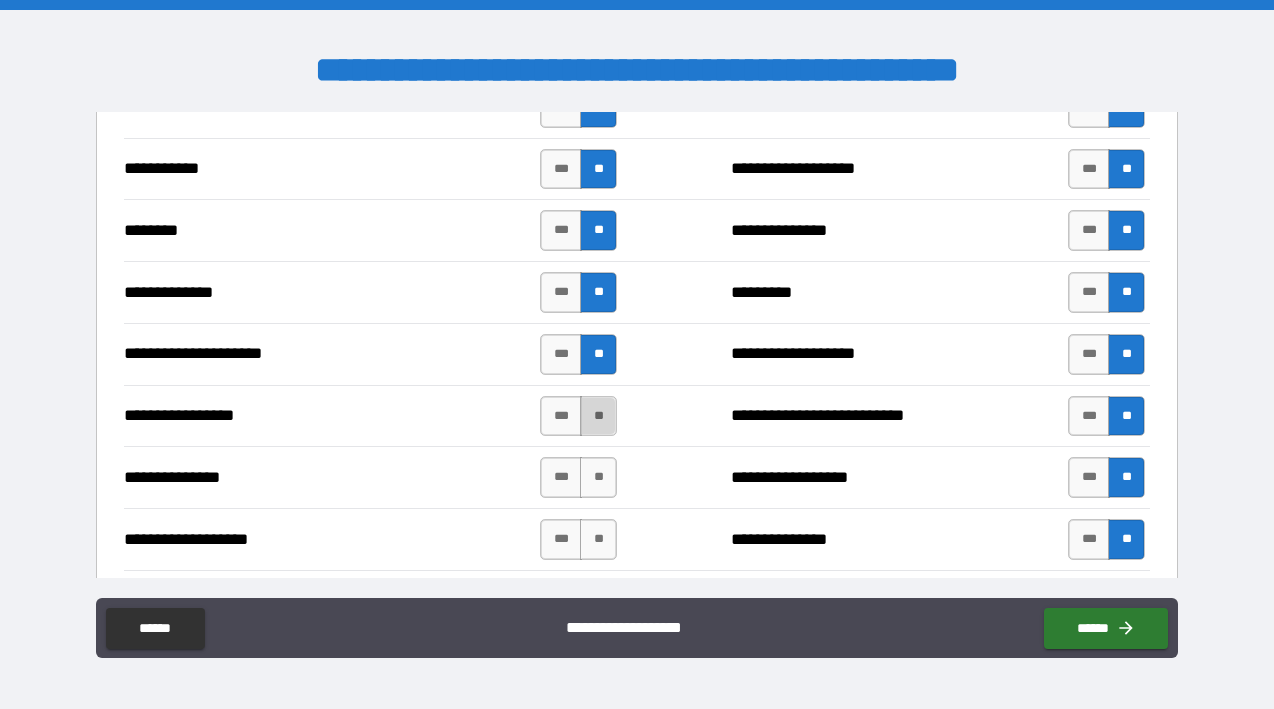 click on "**" at bounding box center [598, 416] 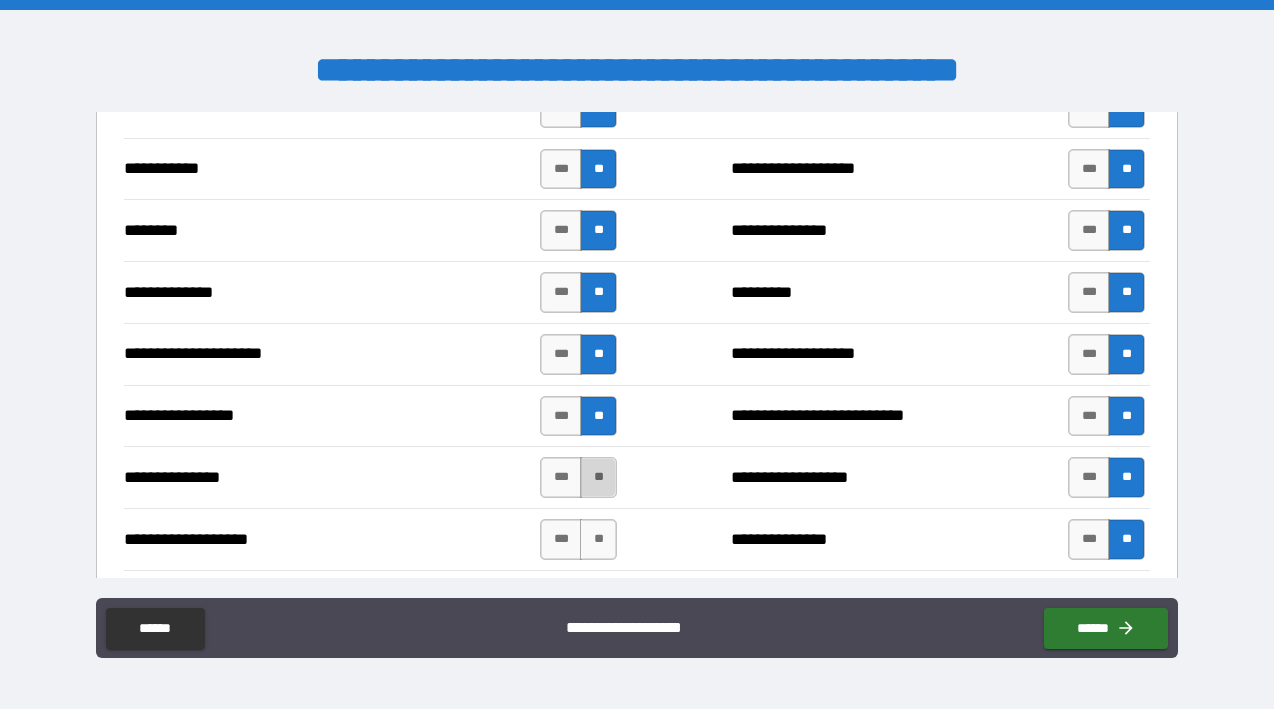 click on "**" at bounding box center (598, 477) 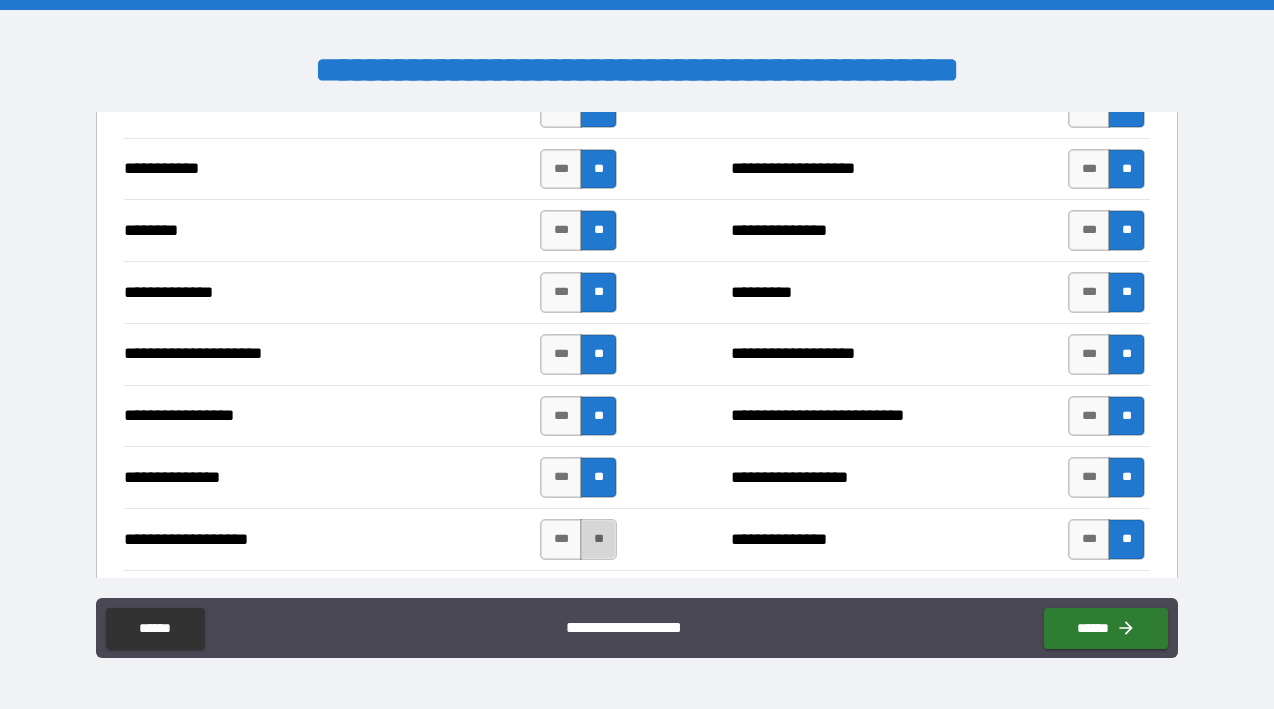 click on "**" at bounding box center [598, 539] 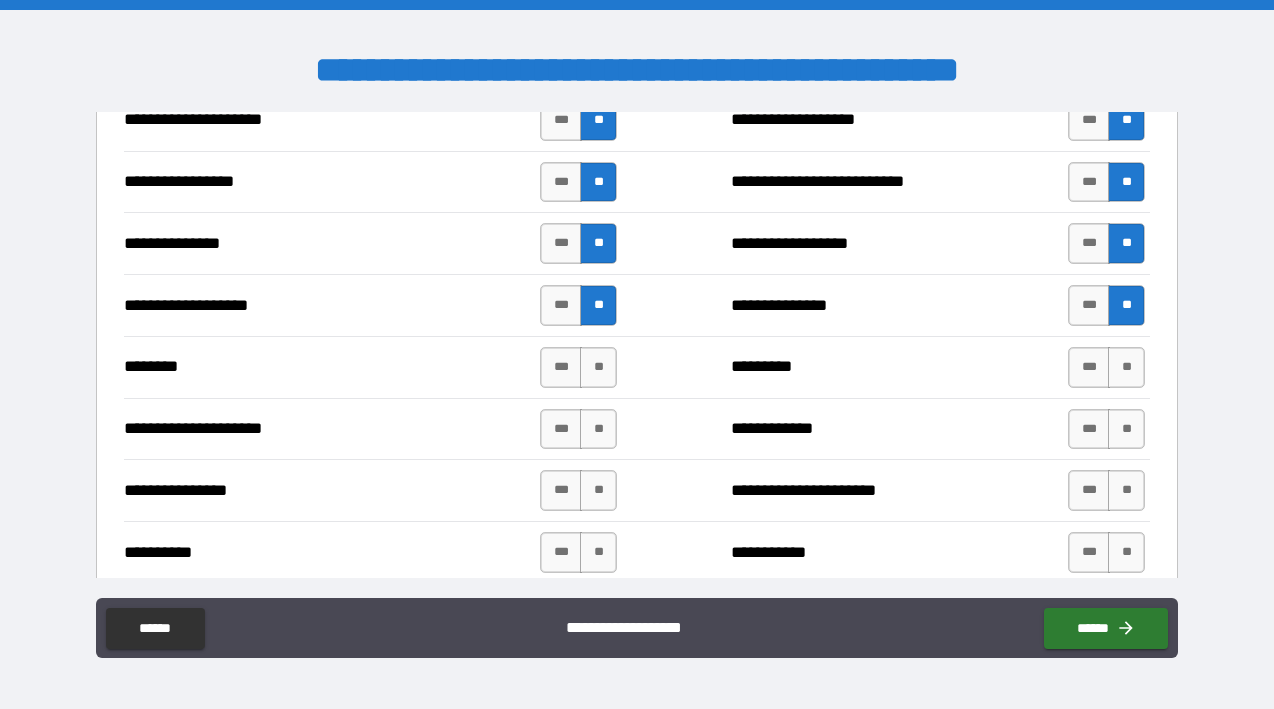 scroll, scrollTop: 2657, scrollLeft: 0, axis: vertical 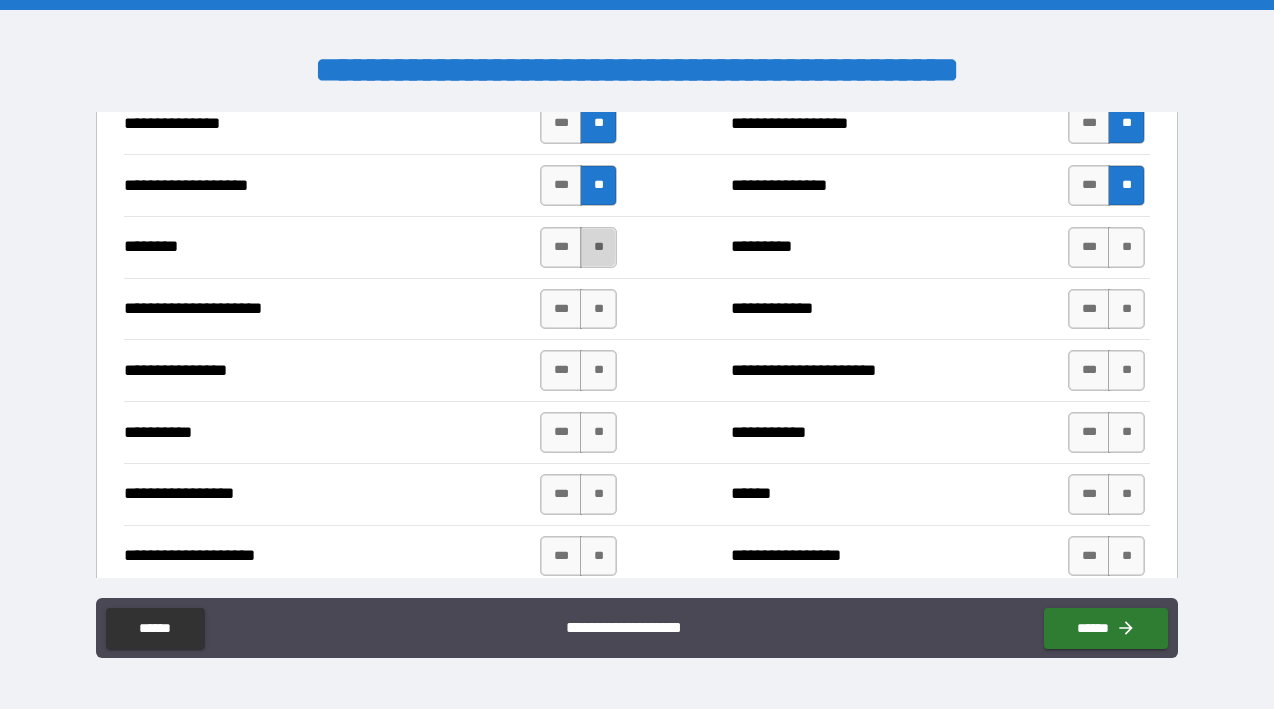 click on "**" at bounding box center [598, 247] 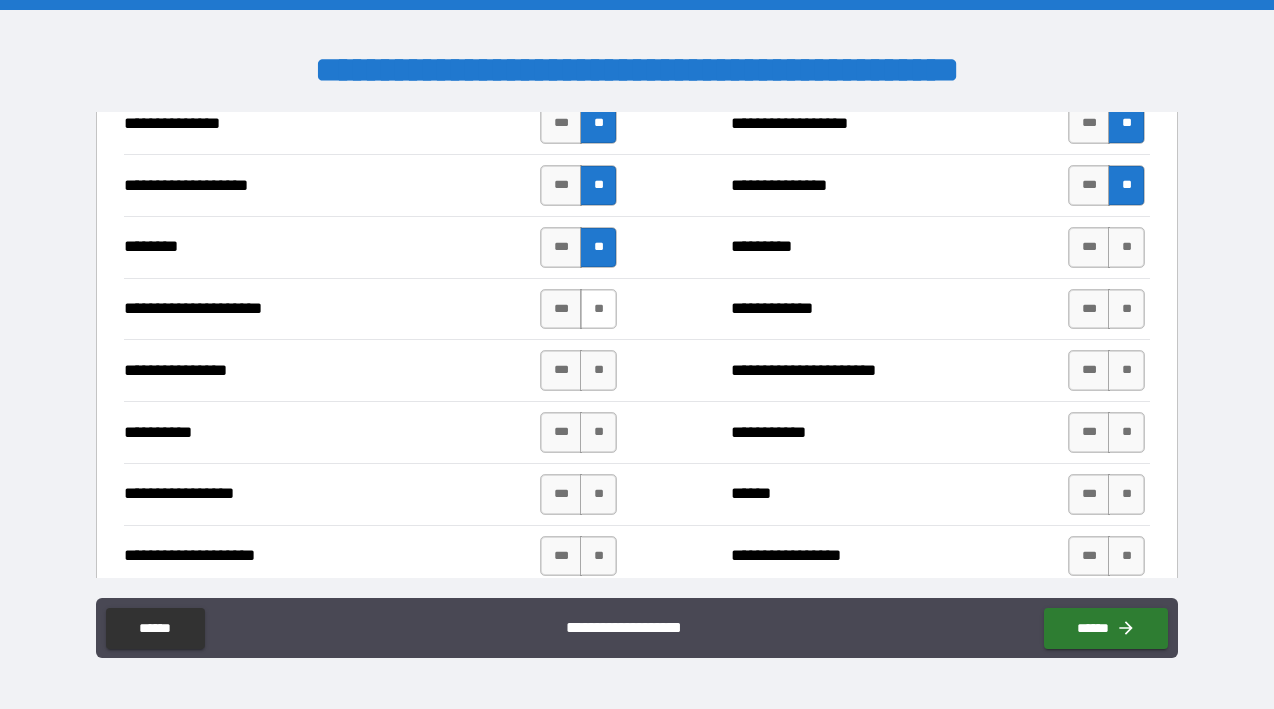 click on "**" at bounding box center (598, 309) 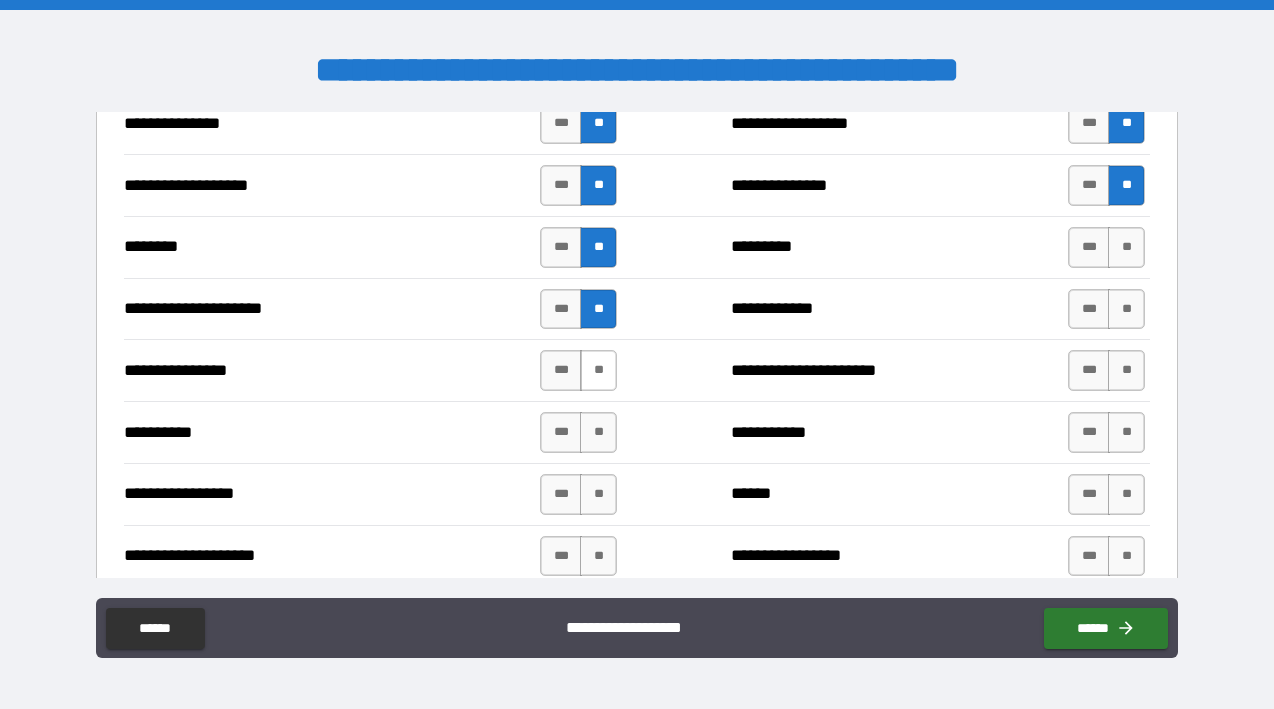 click on "**" at bounding box center [598, 370] 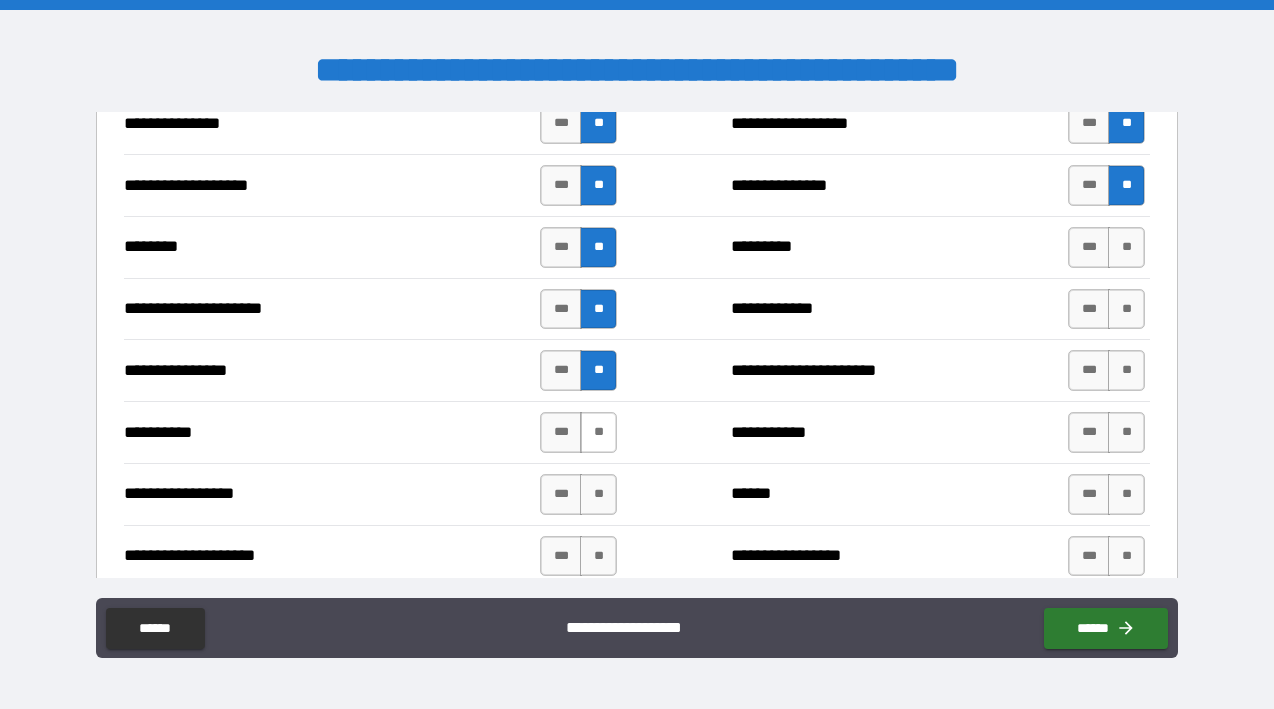 click on "**" at bounding box center (598, 432) 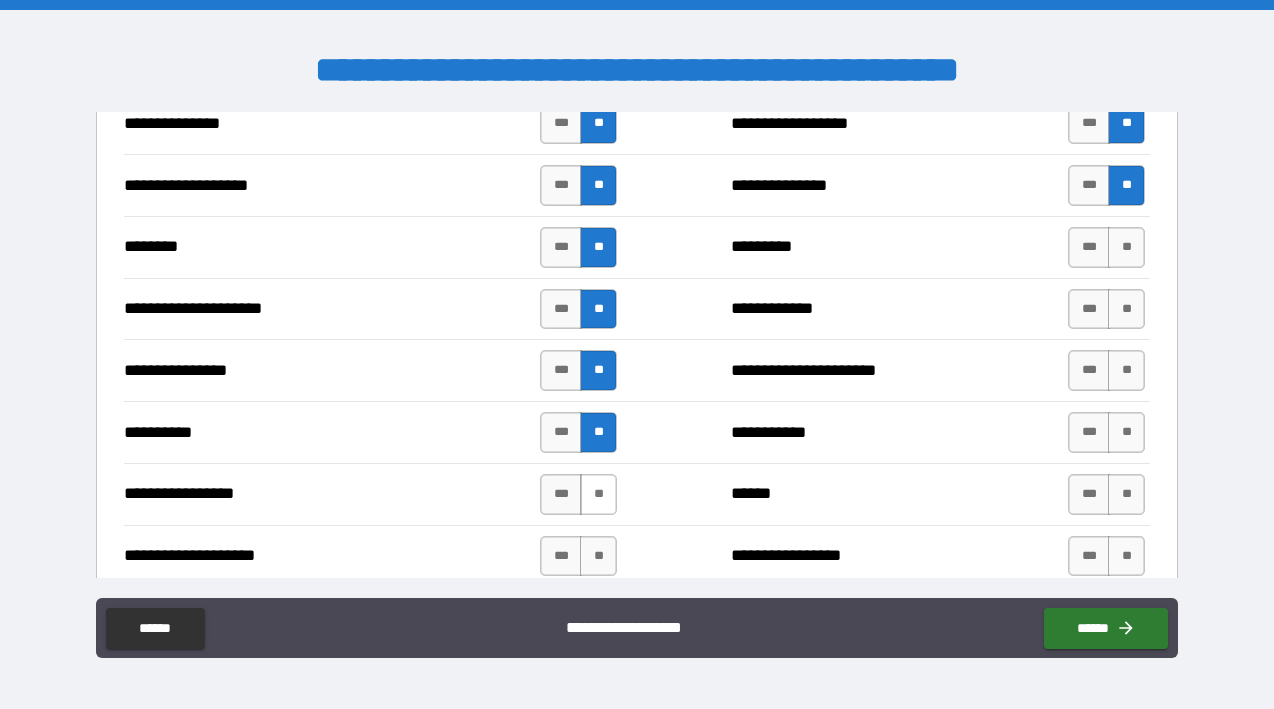 click on "**" at bounding box center (598, 494) 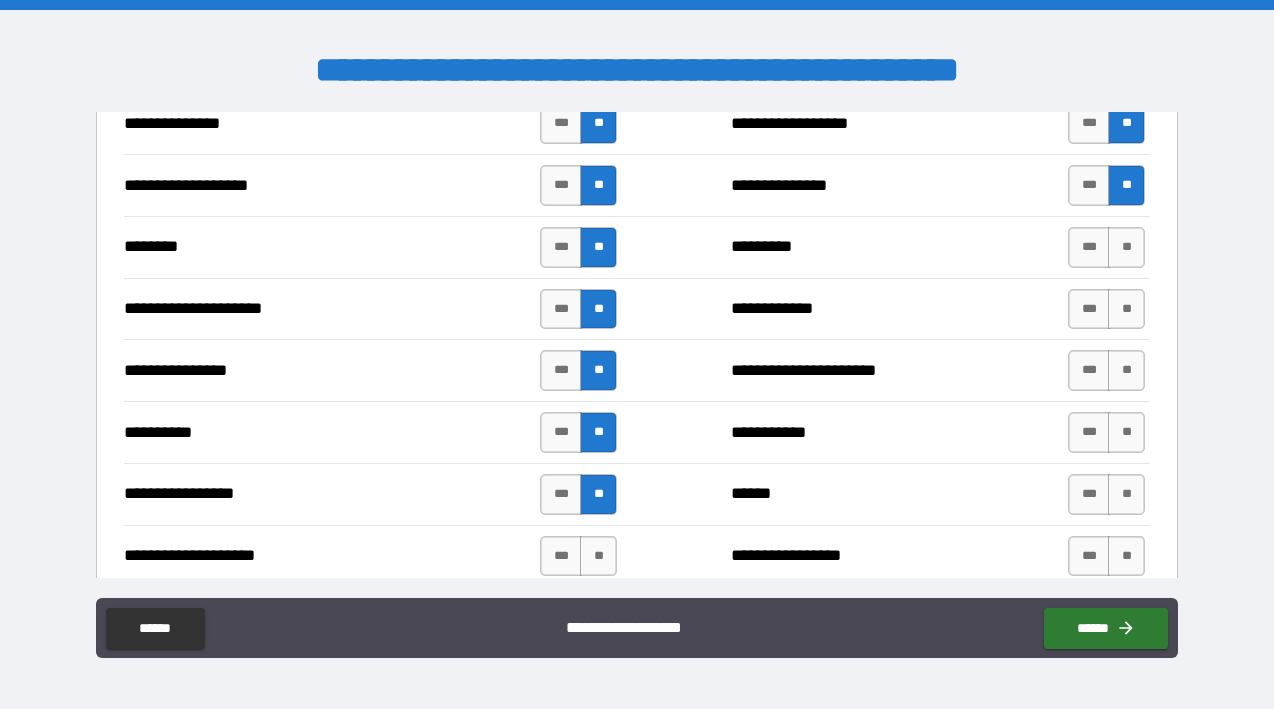 drag, startPoint x: 599, startPoint y: 548, endPoint x: 625, endPoint y: 506, distance: 49.396355 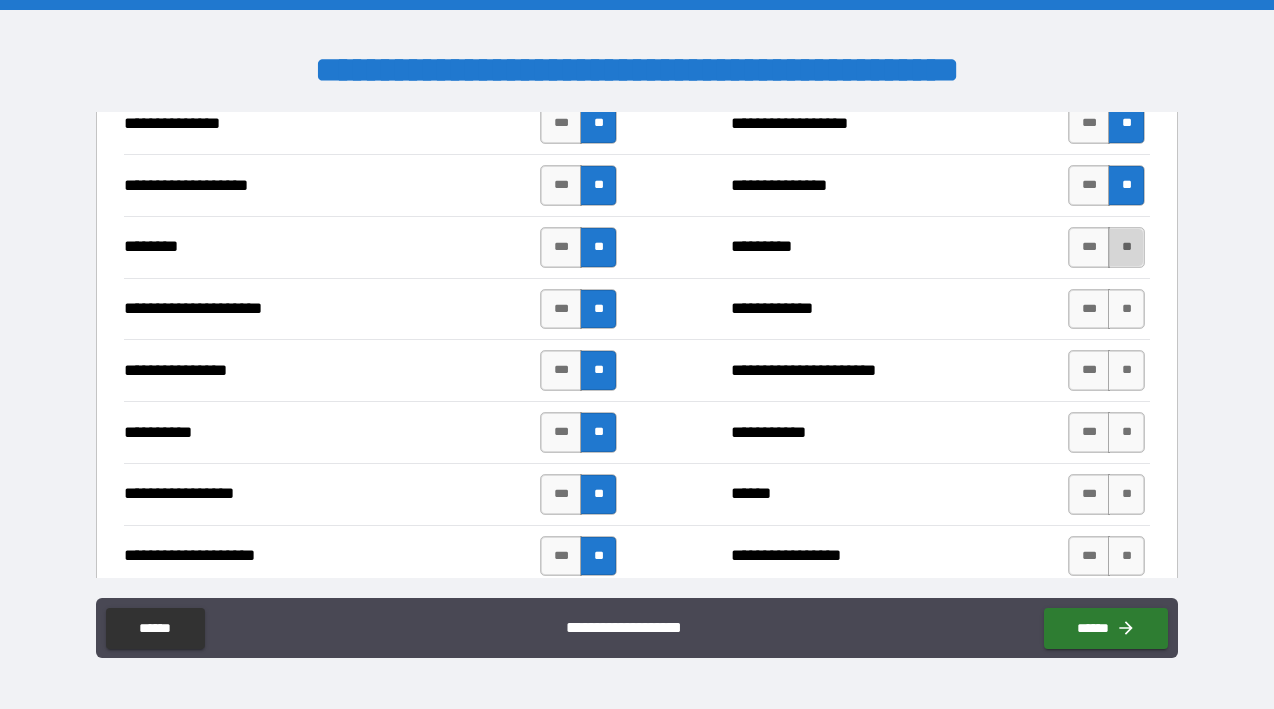 click on "**" at bounding box center (1126, 247) 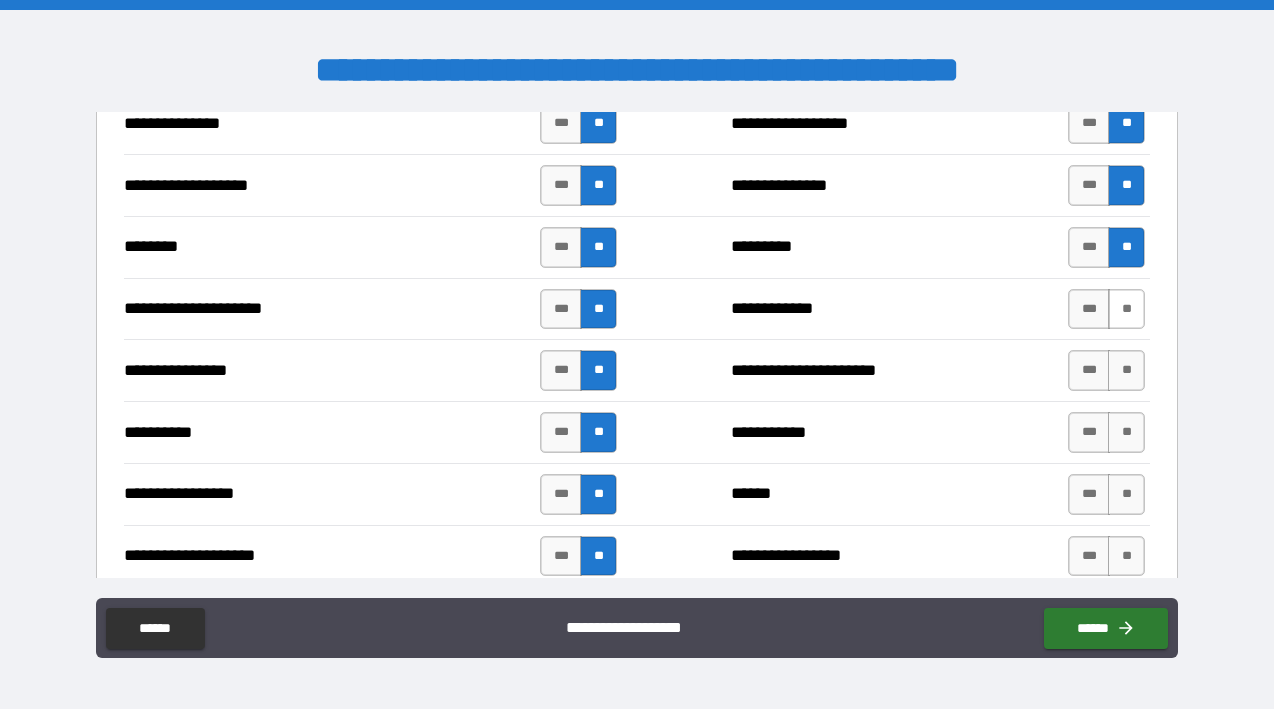 click on "**" at bounding box center (1126, 309) 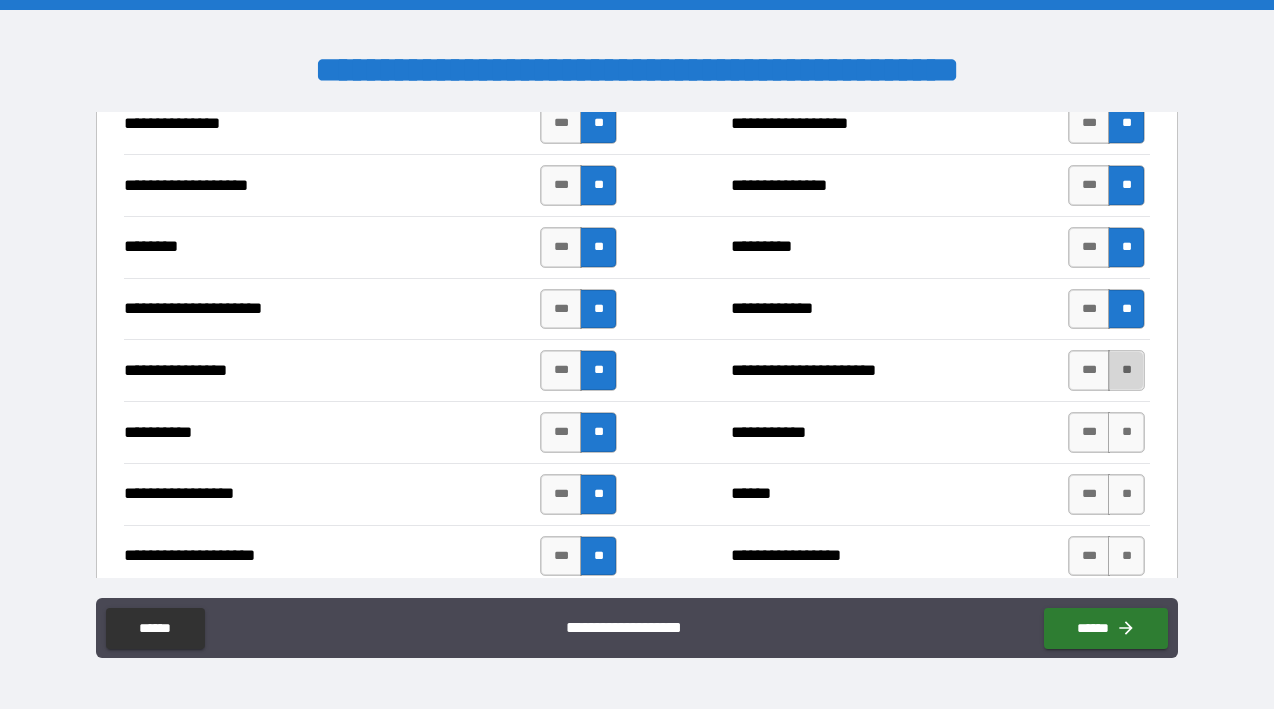 click on "**" at bounding box center (1126, 370) 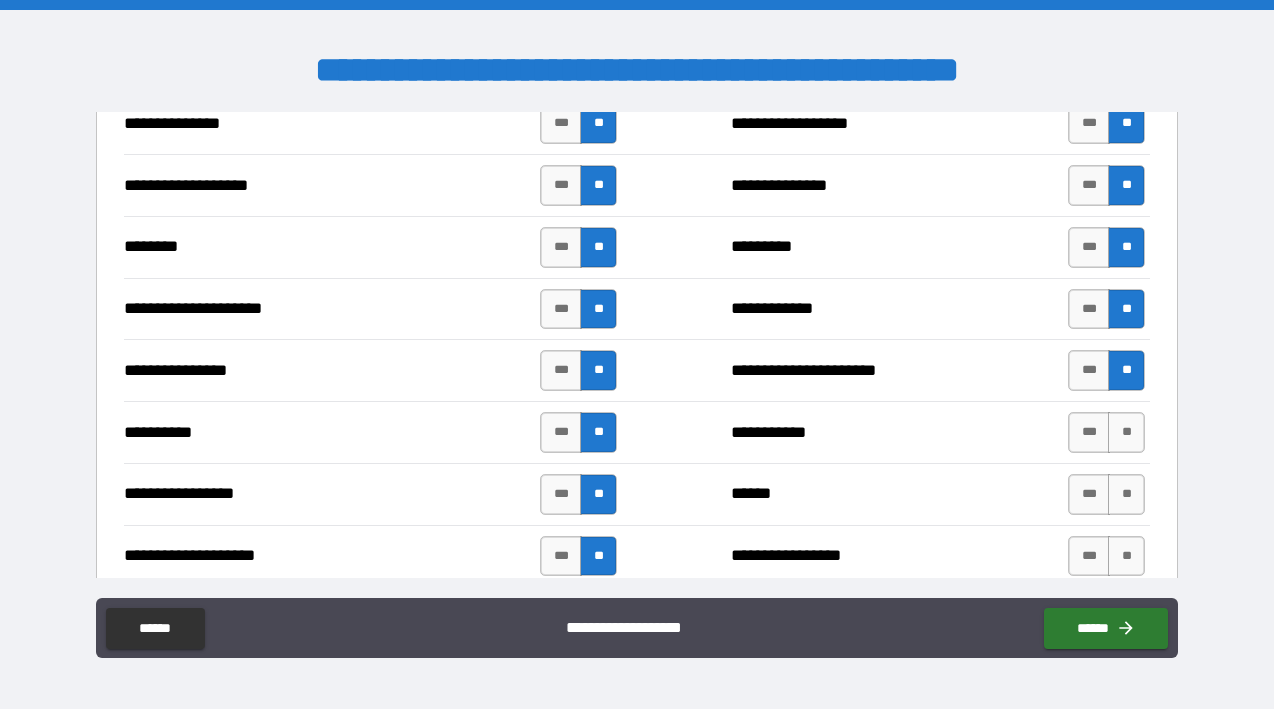 click on "**********" at bounding box center (637, 432) 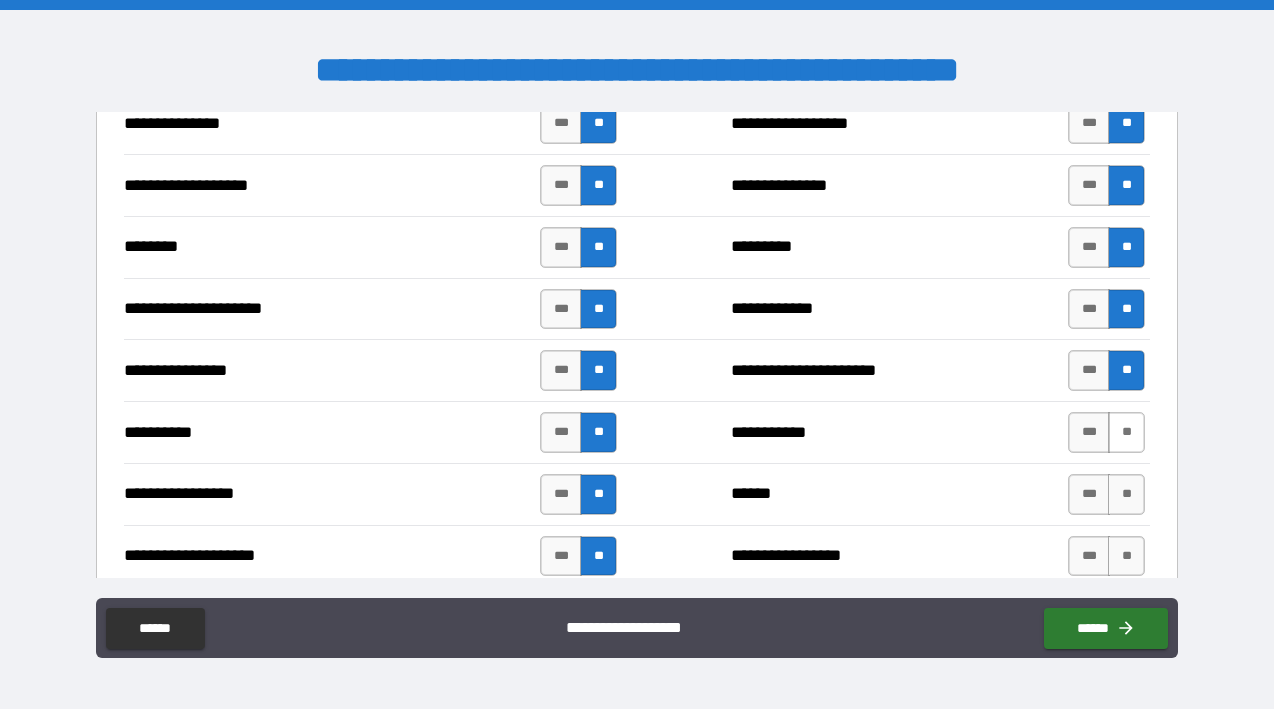 click on "**" at bounding box center (1126, 432) 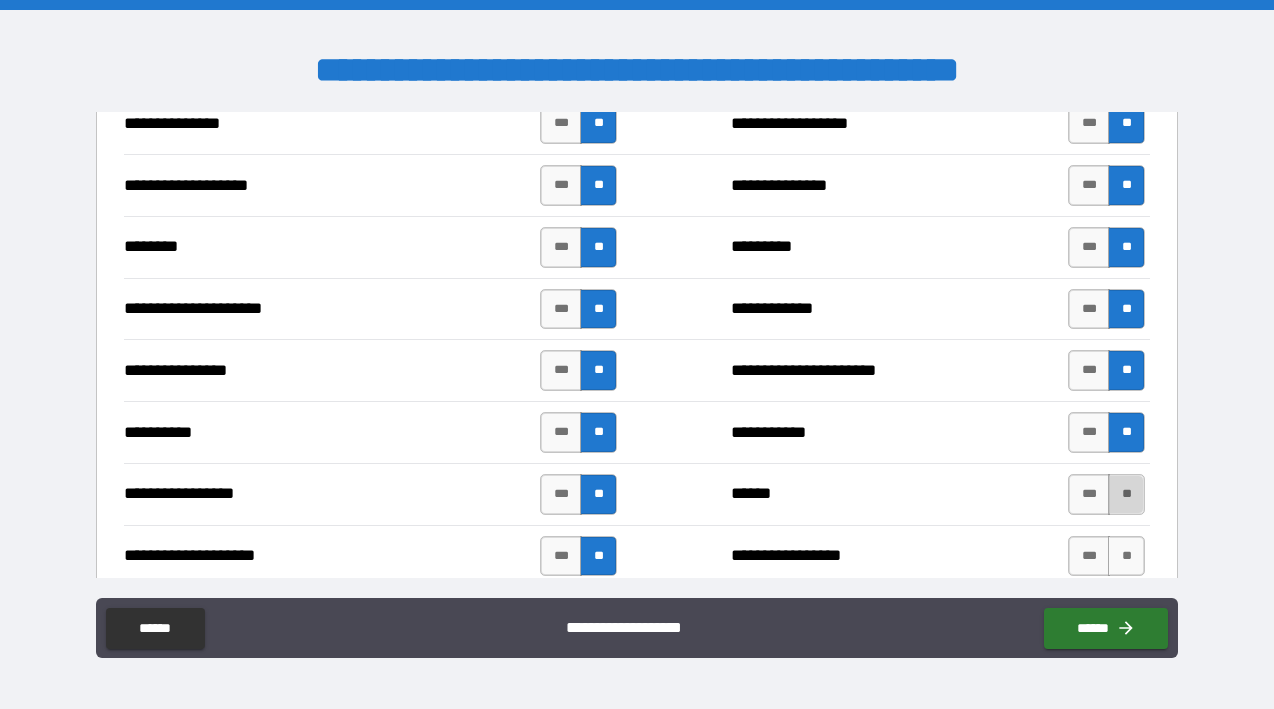 click on "**" at bounding box center [1126, 494] 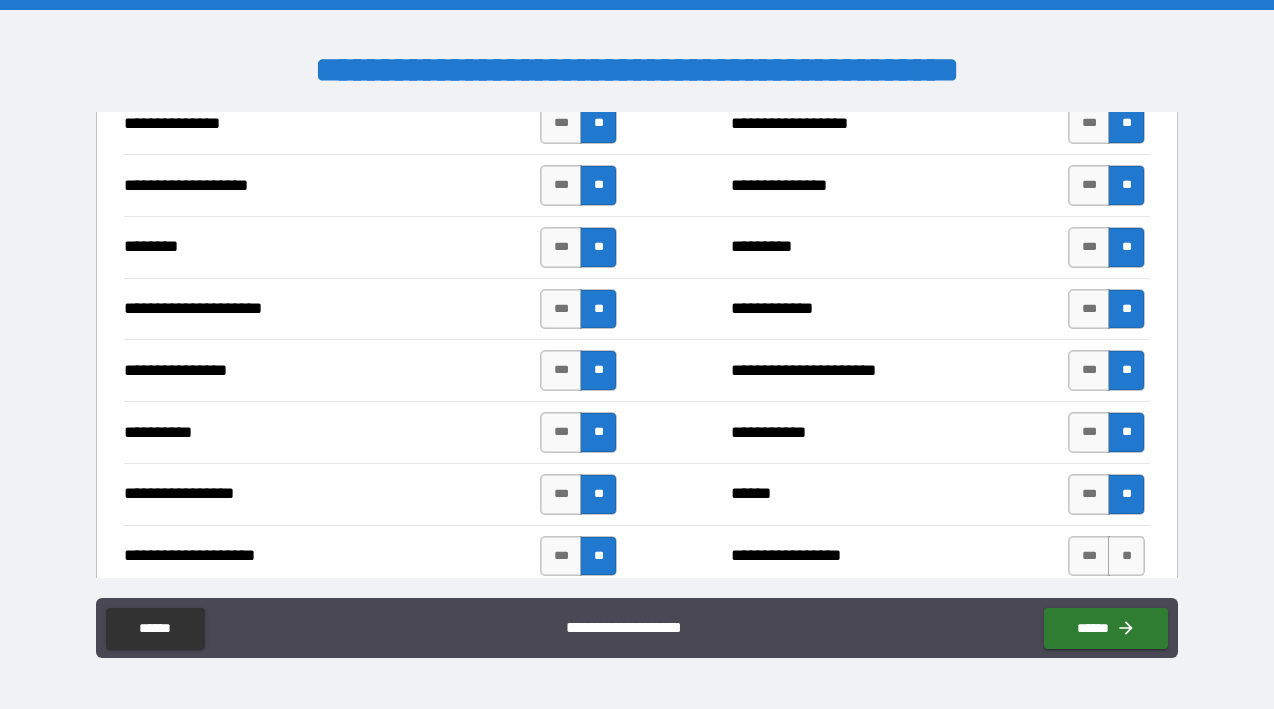 drag, startPoint x: 1112, startPoint y: 552, endPoint x: 1121, endPoint y: 480, distance: 72.56032 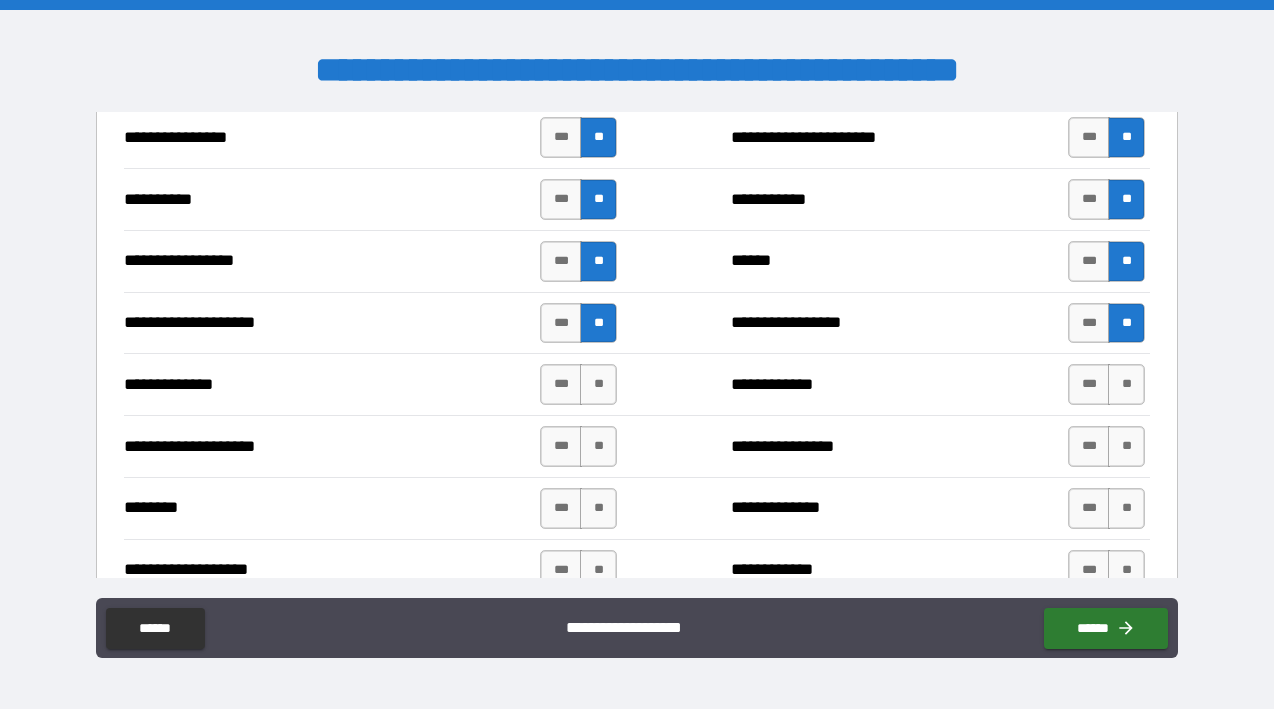 scroll, scrollTop: 2935, scrollLeft: 0, axis: vertical 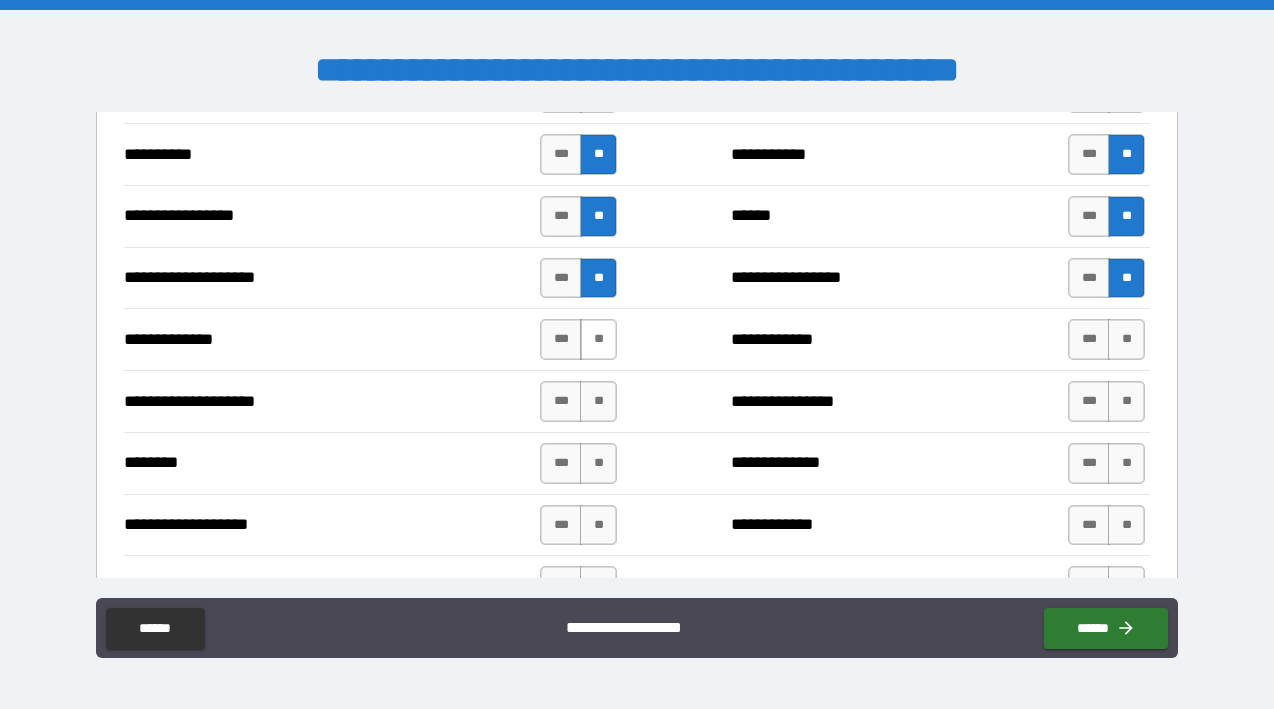 click on "**" at bounding box center (598, 339) 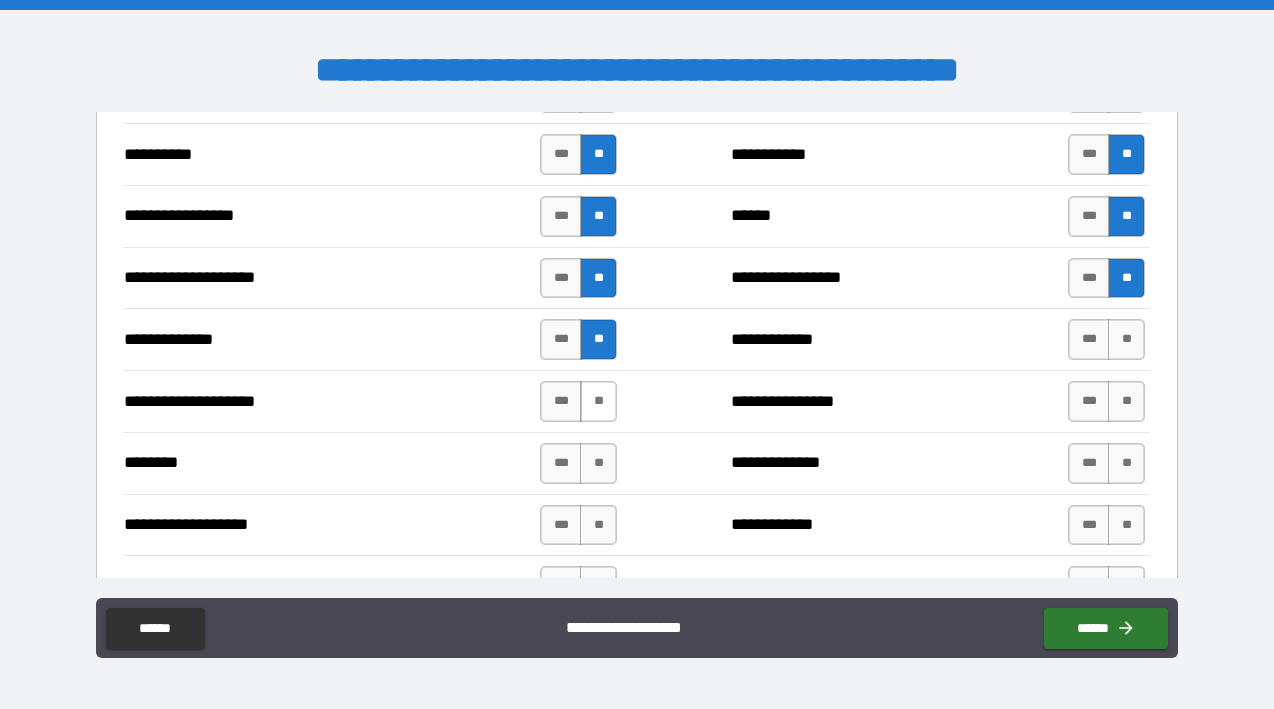 click on "**" at bounding box center [598, 401] 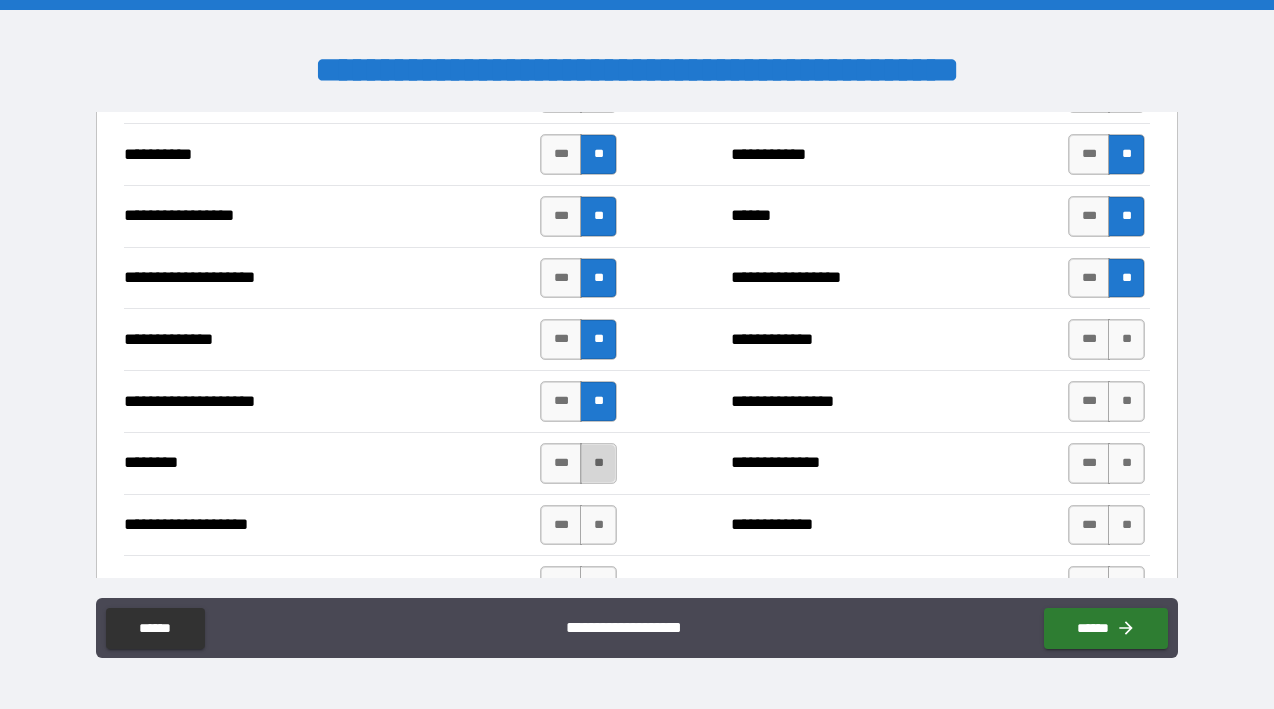 click on "**" at bounding box center (598, 463) 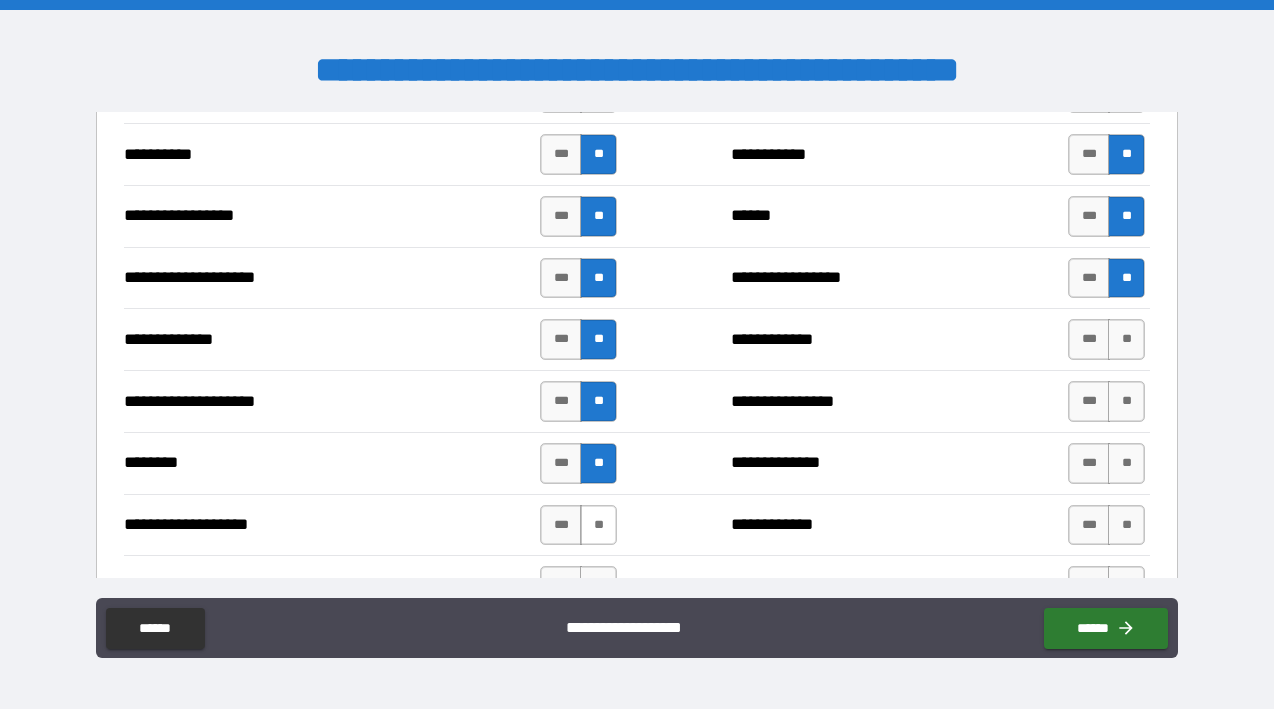 click on "**" at bounding box center [598, 525] 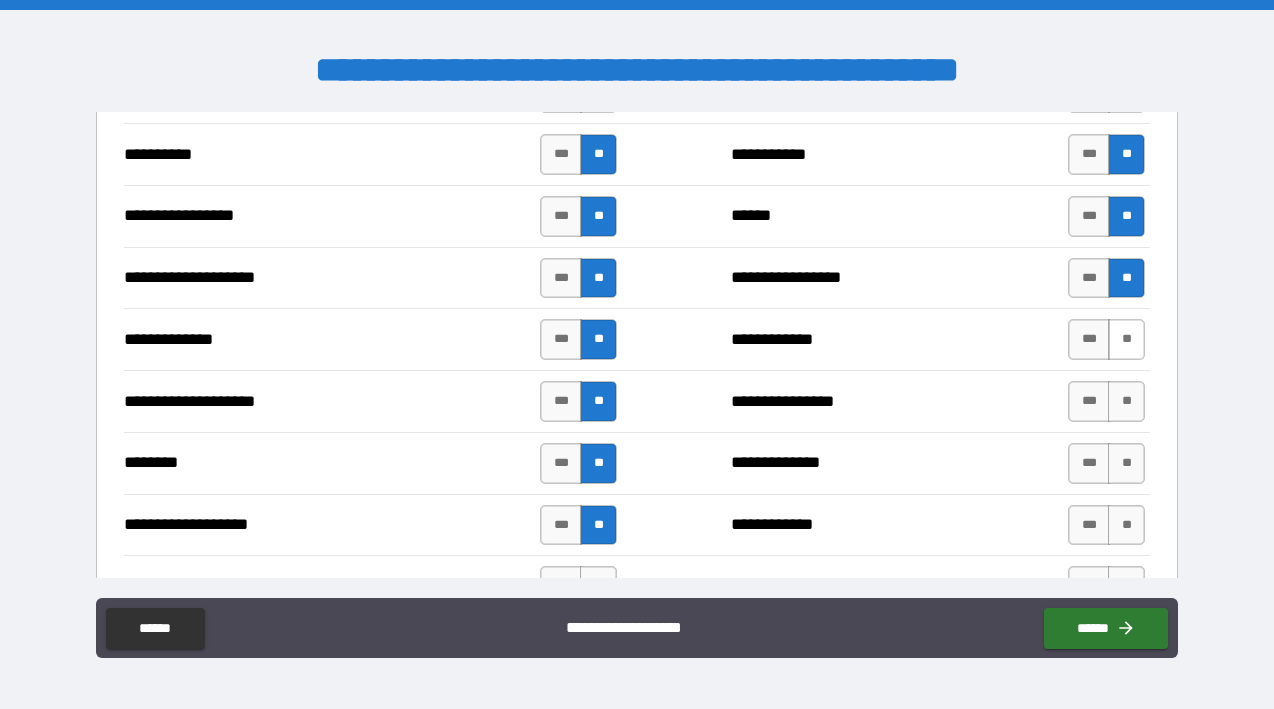 click on "**" at bounding box center (1126, 339) 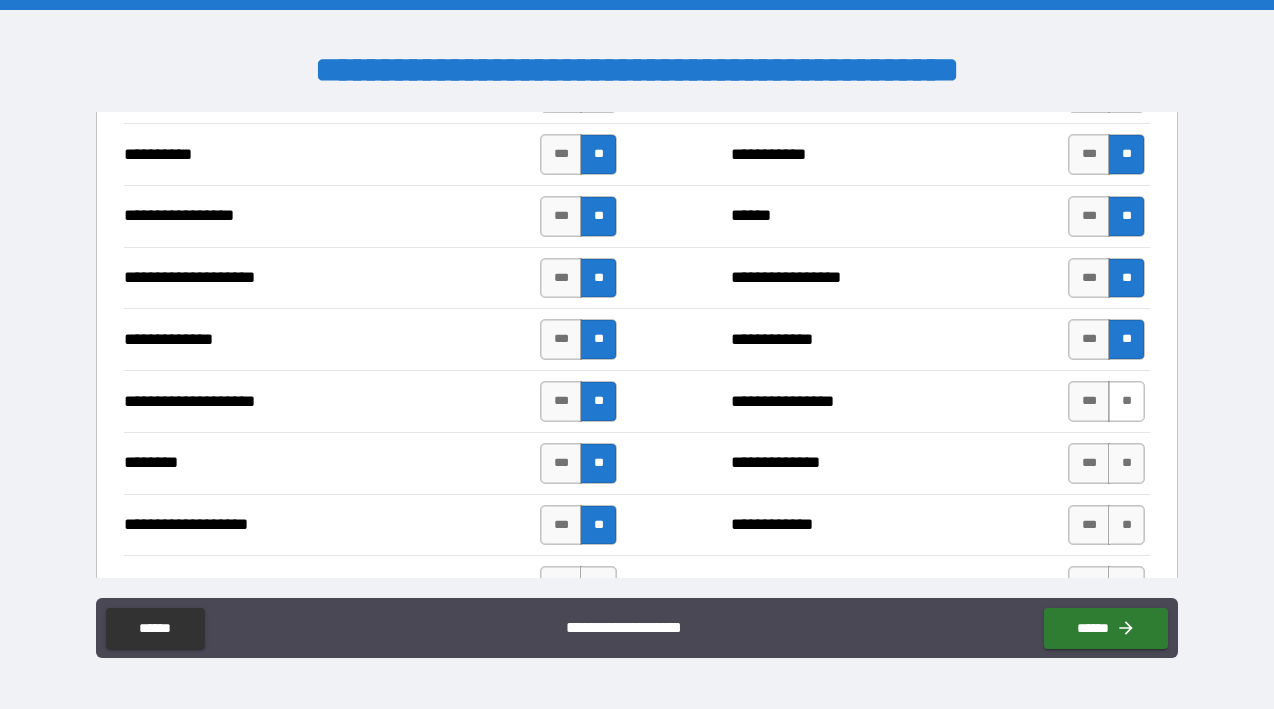 click on "**" at bounding box center (1126, 401) 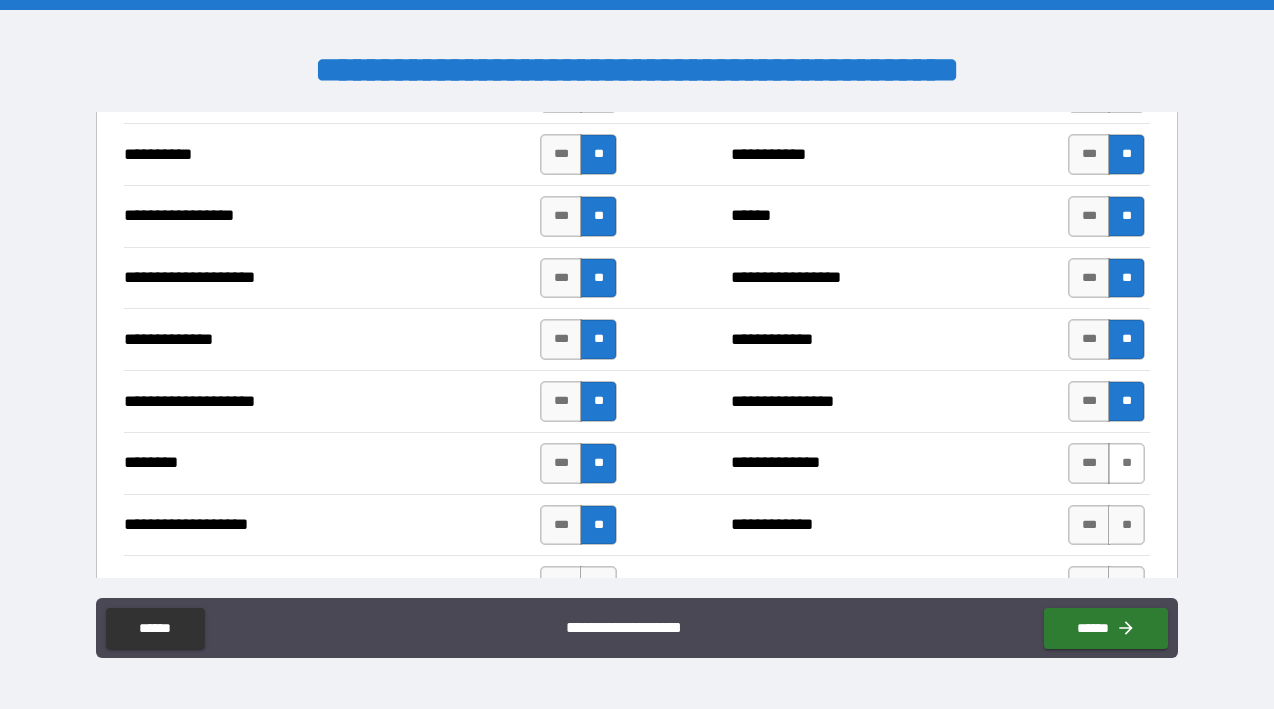 click on "**" at bounding box center [1126, 463] 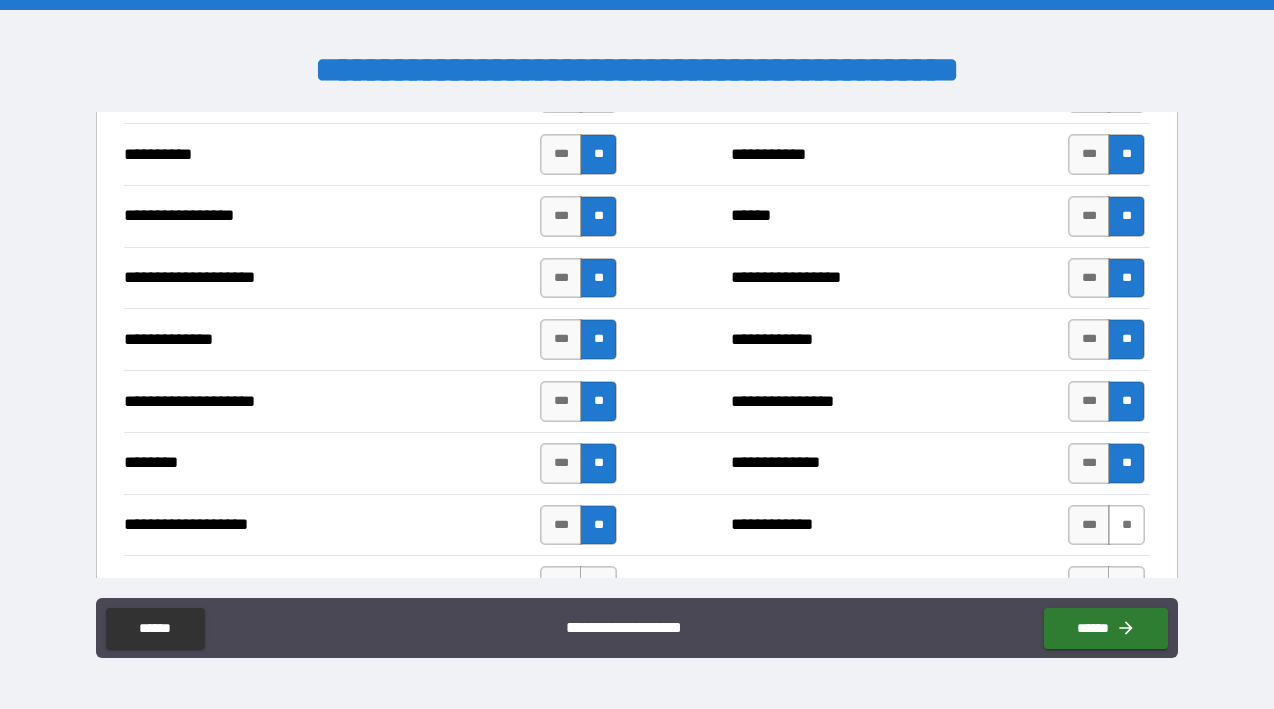 click on "**" at bounding box center [1126, 525] 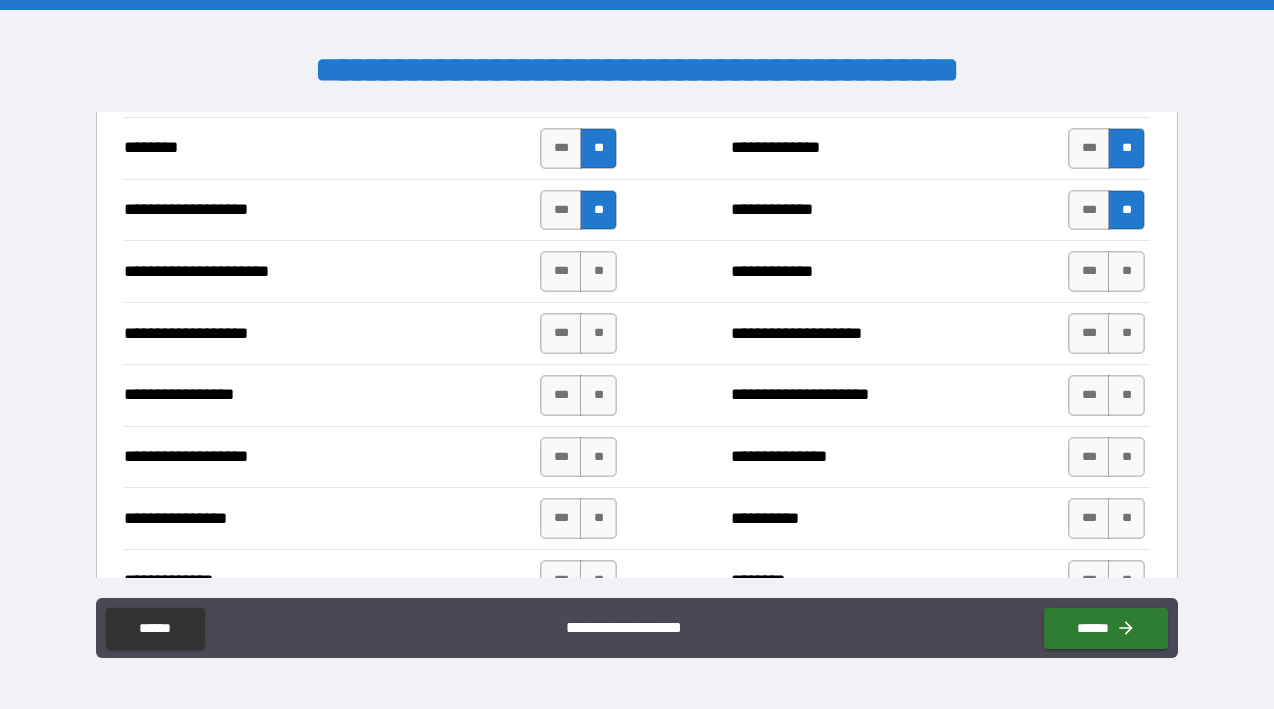 scroll, scrollTop: 3255, scrollLeft: 0, axis: vertical 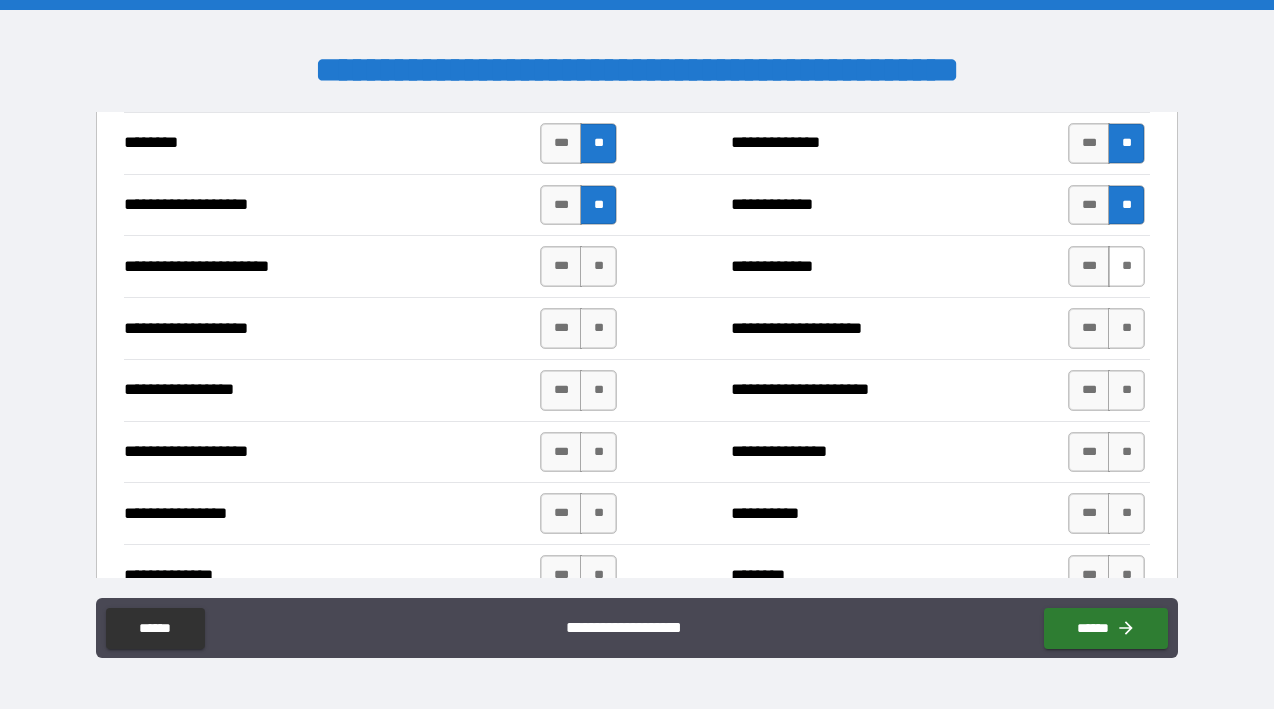 click on "**" at bounding box center (1126, 266) 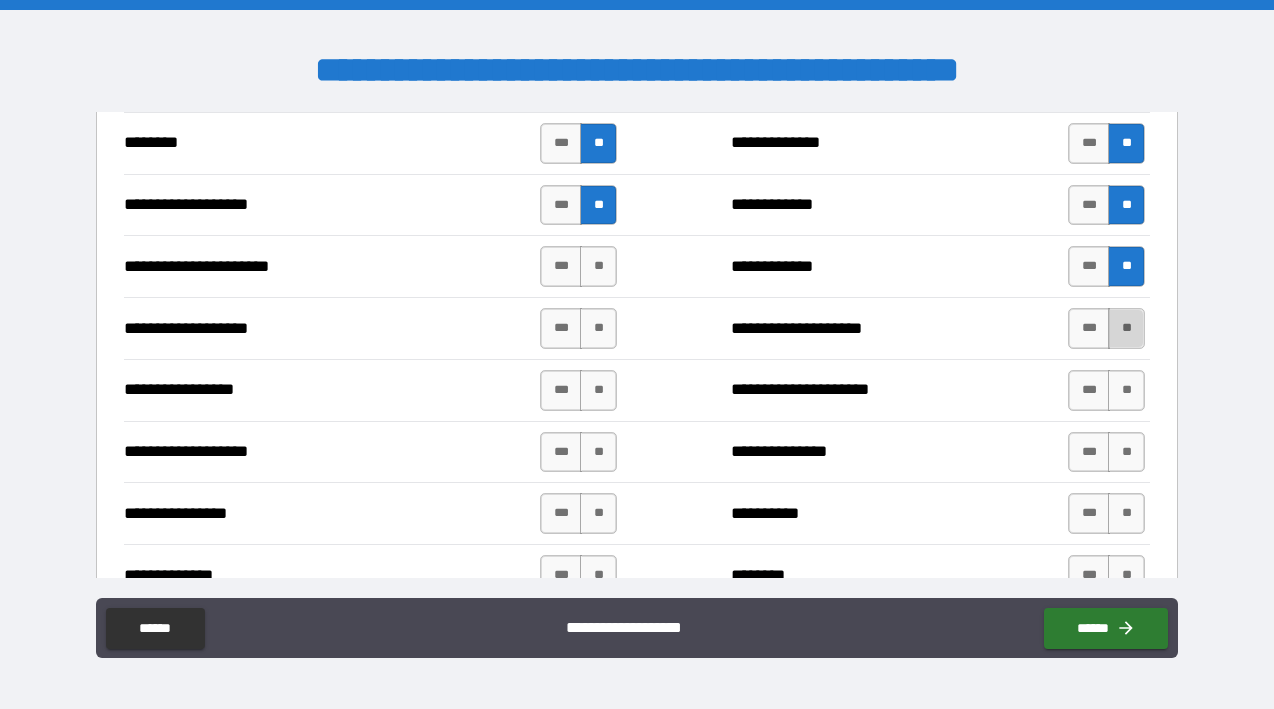 click on "**" at bounding box center (1126, 328) 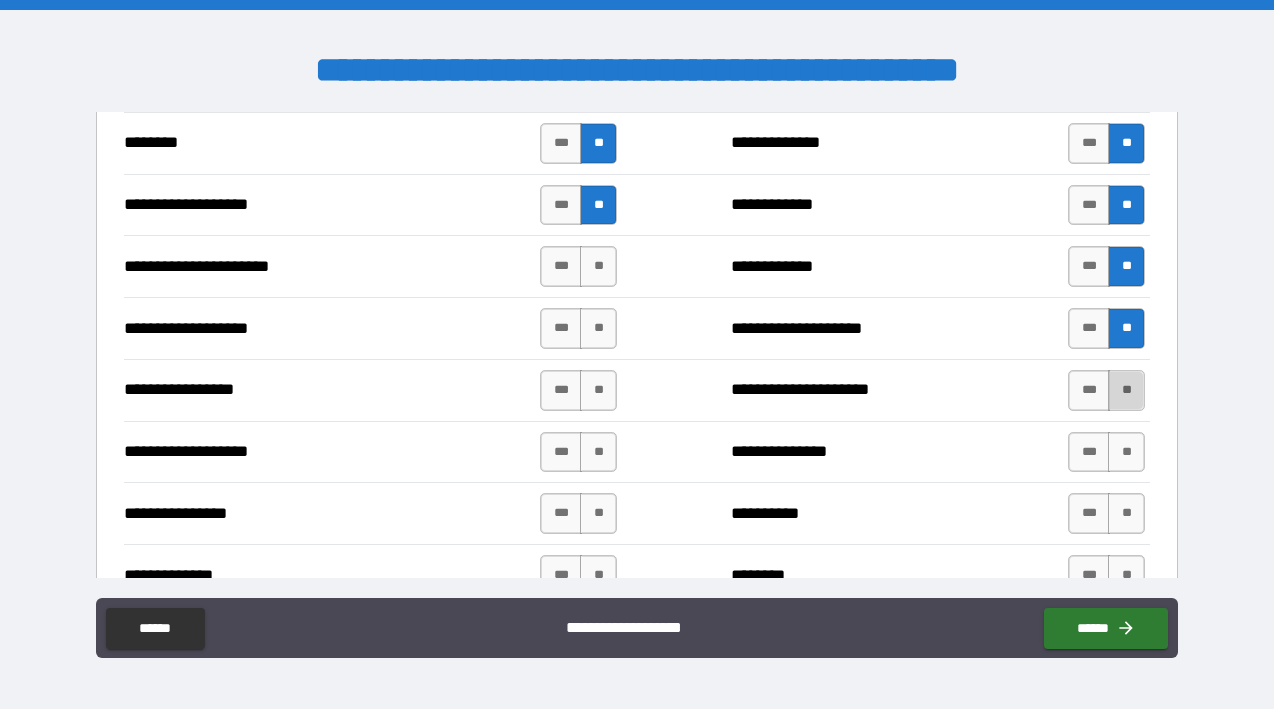 click on "**" at bounding box center (1126, 390) 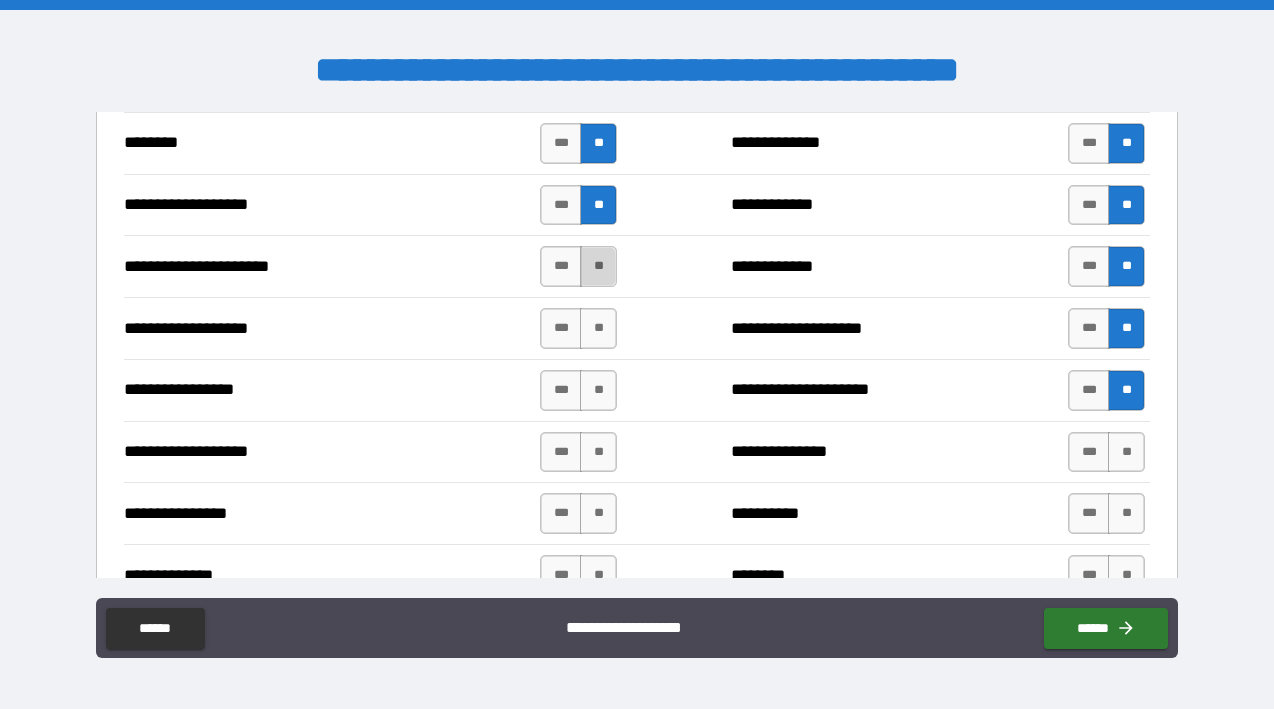 click on "**" at bounding box center [598, 266] 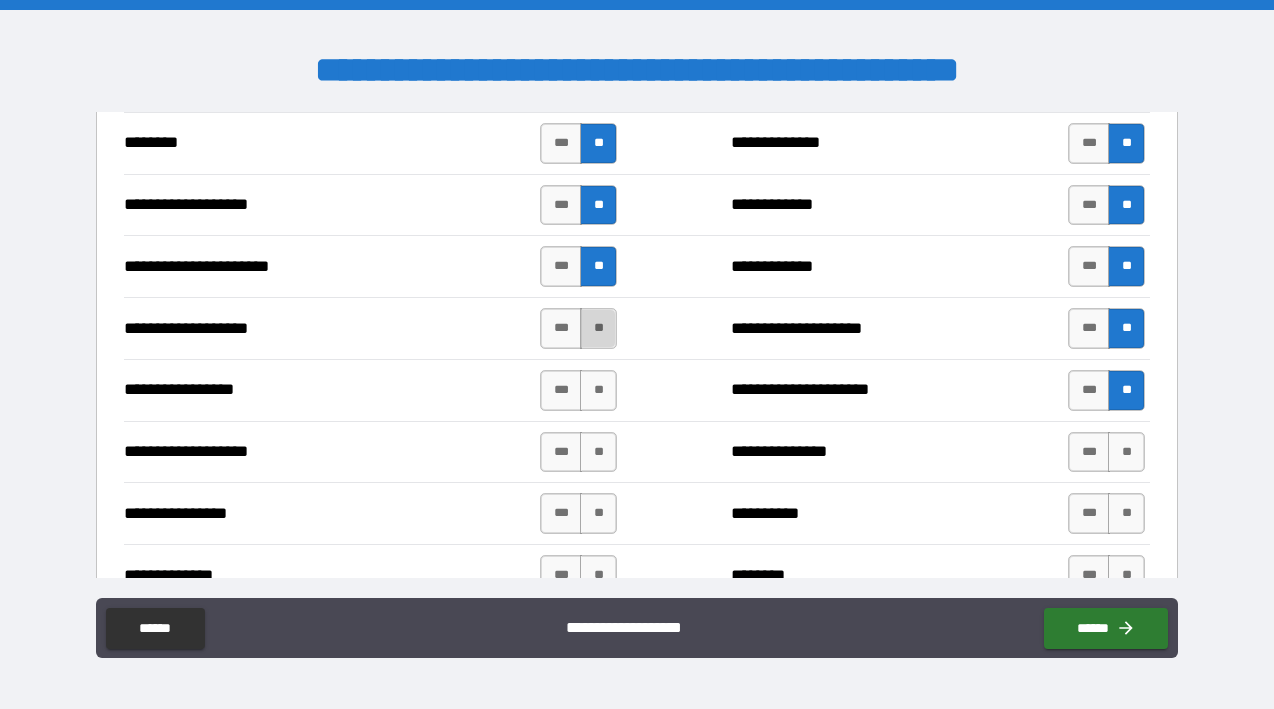 click on "**" at bounding box center (598, 328) 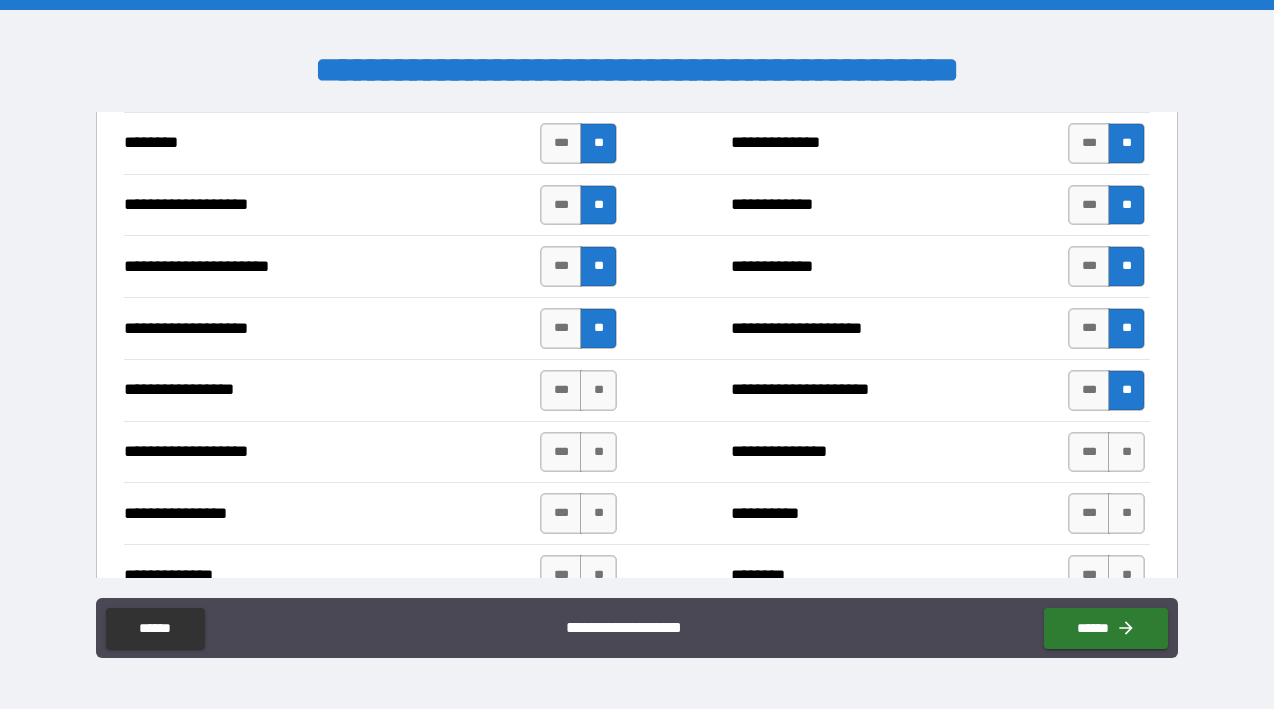 click on "**********" at bounding box center [637, 390] 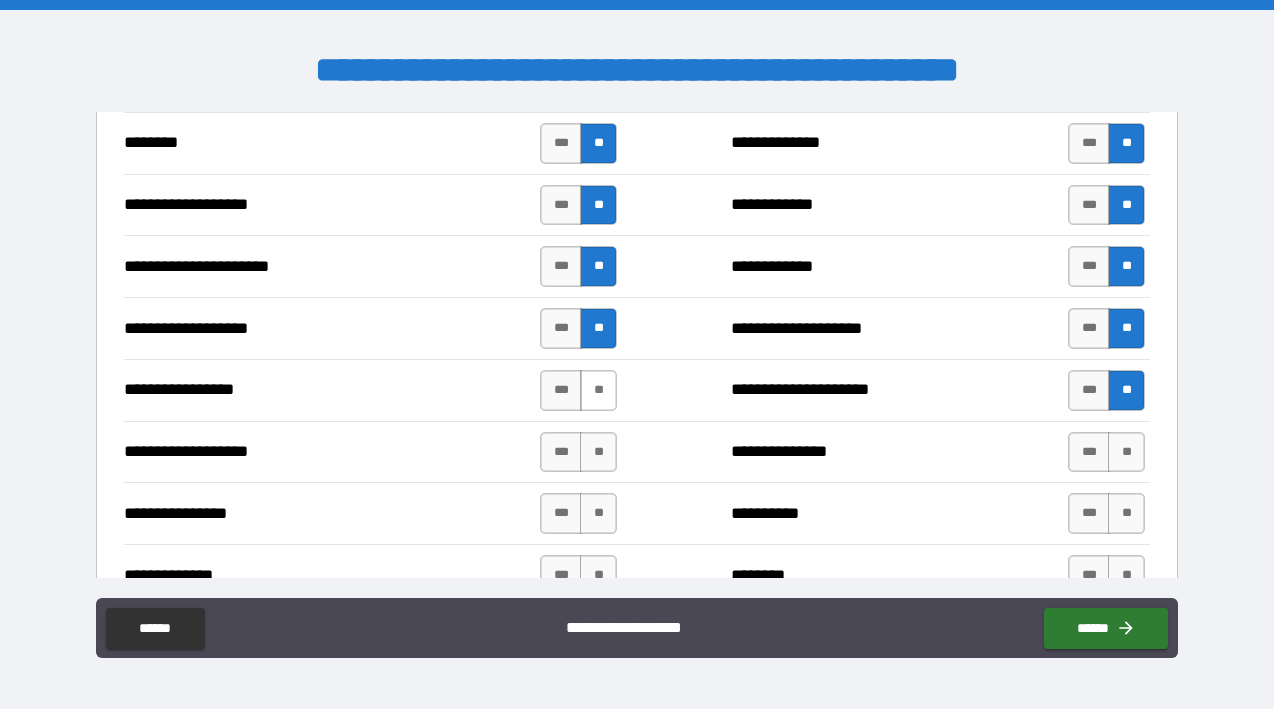 click on "**" at bounding box center (598, 390) 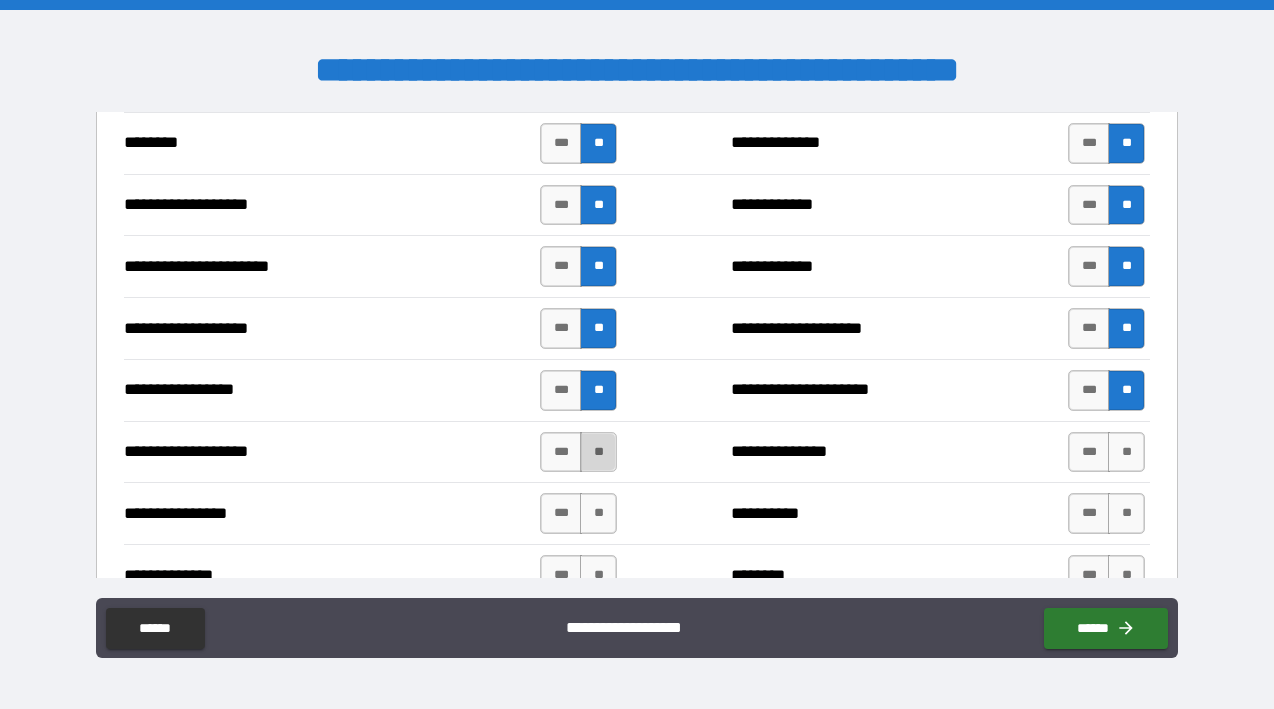 click on "**" at bounding box center (598, 452) 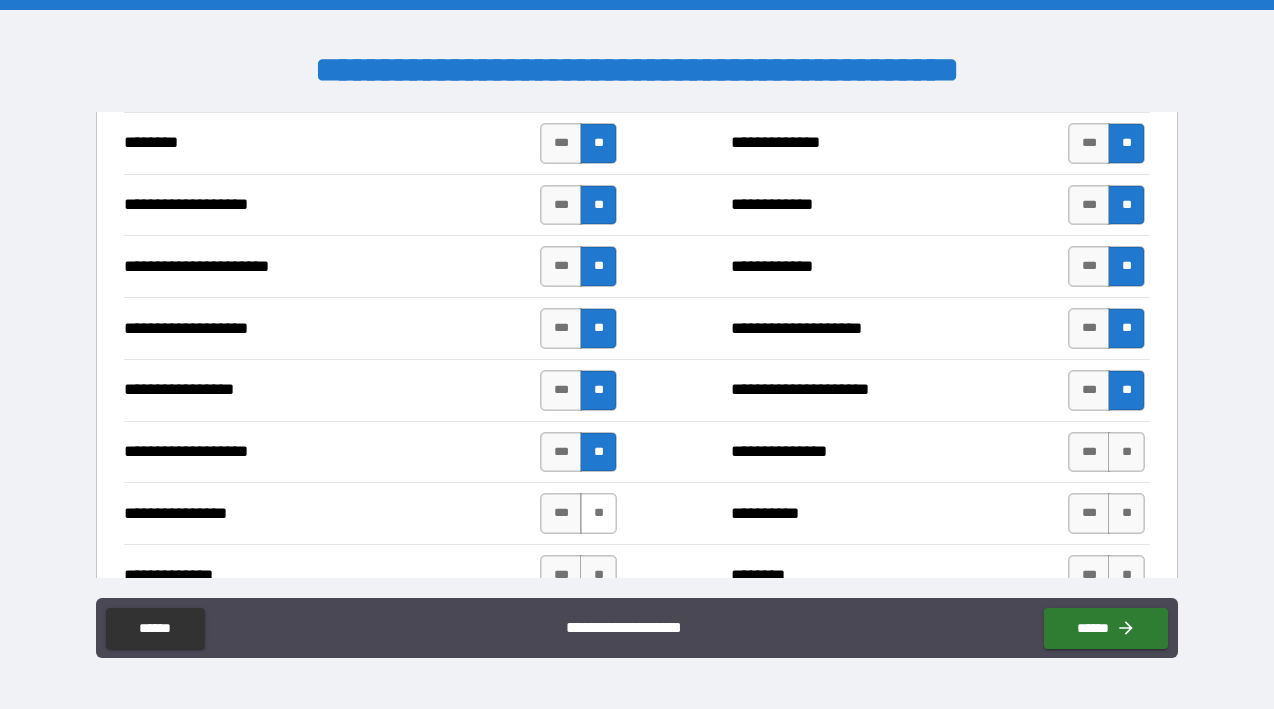 click on "**" at bounding box center [598, 513] 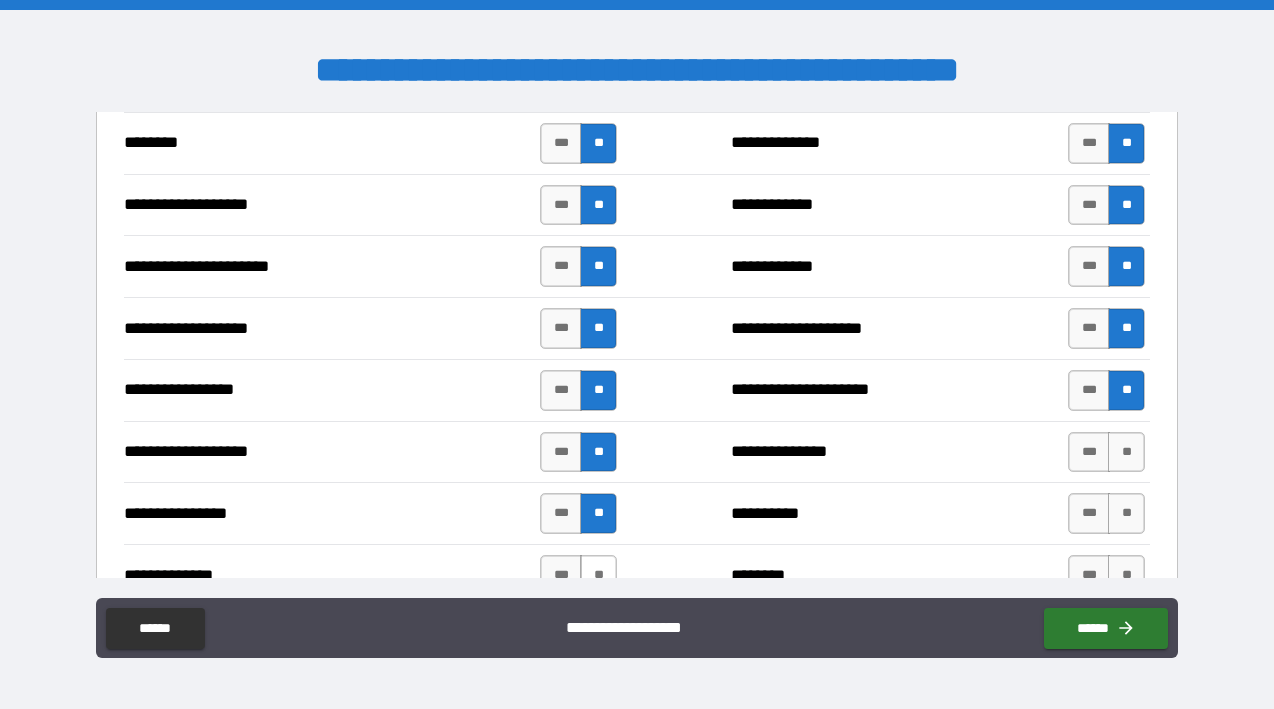 click on "**" at bounding box center [598, 575] 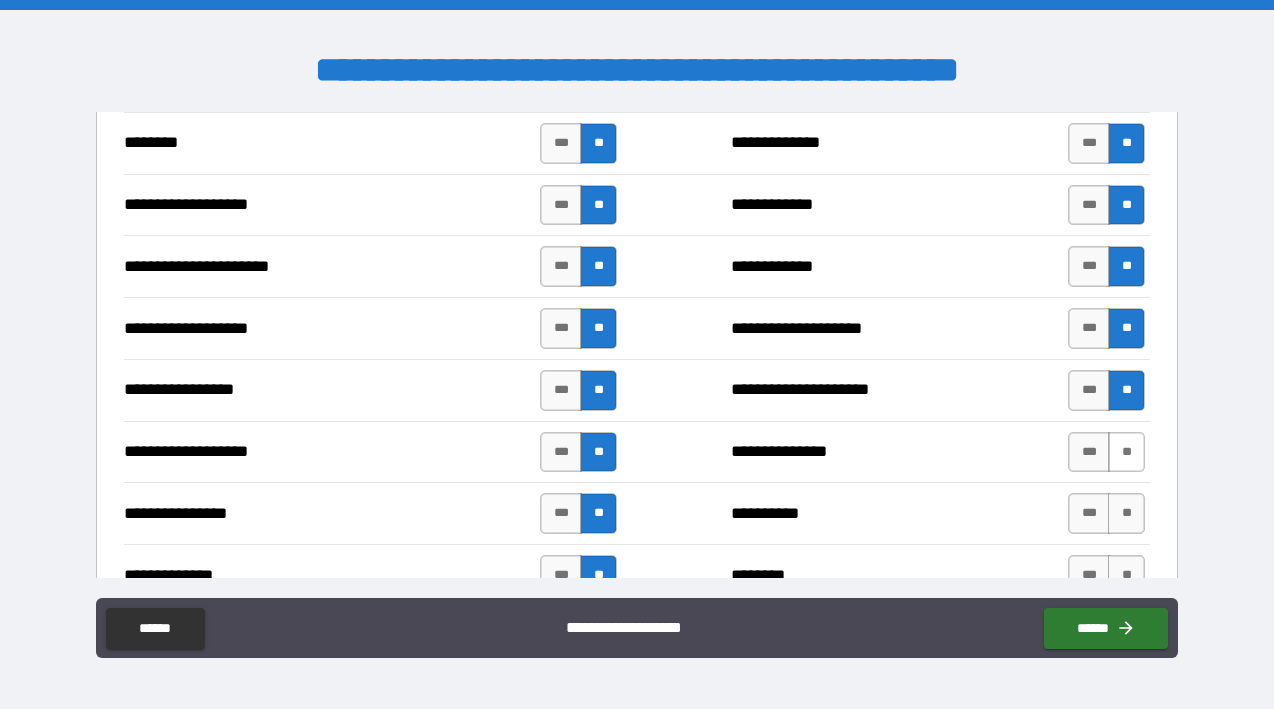 click on "**" at bounding box center [1126, 452] 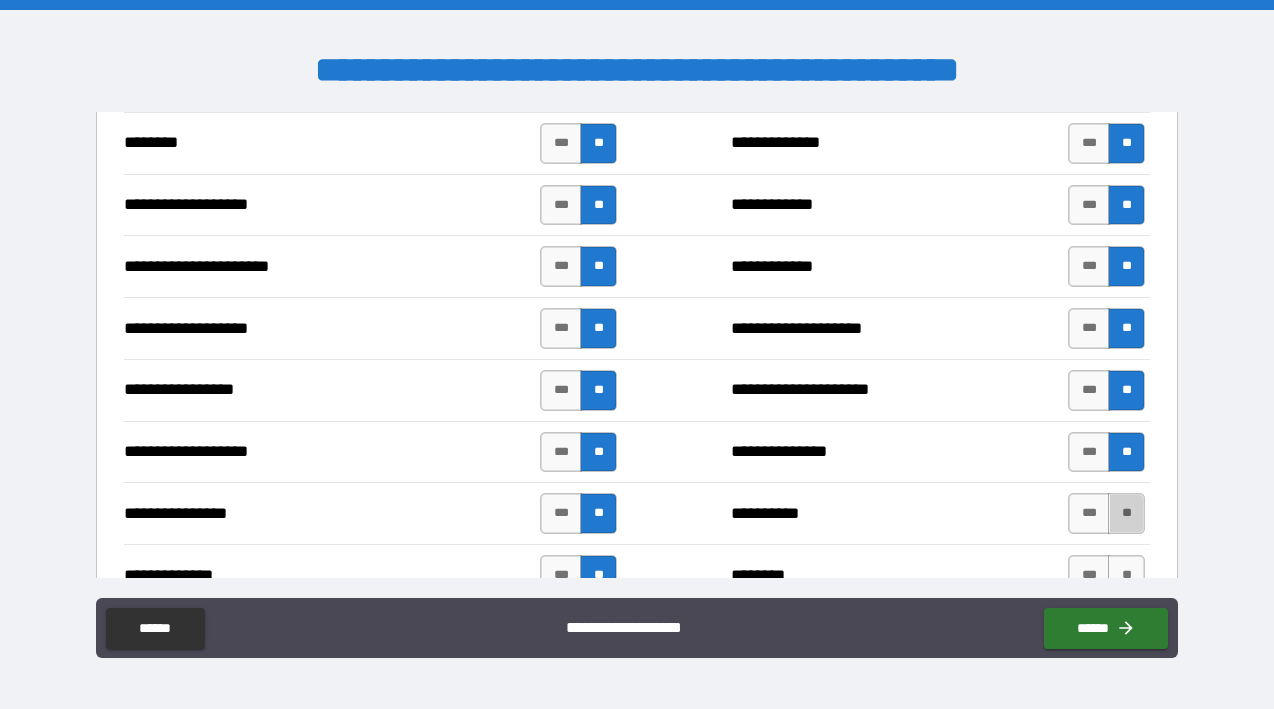 drag, startPoint x: 1107, startPoint y: 521, endPoint x: 1100, endPoint y: 440, distance: 81.3019 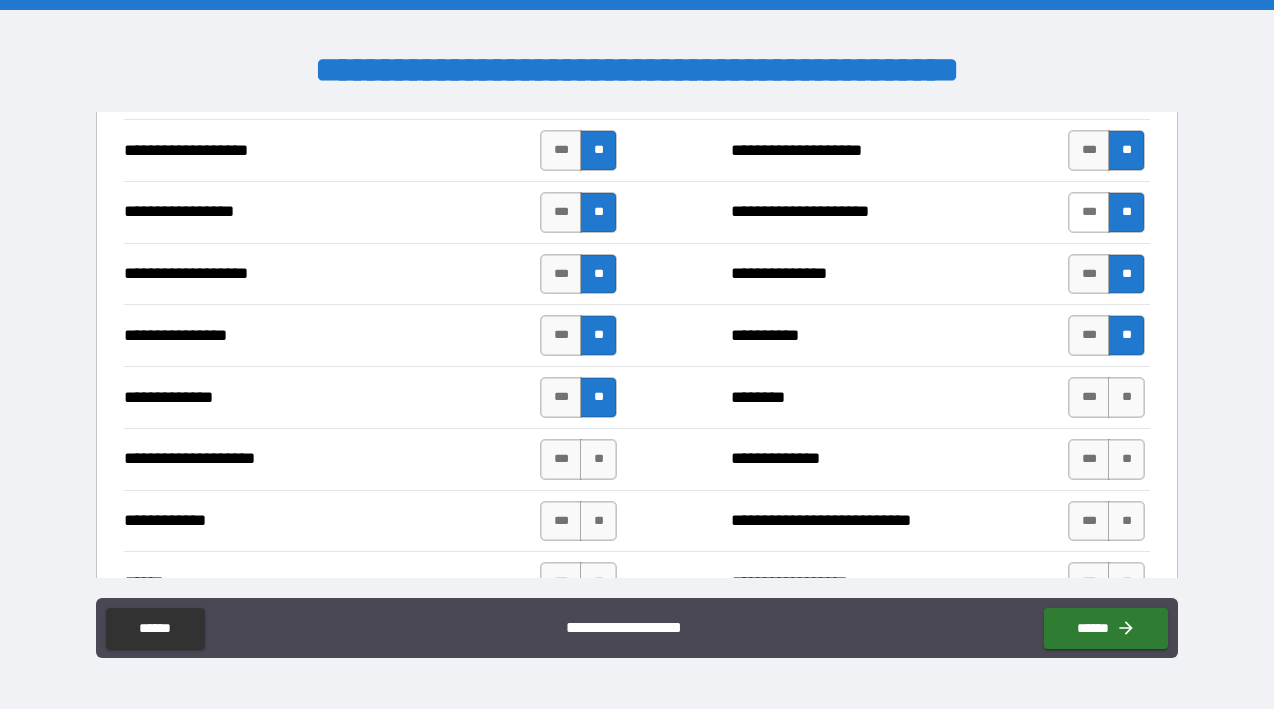 scroll, scrollTop: 3547, scrollLeft: 0, axis: vertical 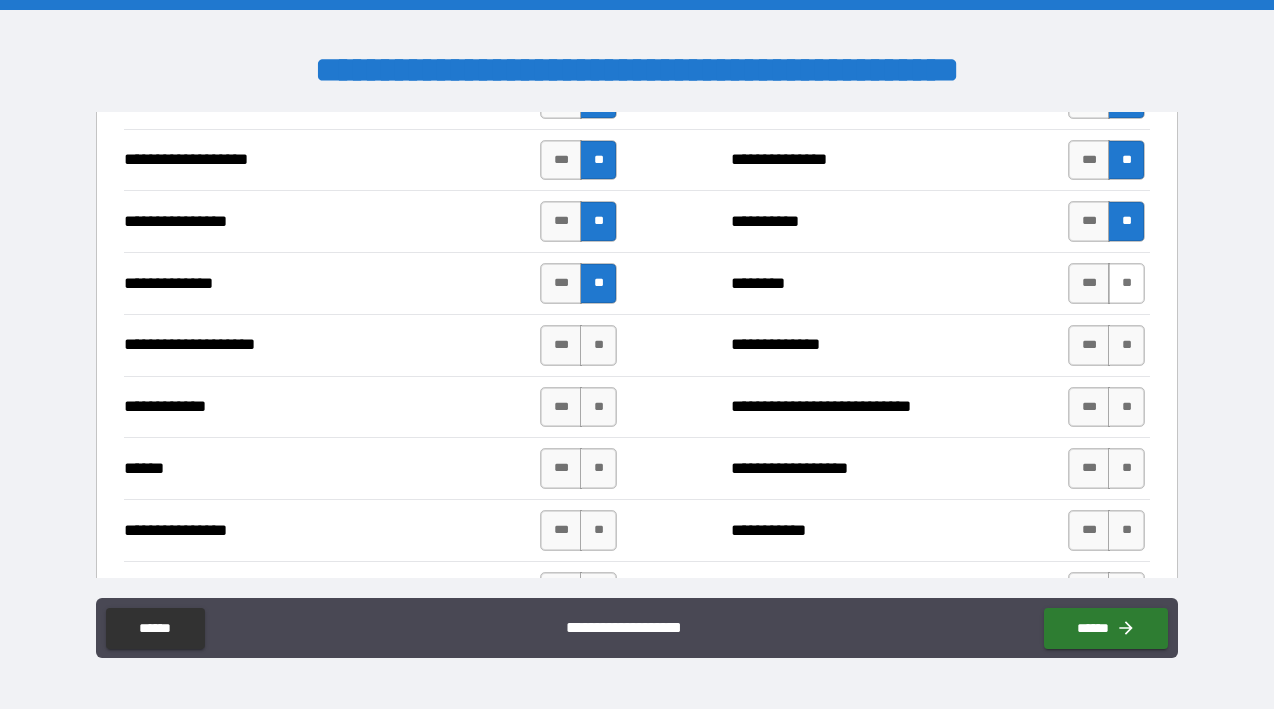 click on "**" at bounding box center [1126, 283] 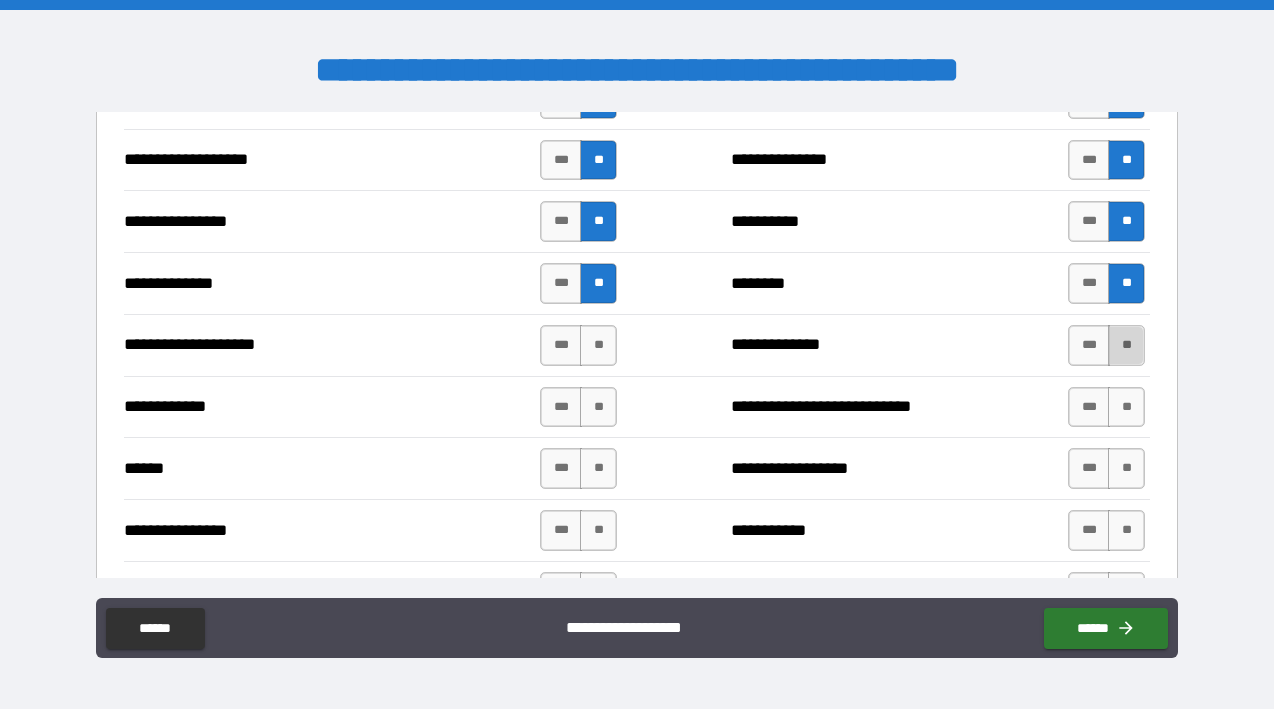 click on "**" at bounding box center (1126, 345) 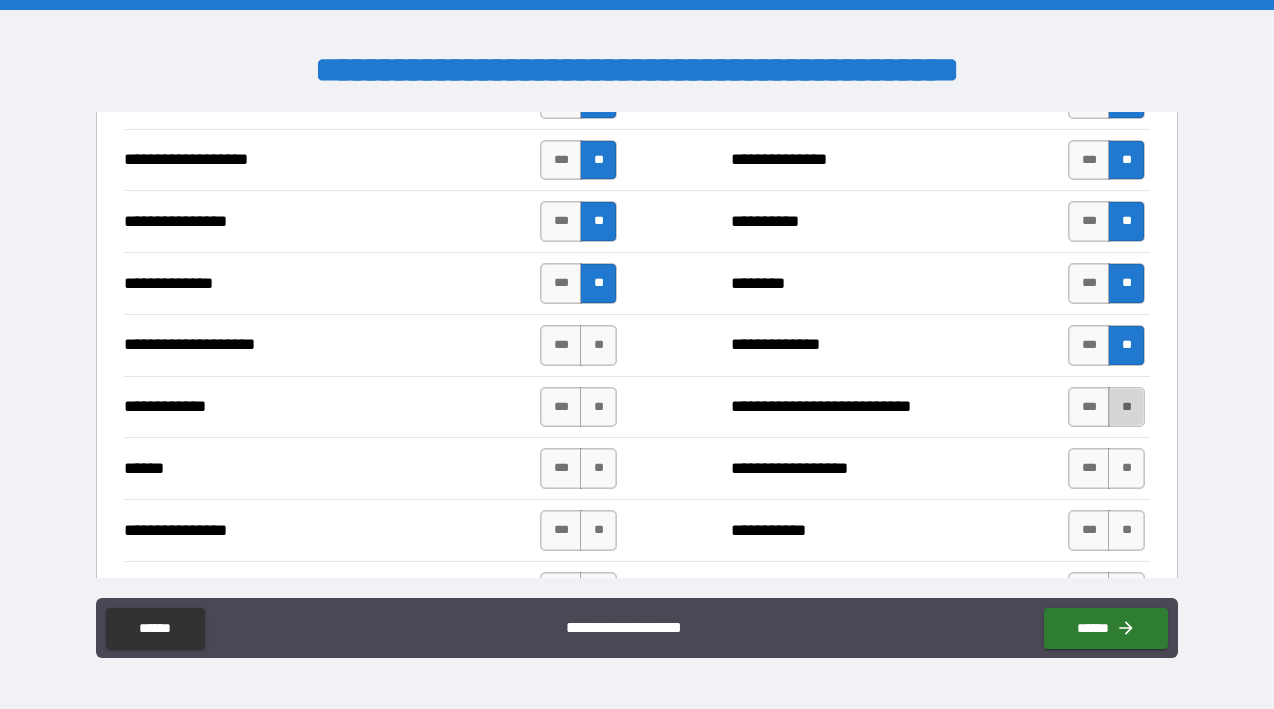 click on "**" at bounding box center [1126, 407] 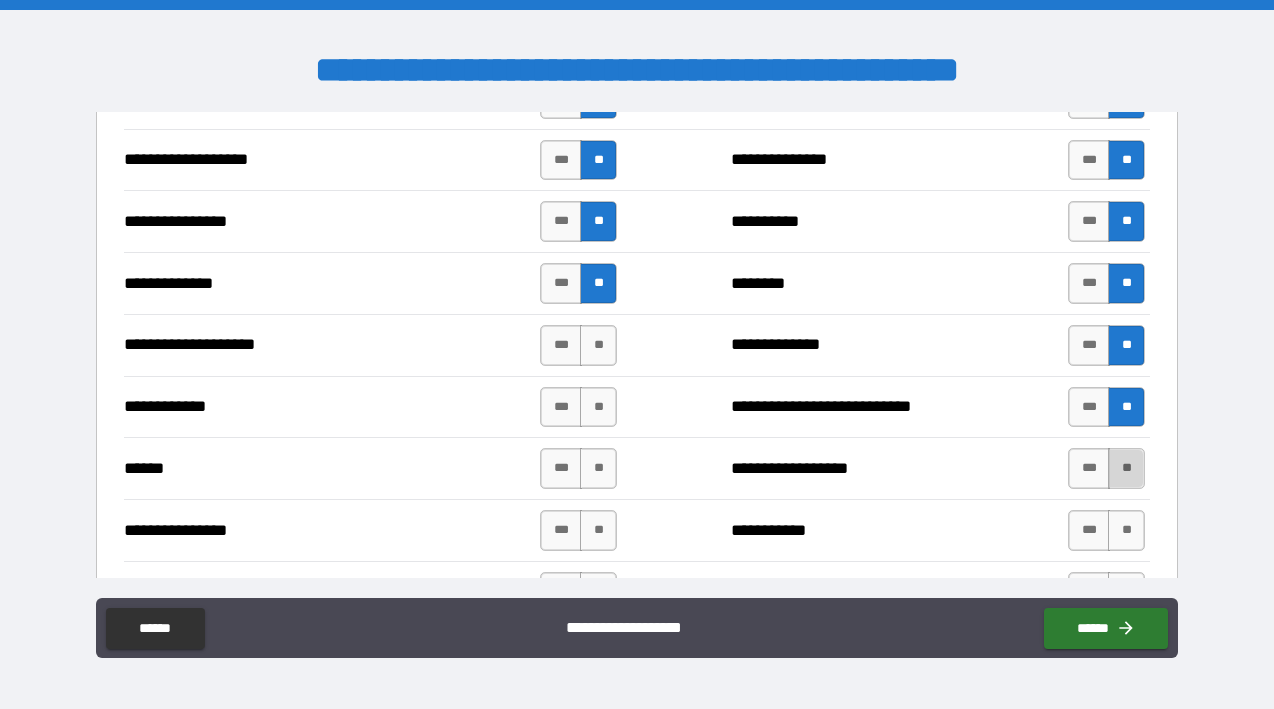 click on "**" at bounding box center (1126, 468) 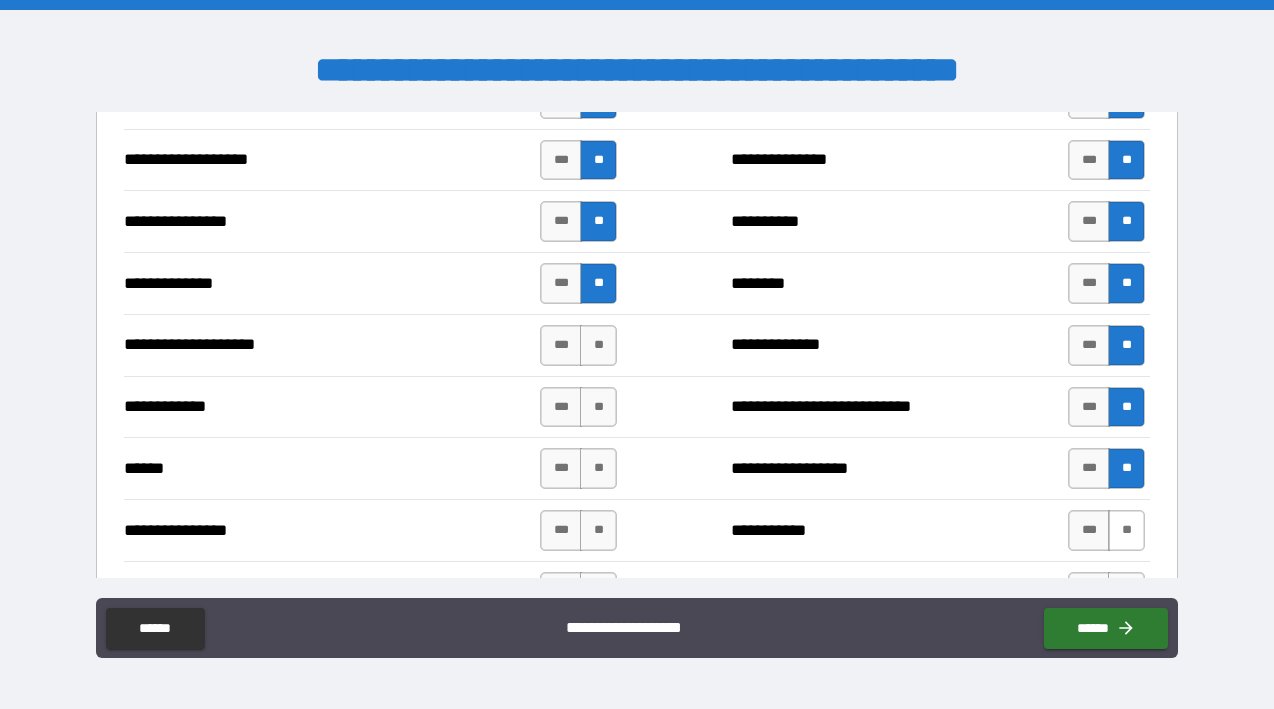 click on "**" at bounding box center [1126, 530] 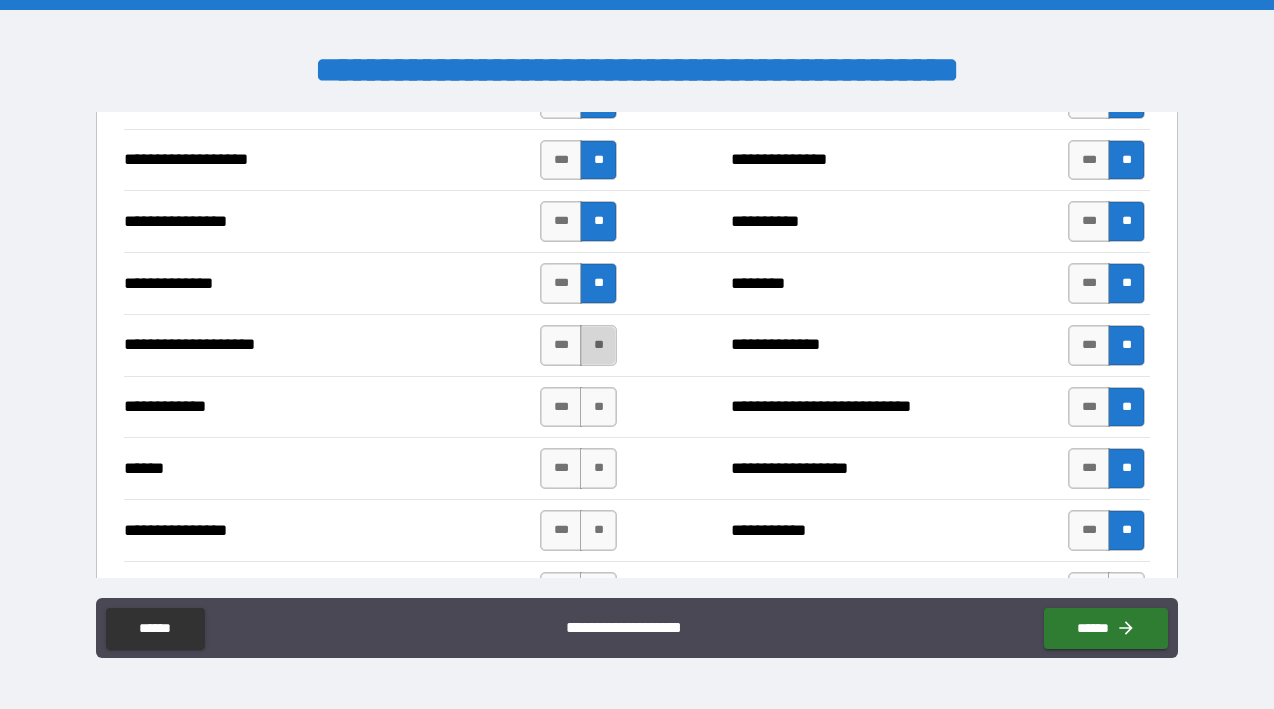 click on "**" at bounding box center [598, 345] 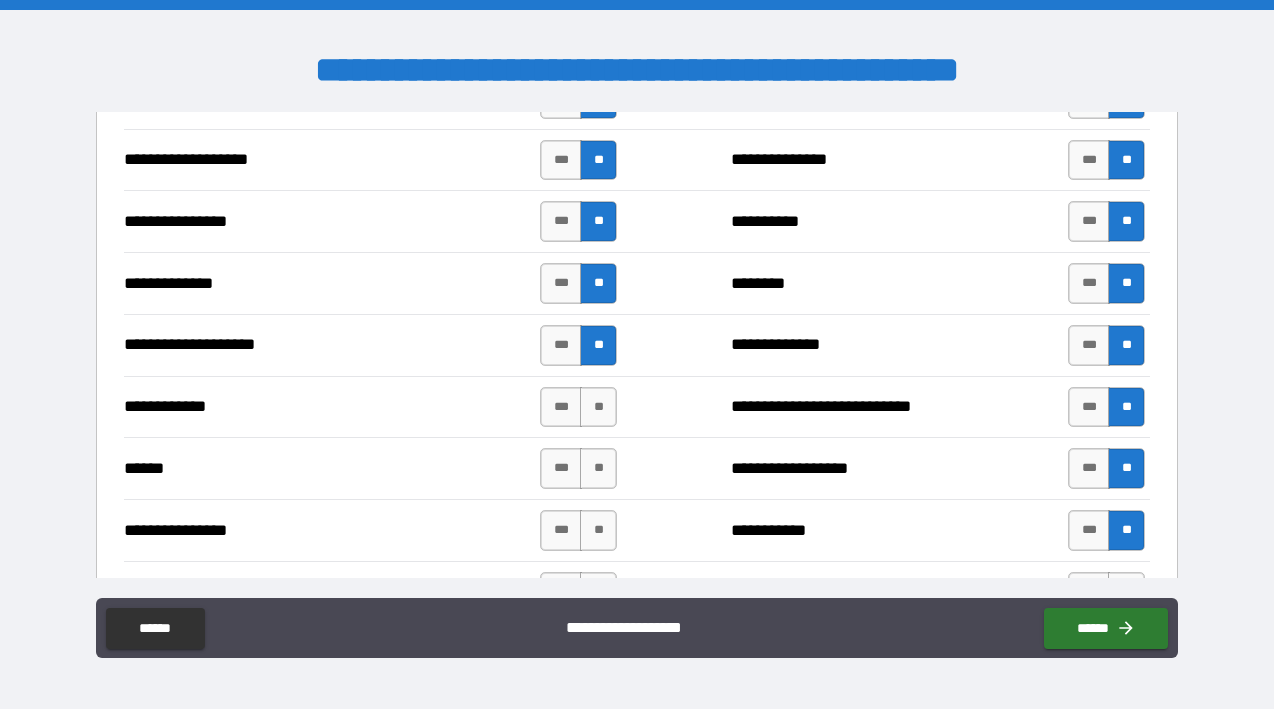 click on "**********" at bounding box center (637, 407) 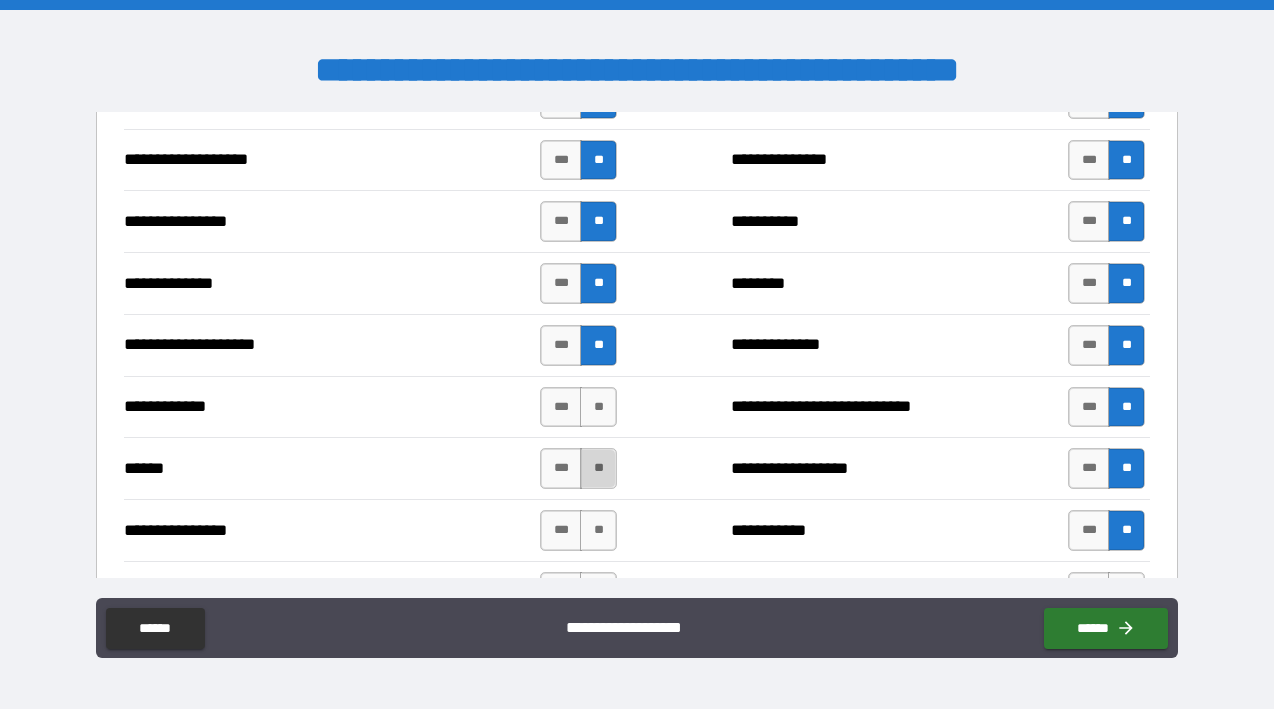click on "**" at bounding box center [598, 468] 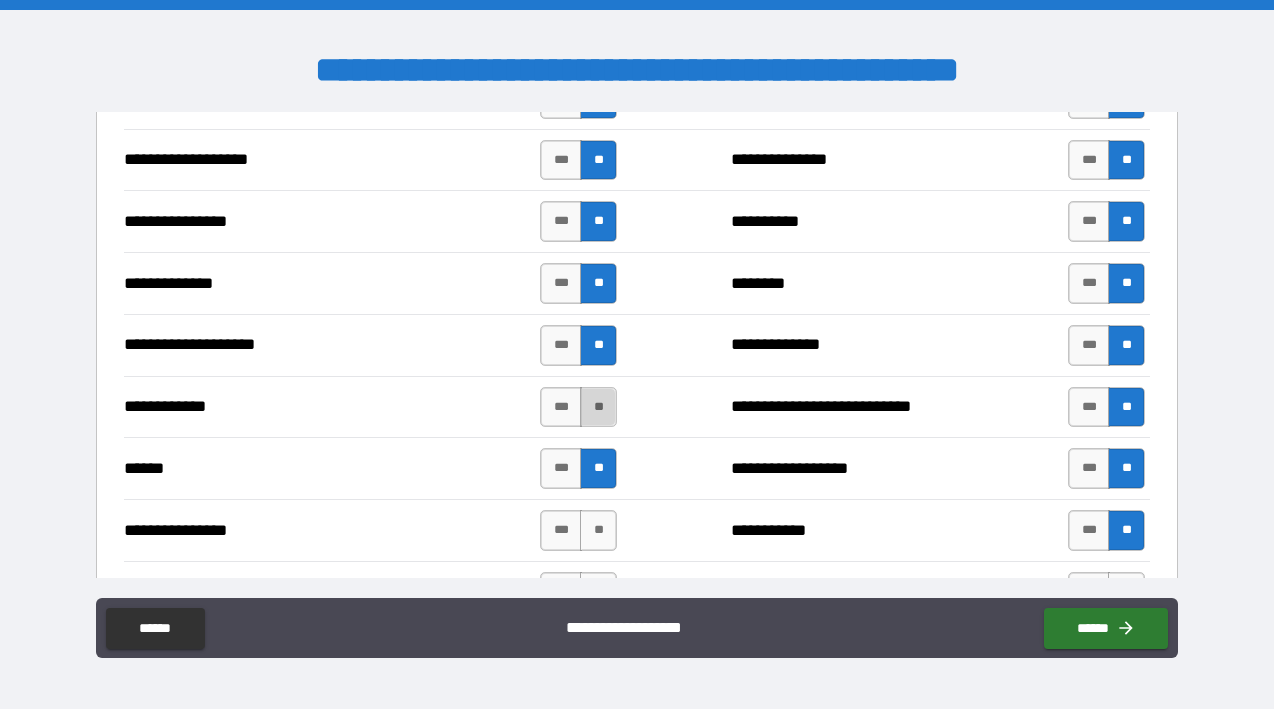 click on "**" at bounding box center [598, 407] 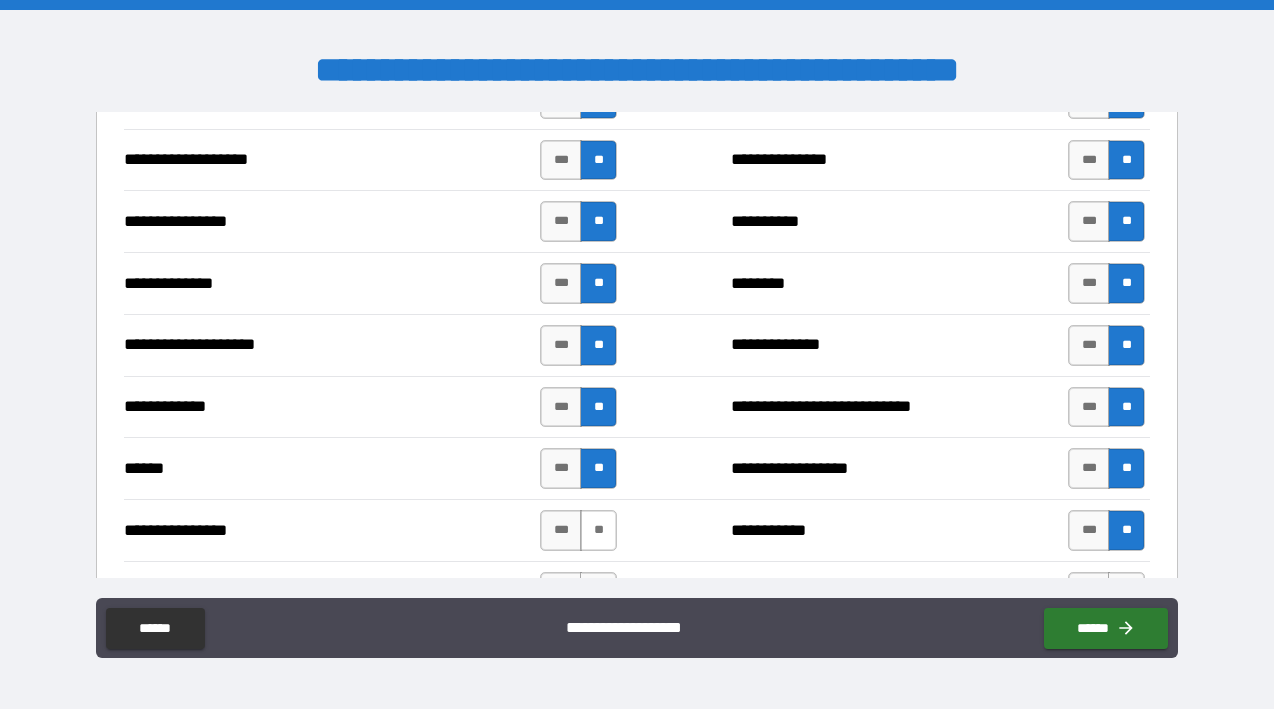 click on "**" at bounding box center [598, 530] 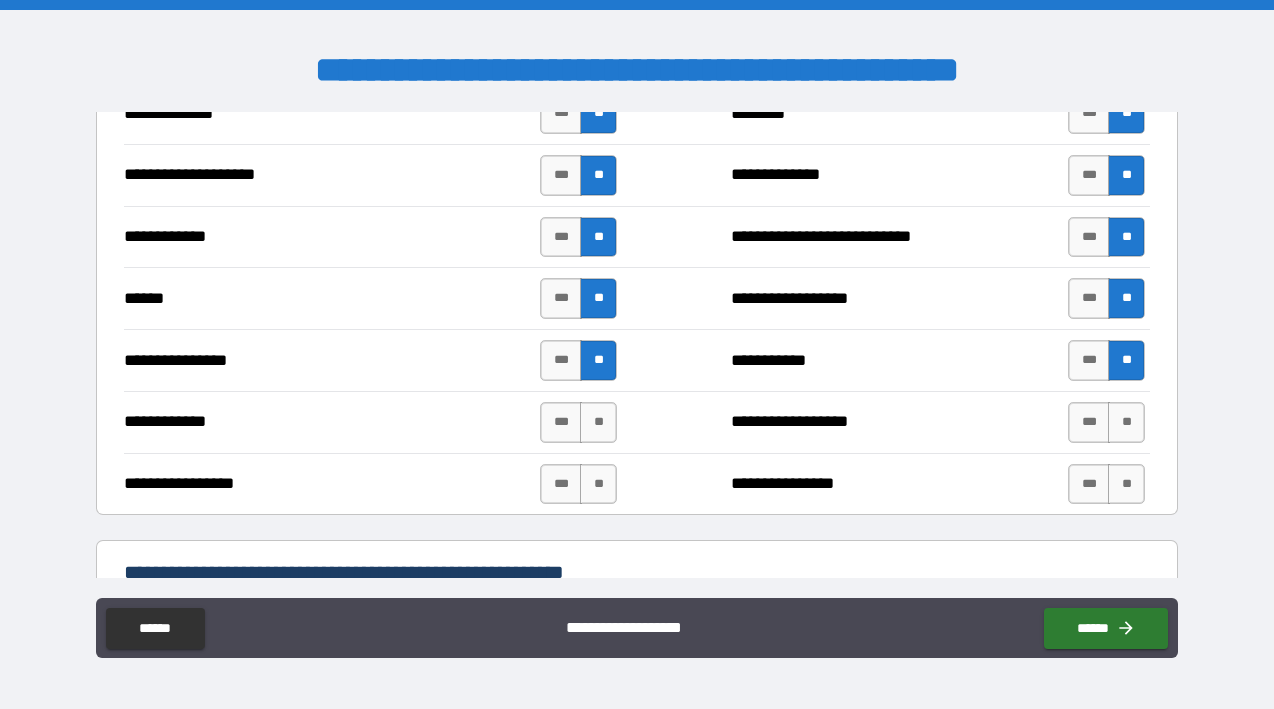scroll, scrollTop: 3717, scrollLeft: 0, axis: vertical 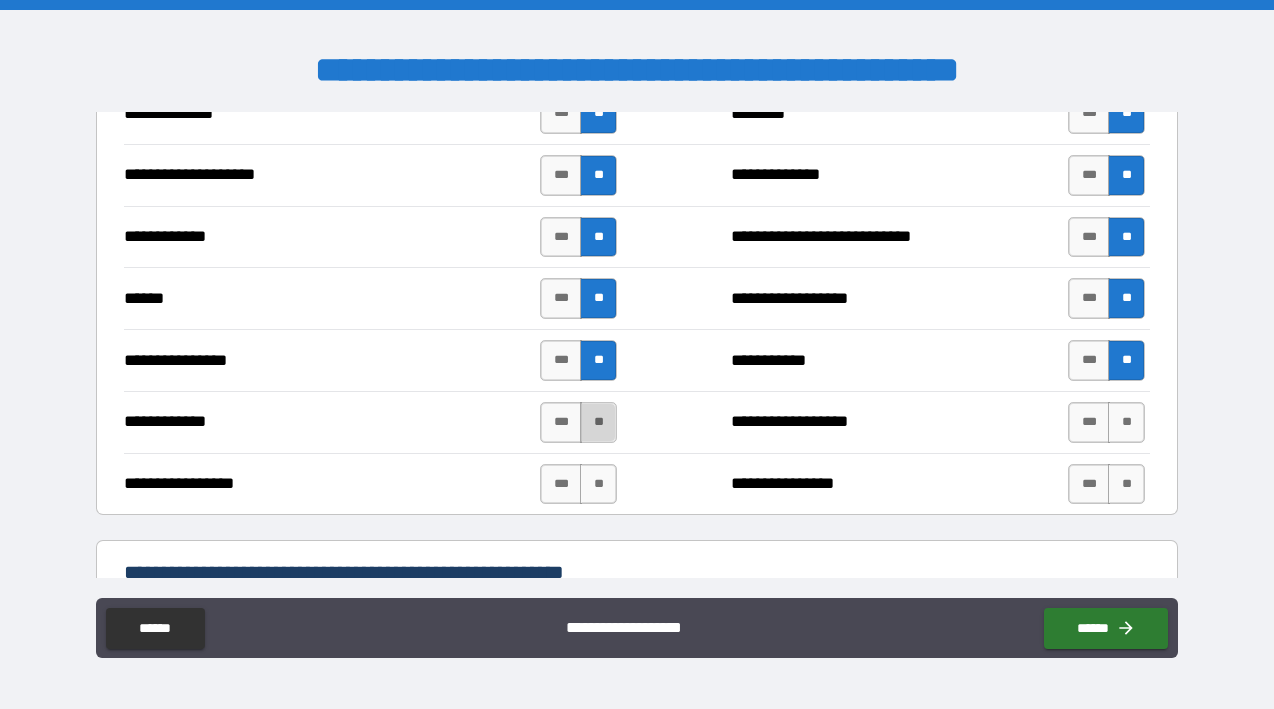 click on "**" at bounding box center (598, 422) 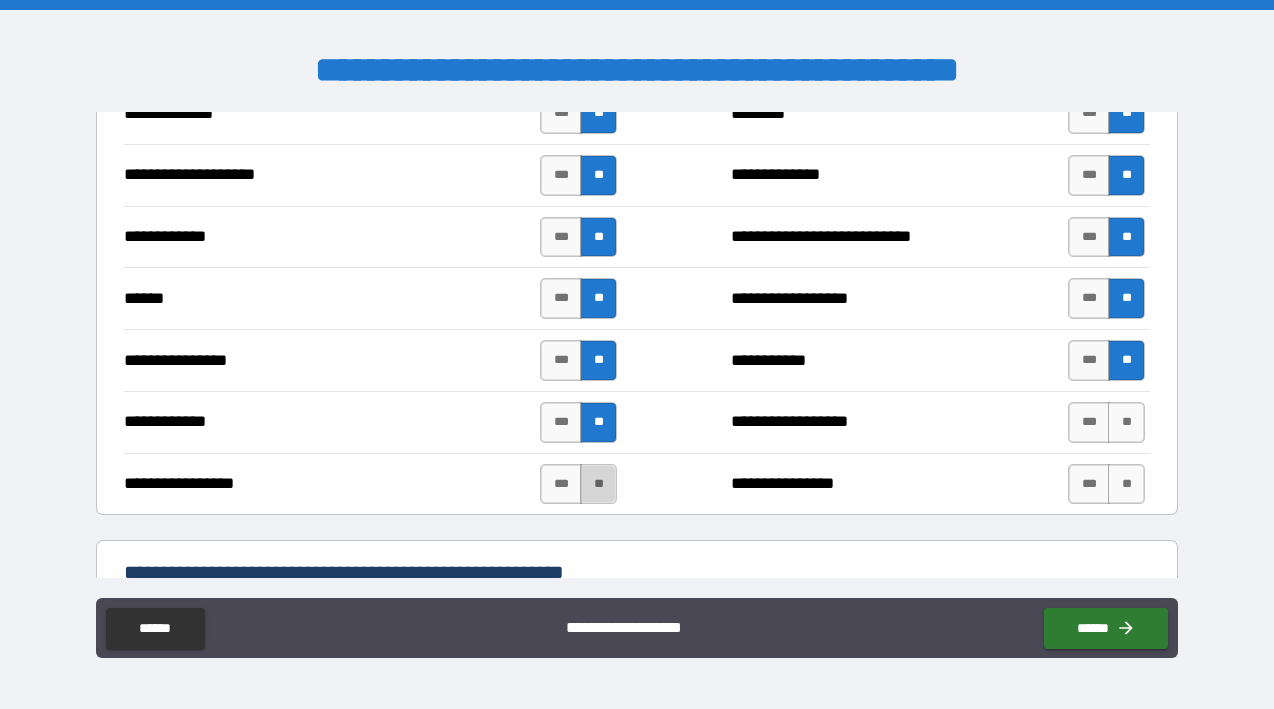 click on "**" at bounding box center (598, 484) 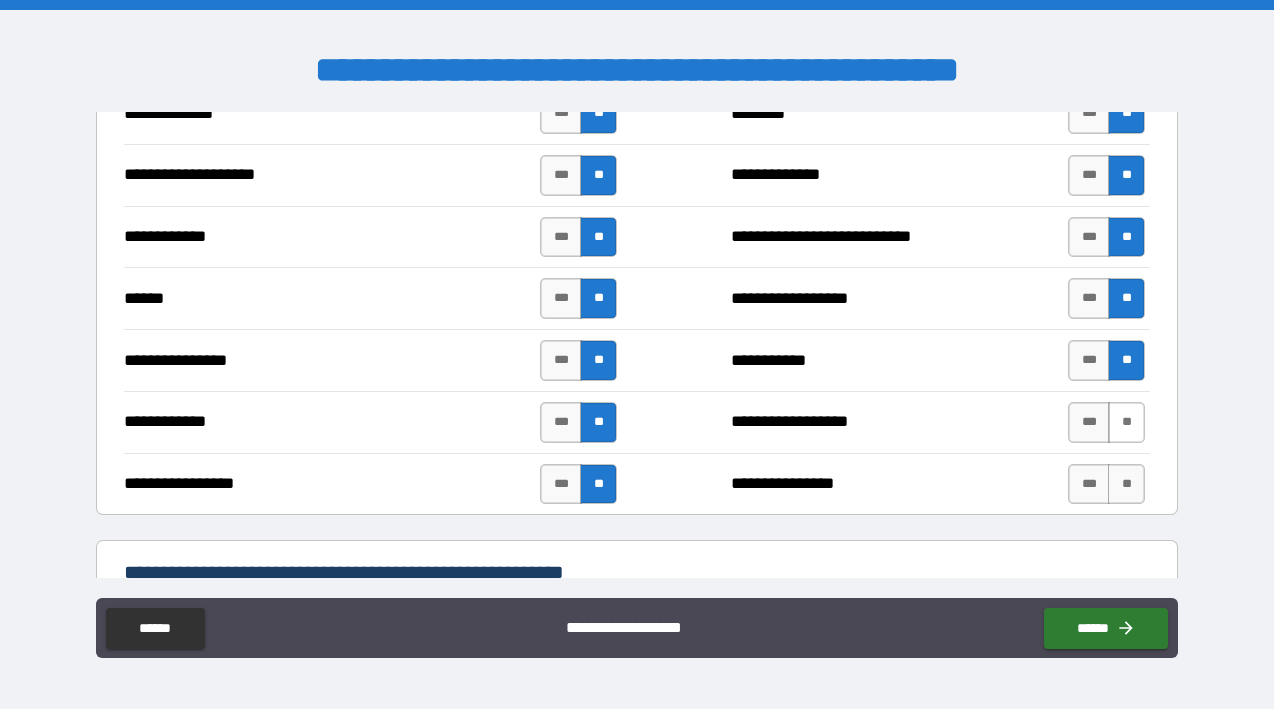 click on "**" at bounding box center [1126, 422] 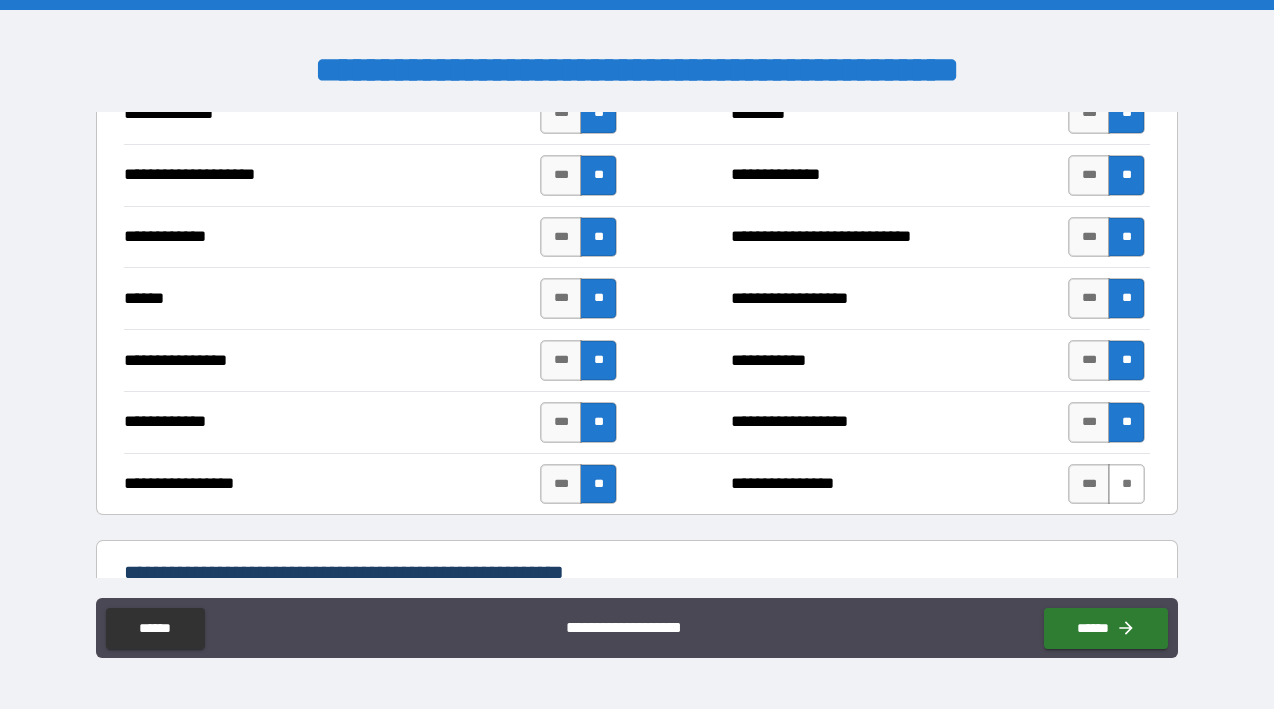 click on "**" at bounding box center (1126, 484) 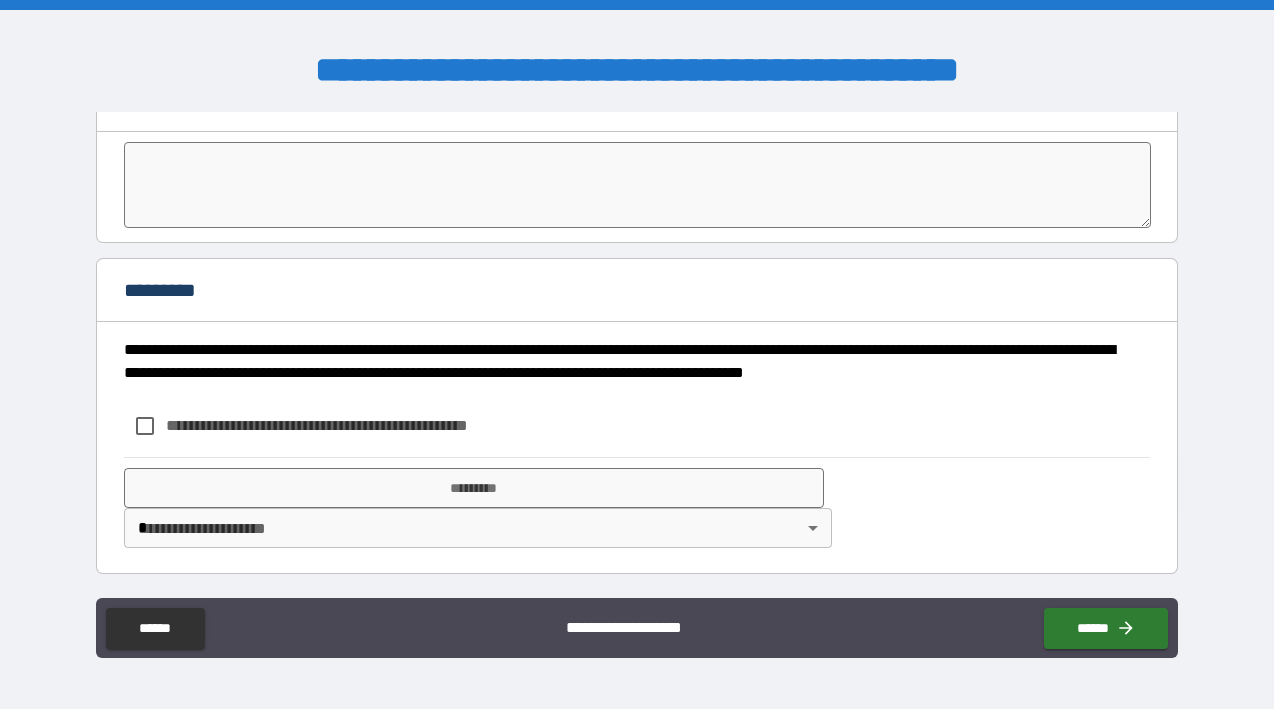 scroll, scrollTop: 4335, scrollLeft: 0, axis: vertical 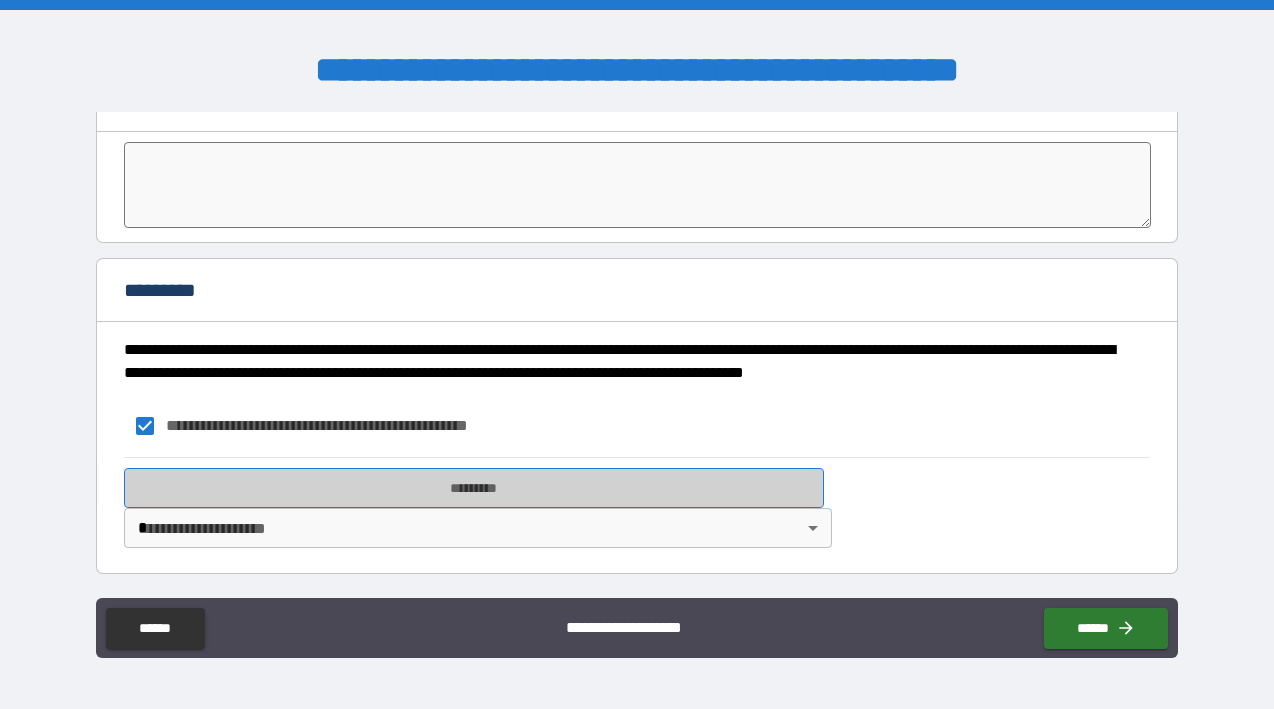 click on "*********" at bounding box center [474, 488] 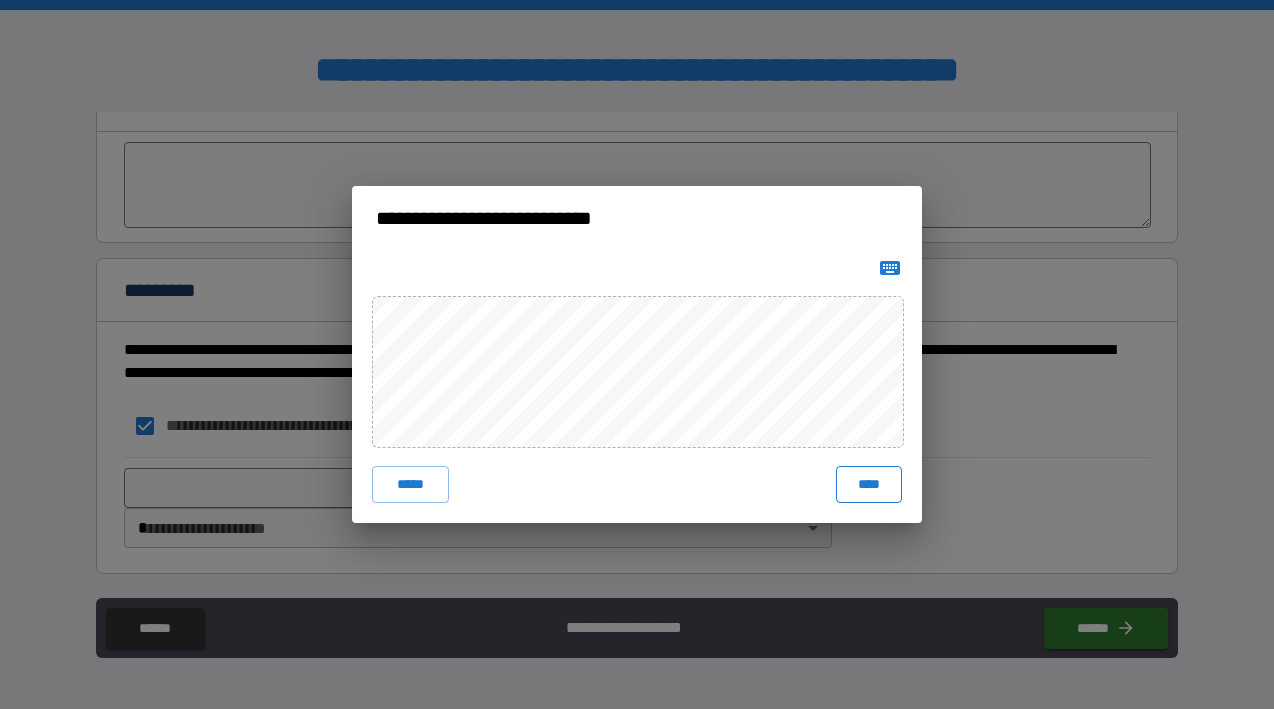click on "****" at bounding box center [869, 484] 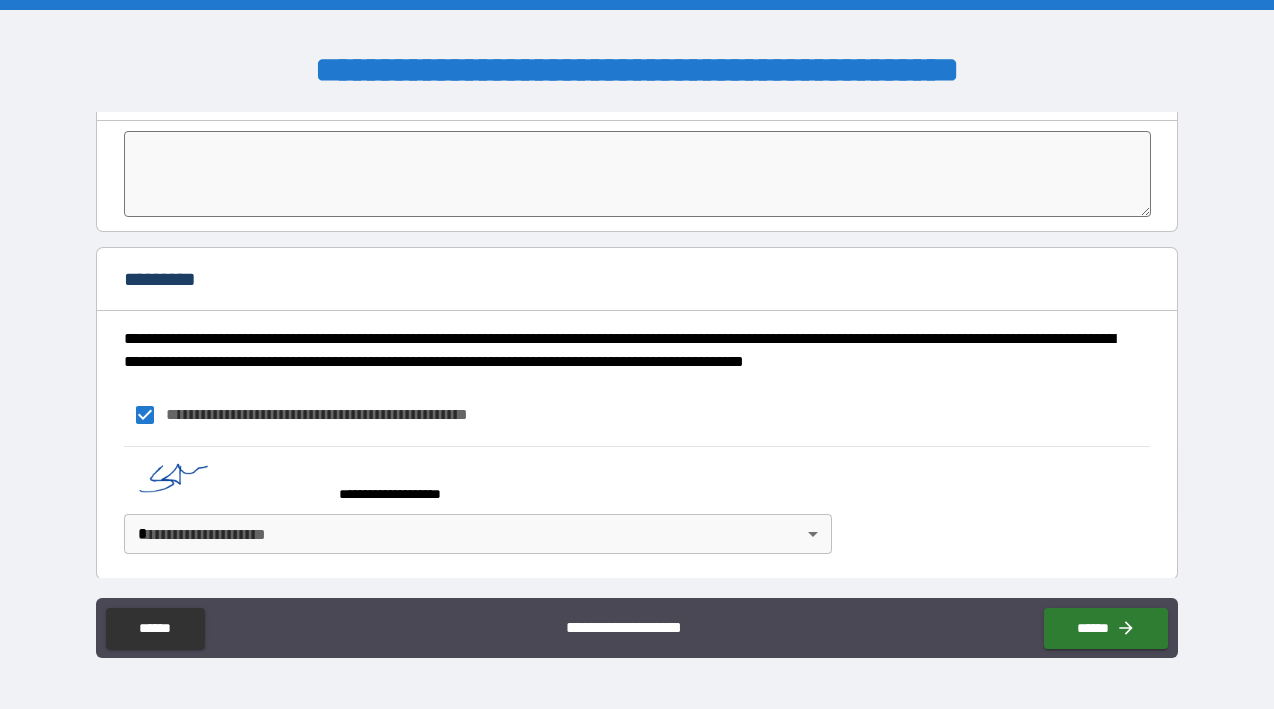 scroll, scrollTop: 4352, scrollLeft: 0, axis: vertical 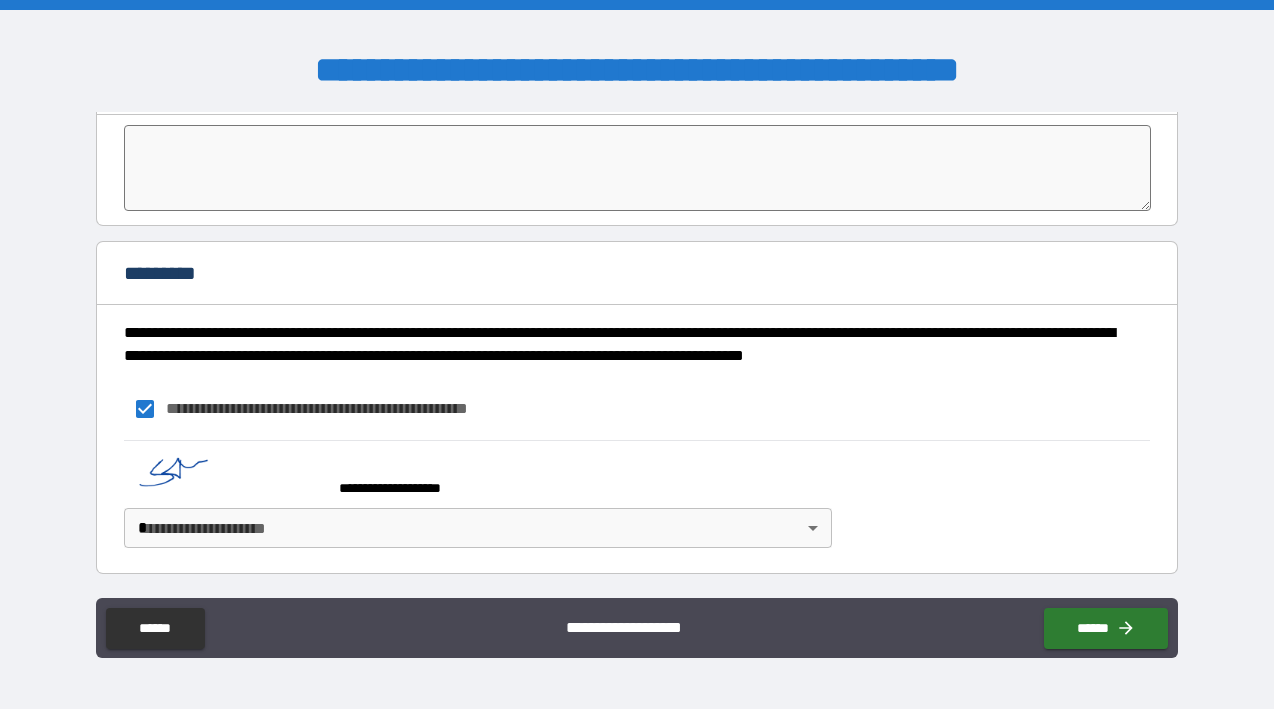 click on "**********" at bounding box center [637, 354] 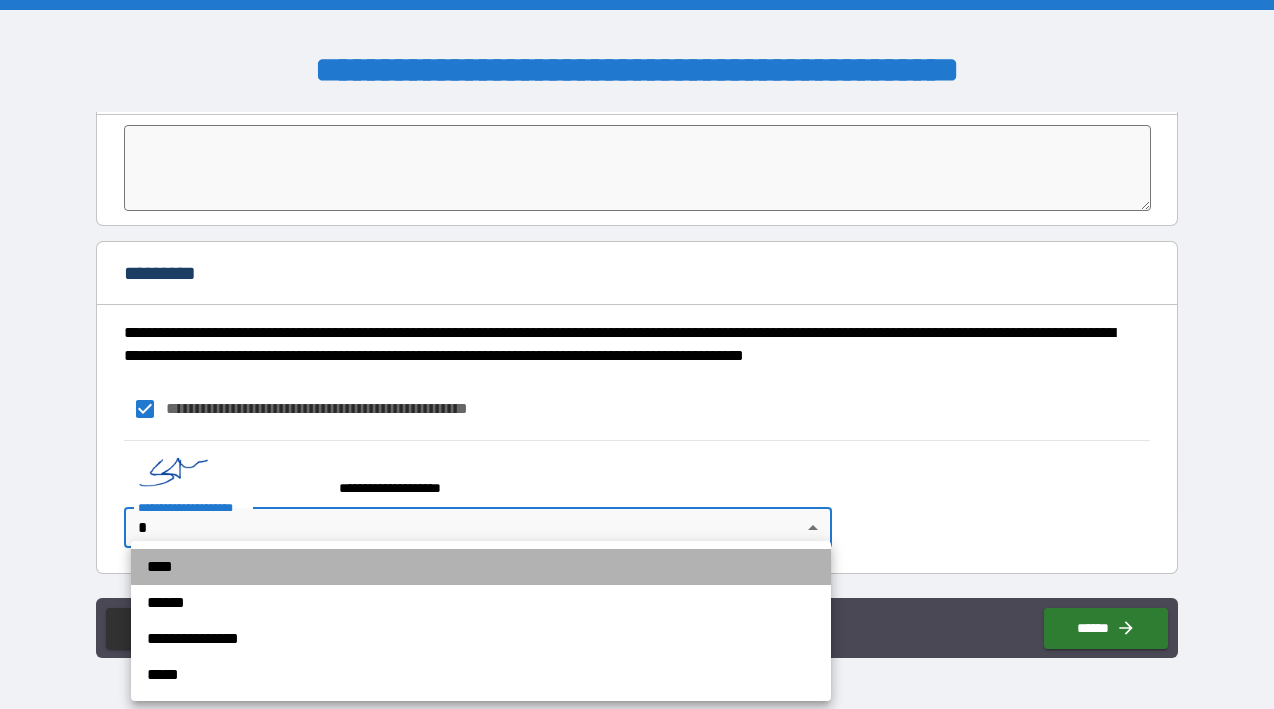click on "****" at bounding box center (481, 567) 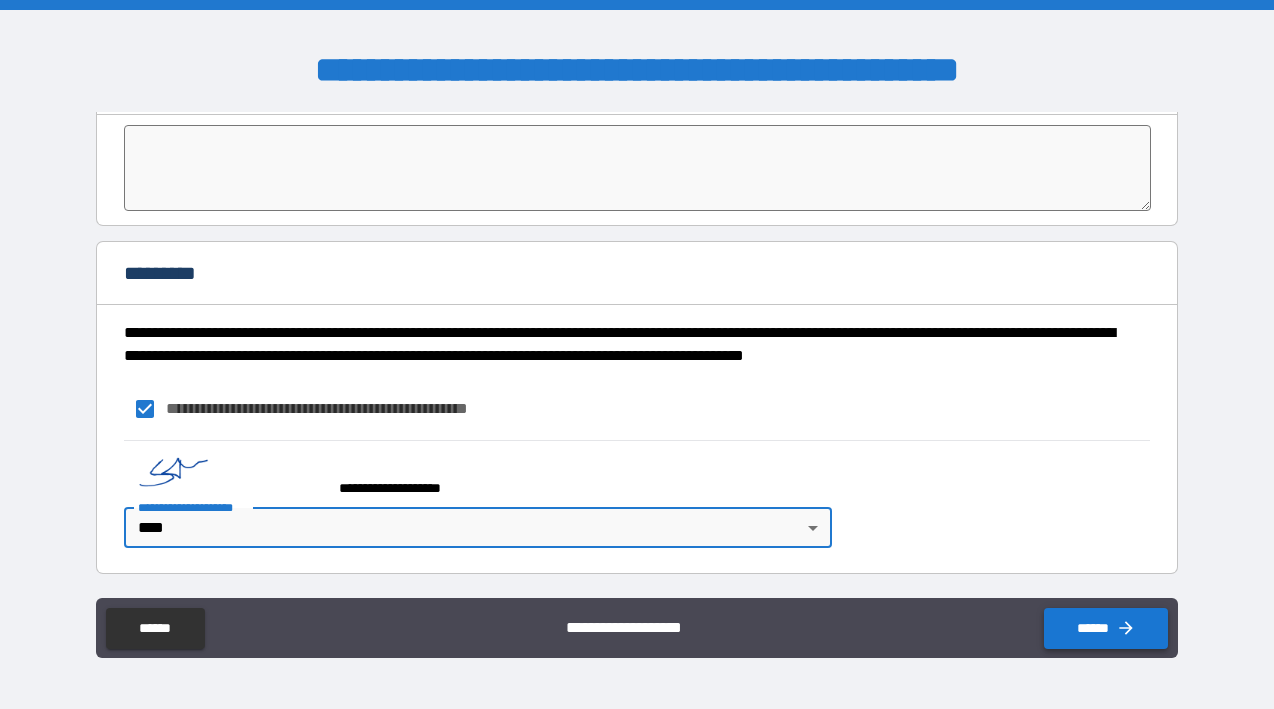 click on "******" at bounding box center [1106, 628] 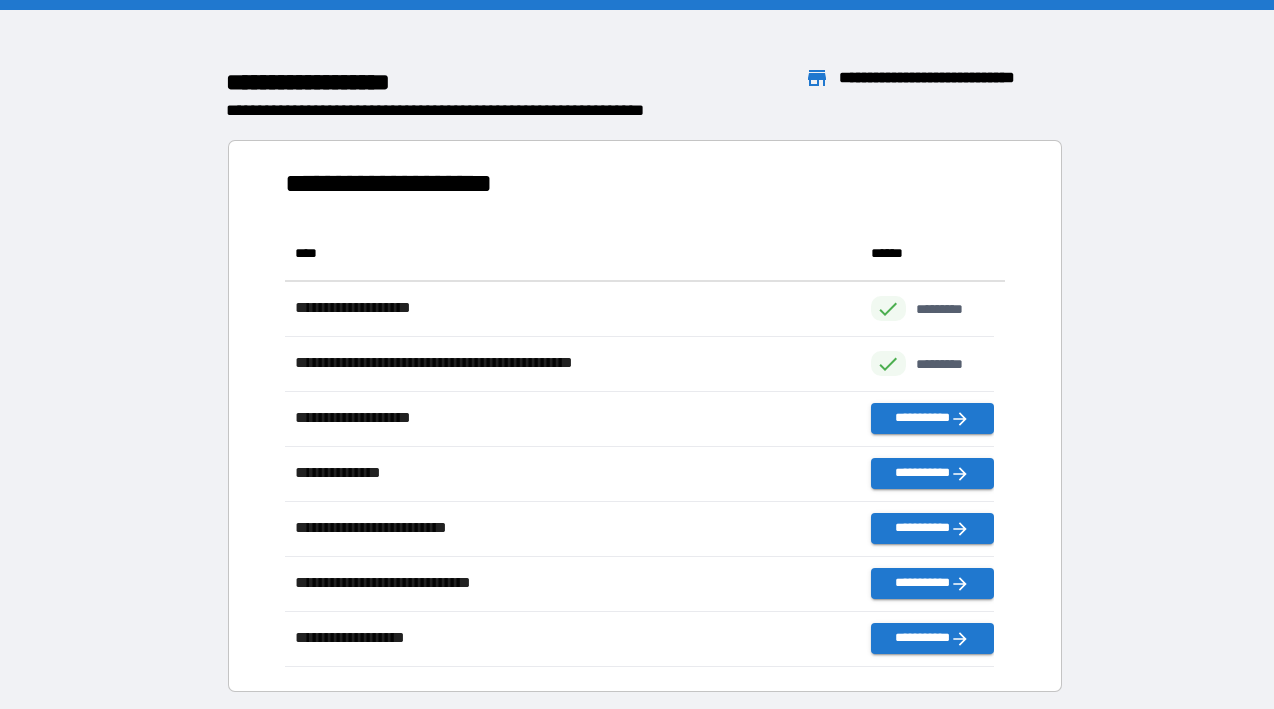 scroll, scrollTop: 426, scrollLeft: 694, axis: both 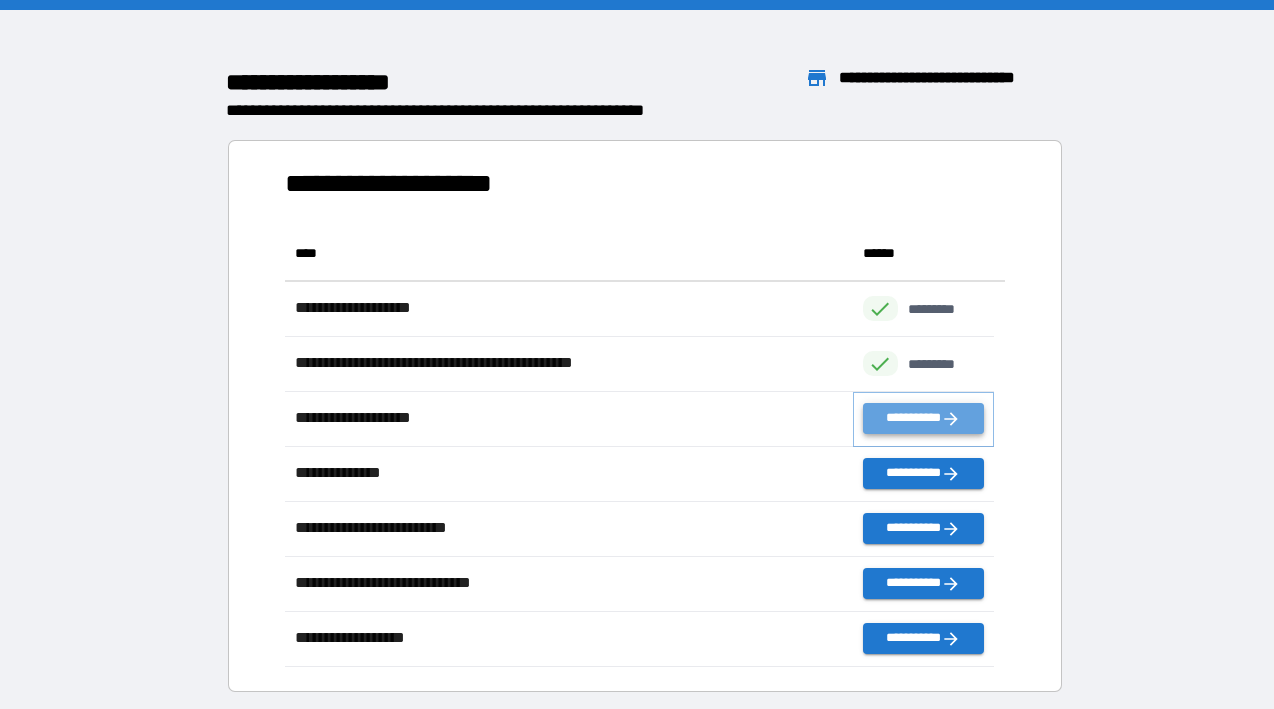 click on "**********" at bounding box center [924, 418] 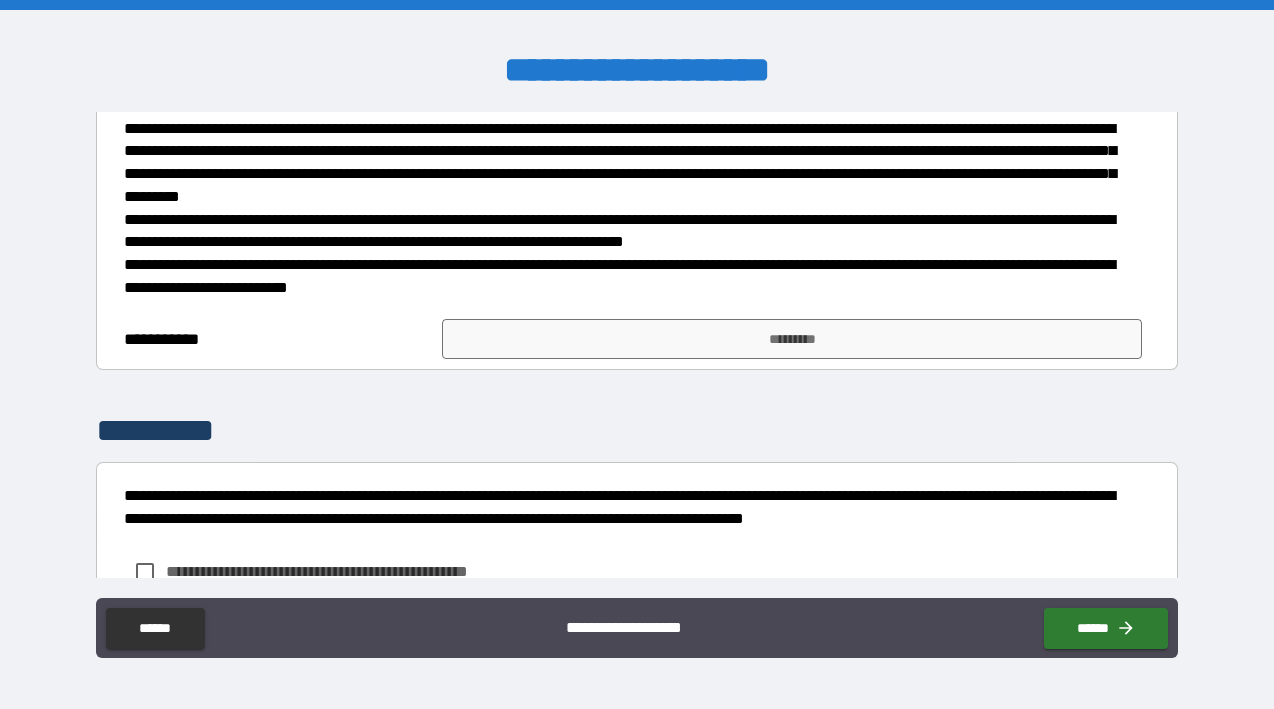 scroll, scrollTop: 606, scrollLeft: 0, axis: vertical 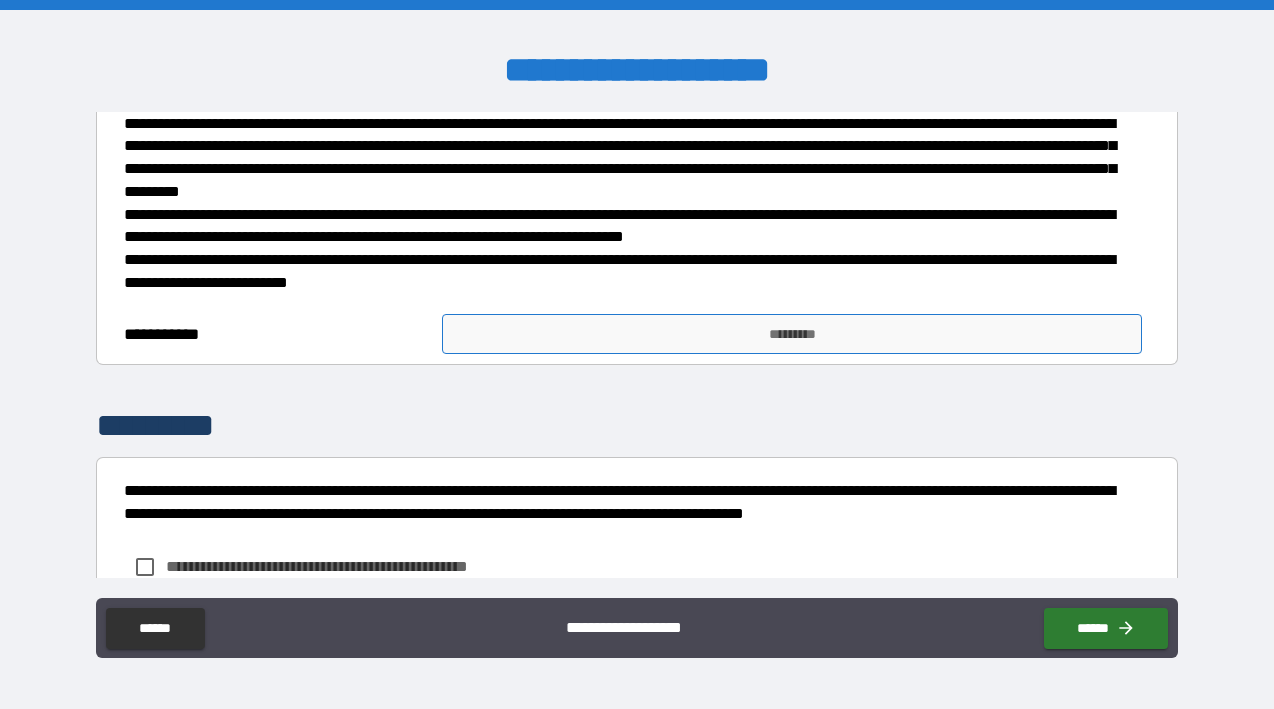 click on "*********" at bounding box center (792, 334) 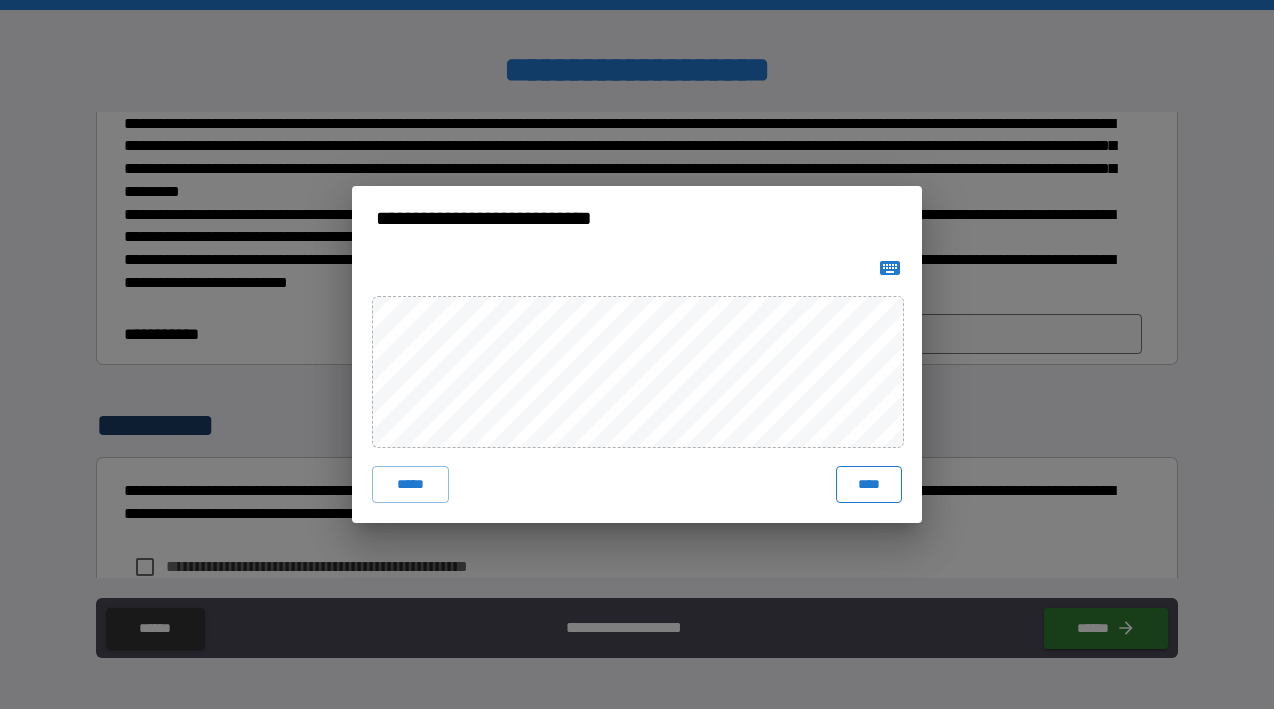 click on "****" at bounding box center [869, 484] 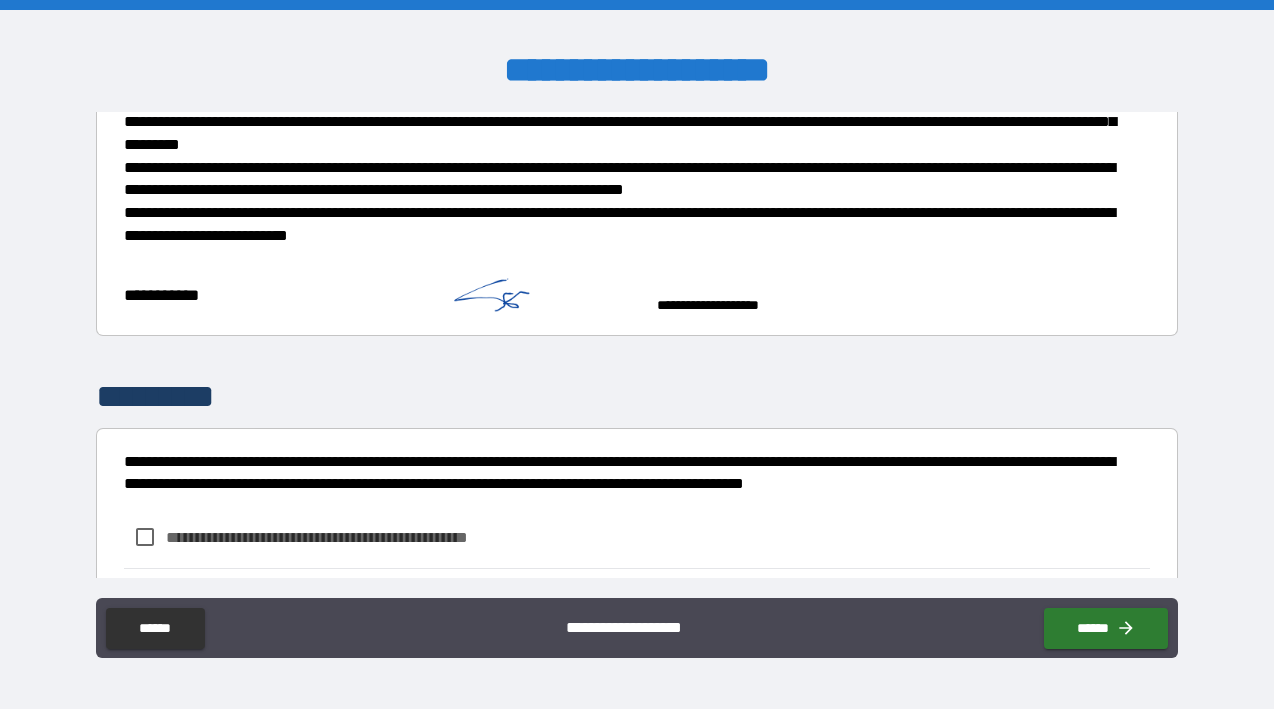 scroll, scrollTop: 765, scrollLeft: 0, axis: vertical 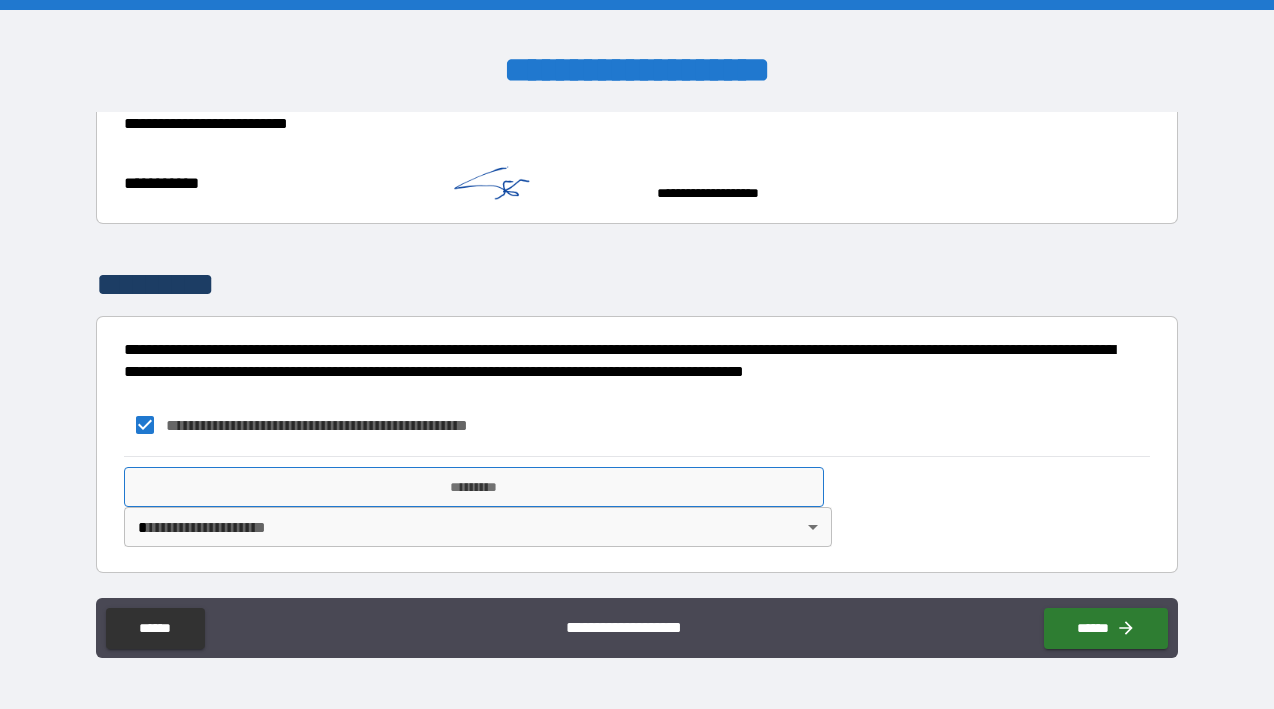 click on "*********" at bounding box center [474, 487] 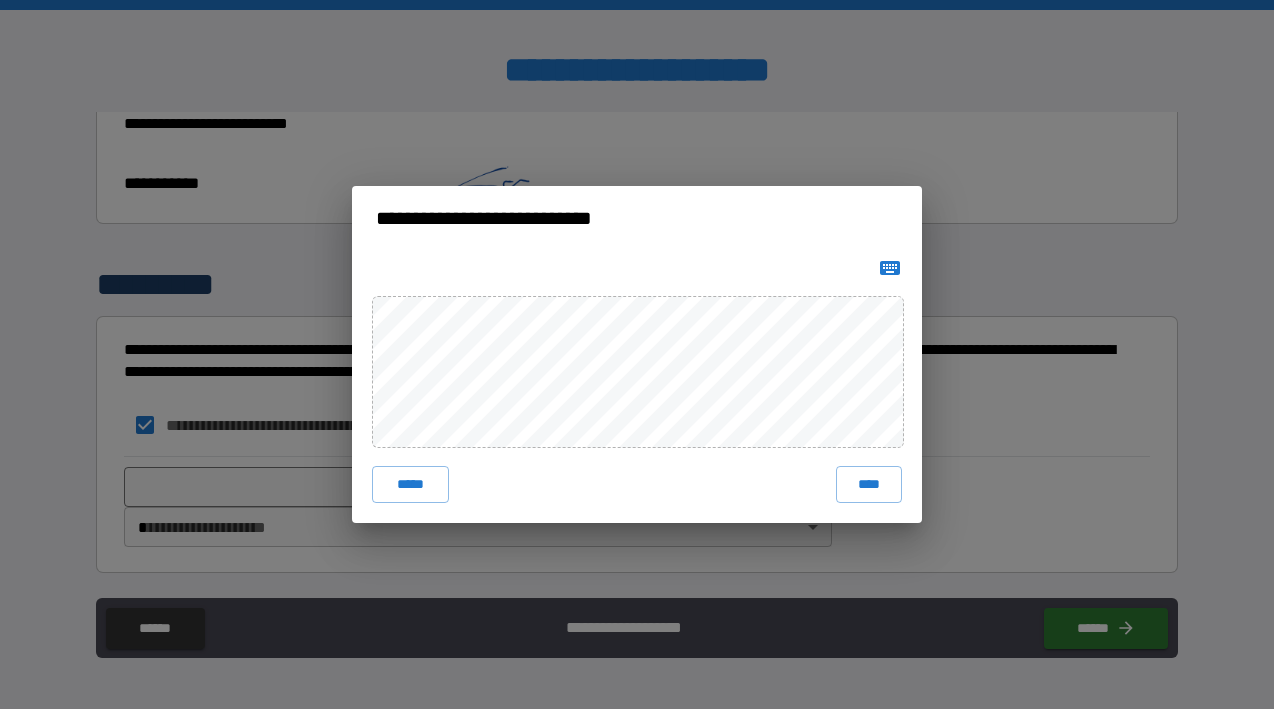 click on "***** ****" at bounding box center (637, 386) 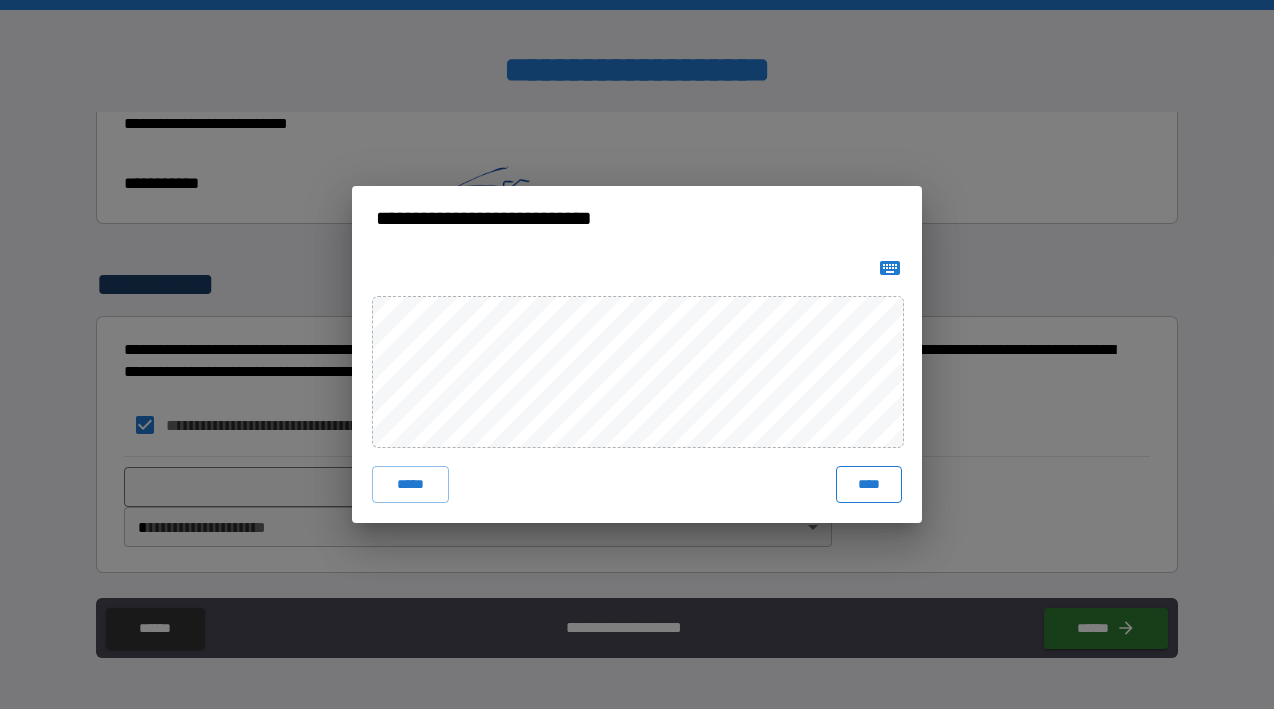 click on "****" at bounding box center (869, 484) 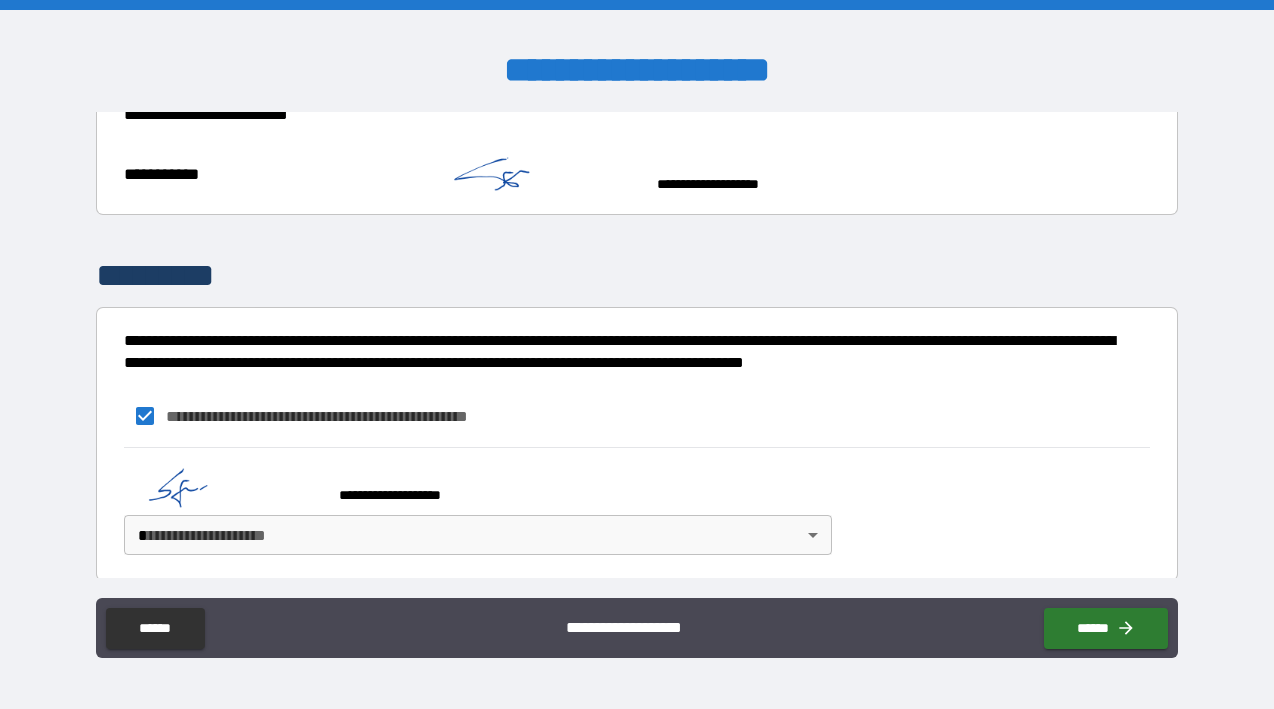 scroll, scrollTop: 782, scrollLeft: 0, axis: vertical 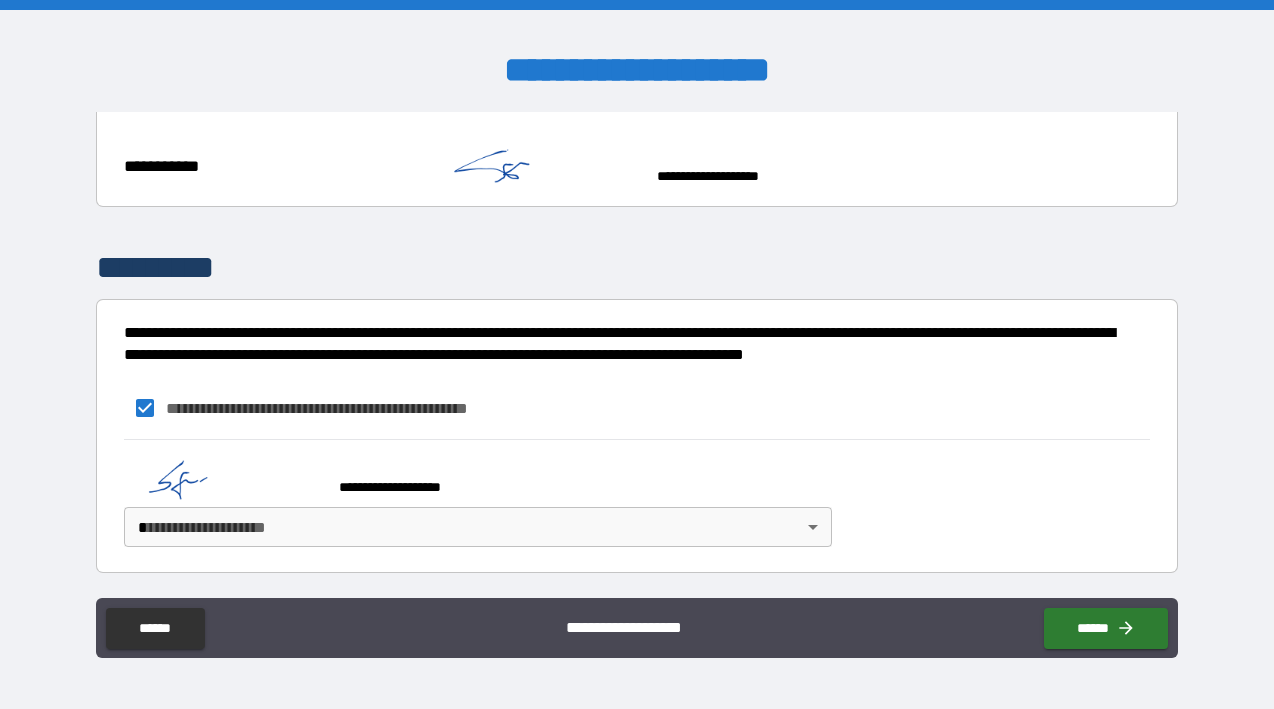 click on "**********" at bounding box center (637, 354) 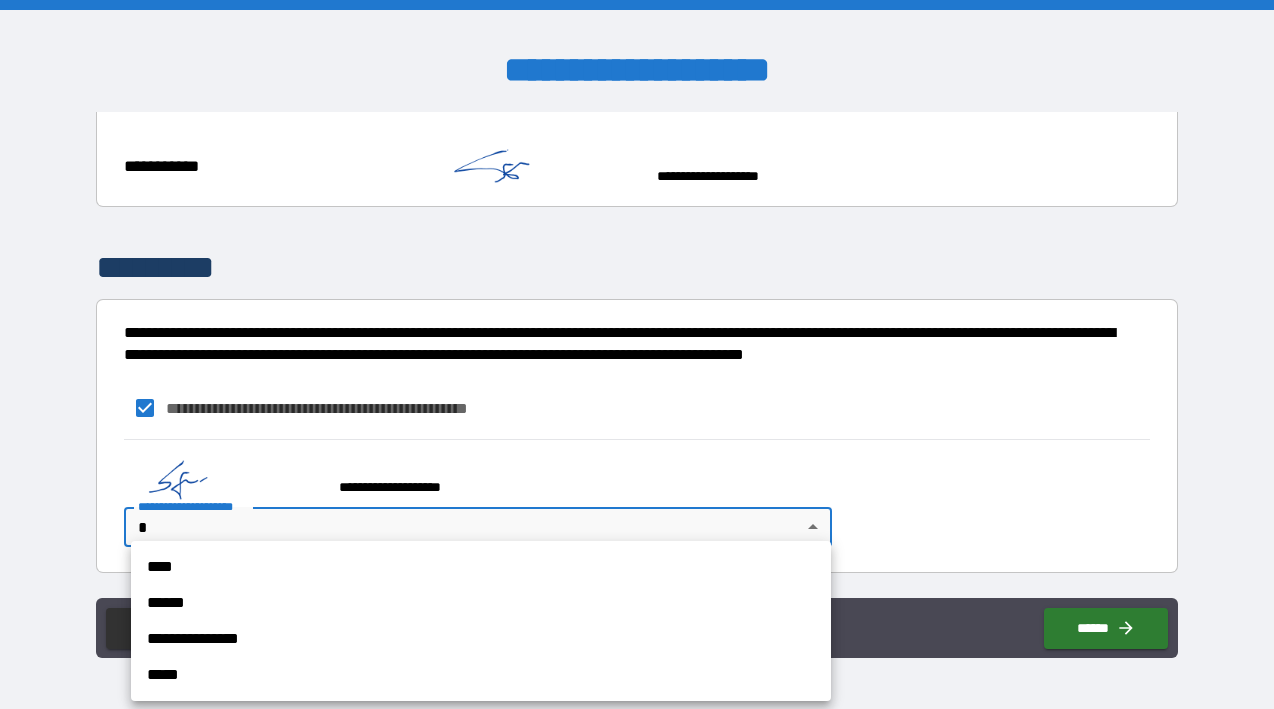 click on "****" at bounding box center (481, 567) 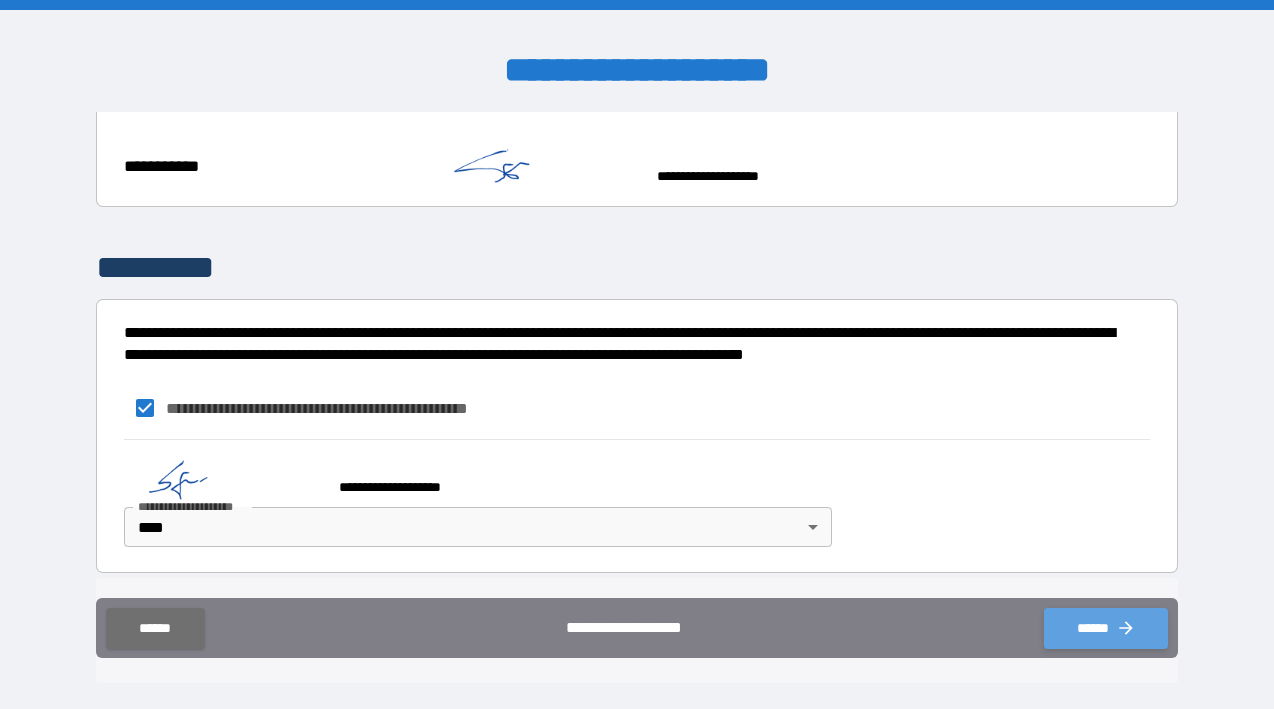 click on "******" at bounding box center (1106, 628) 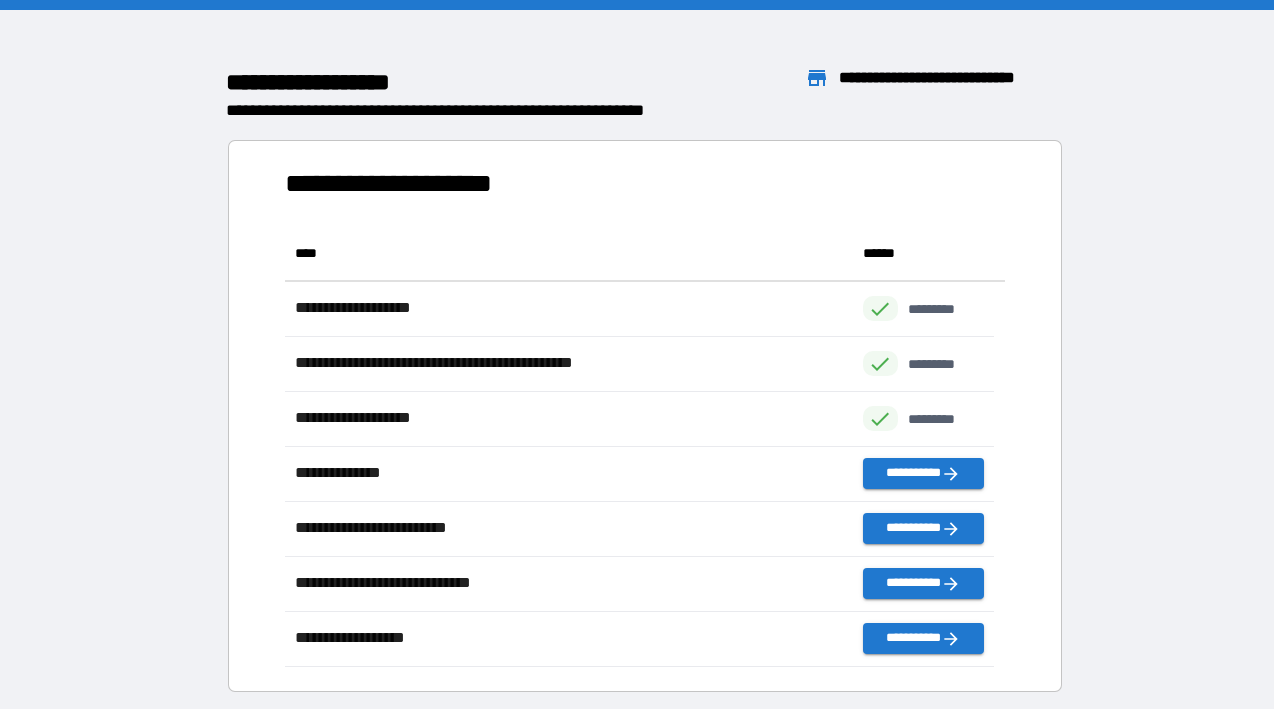 scroll, scrollTop: 16, scrollLeft: 15, axis: both 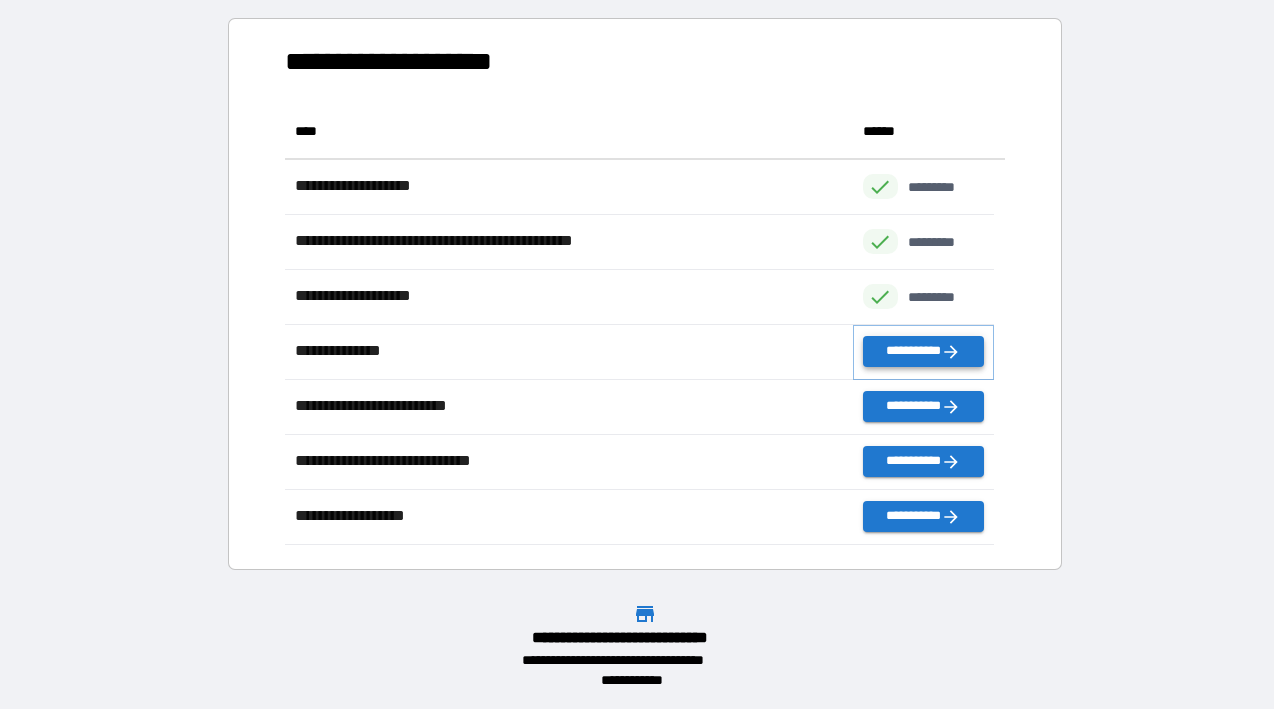 click on "**********" at bounding box center (924, 351) 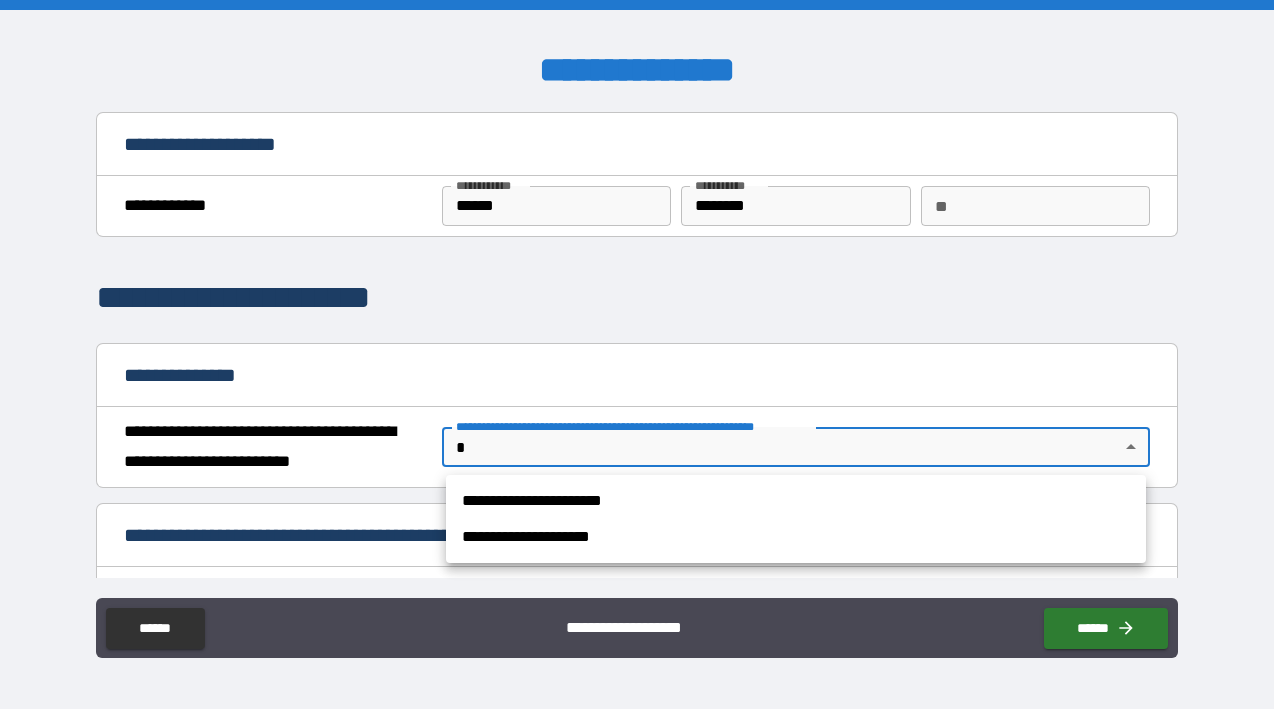 click on "**********" at bounding box center [637, 354] 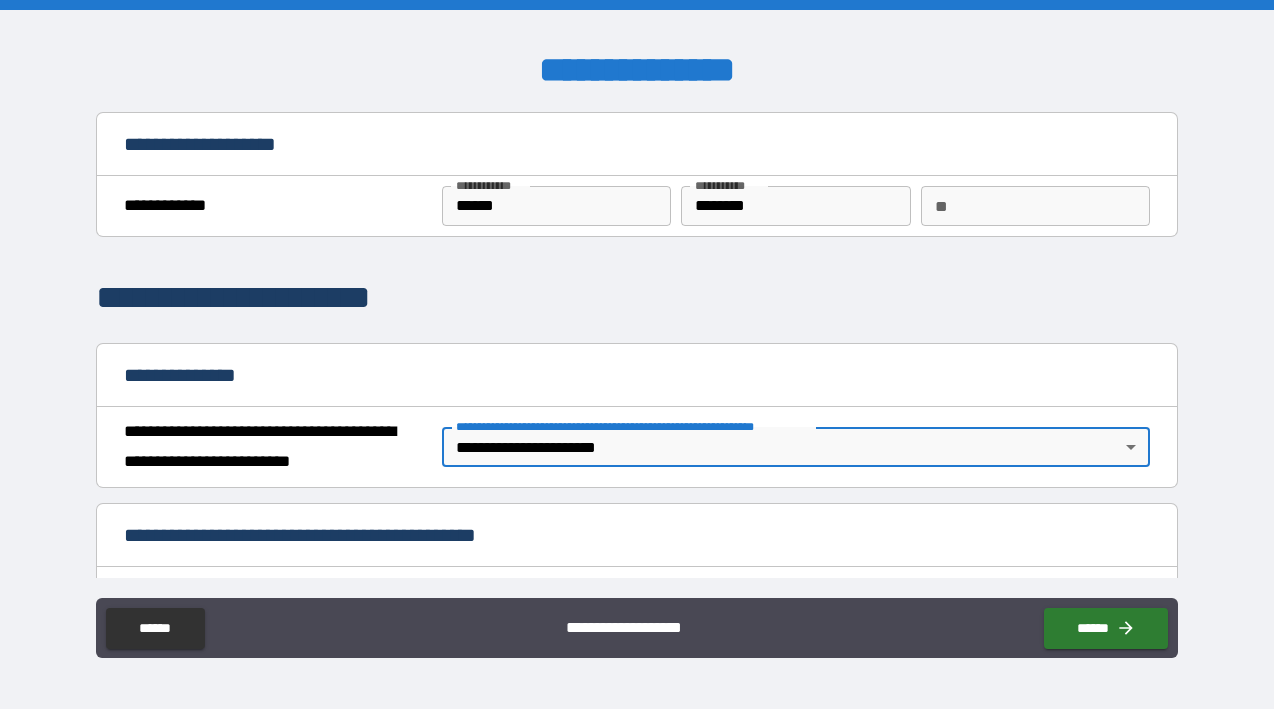 click on "**********" at bounding box center [637, 298] 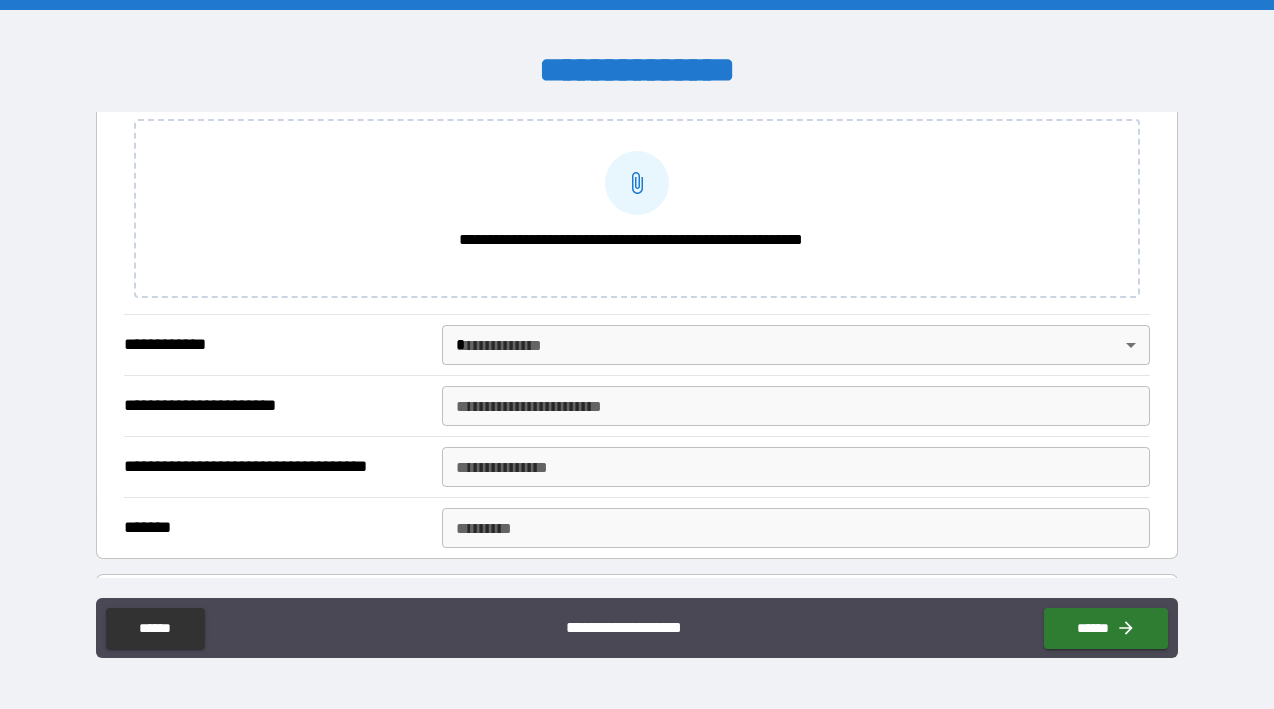 scroll, scrollTop: 794, scrollLeft: 0, axis: vertical 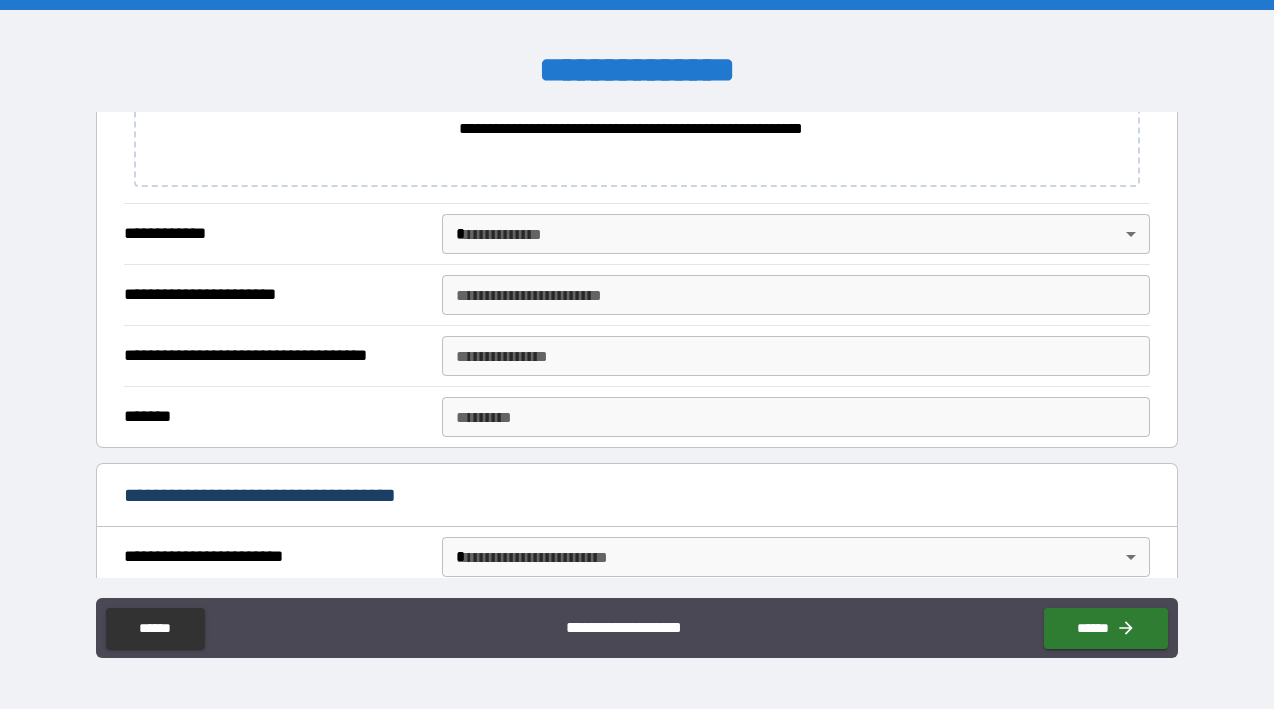 click on "**********" at bounding box center [637, 354] 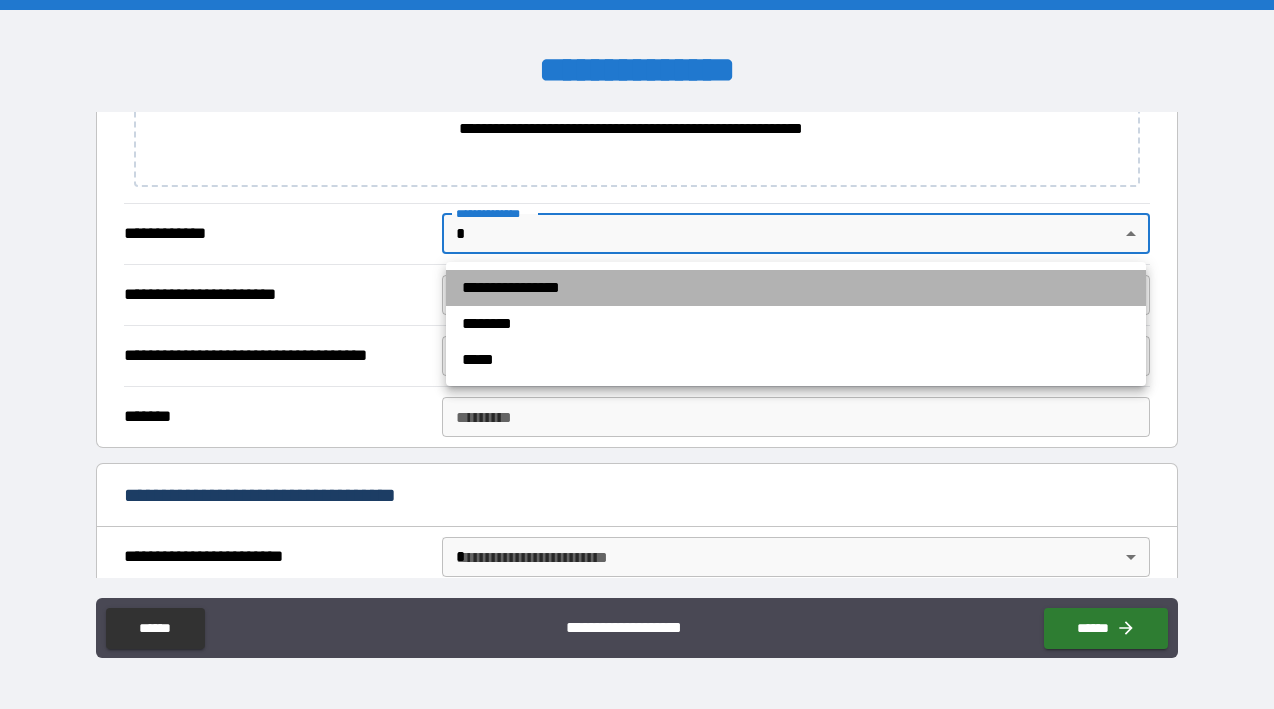 click on "**********" at bounding box center (796, 288) 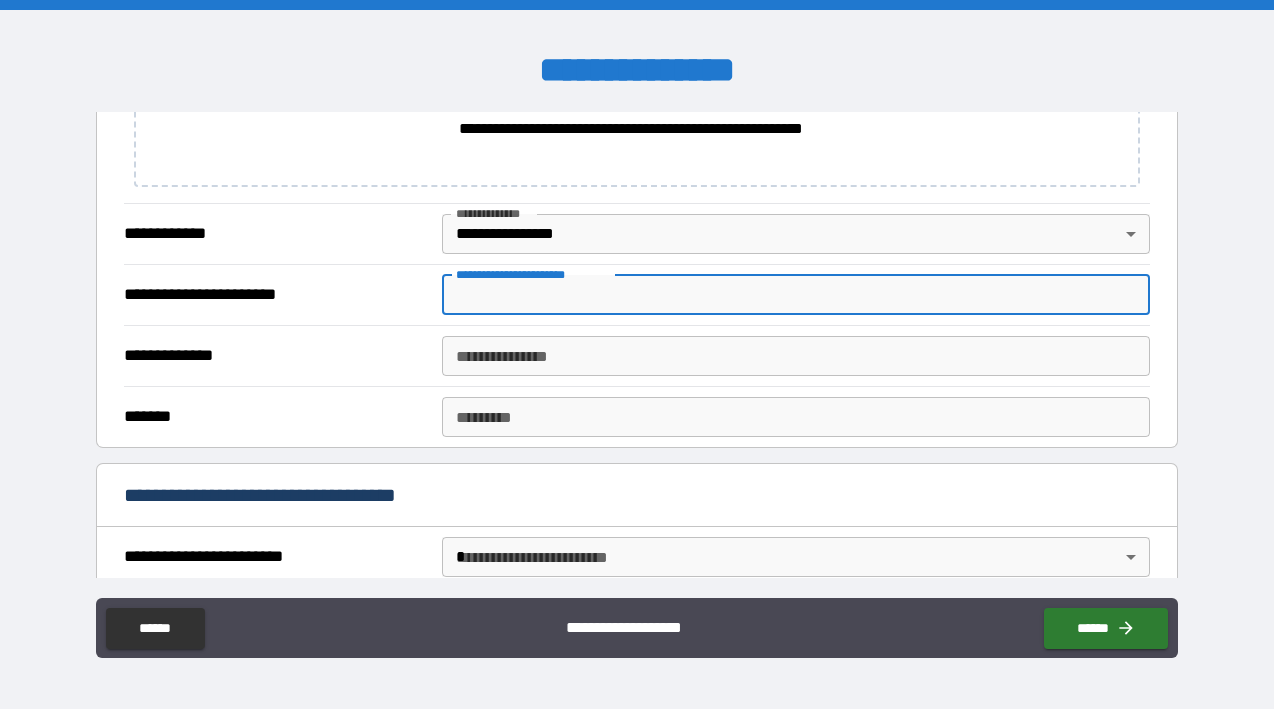 click on "**********" at bounding box center [796, 295] 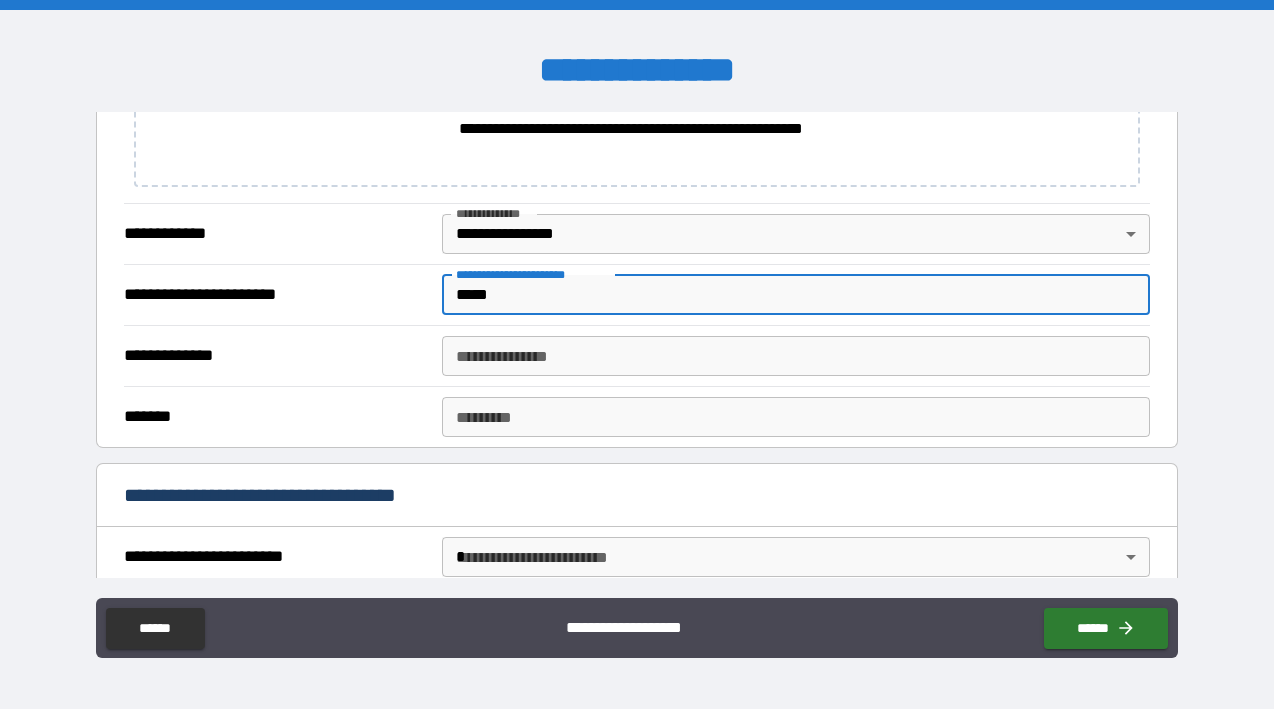 click on "**********" at bounding box center (796, 356) 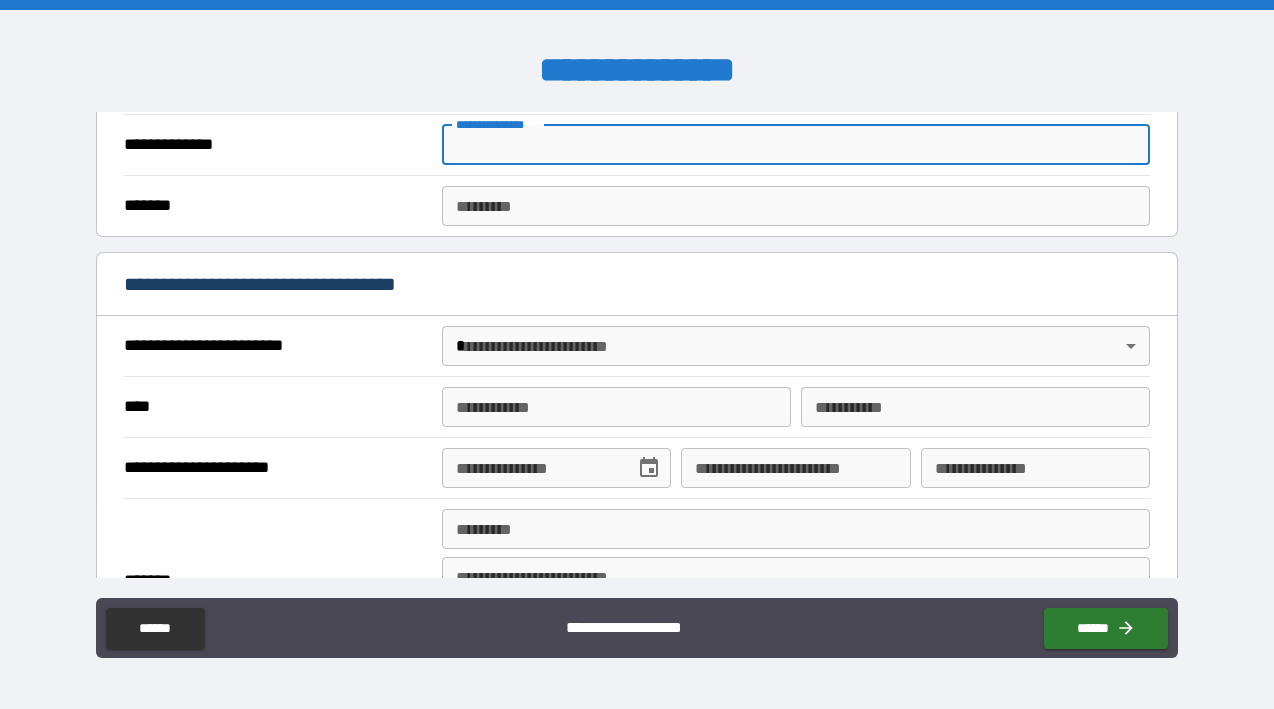 scroll, scrollTop: 1119, scrollLeft: 0, axis: vertical 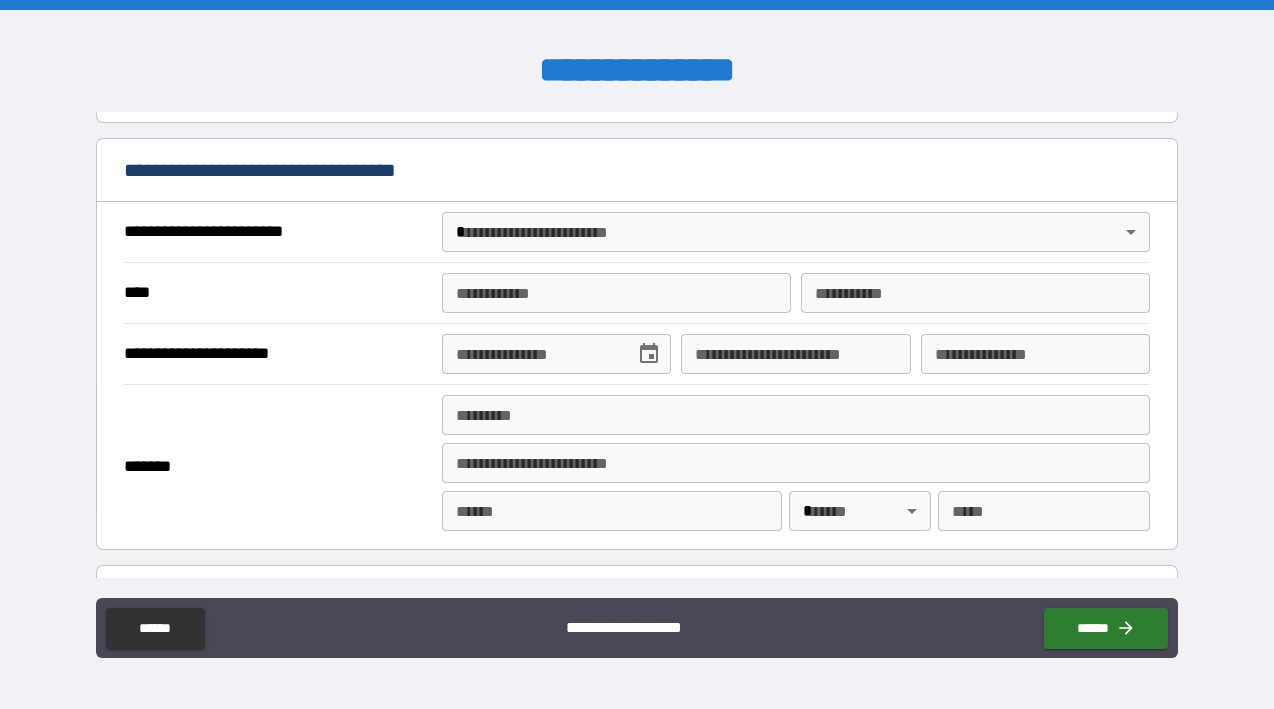 click on "**********" at bounding box center (637, 354) 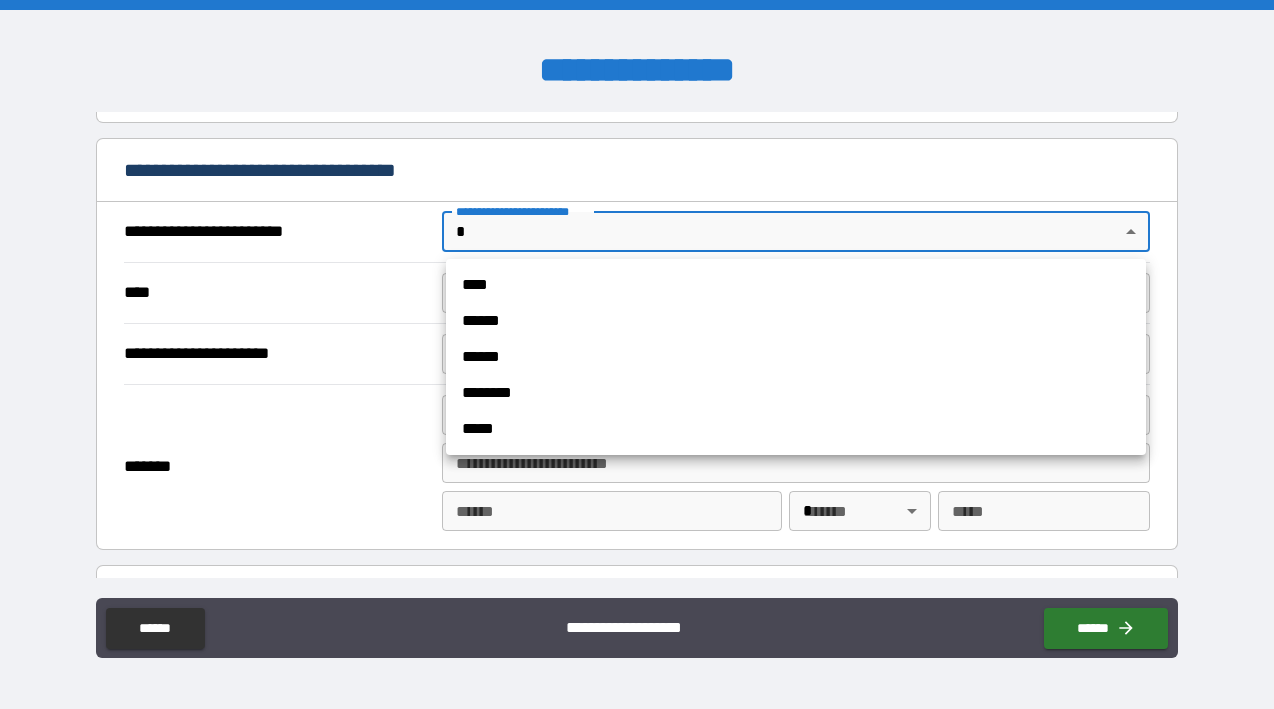 click on "****" at bounding box center (796, 285) 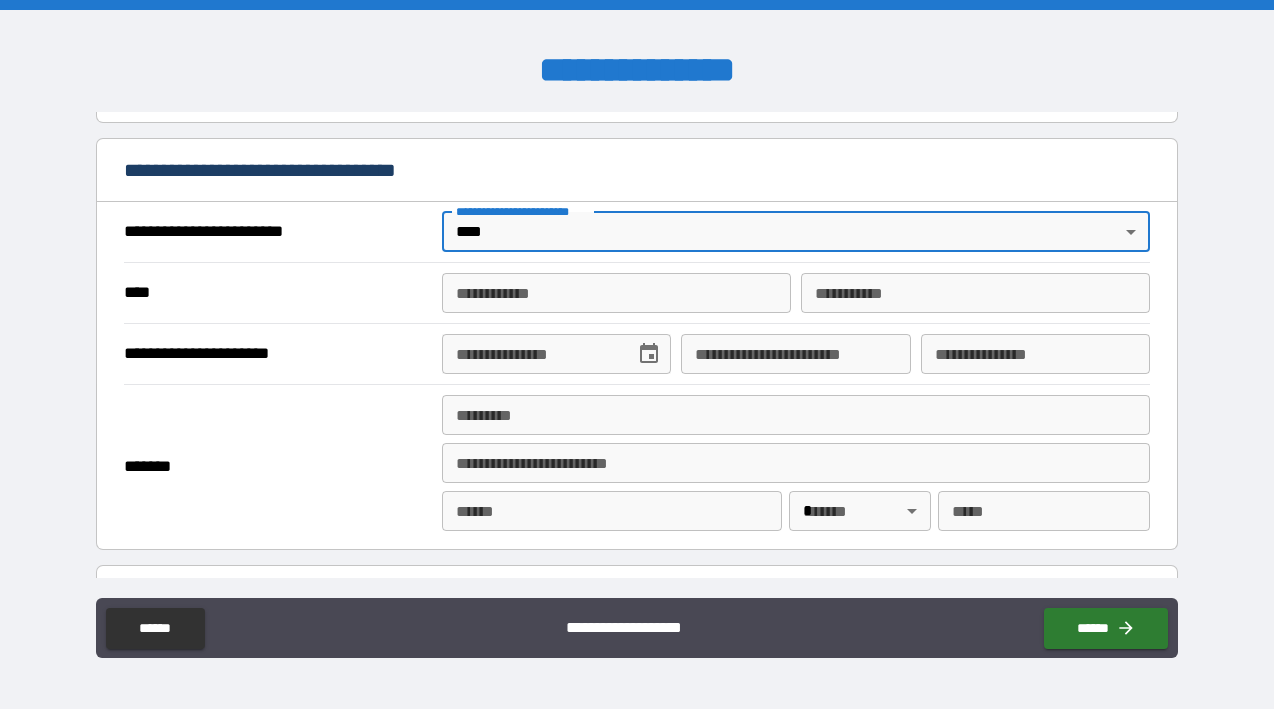 click on "**********" at bounding box center (616, 293) 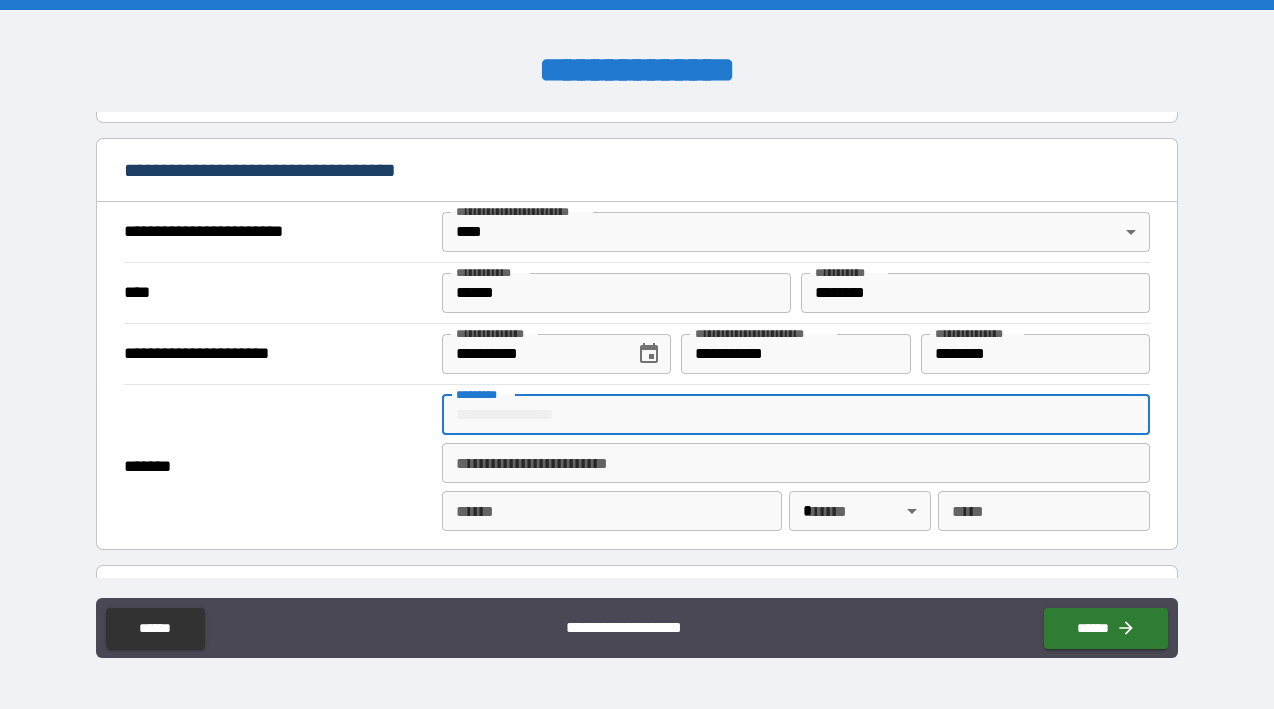 click on "*******   *" at bounding box center (796, 415) 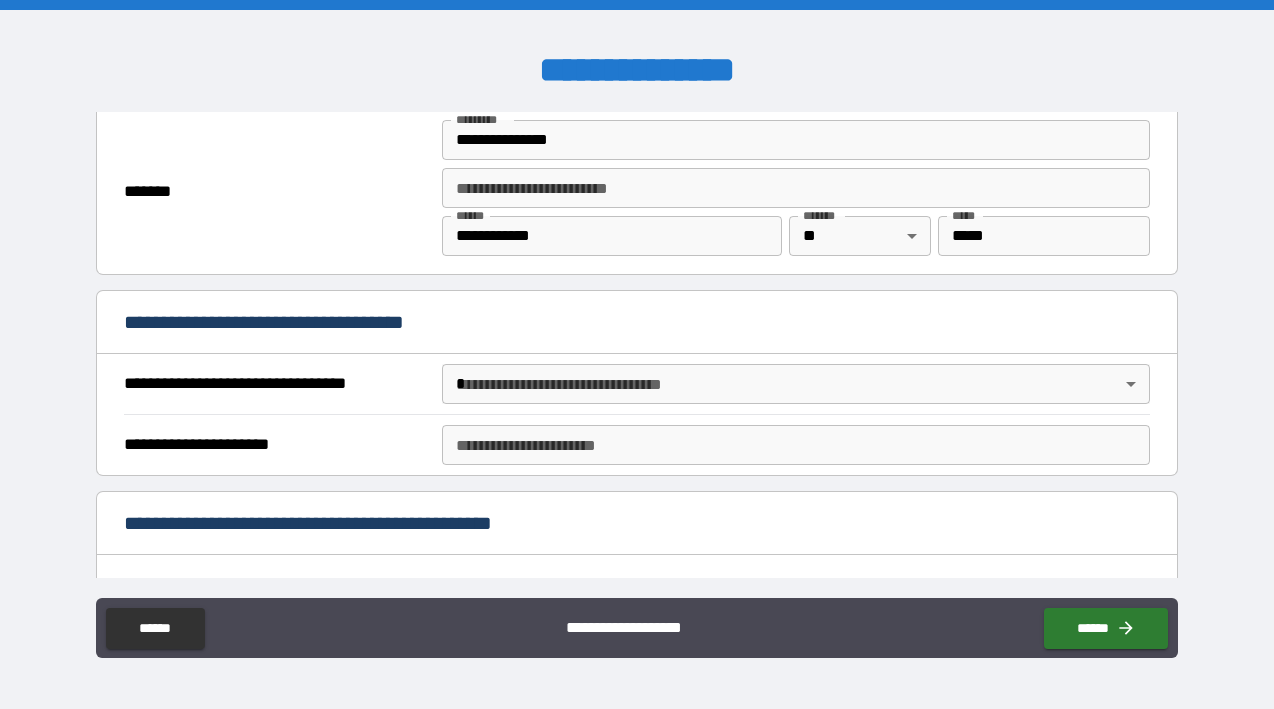 scroll, scrollTop: 1394, scrollLeft: 0, axis: vertical 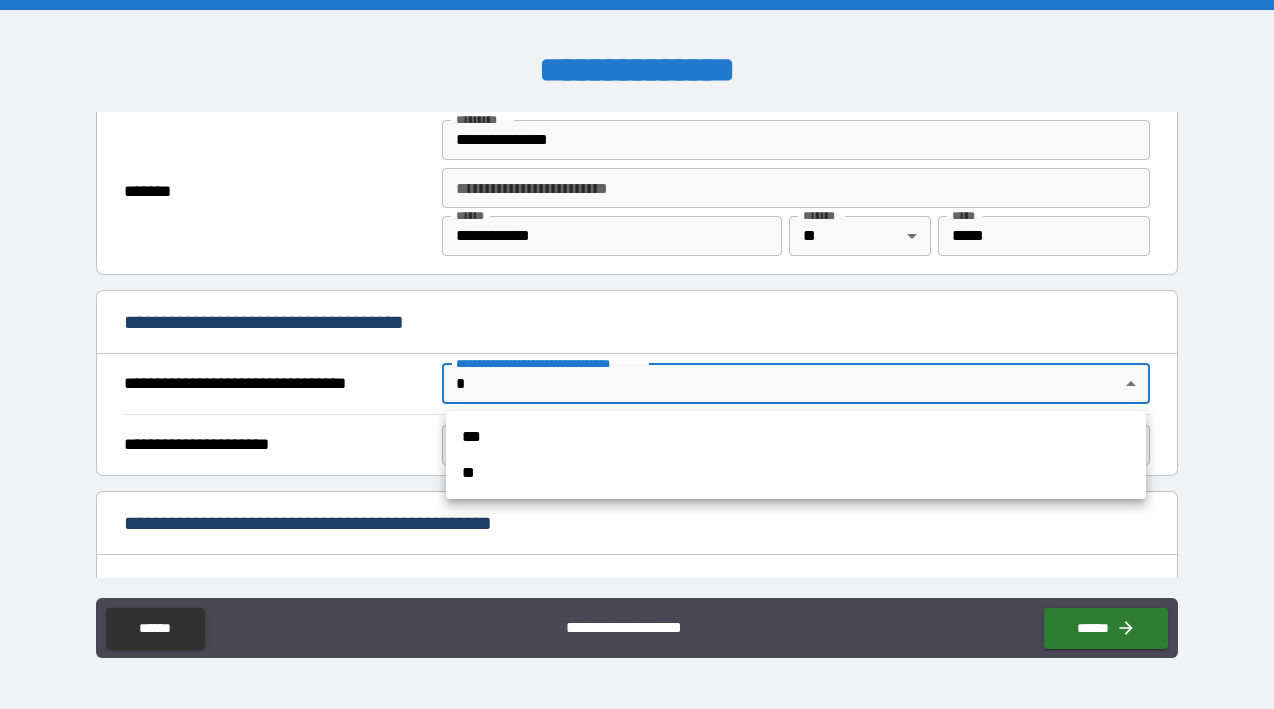 click on "***" at bounding box center (796, 437) 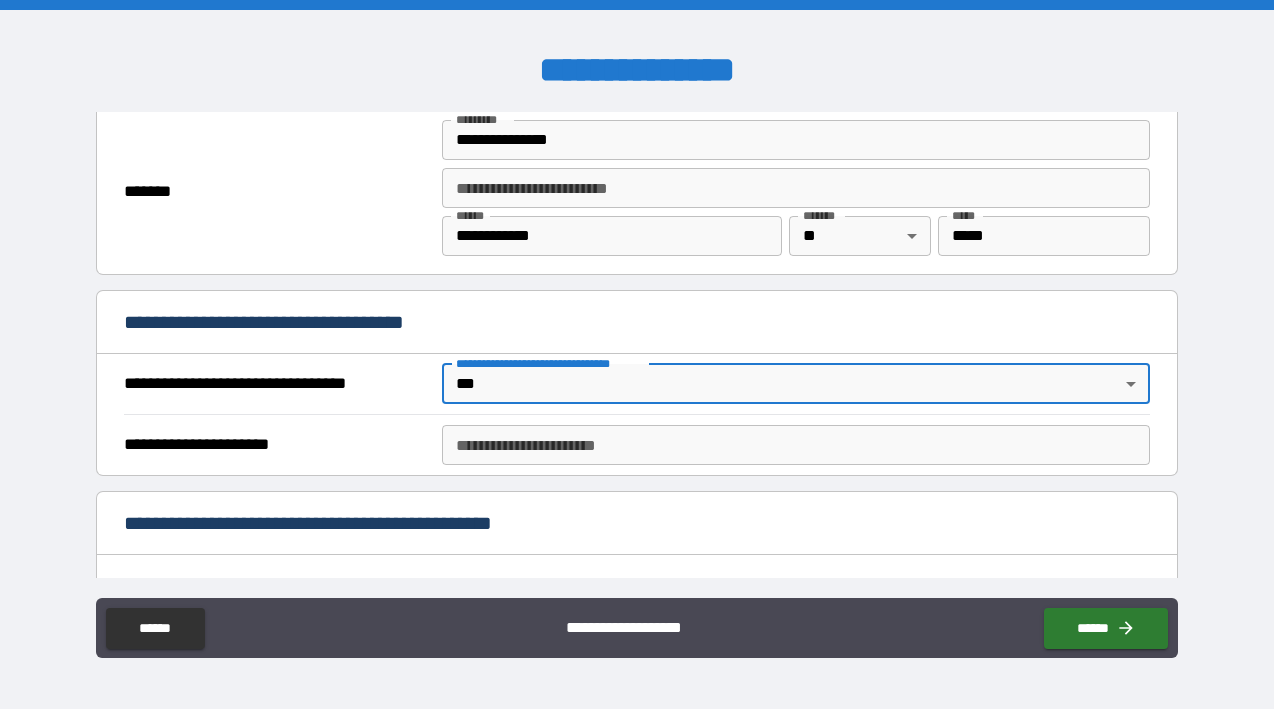 click on "**********" at bounding box center [796, 445] 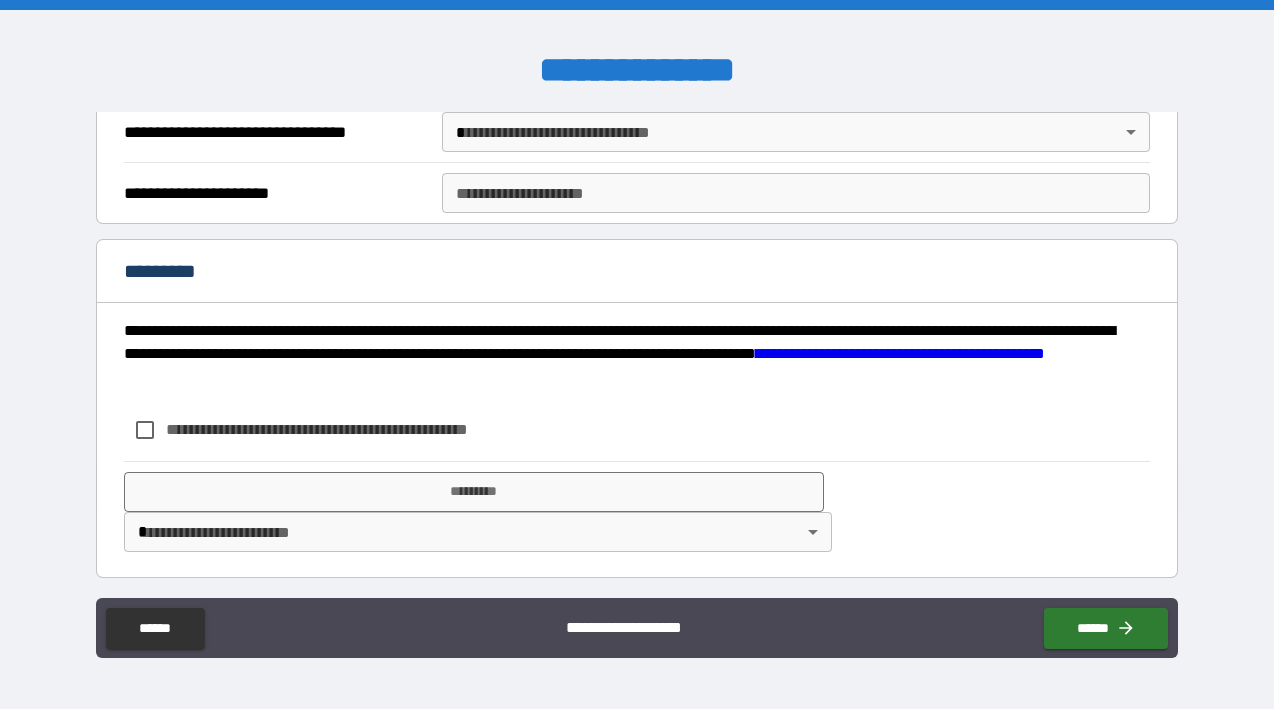 scroll, scrollTop: 3112, scrollLeft: 0, axis: vertical 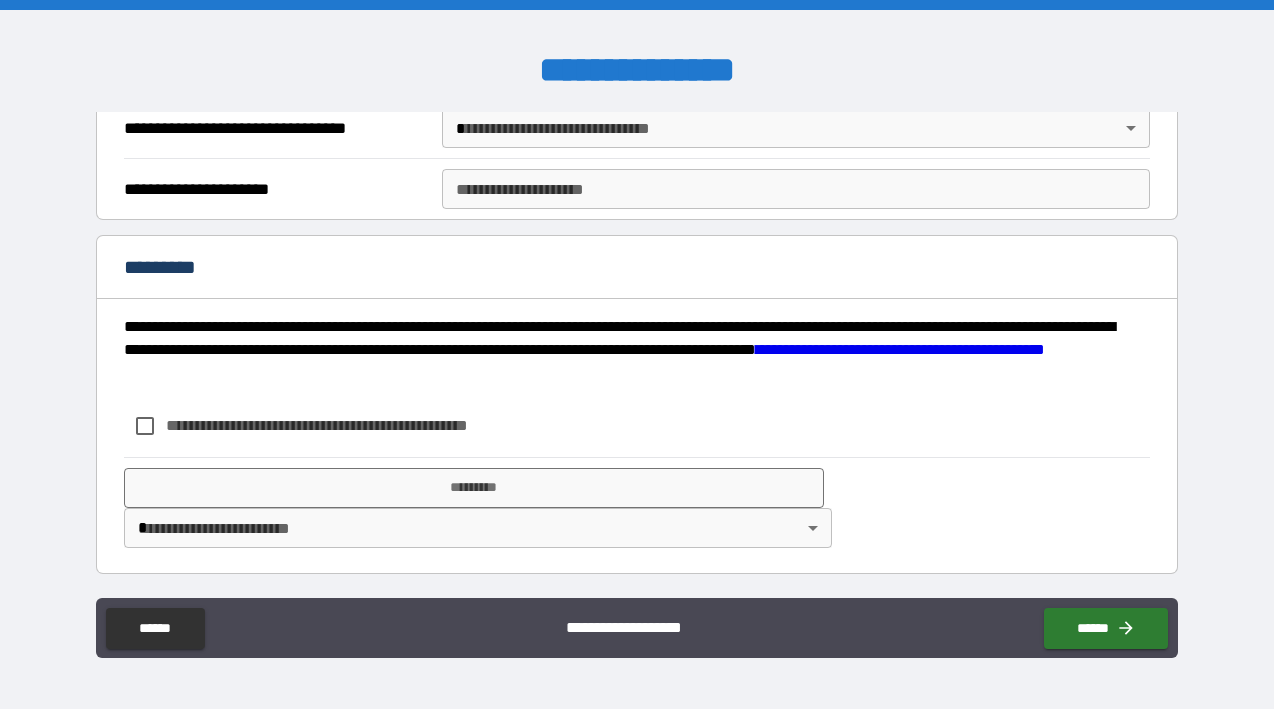 click on "**********" at bounding box center (350, 425) 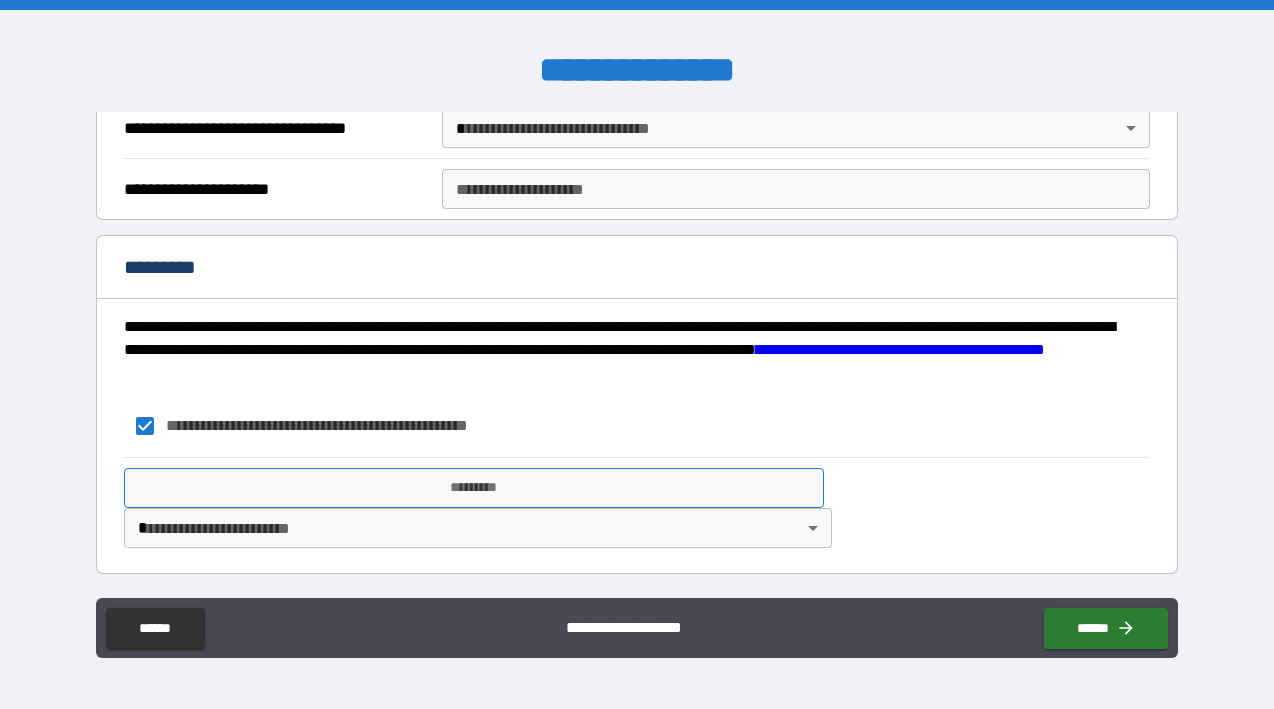 click on "*********" at bounding box center [474, 488] 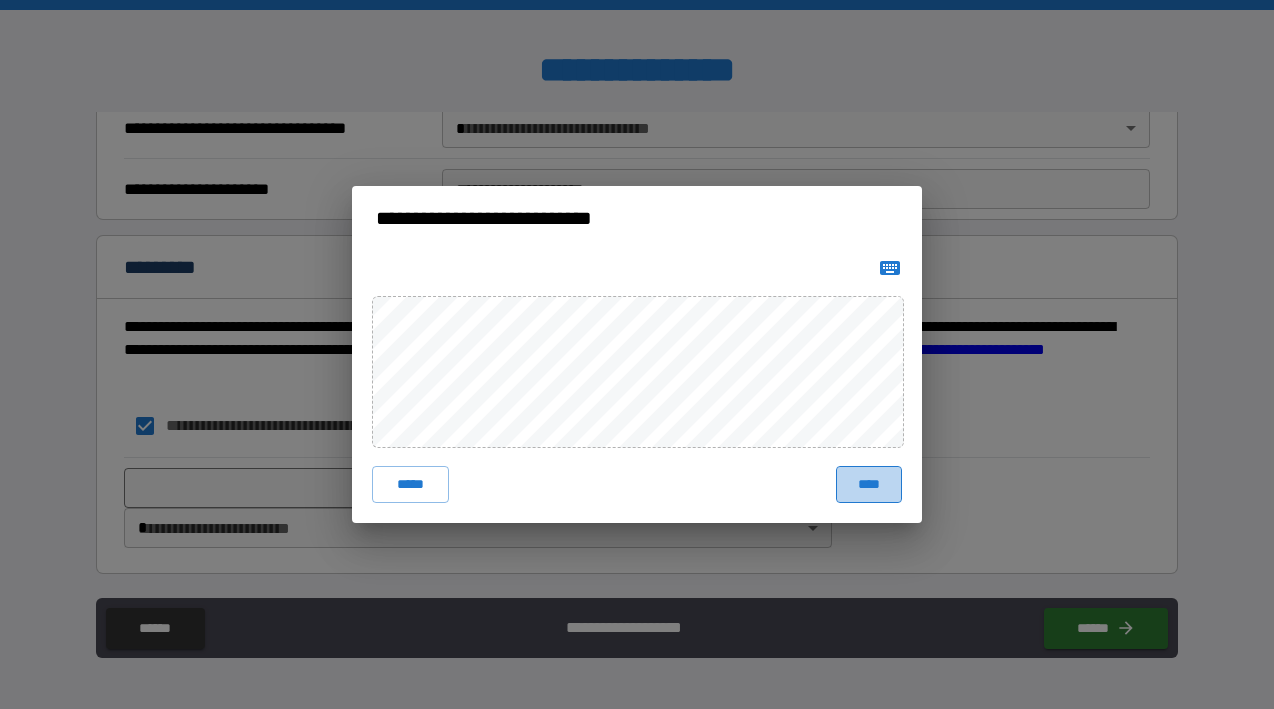 click on "****" at bounding box center (869, 484) 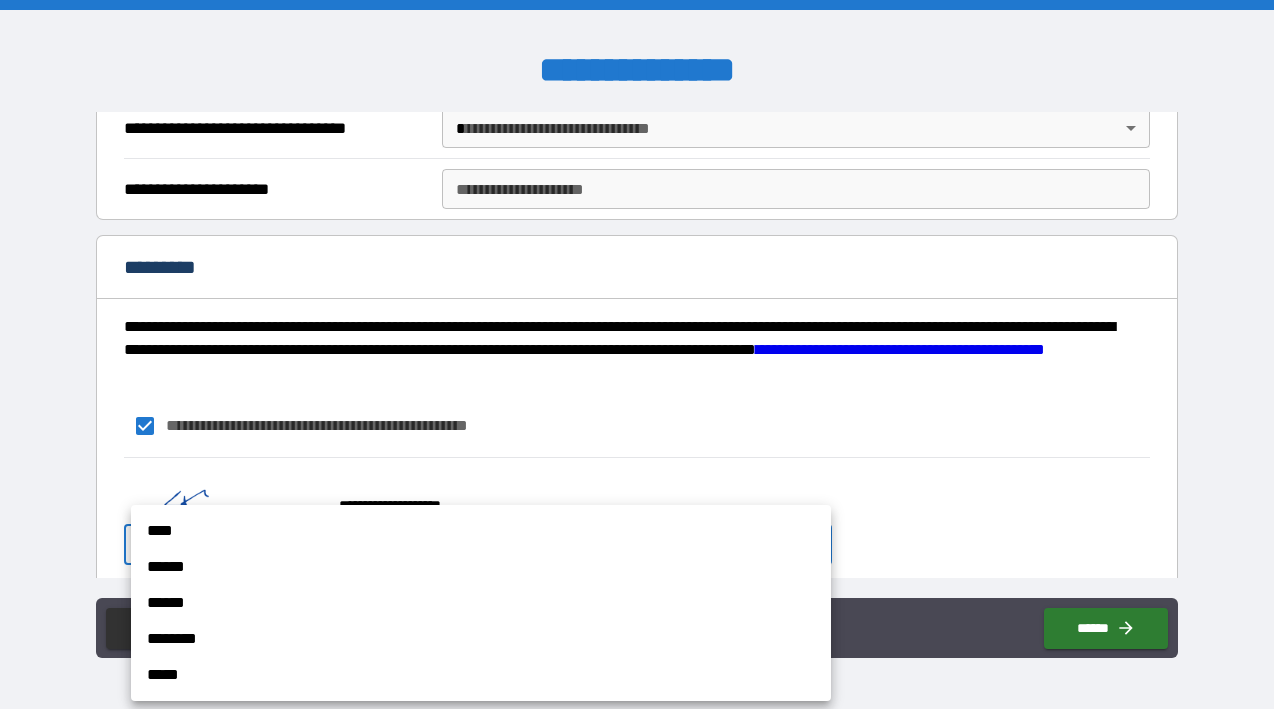 click on "**********" at bounding box center (637, 354) 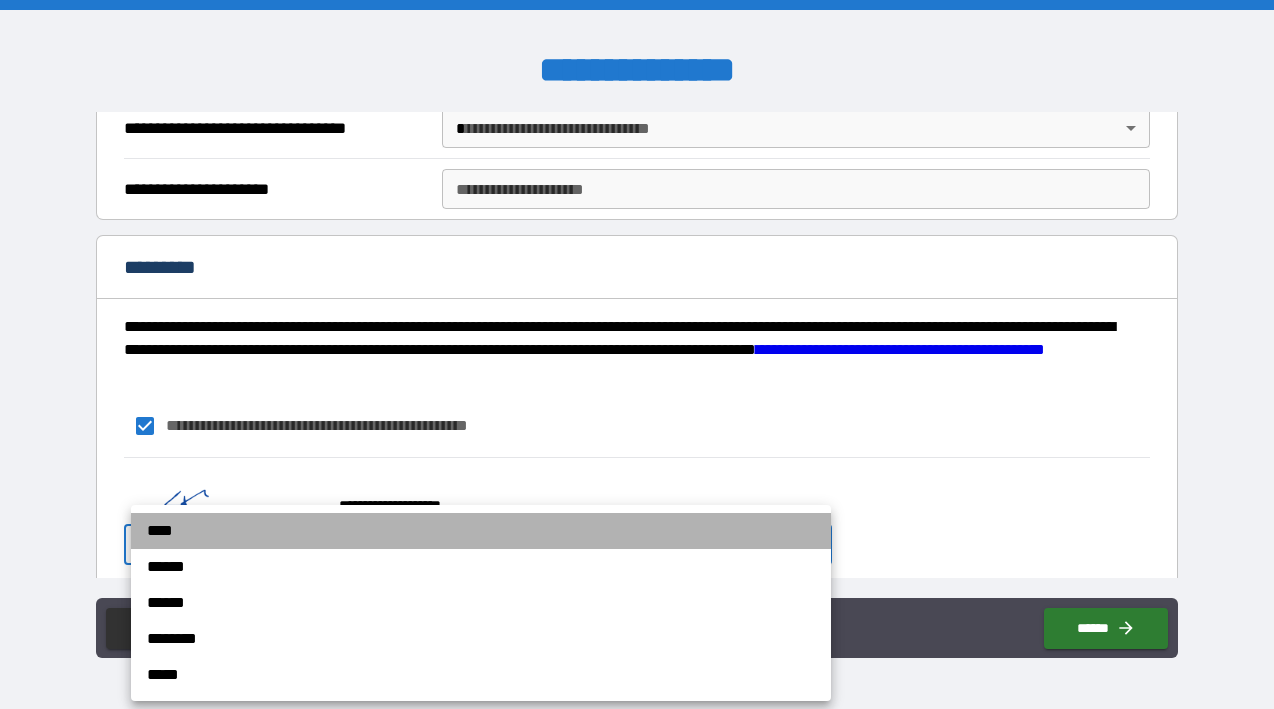 click on "****" at bounding box center [481, 531] 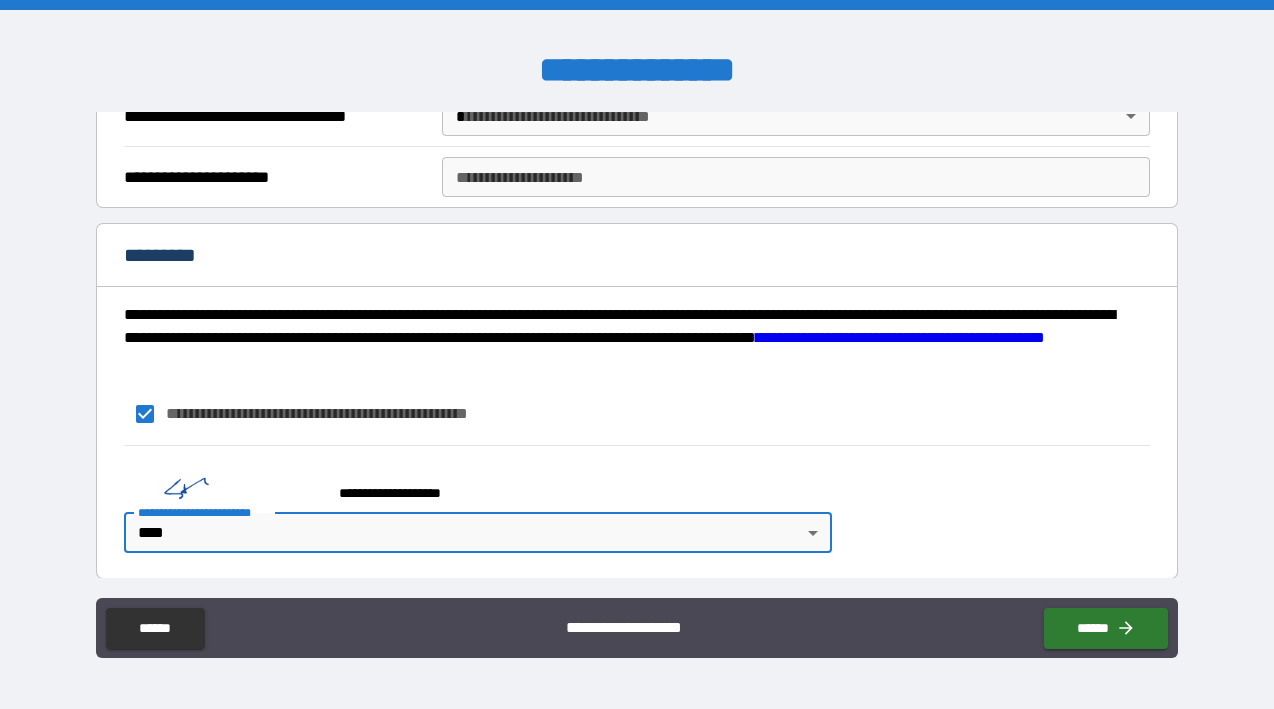 scroll, scrollTop: 3130, scrollLeft: 0, axis: vertical 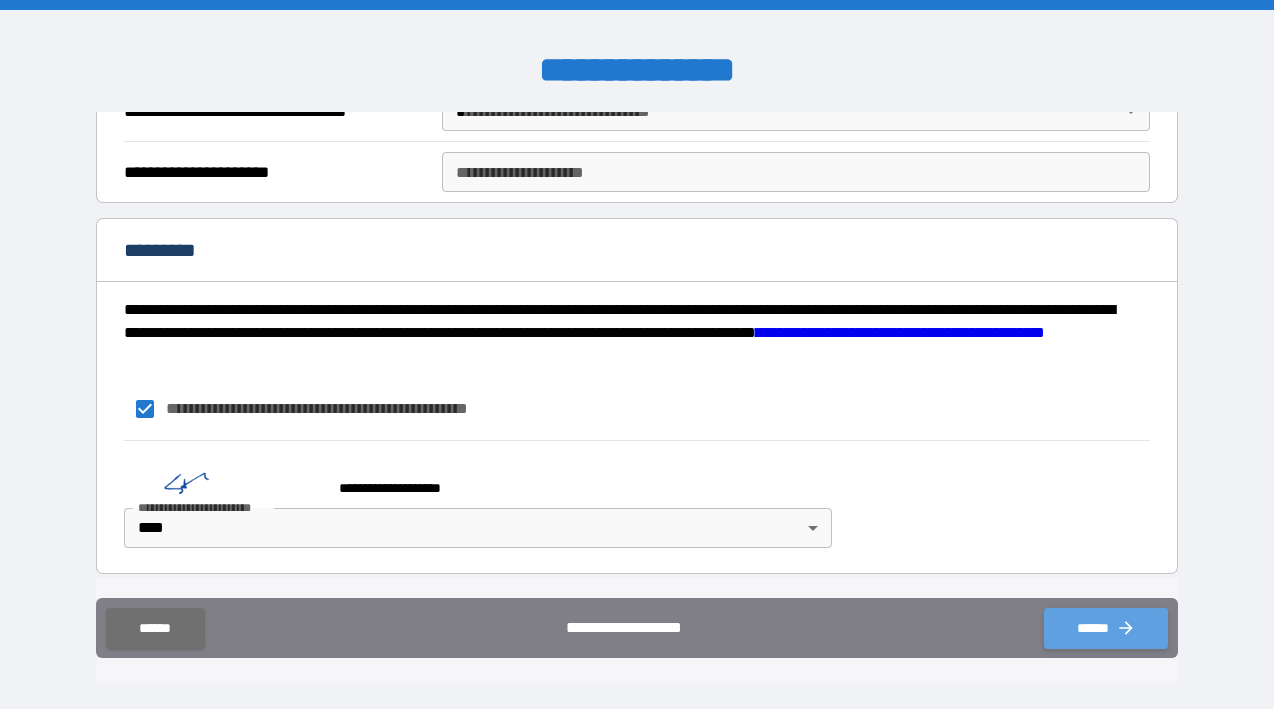 click on "******" at bounding box center [1106, 628] 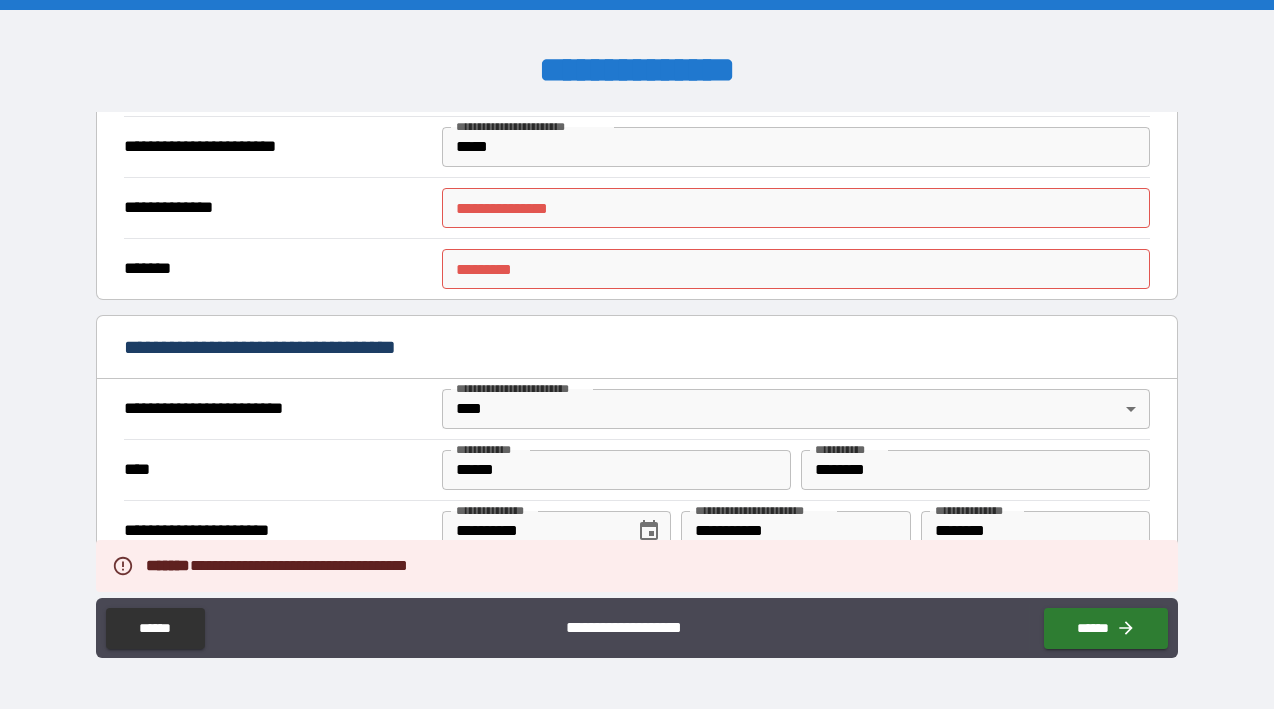 scroll, scrollTop: 933, scrollLeft: 0, axis: vertical 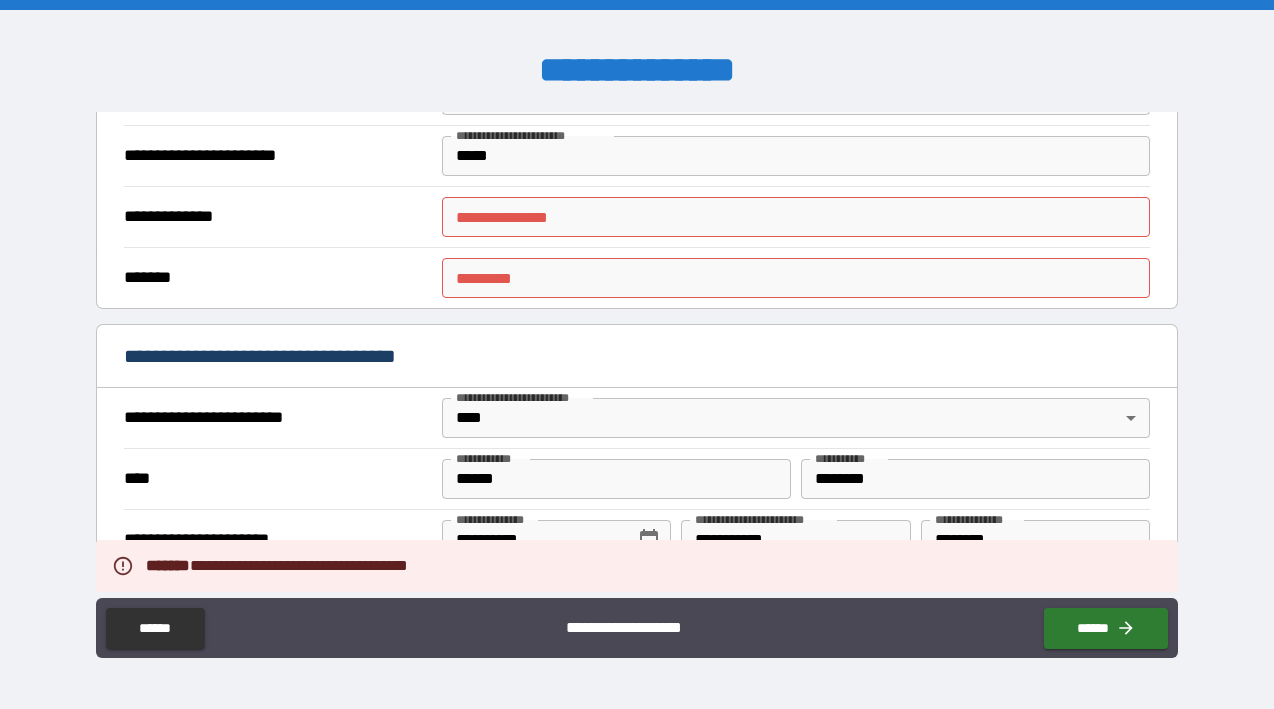 click on "**********" at bounding box center [796, 217] 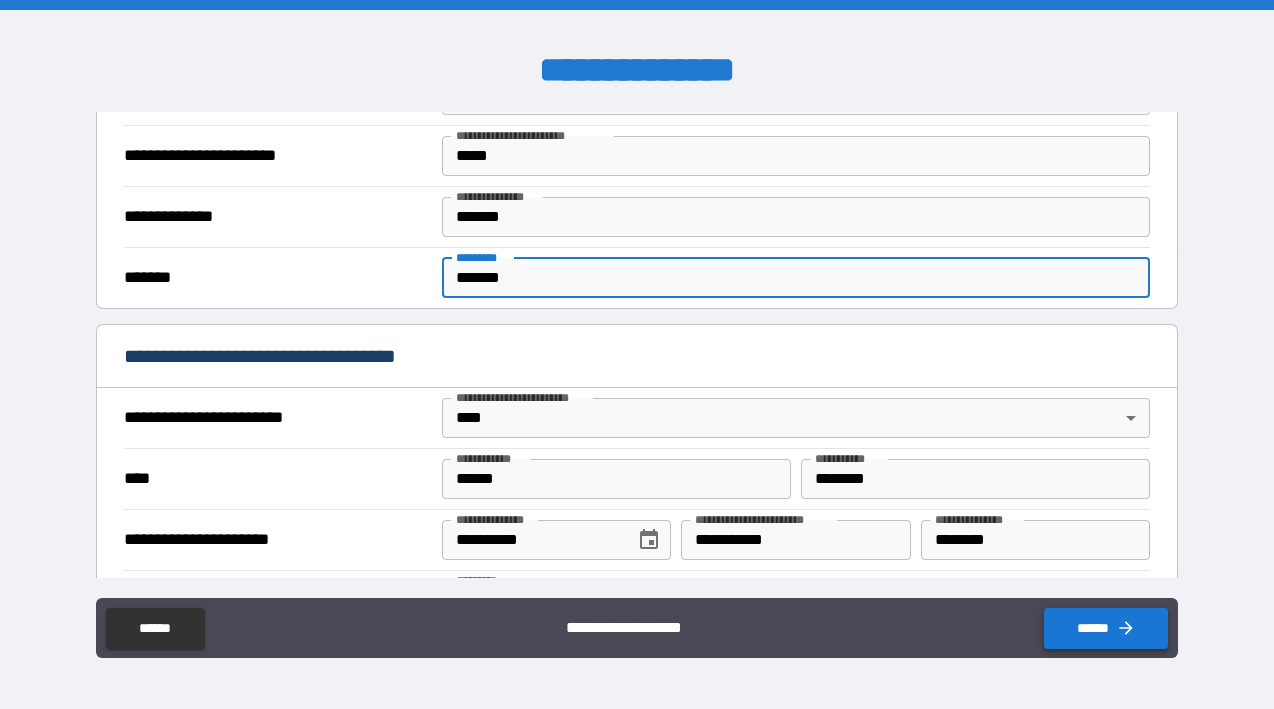 click on "******" at bounding box center [1106, 628] 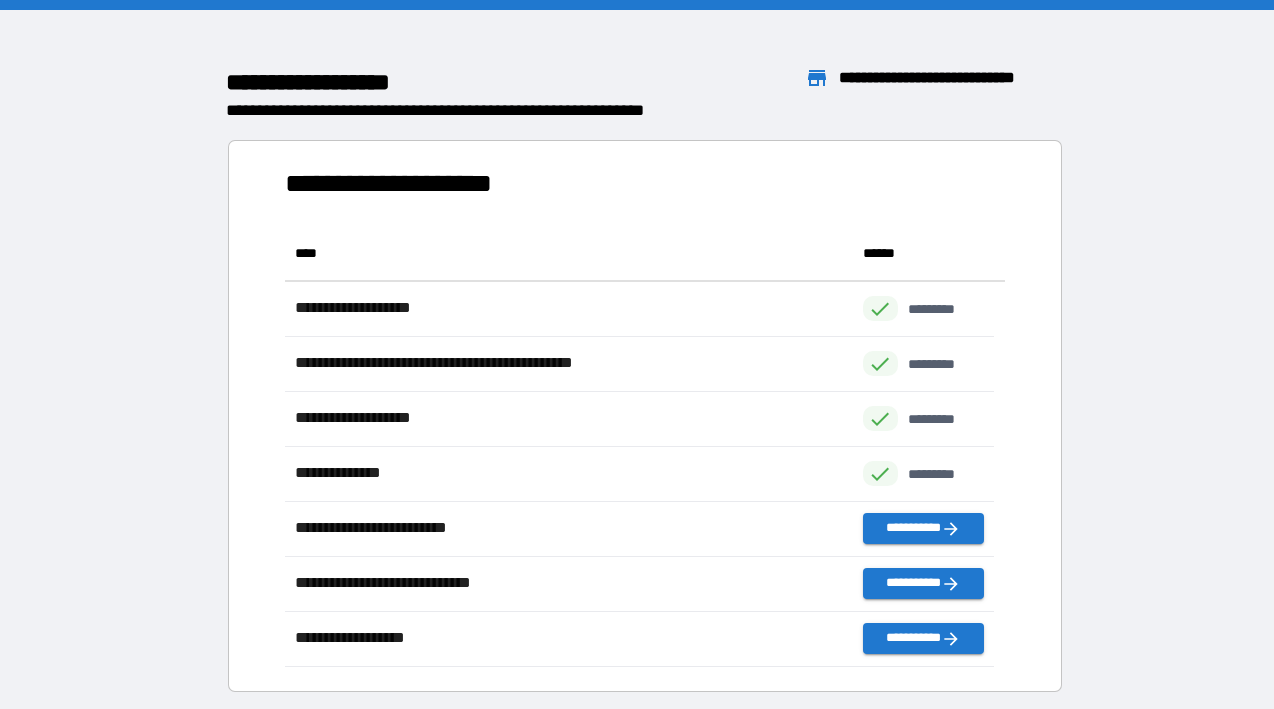 scroll, scrollTop: 16, scrollLeft: 15, axis: both 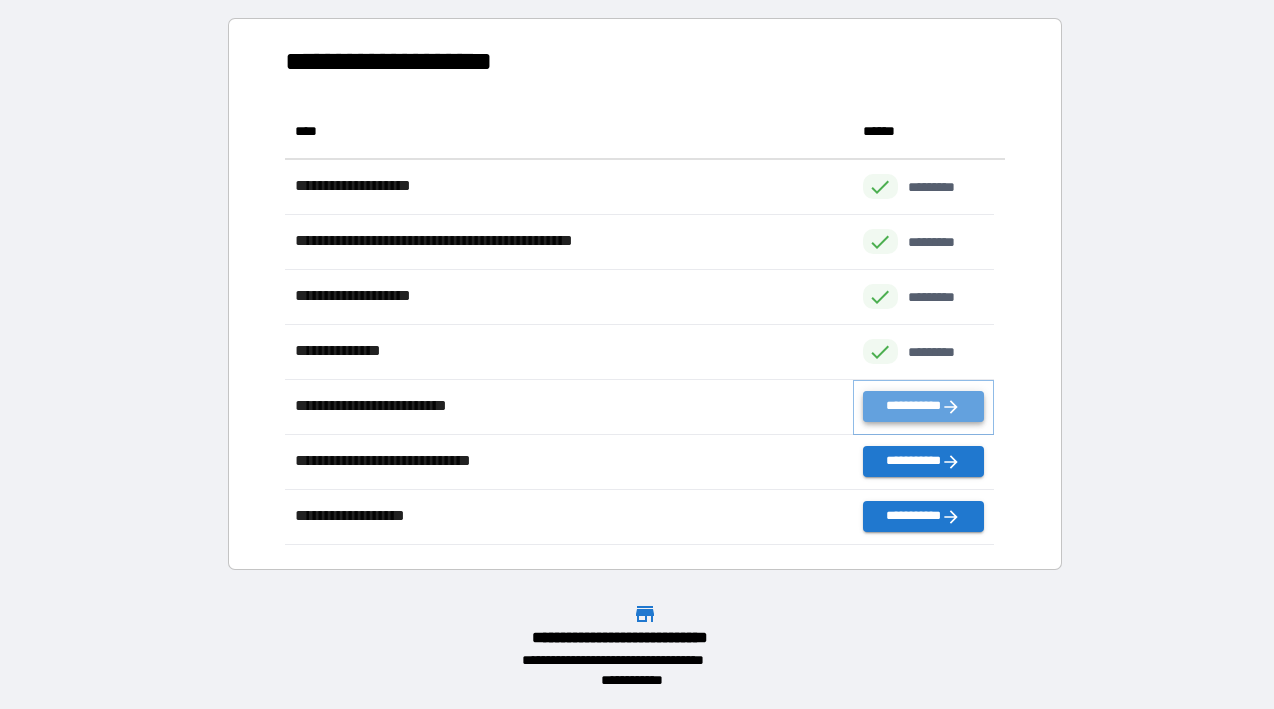 click on "**********" at bounding box center (924, 406) 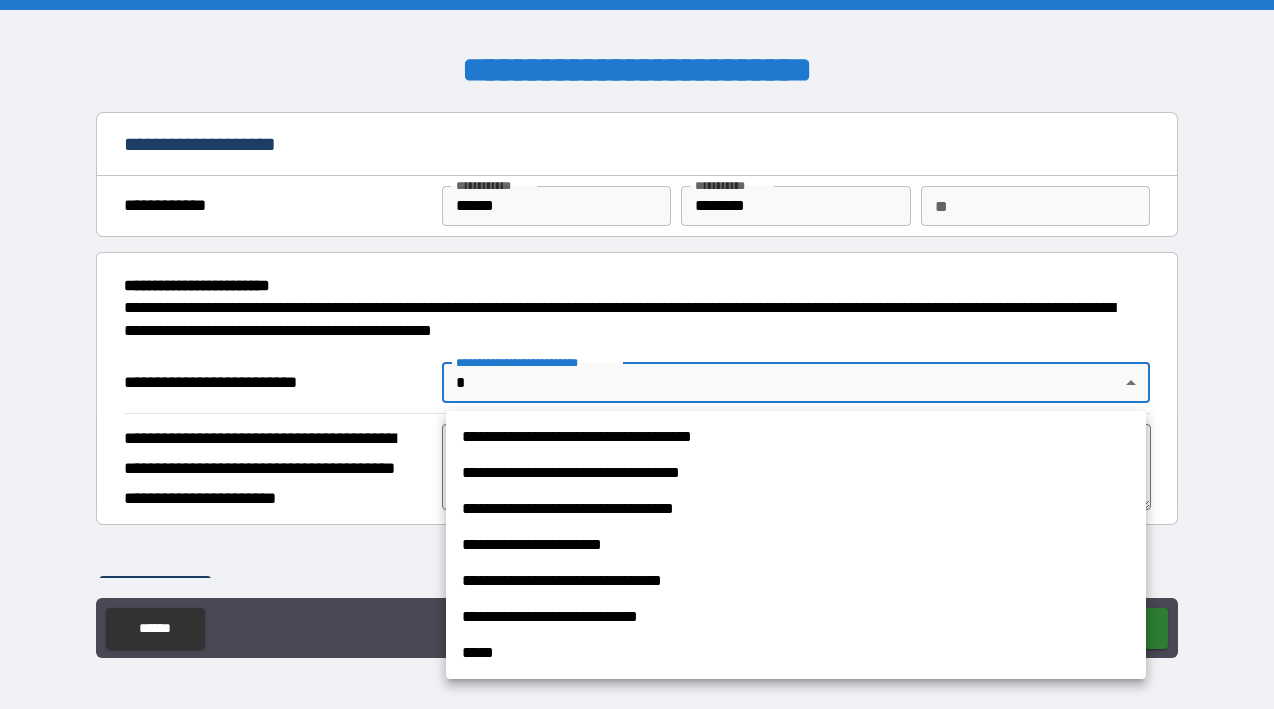 click on "**********" at bounding box center (637, 354) 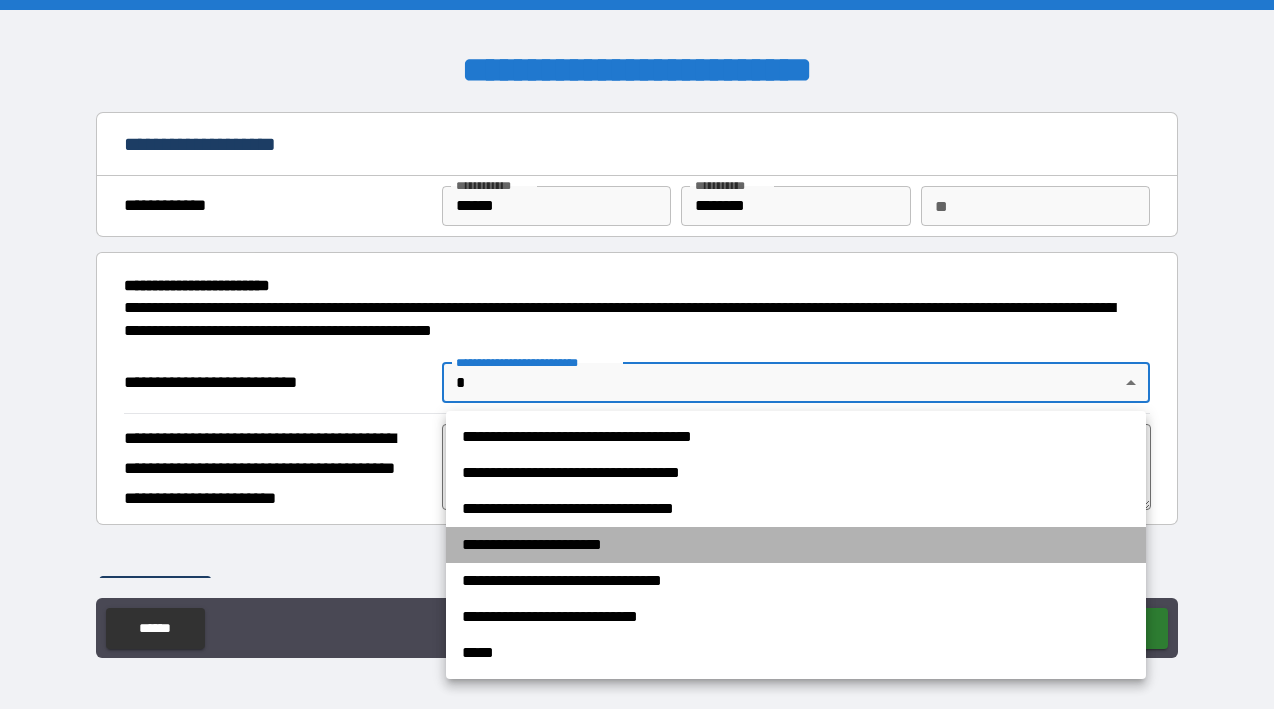 click on "**********" at bounding box center (796, 545) 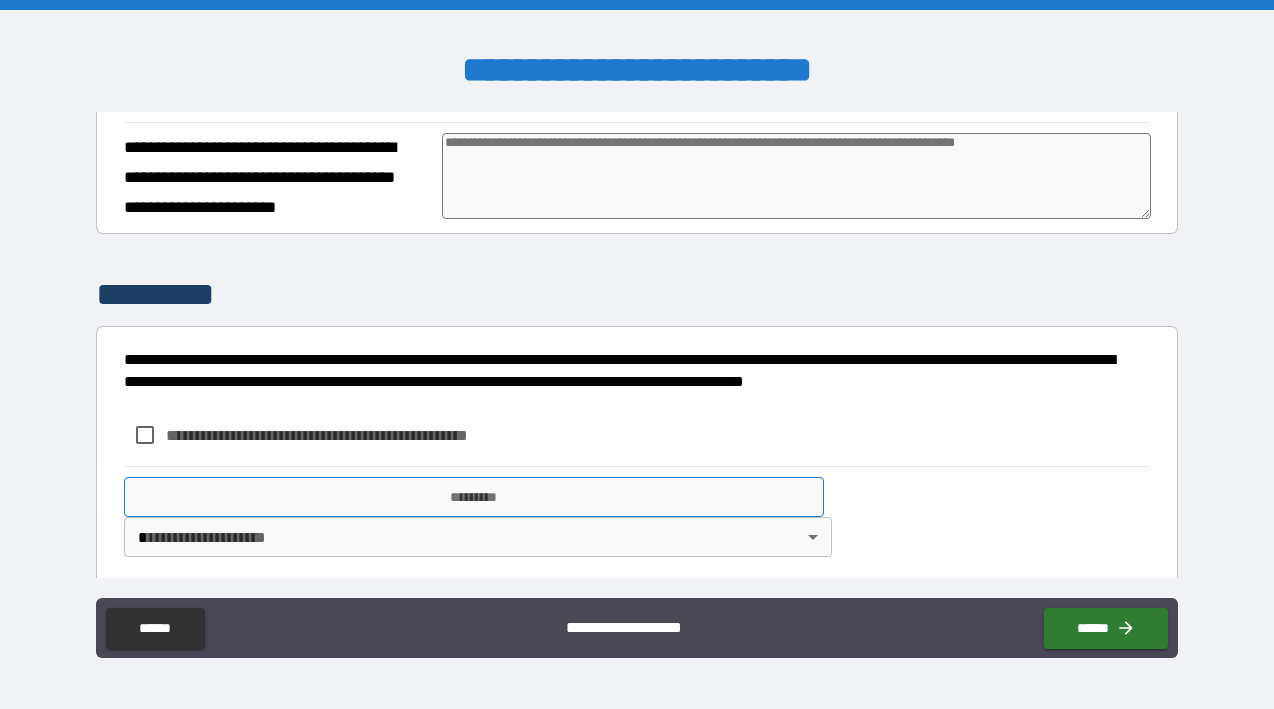 scroll, scrollTop: 301, scrollLeft: 0, axis: vertical 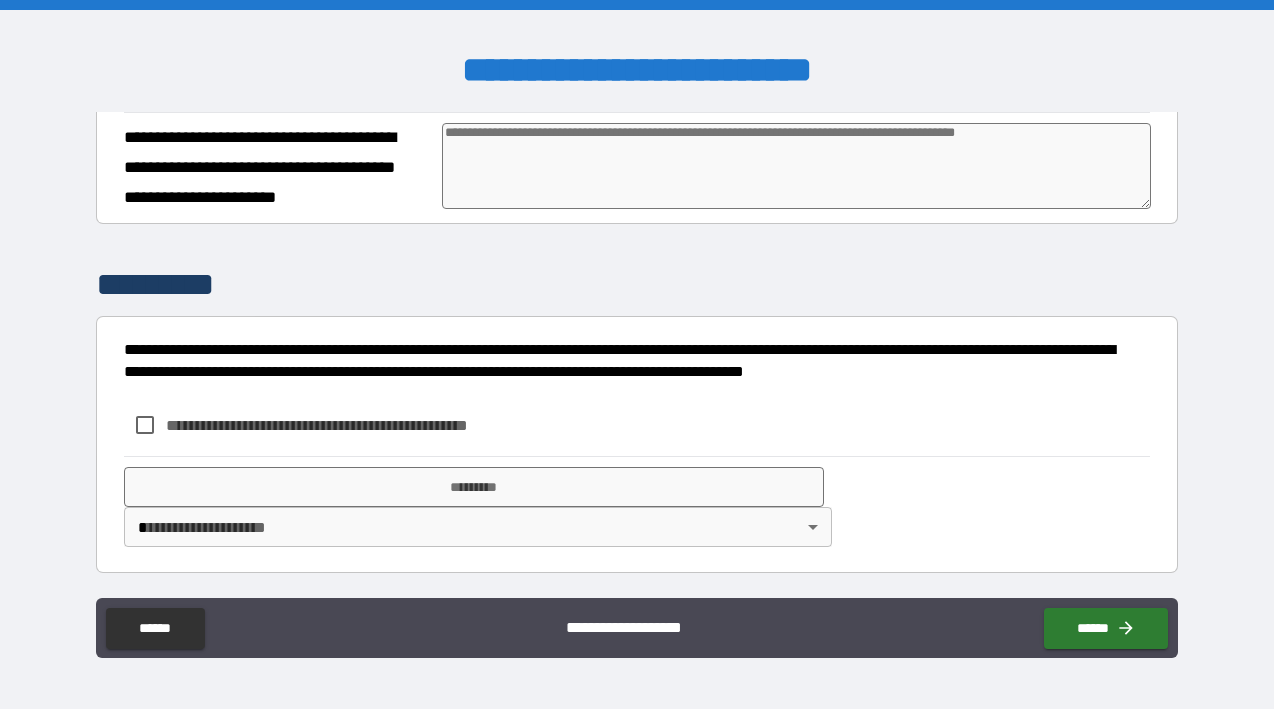 click on "**********" at bounding box center [350, 425] 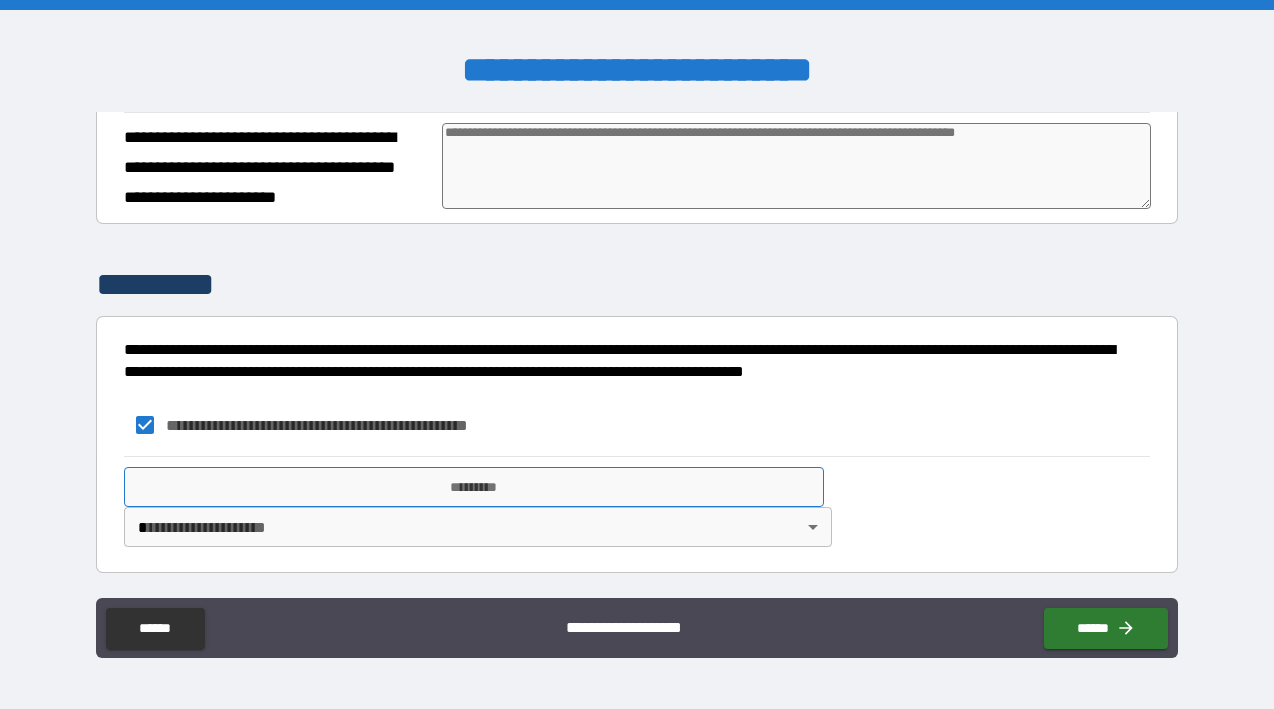 click on "*********" at bounding box center [474, 487] 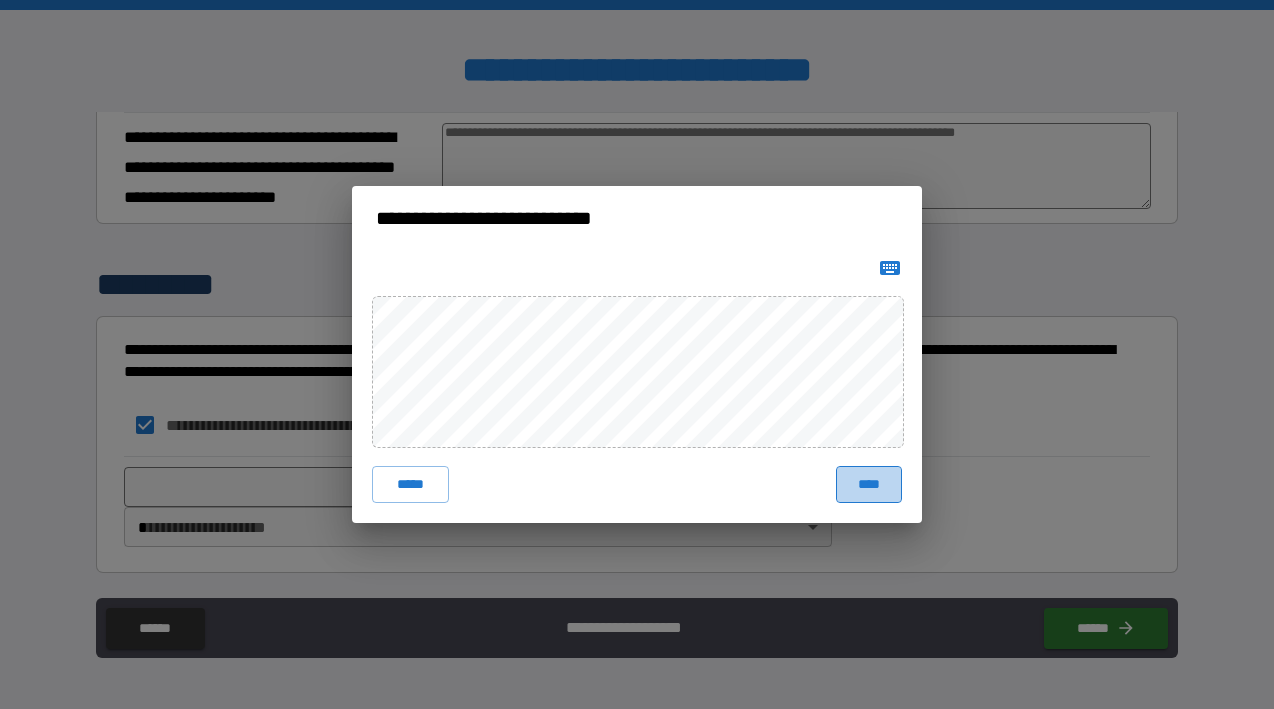 click on "****" at bounding box center (869, 484) 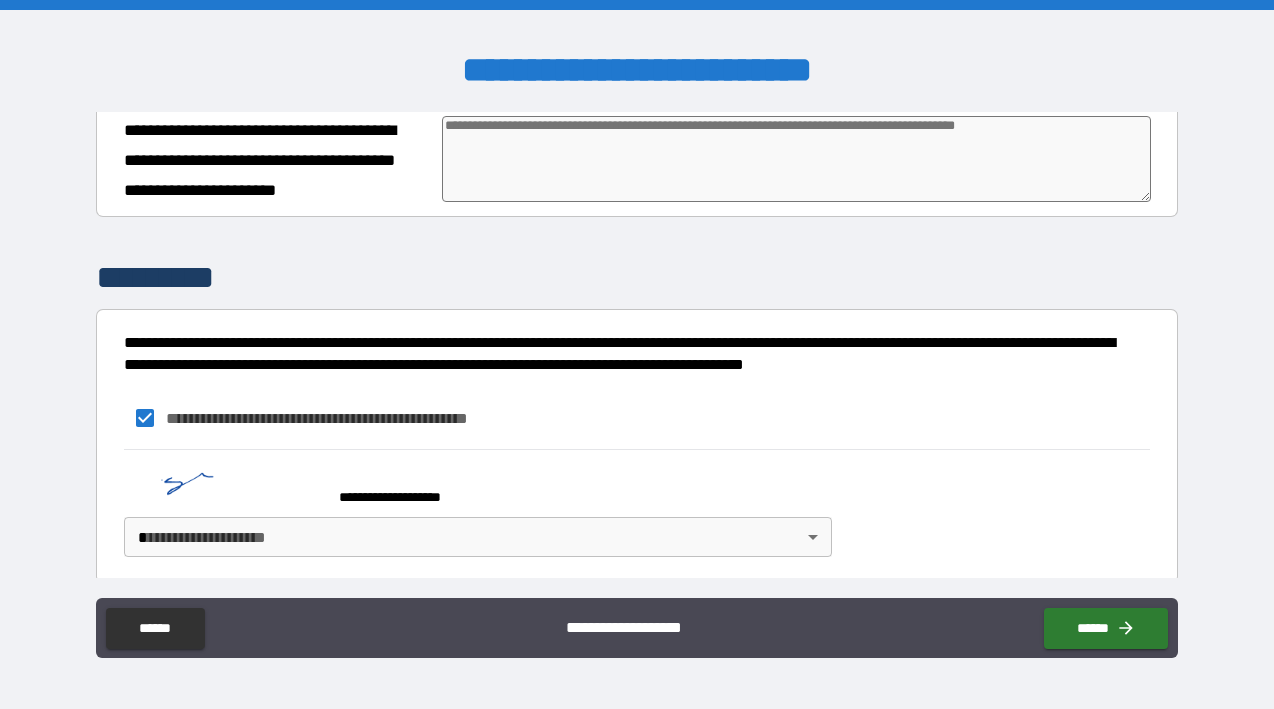 scroll, scrollTop: 318, scrollLeft: 0, axis: vertical 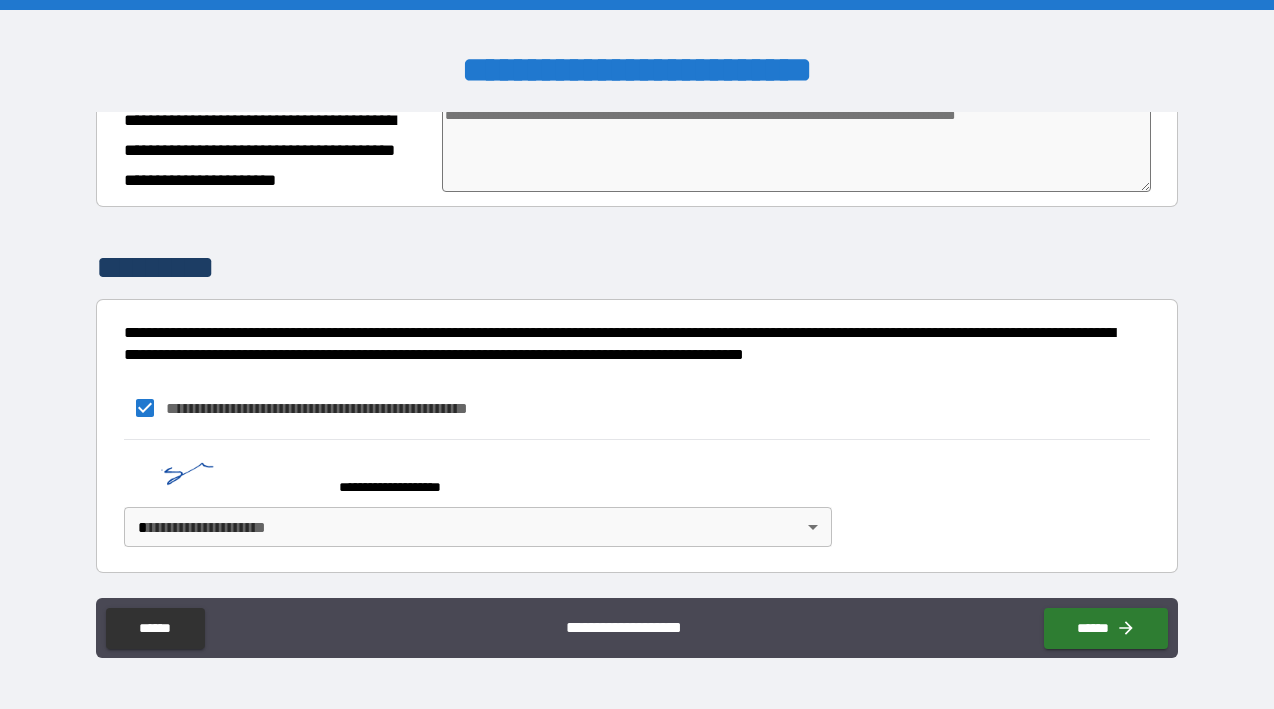 click on "**********" at bounding box center (637, 498) 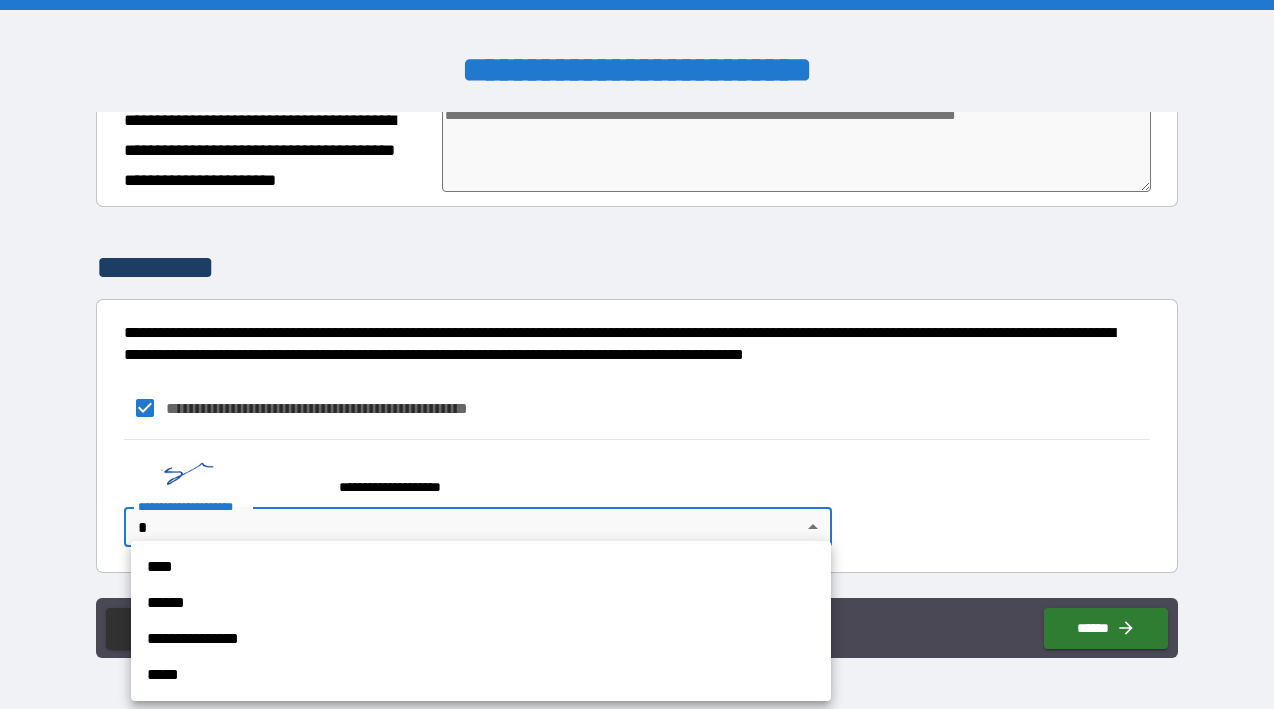 click on "**********" at bounding box center (637, 354) 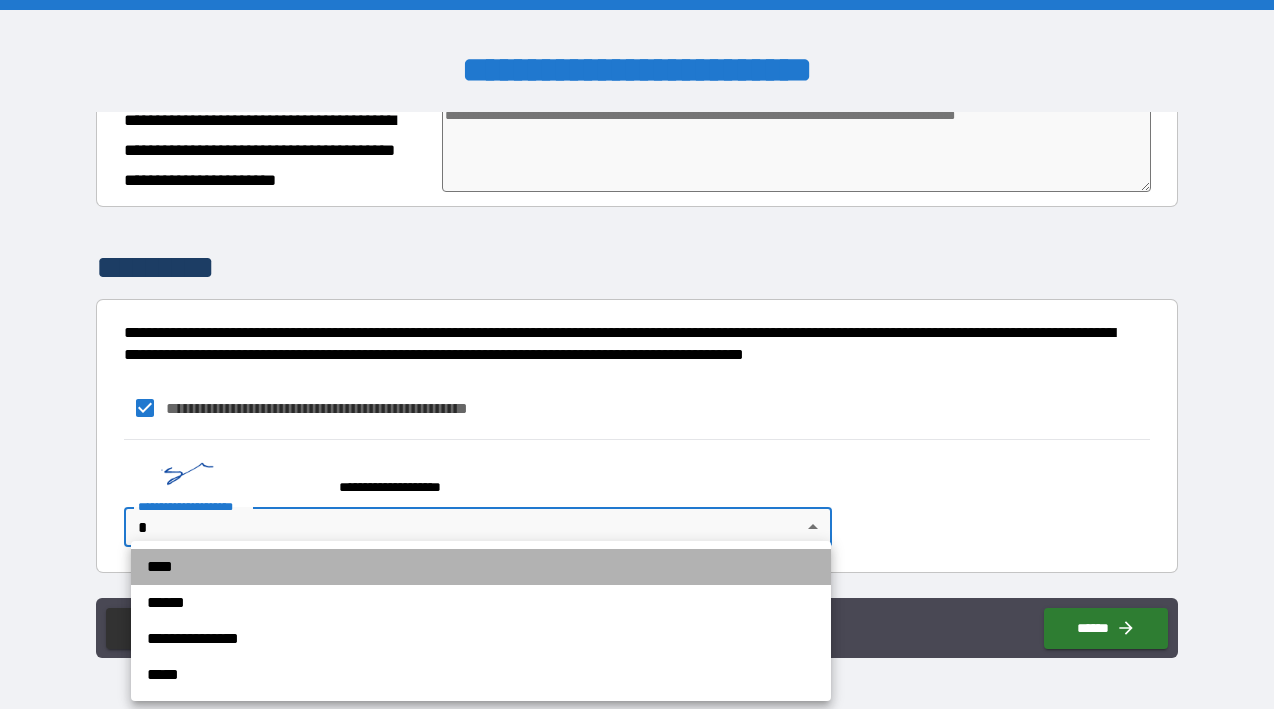 click on "****" at bounding box center (481, 567) 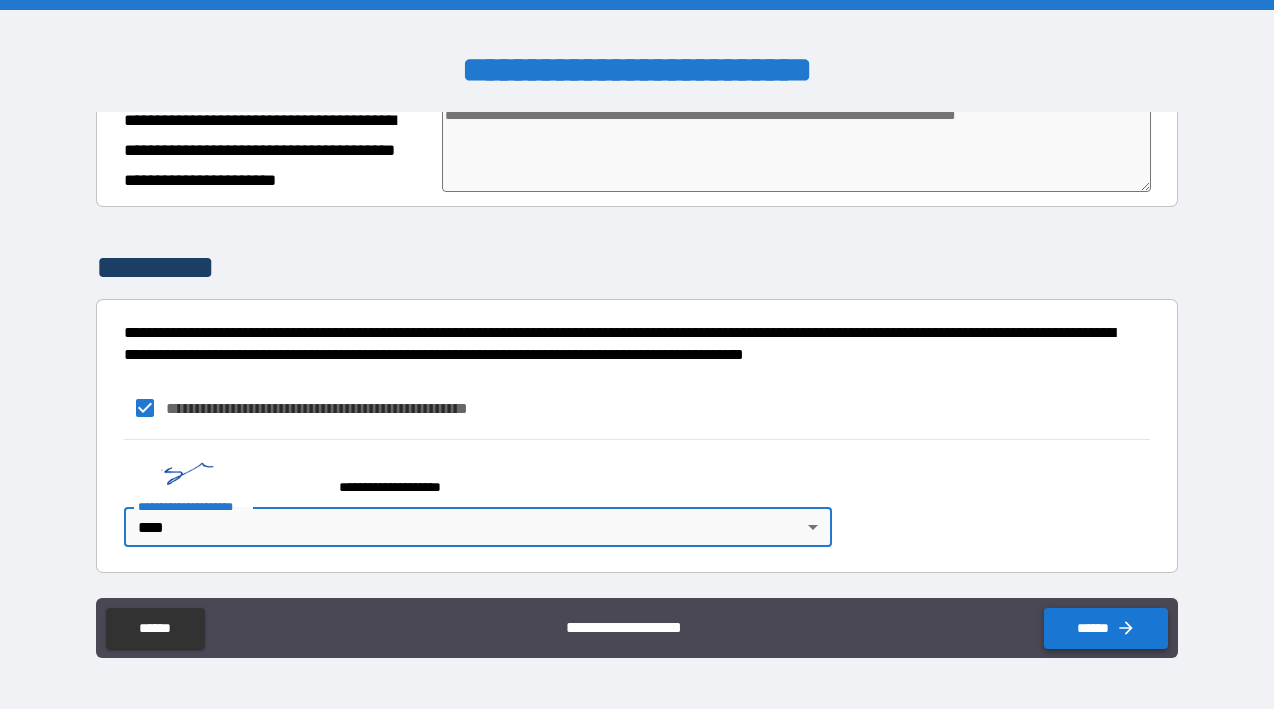click on "******" at bounding box center (1106, 628) 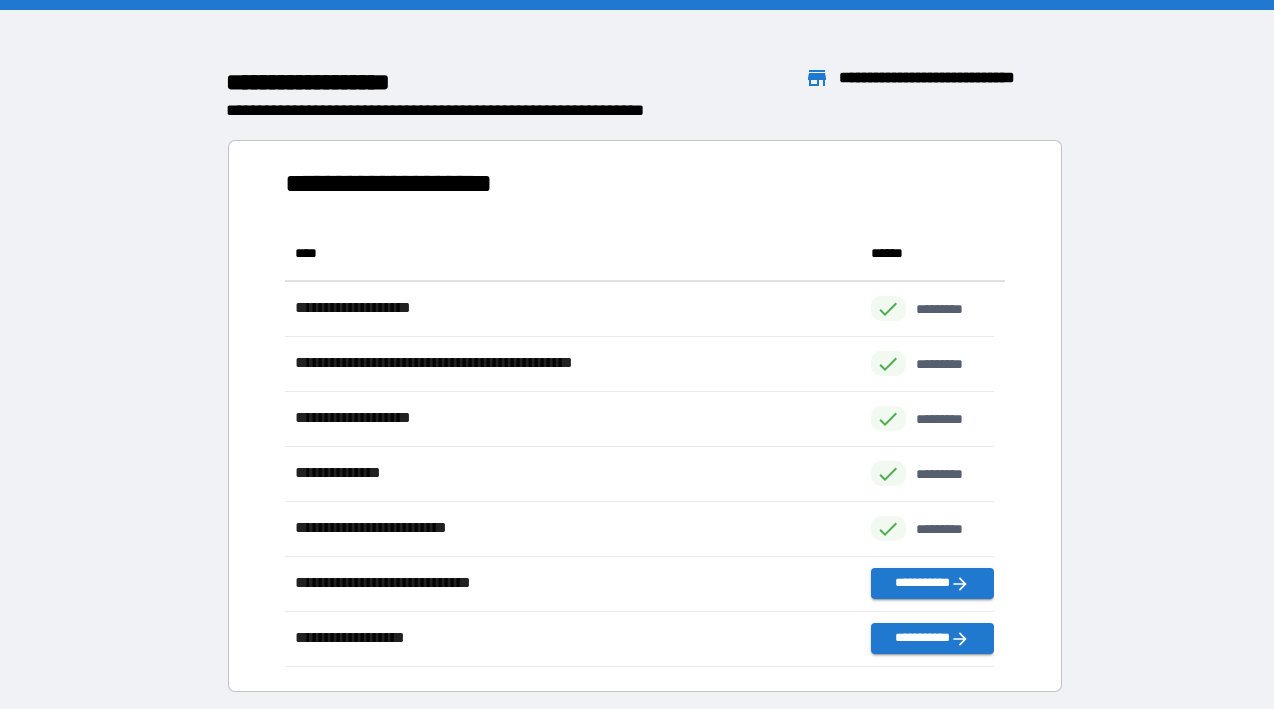 scroll, scrollTop: 16, scrollLeft: 15, axis: both 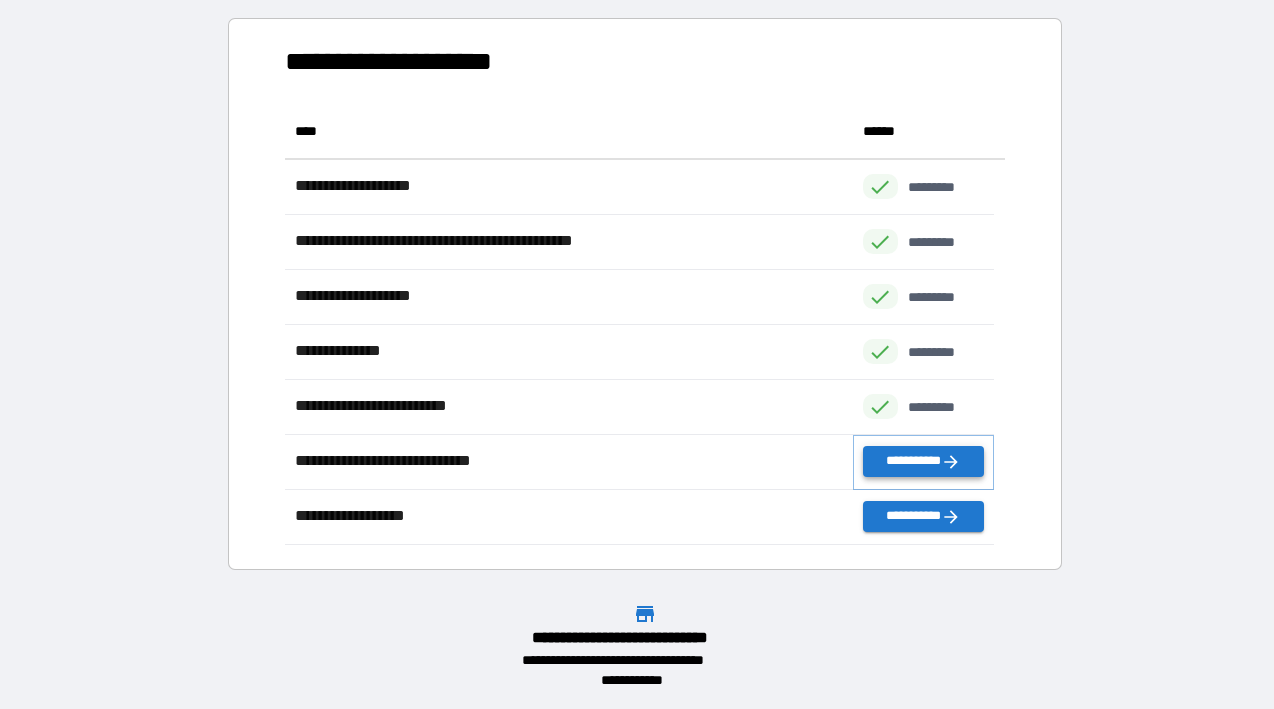 click on "**********" at bounding box center (924, 461) 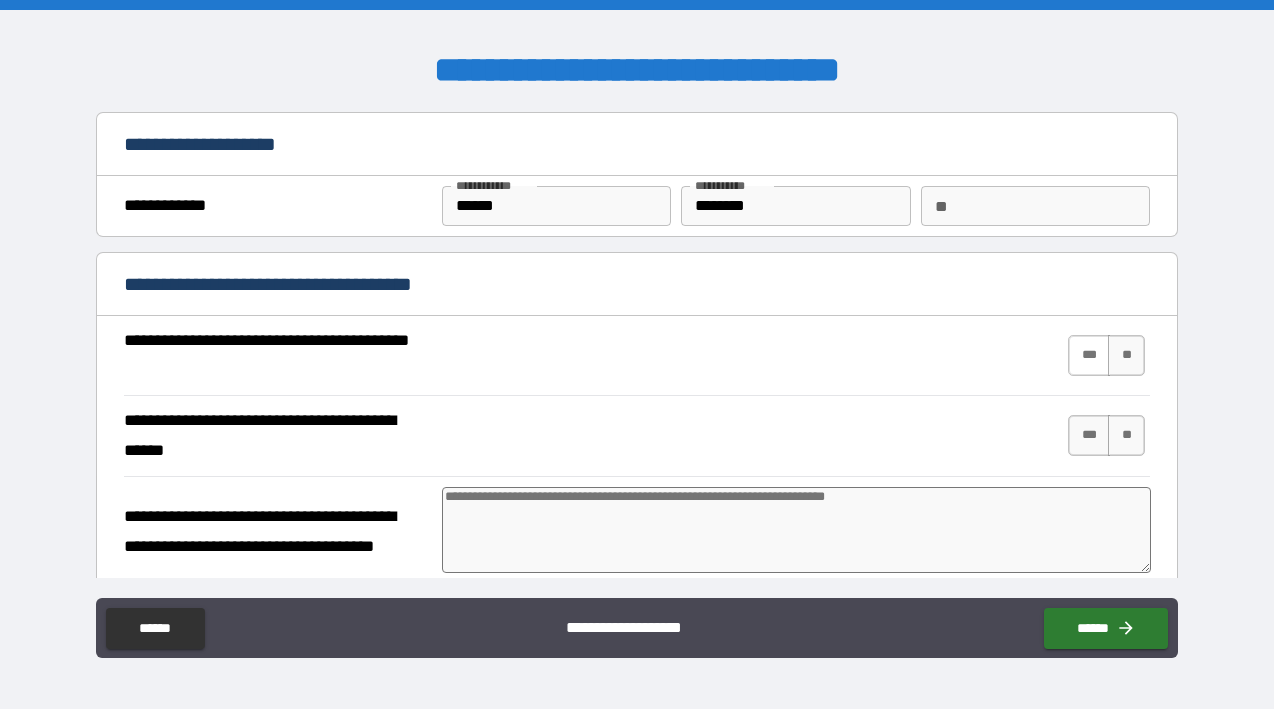 click on "***" at bounding box center [1089, 355] 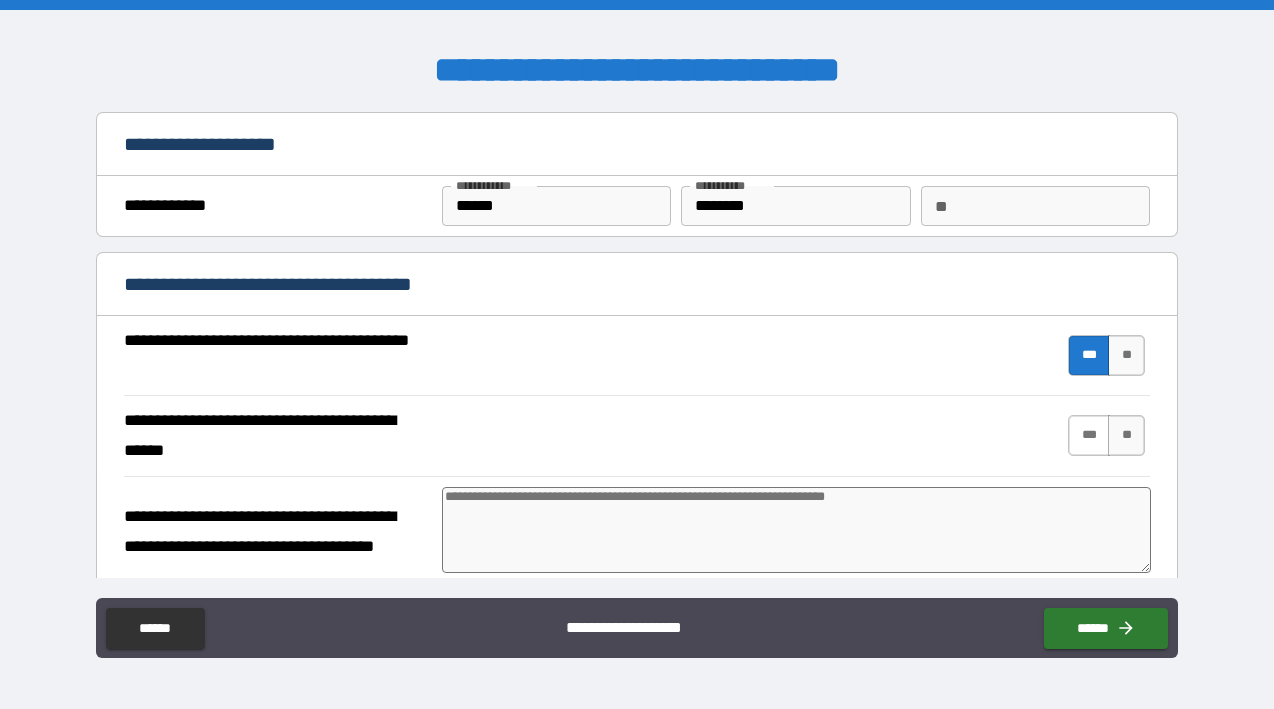 click on "***" at bounding box center (1089, 435) 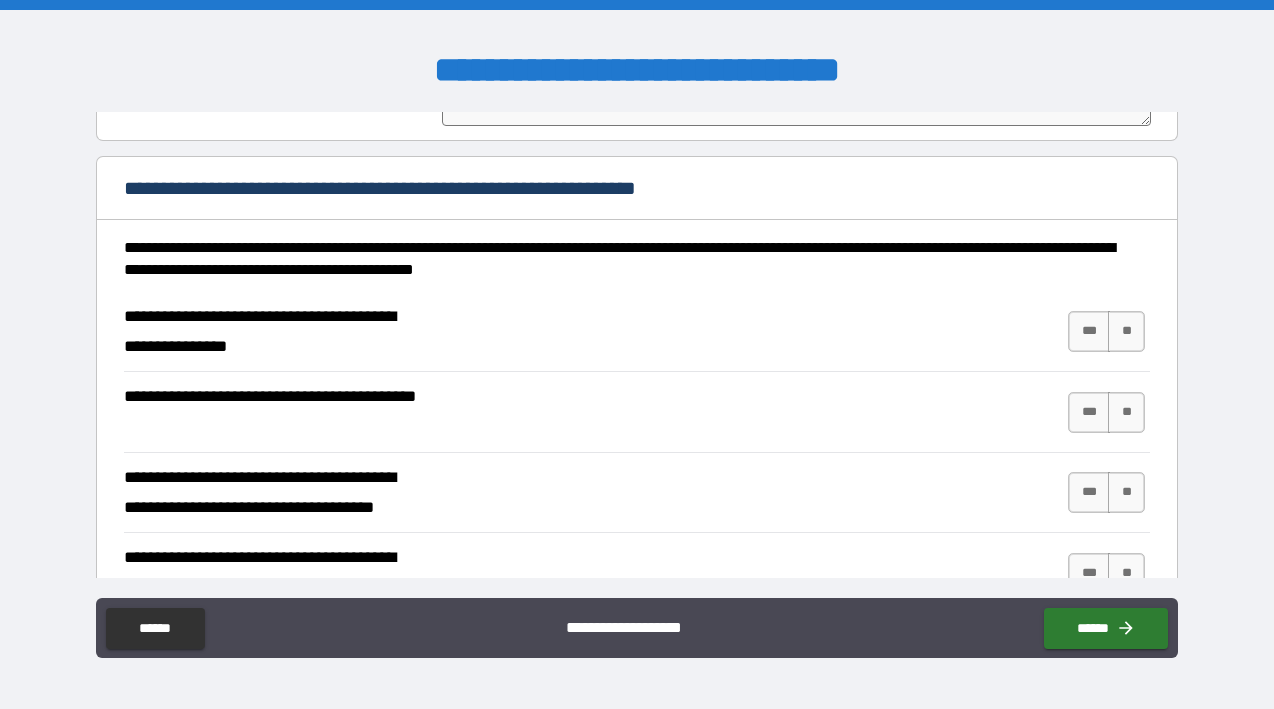 scroll, scrollTop: 446, scrollLeft: 0, axis: vertical 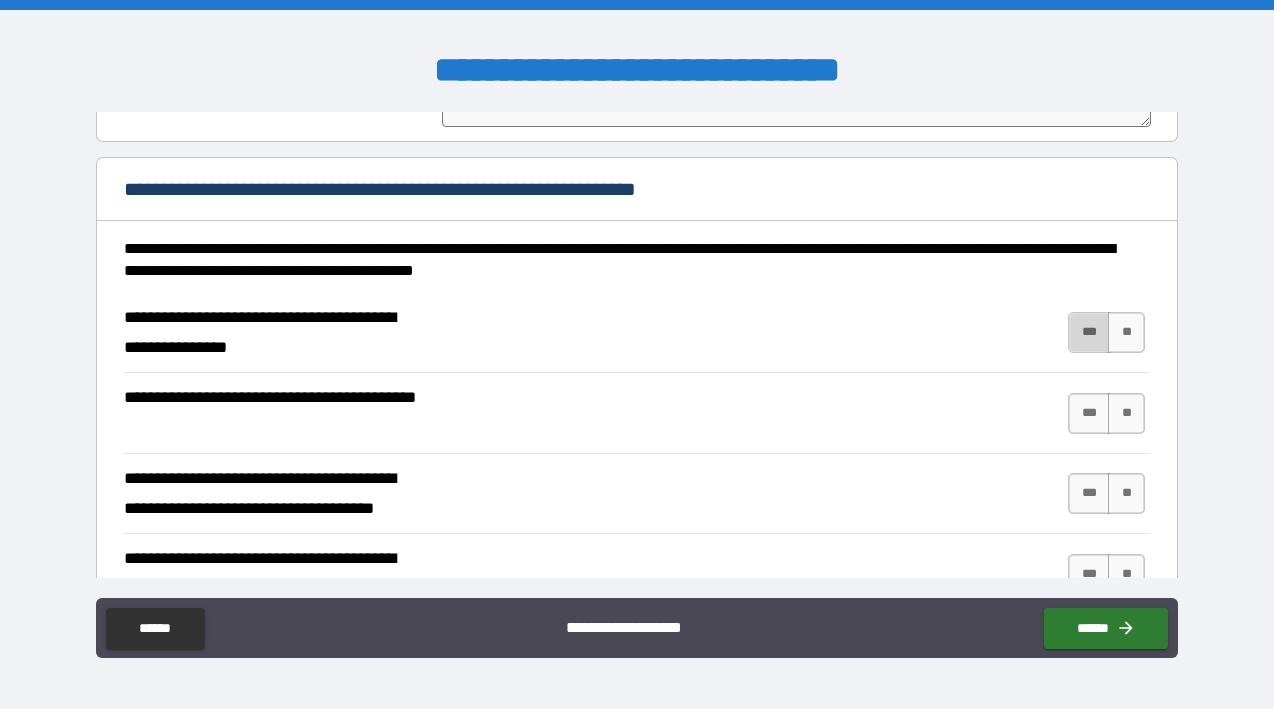 click on "***" at bounding box center [1089, 332] 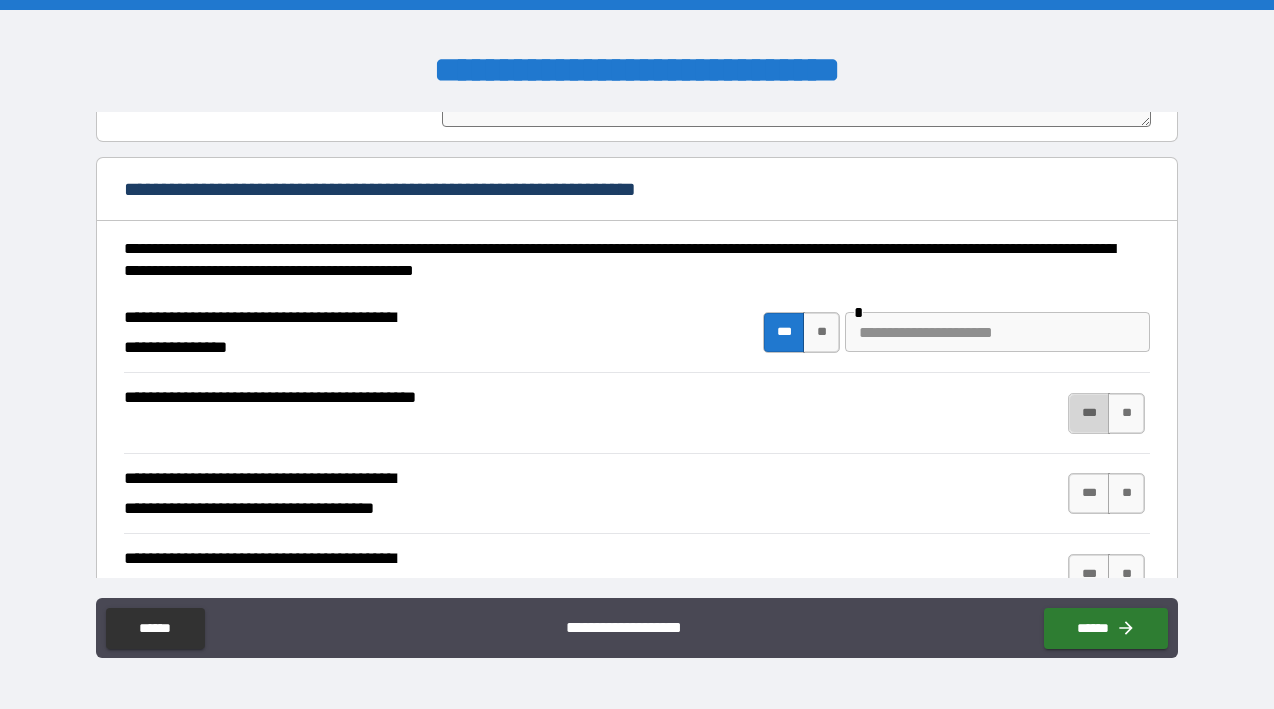 click on "***" at bounding box center [1089, 413] 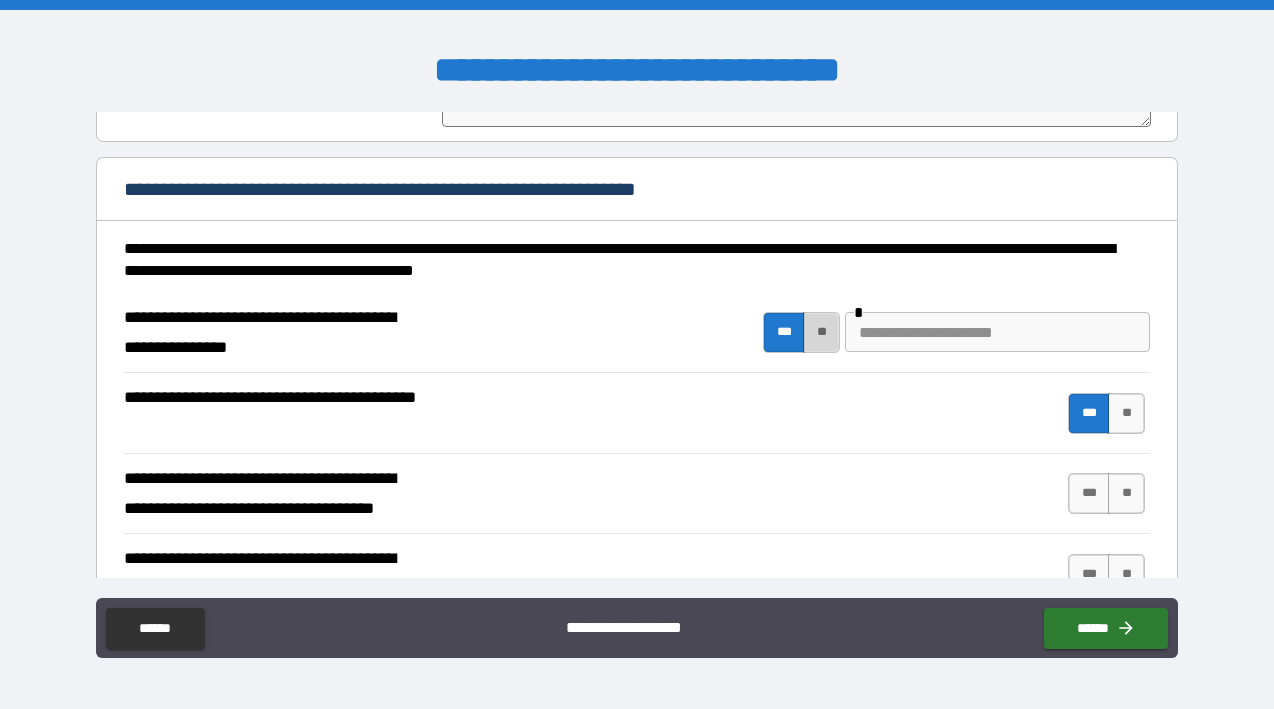 click on "**" at bounding box center (821, 332) 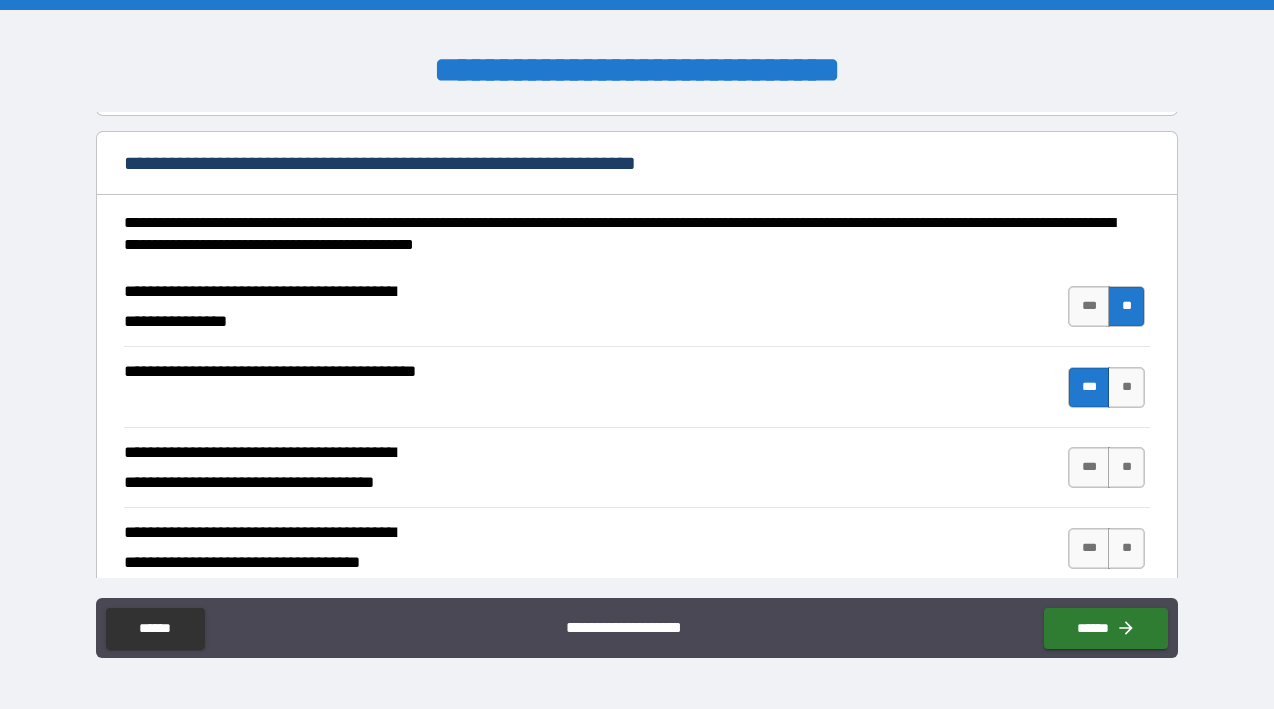 scroll, scrollTop: 592, scrollLeft: 0, axis: vertical 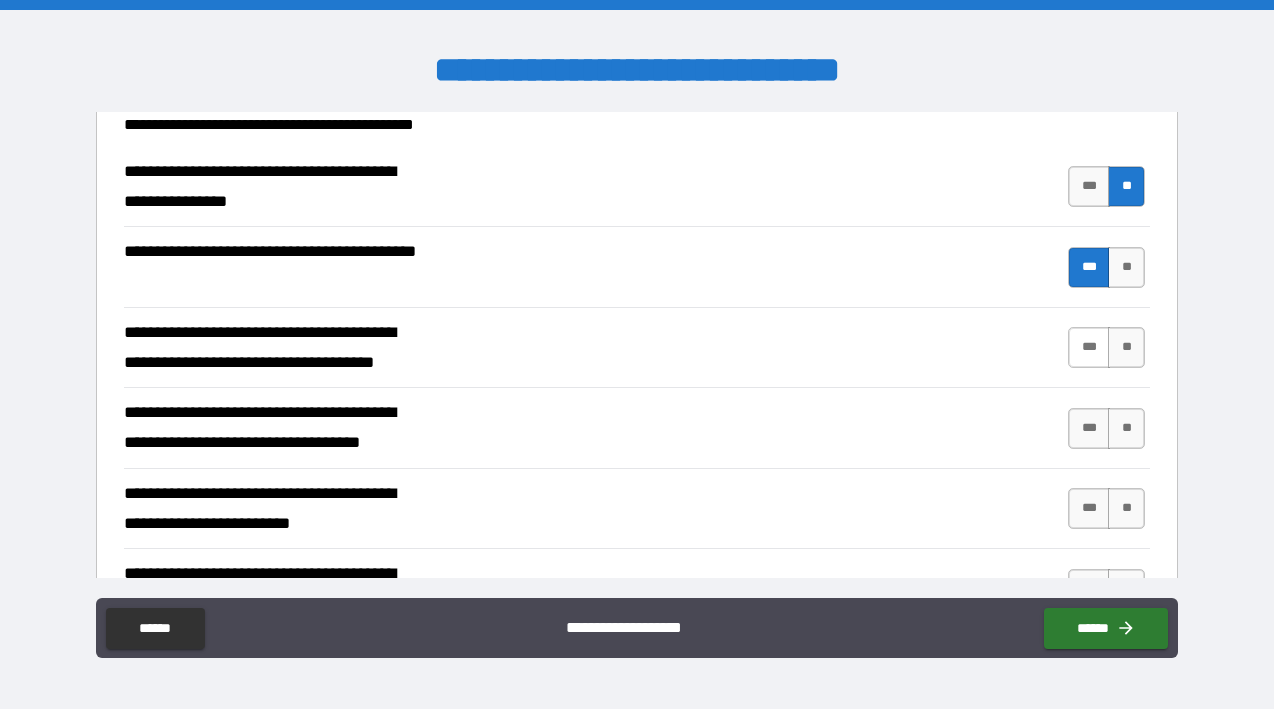 click on "***" at bounding box center [1089, 347] 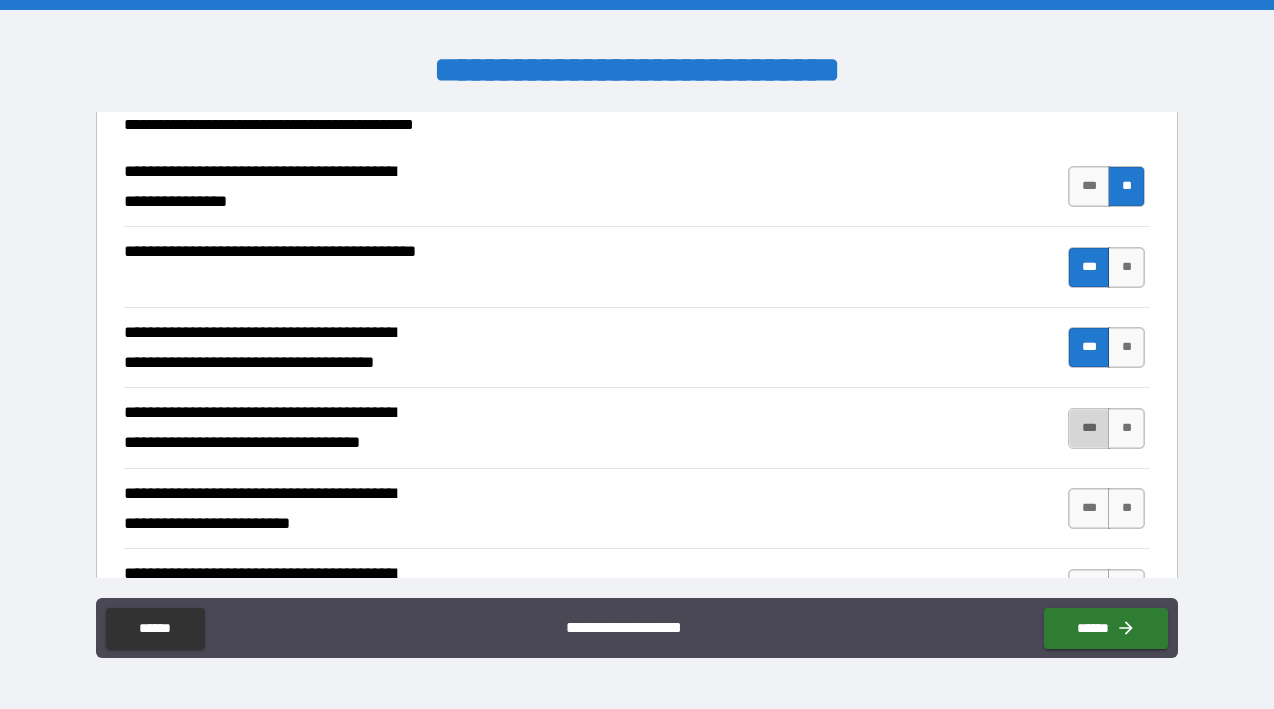 click on "***" at bounding box center [1089, 428] 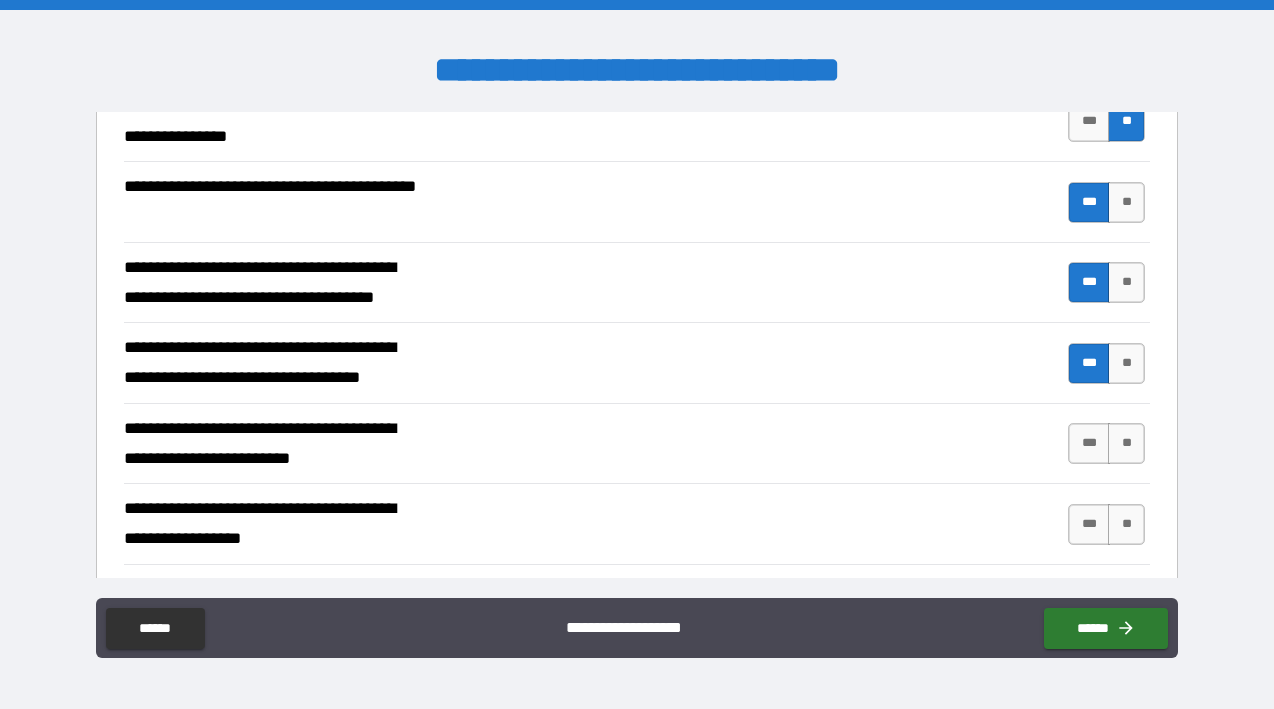 scroll, scrollTop: 799, scrollLeft: 0, axis: vertical 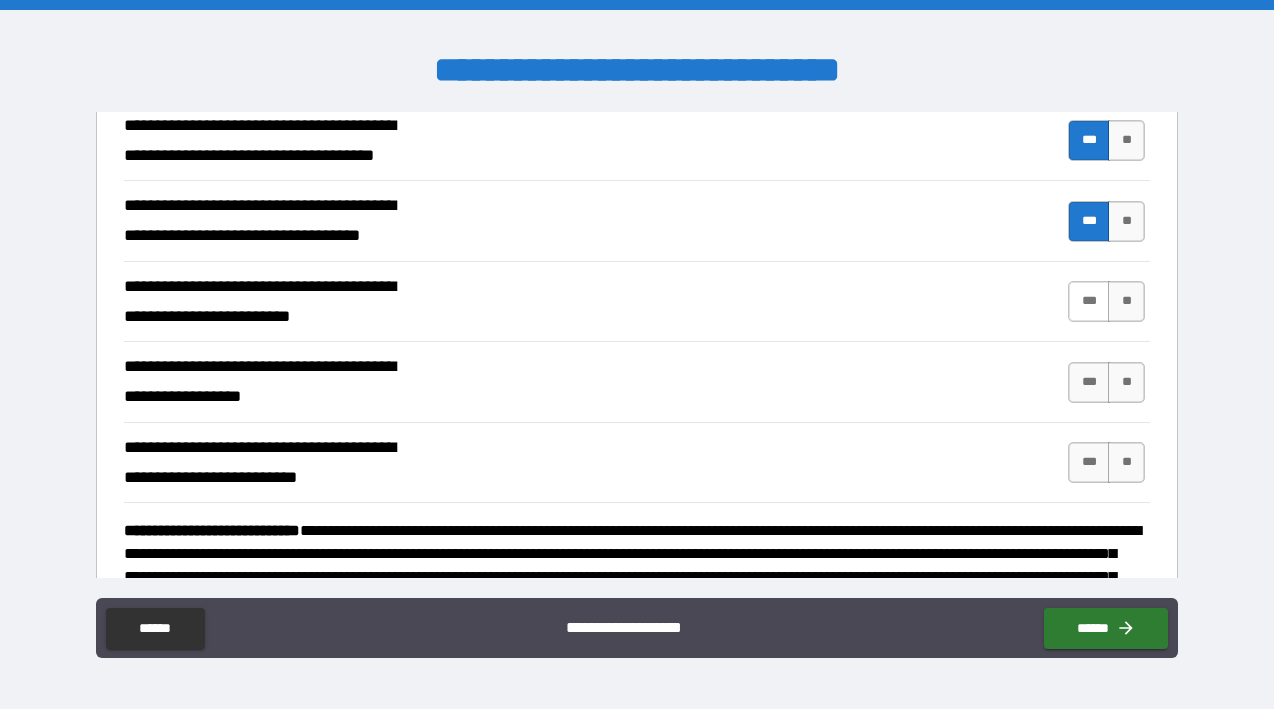 click on "***" at bounding box center [1089, 301] 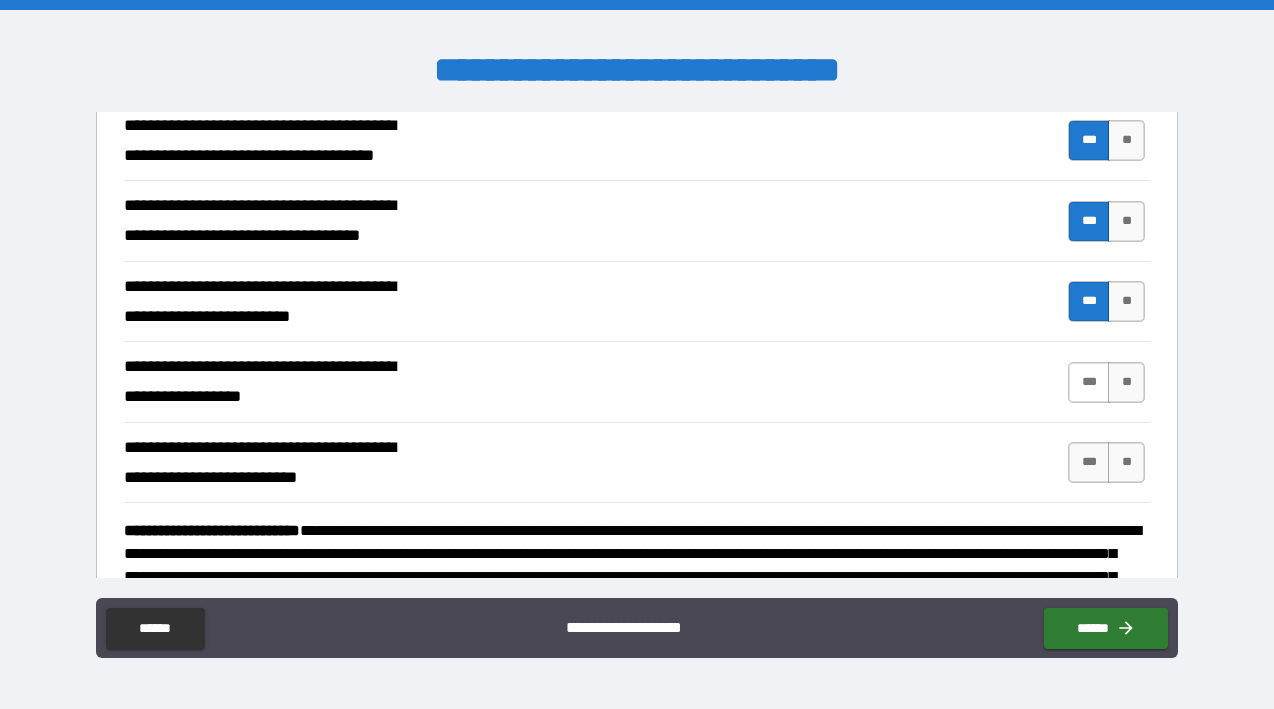 click on "***" at bounding box center [1089, 382] 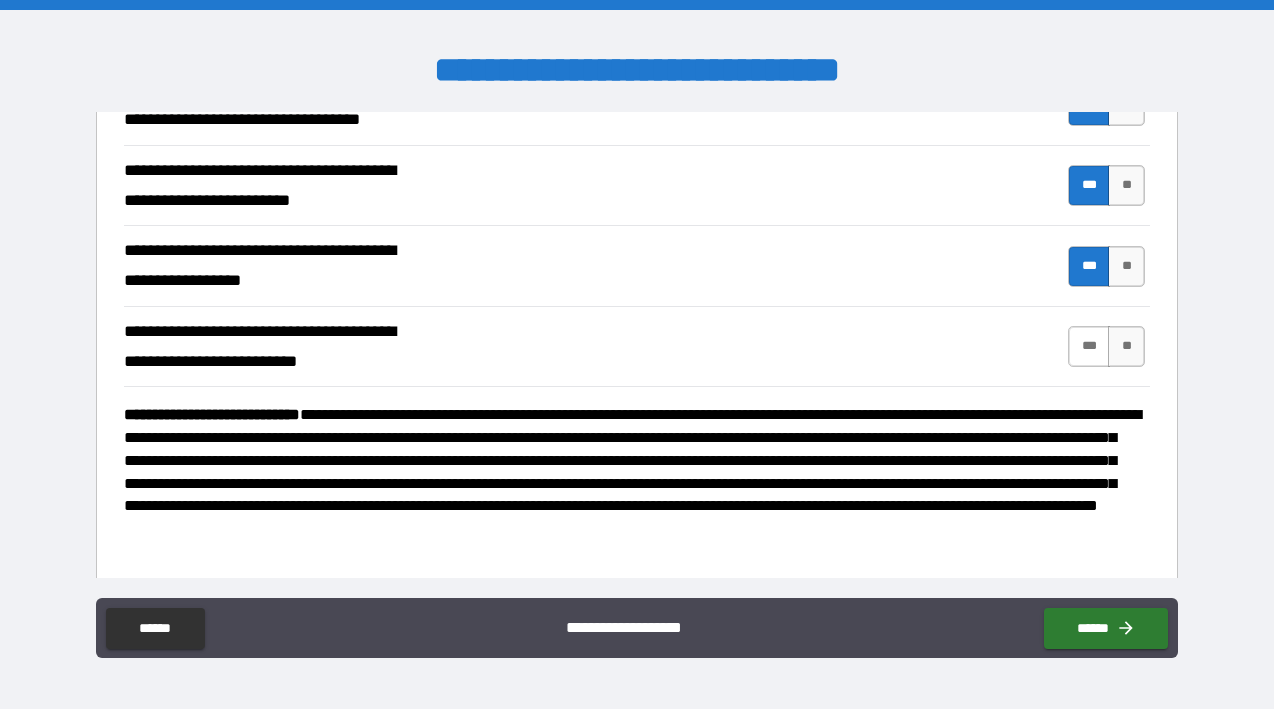 scroll, scrollTop: 925, scrollLeft: 0, axis: vertical 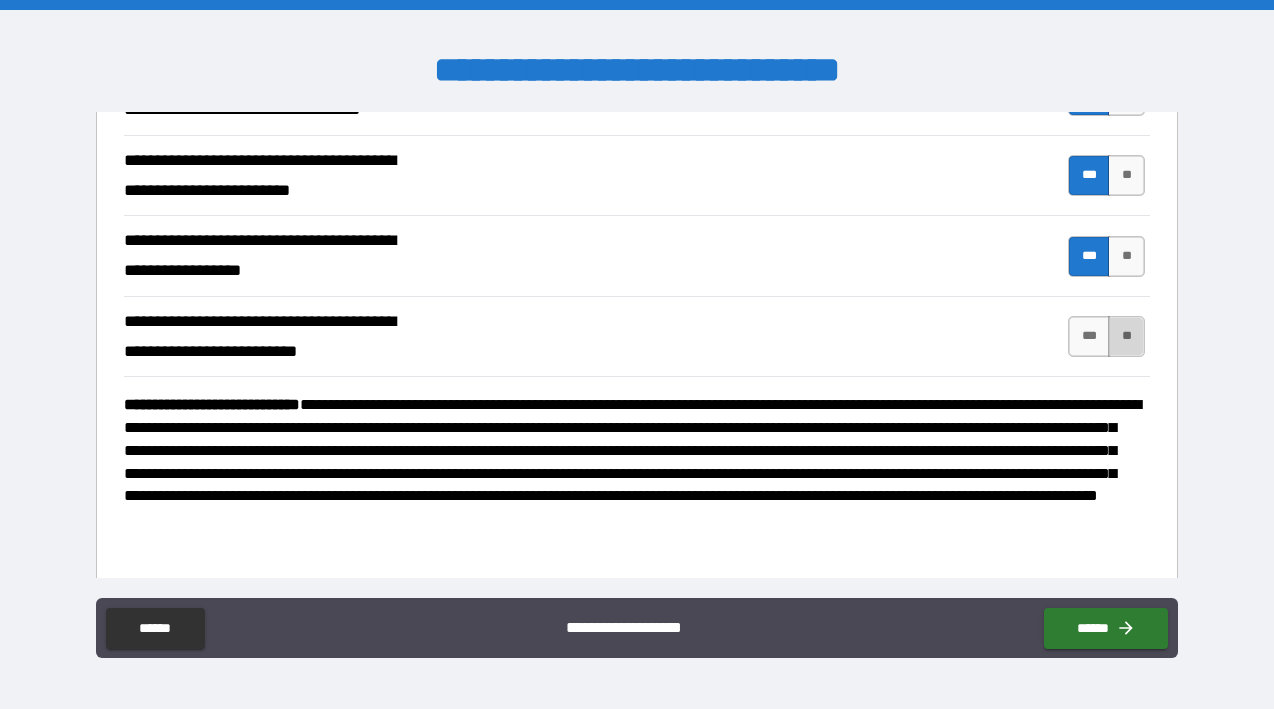 click on "**" at bounding box center [1126, 336] 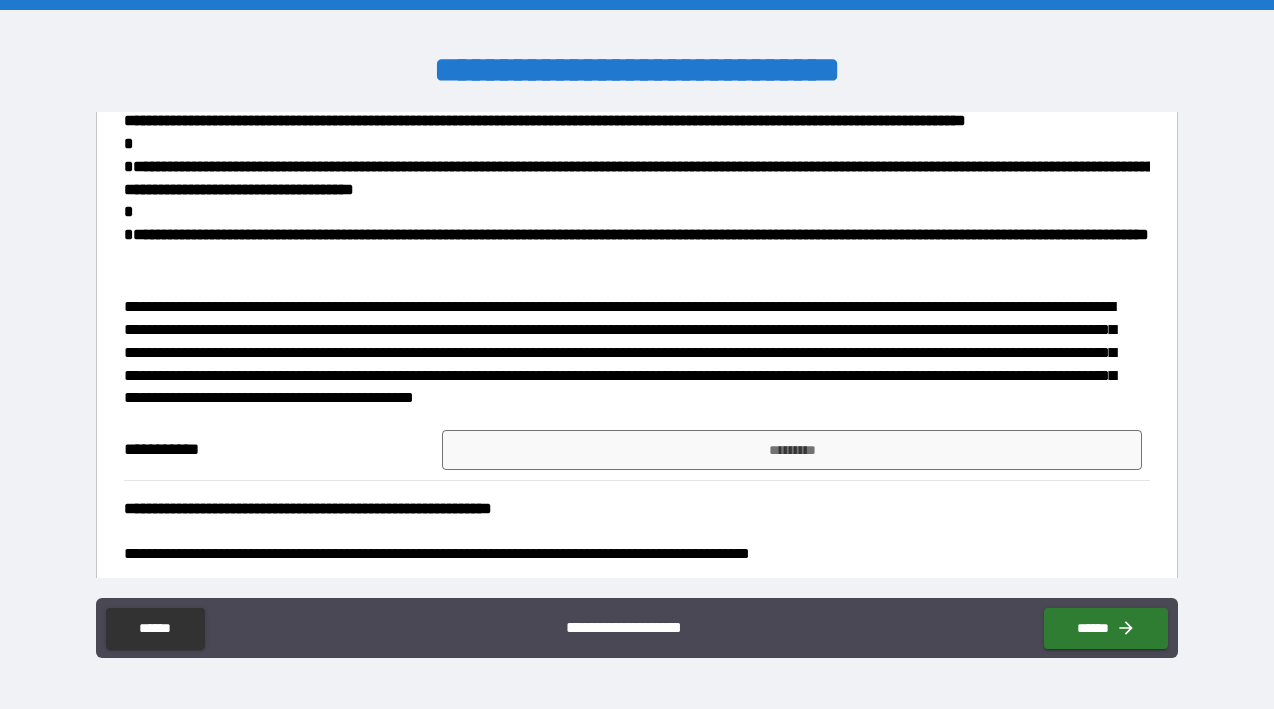 scroll, scrollTop: 1581, scrollLeft: 0, axis: vertical 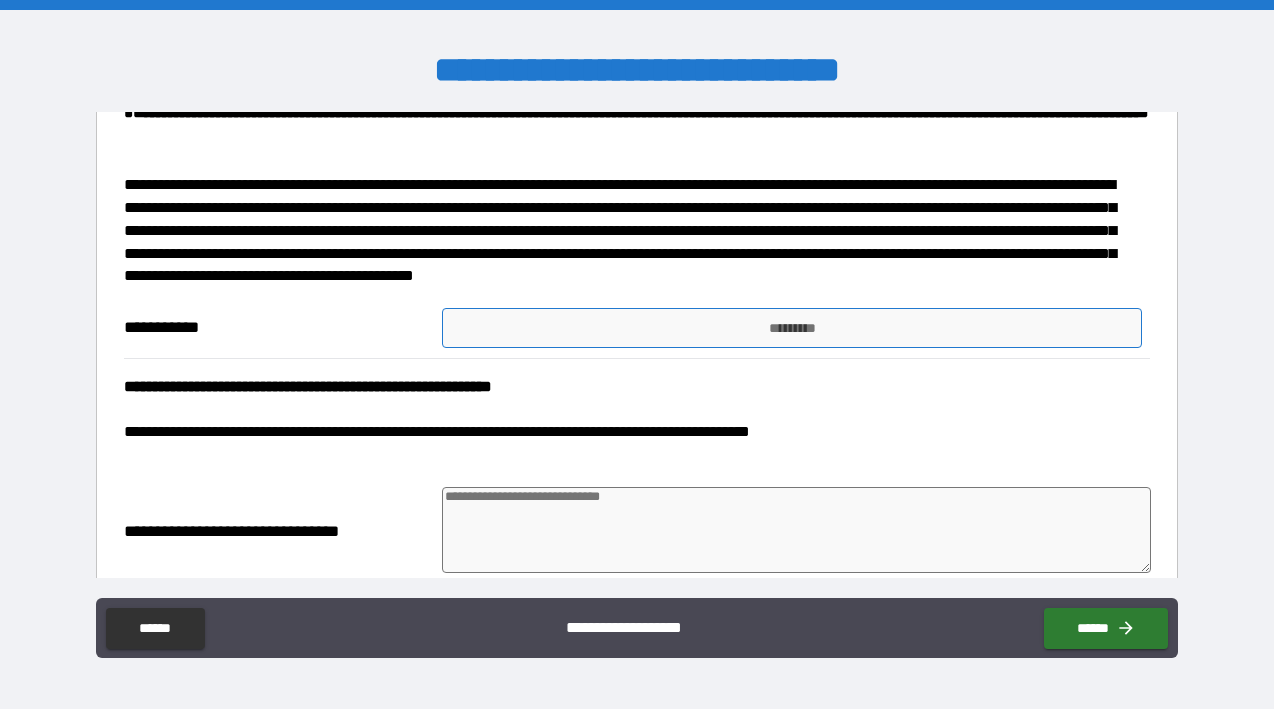 click on "*********" at bounding box center (792, 328) 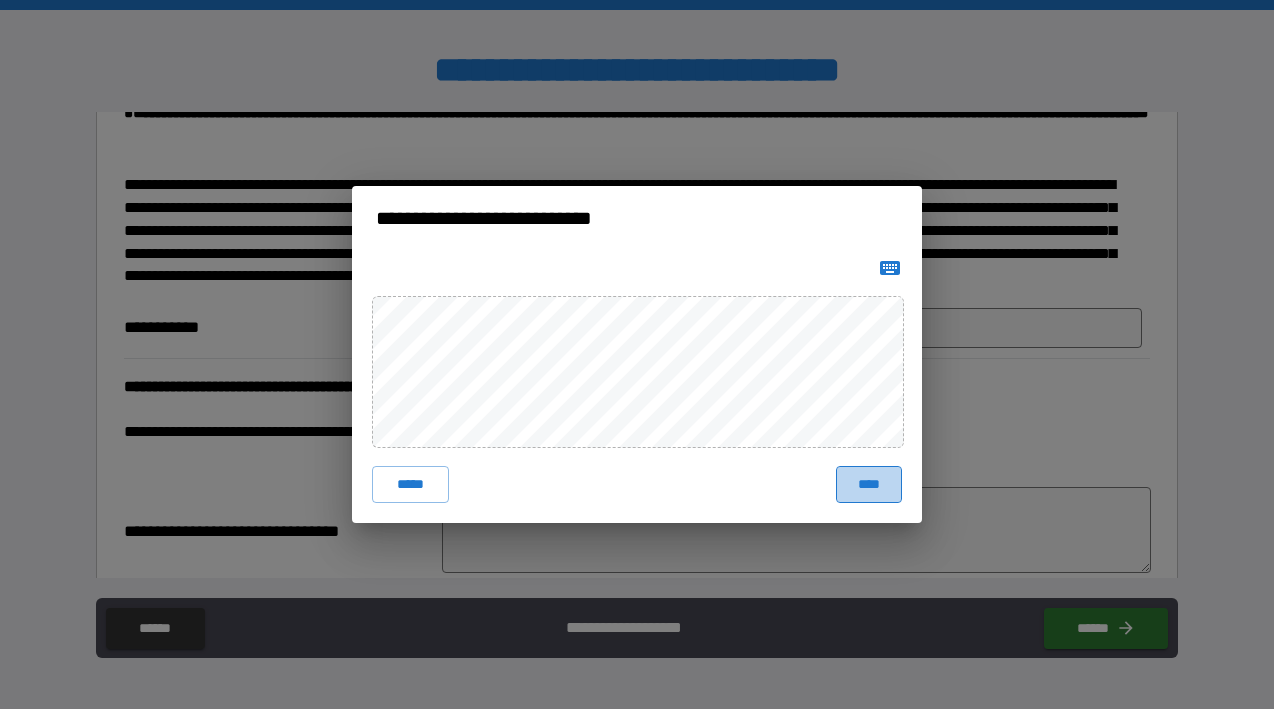 click on "****" at bounding box center (869, 484) 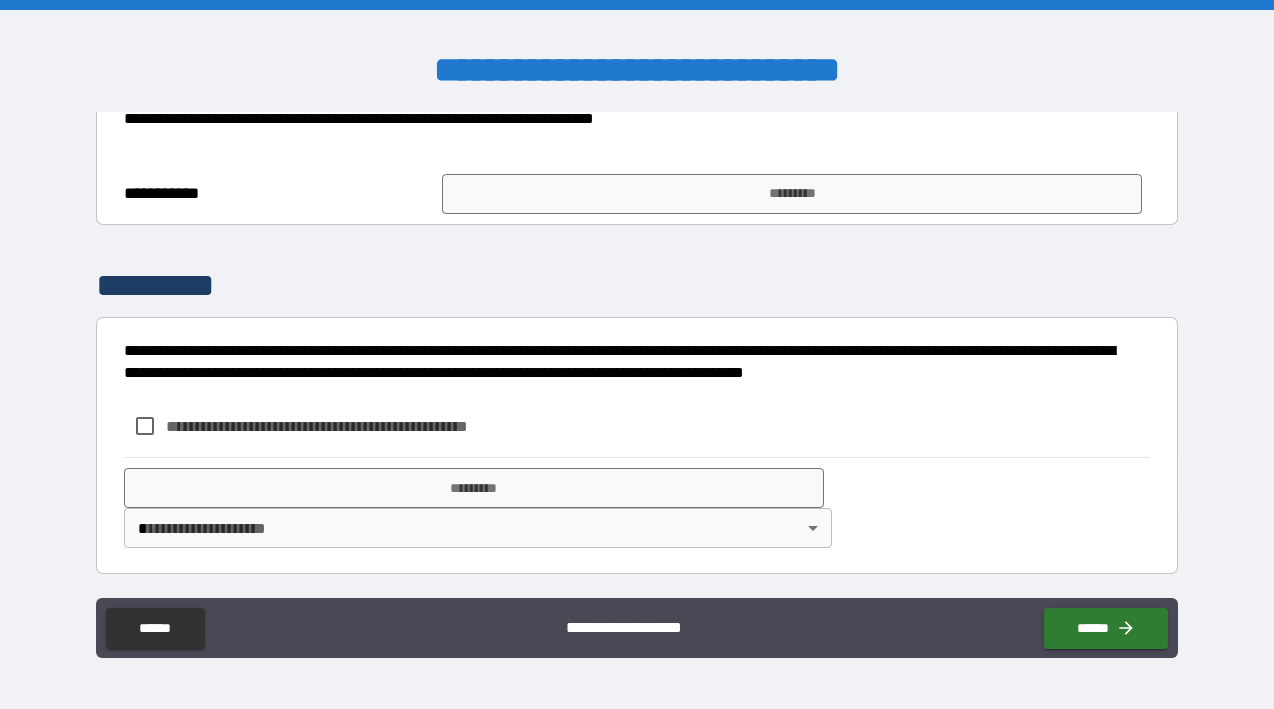 scroll, scrollTop: 2467, scrollLeft: 0, axis: vertical 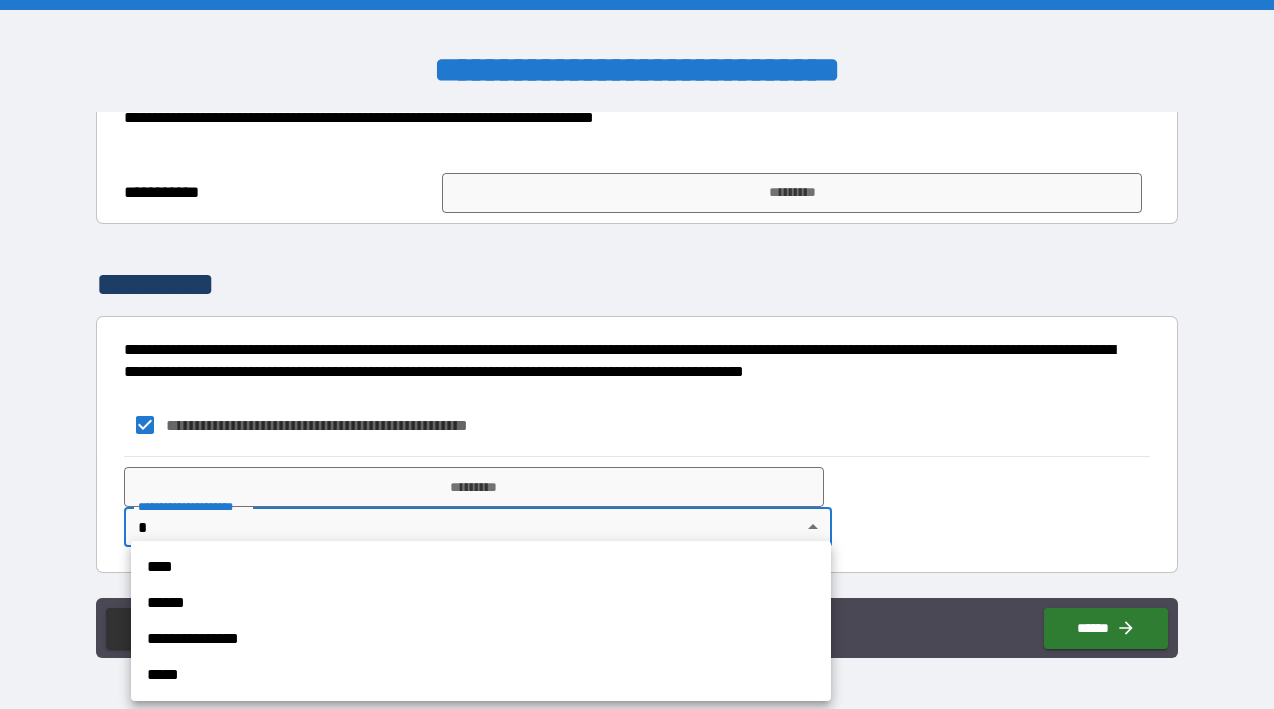 click on "**********" at bounding box center [637, 354] 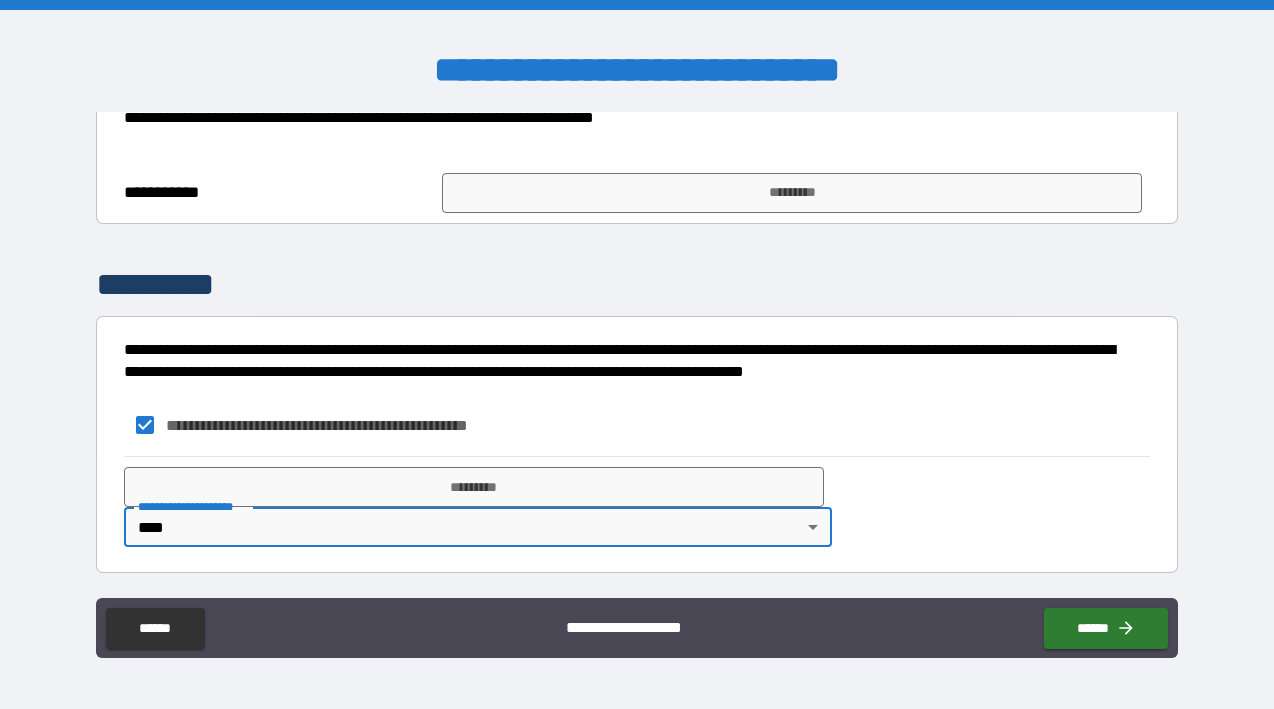 click on "**********" at bounding box center [637, 628] 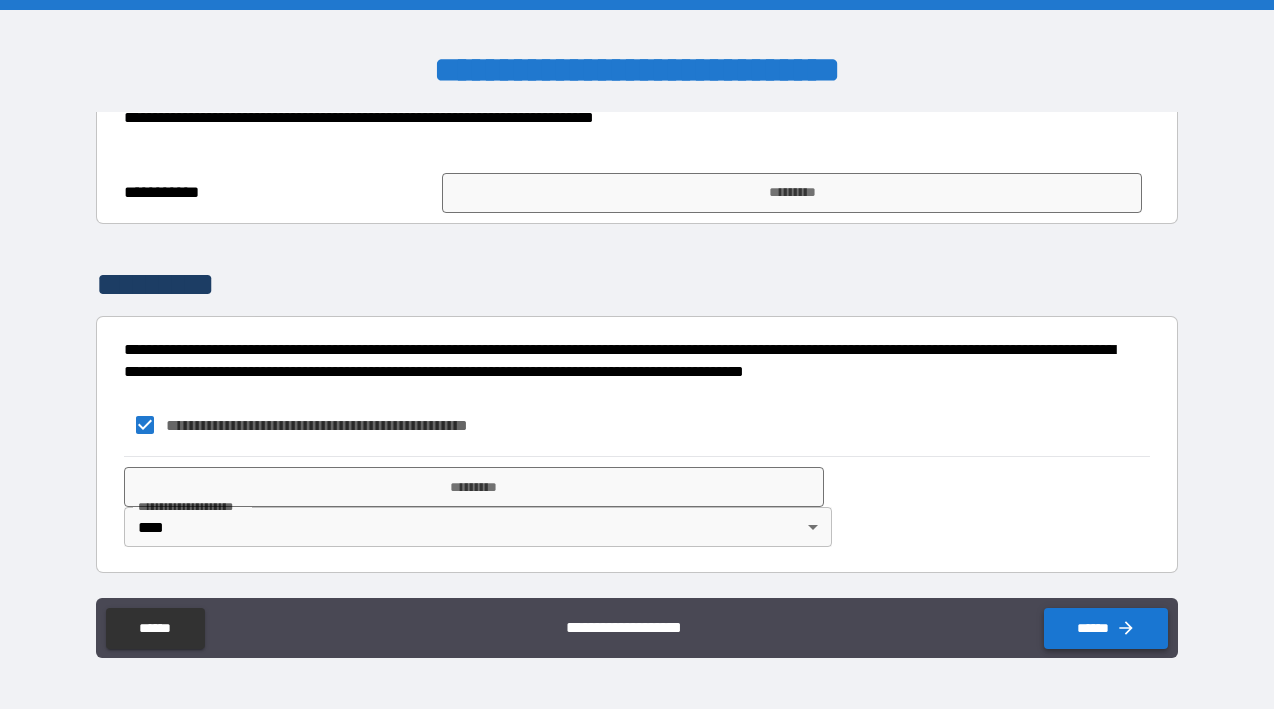 click on "******" at bounding box center [1106, 628] 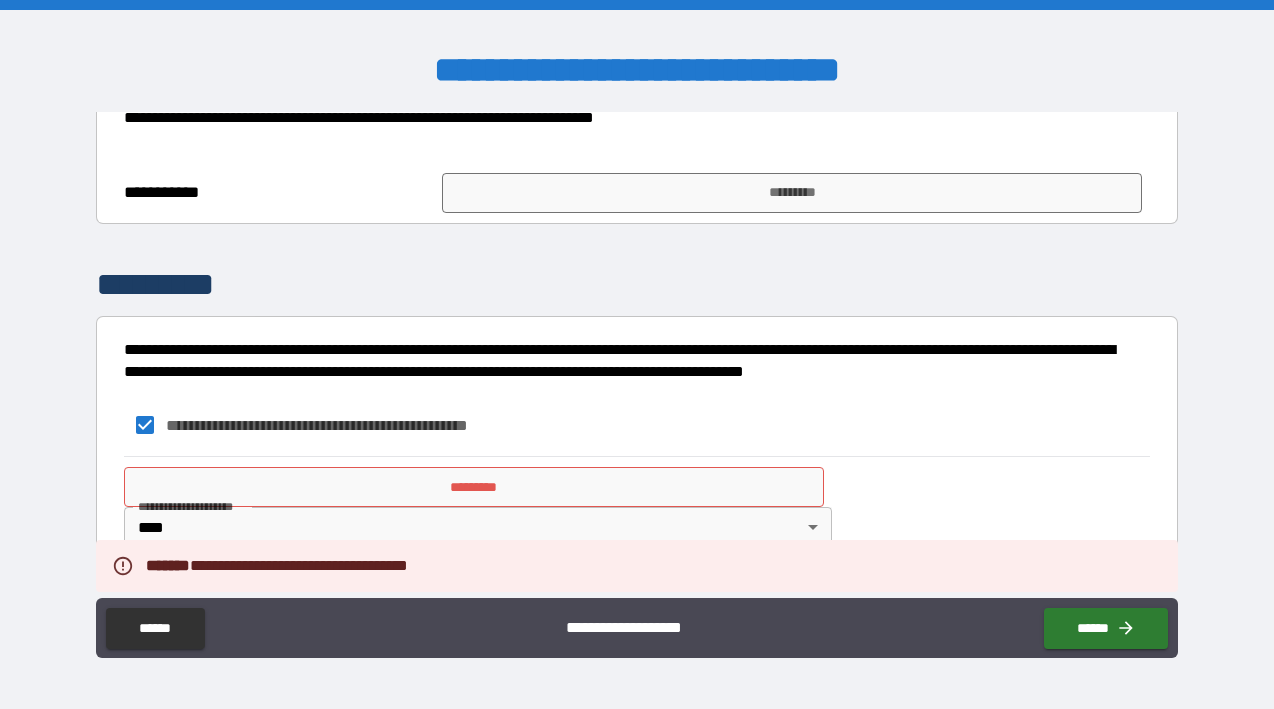click on "*********" at bounding box center [474, 487] 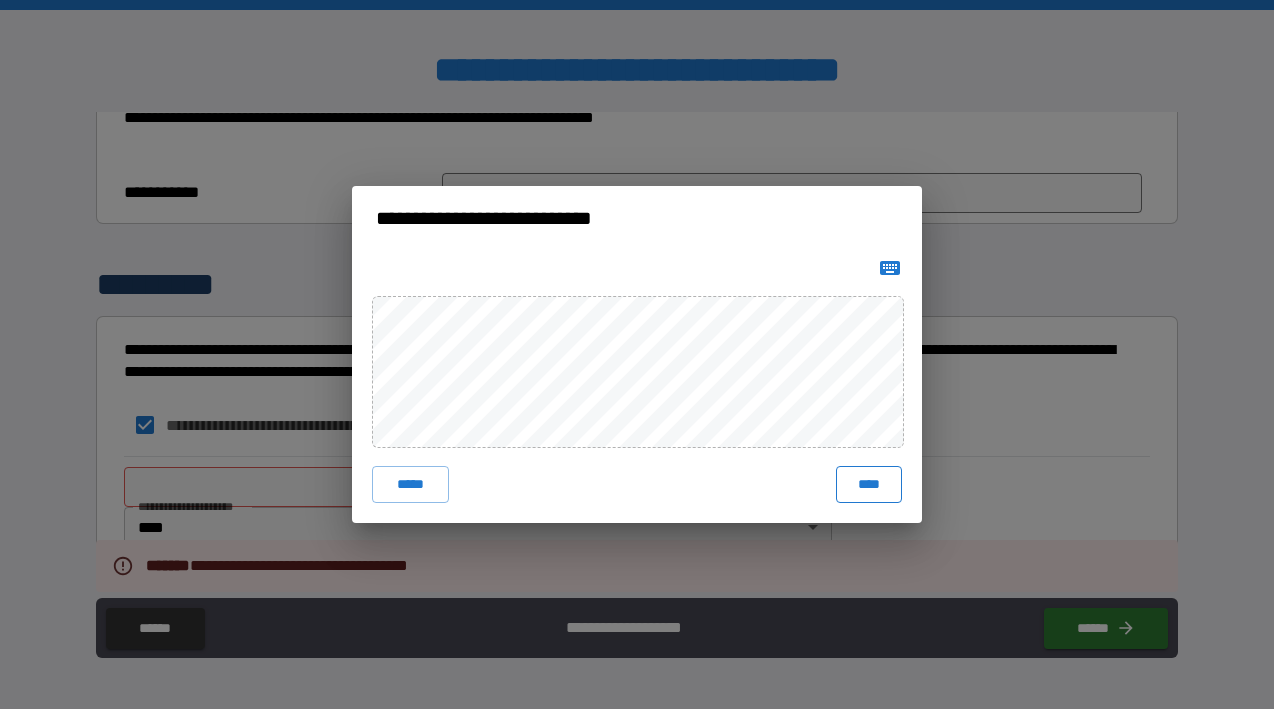 click on "****" at bounding box center [869, 484] 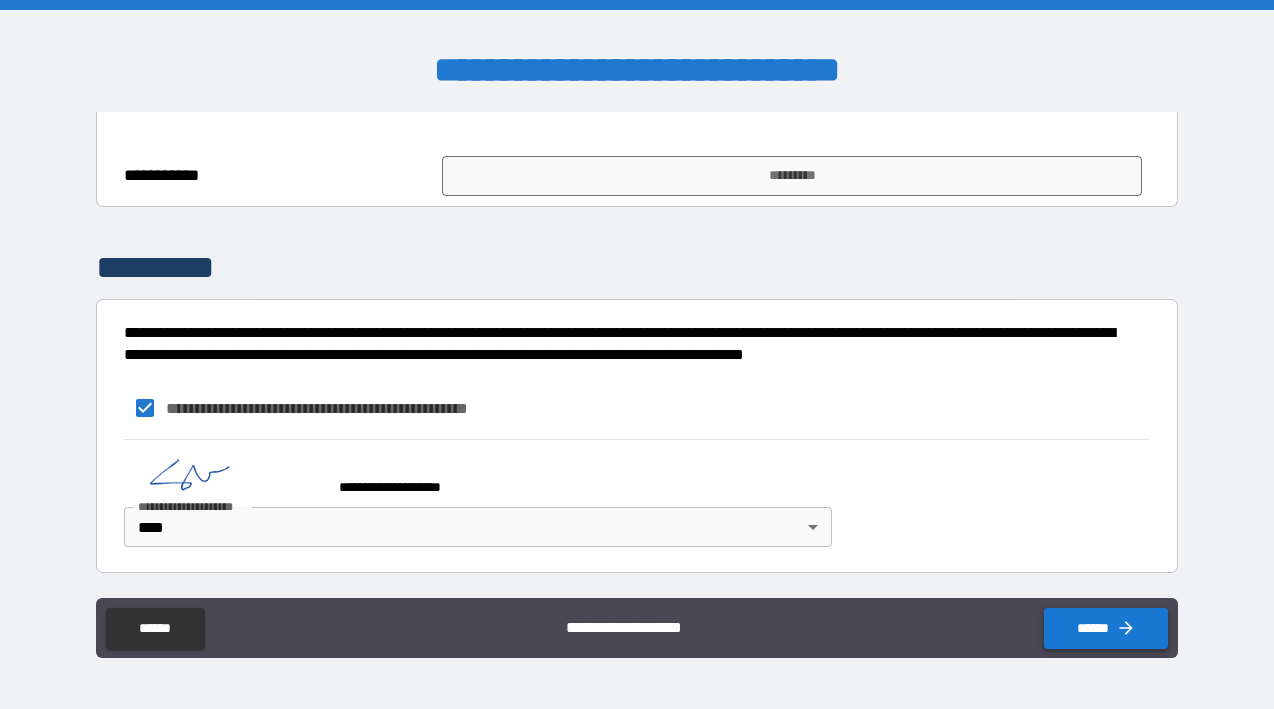 click on "******" at bounding box center (1106, 628) 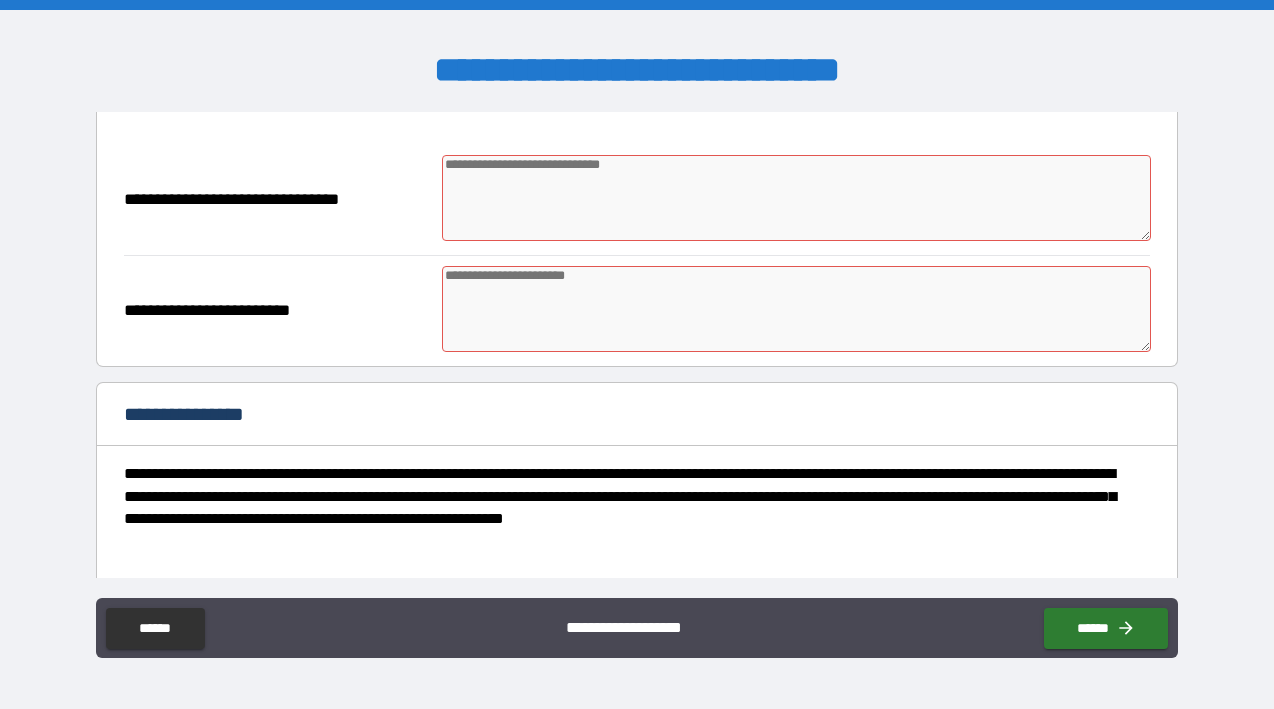 scroll, scrollTop: 1864, scrollLeft: 0, axis: vertical 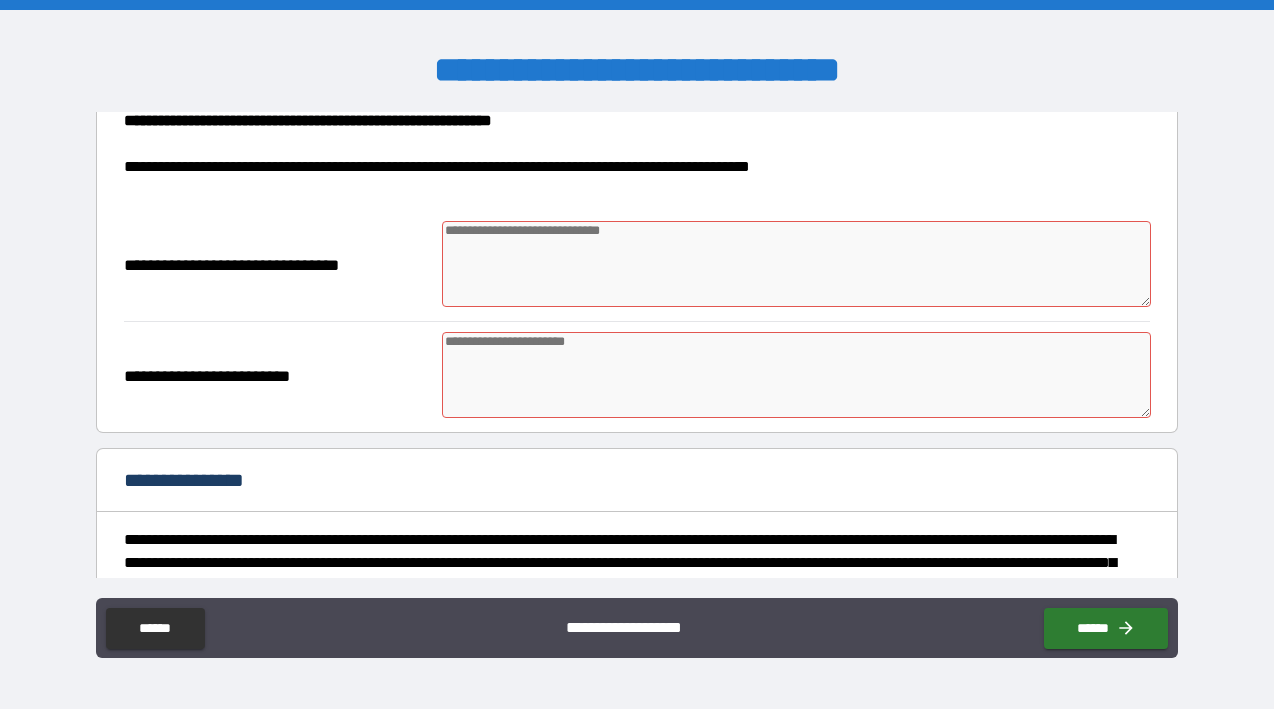 click at bounding box center (797, 264) 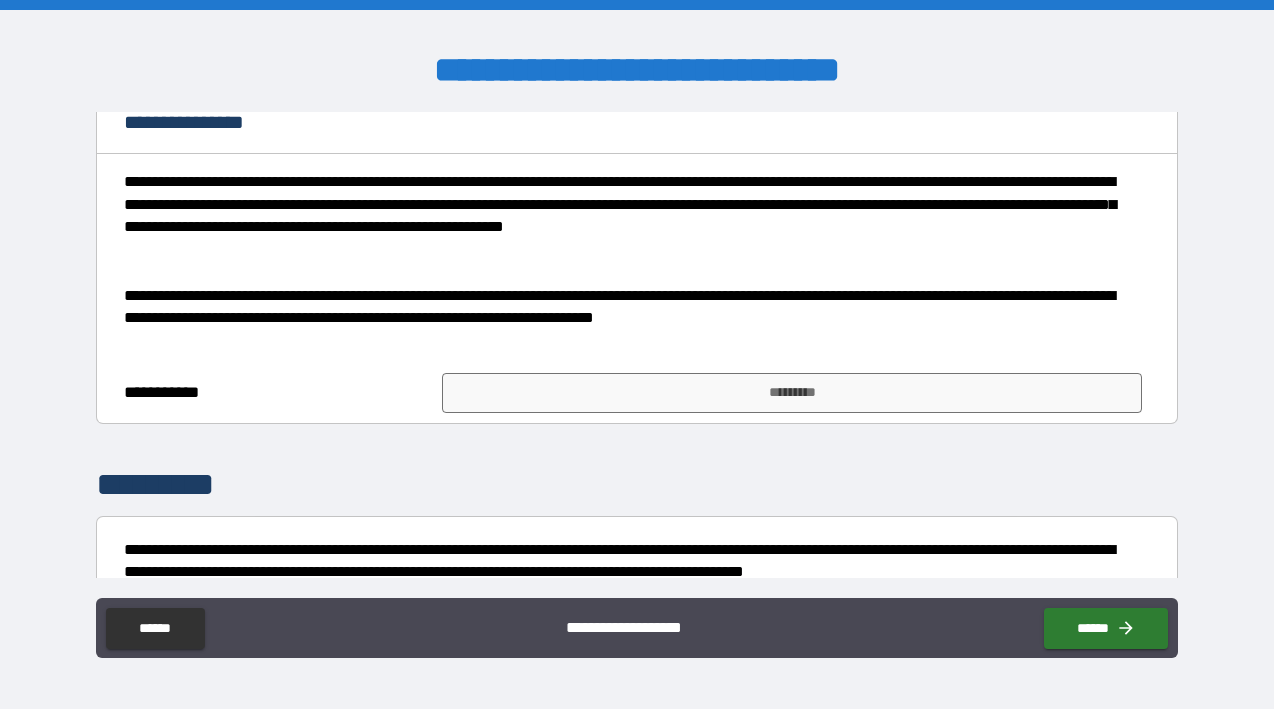 scroll, scrollTop: 2223, scrollLeft: 0, axis: vertical 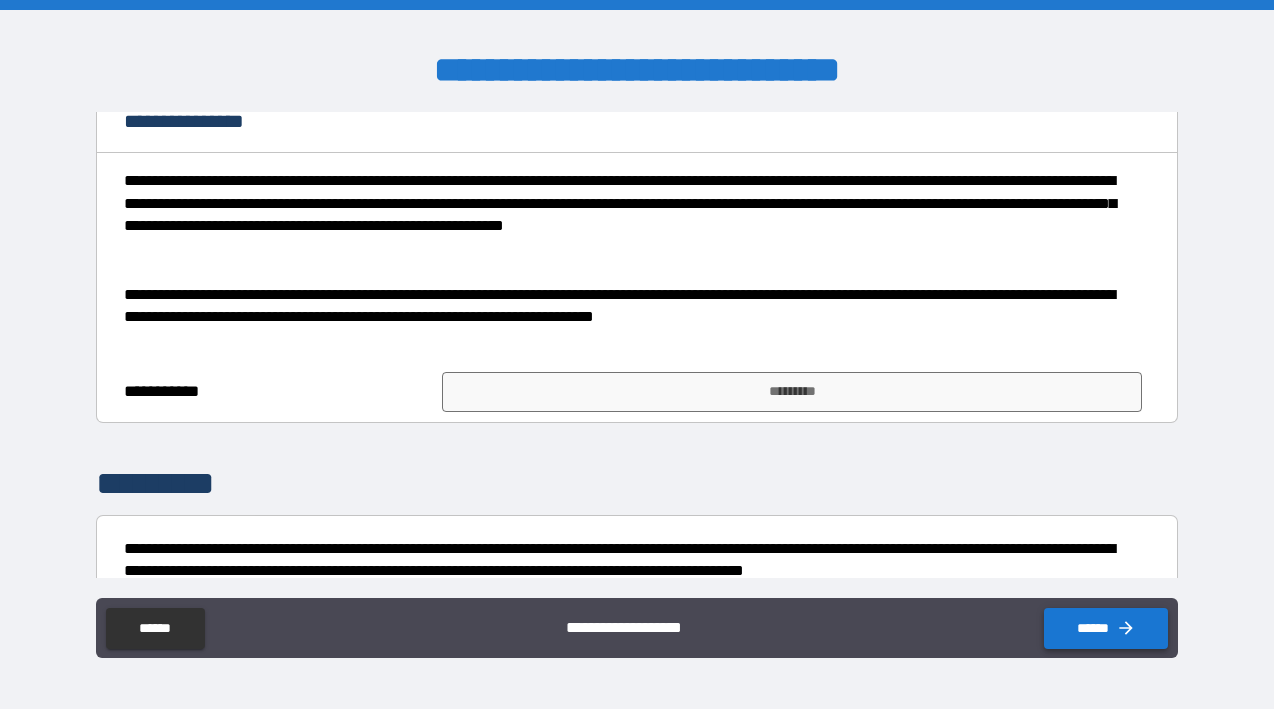click on "******" at bounding box center [1106, 628] 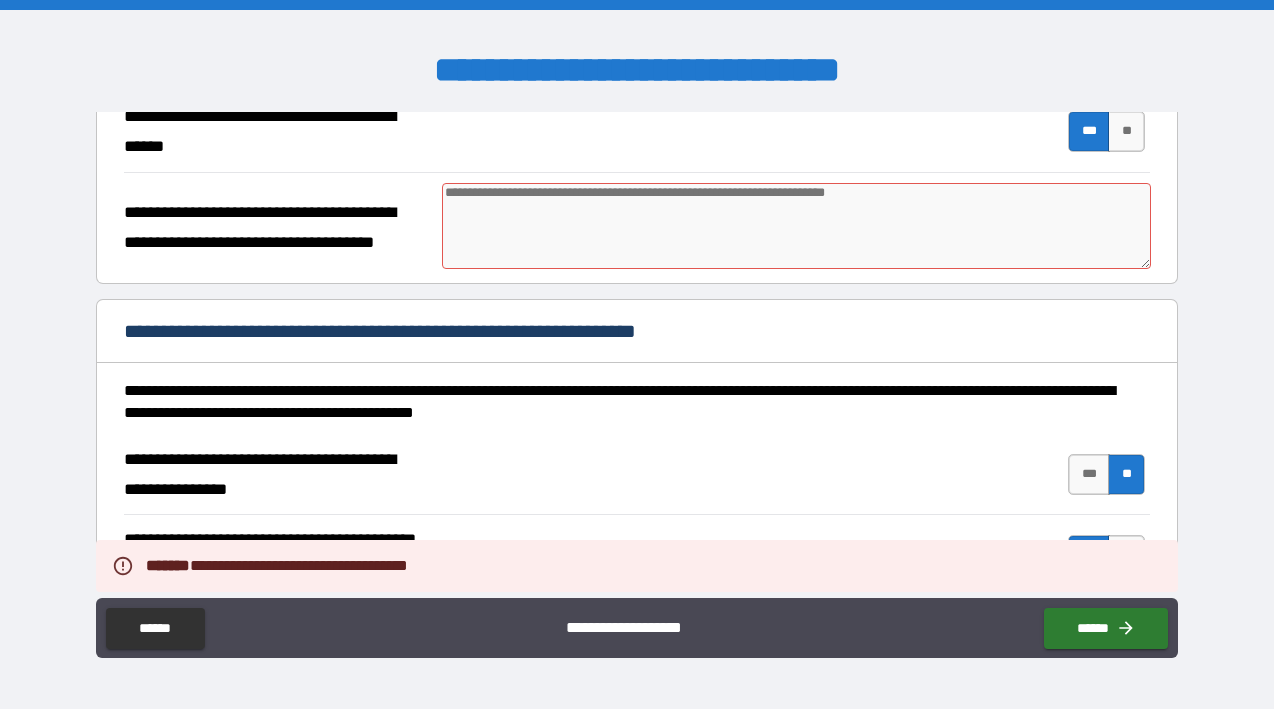 scroll, scrollTop: 303, scrollLeft: 0, axis: vertical 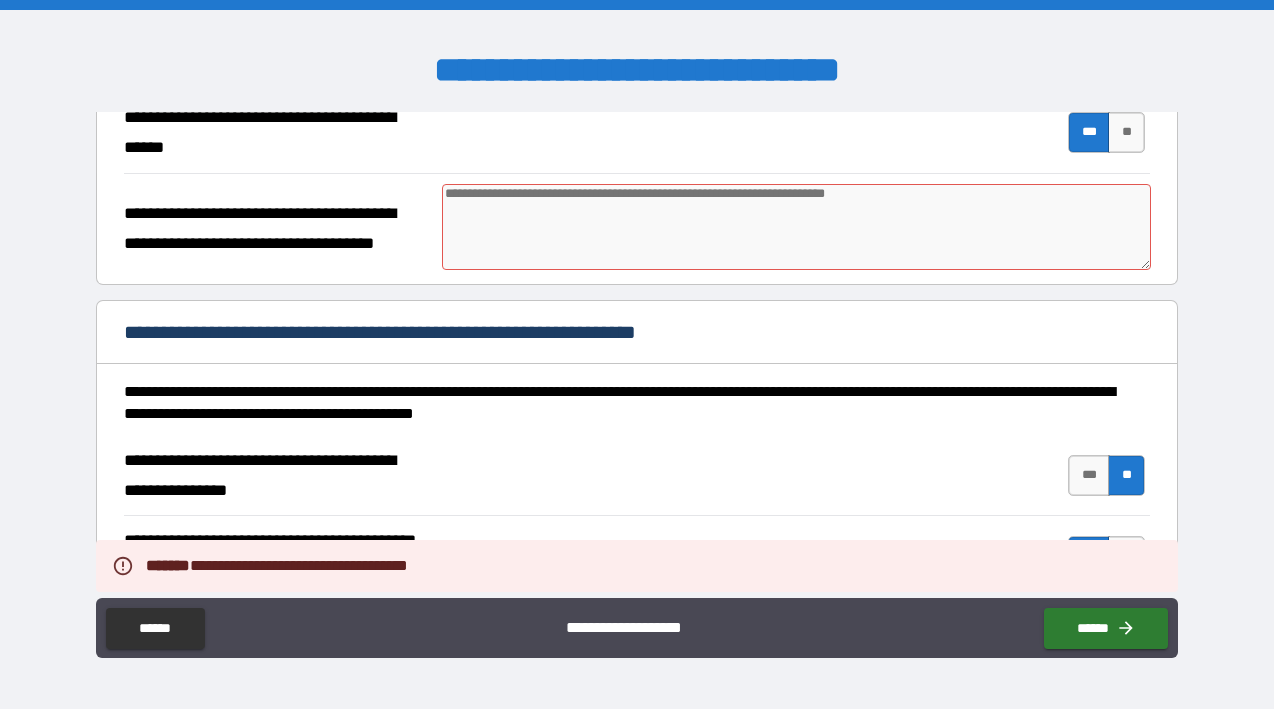 click at bounding box center [797, 227] 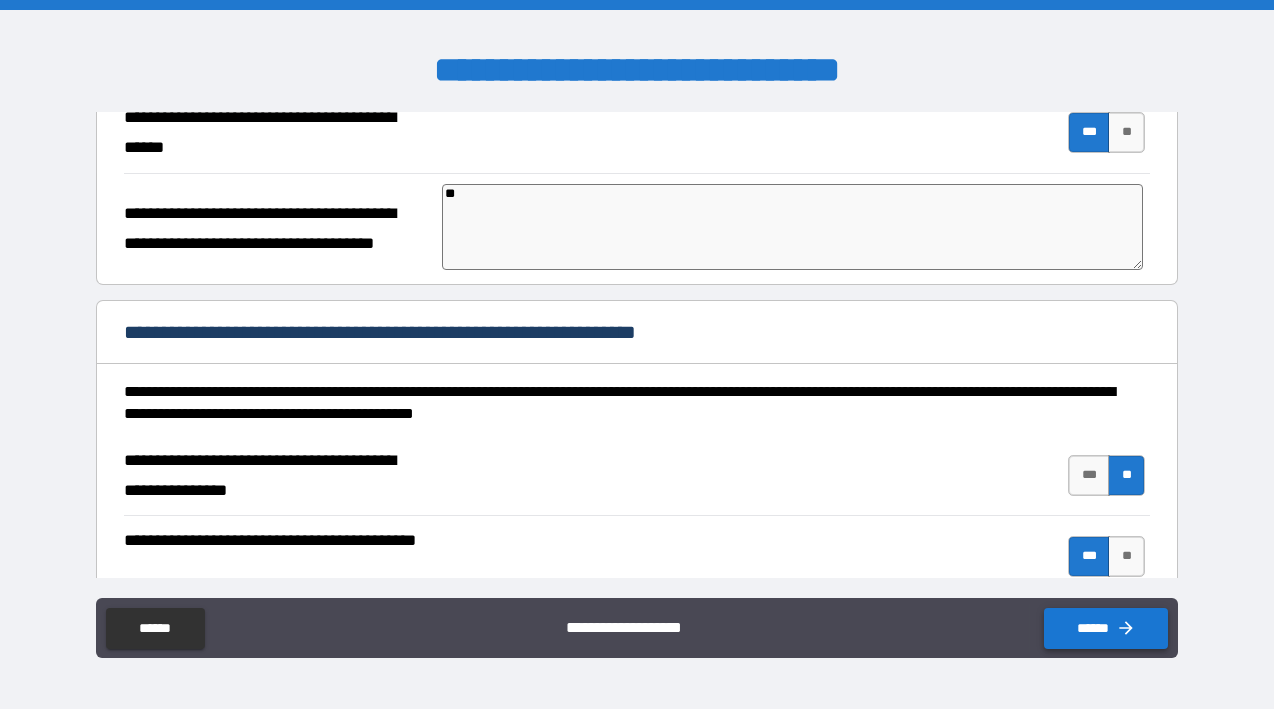 click on "******" at bounding box center [1106, 628] 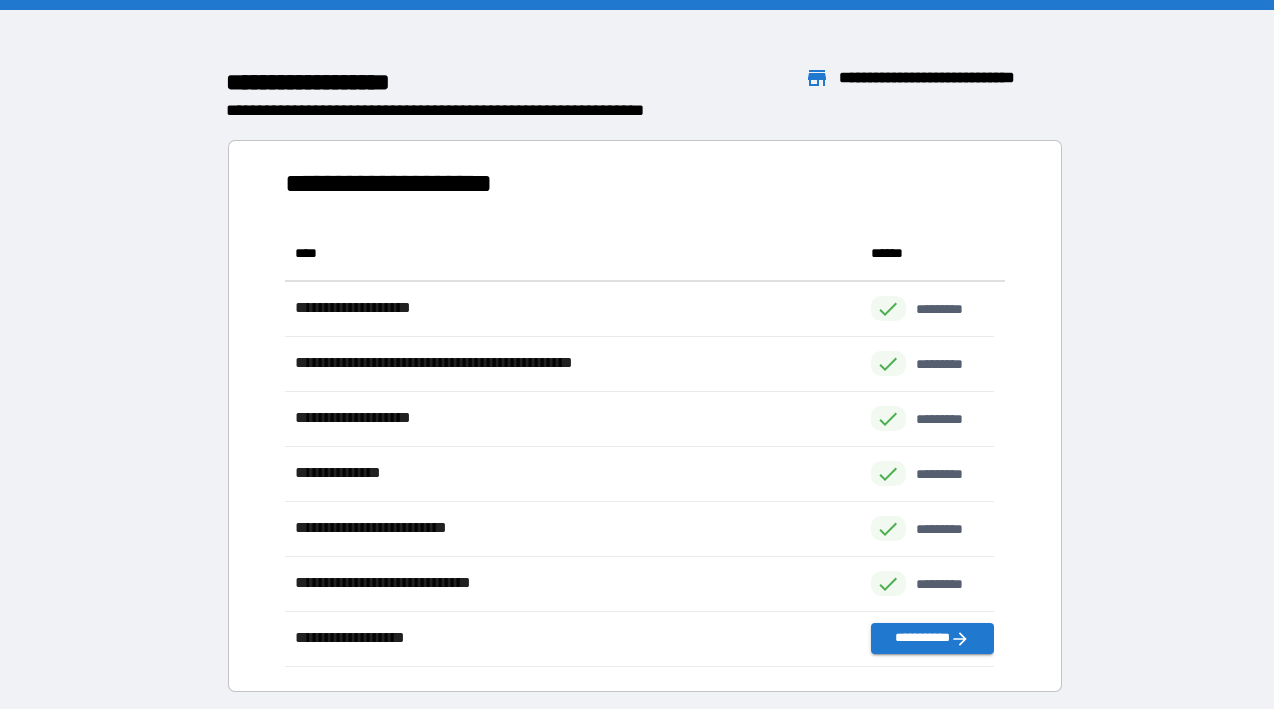 scroll, scrollTop: 426, scrollLeft: 694, axis: both 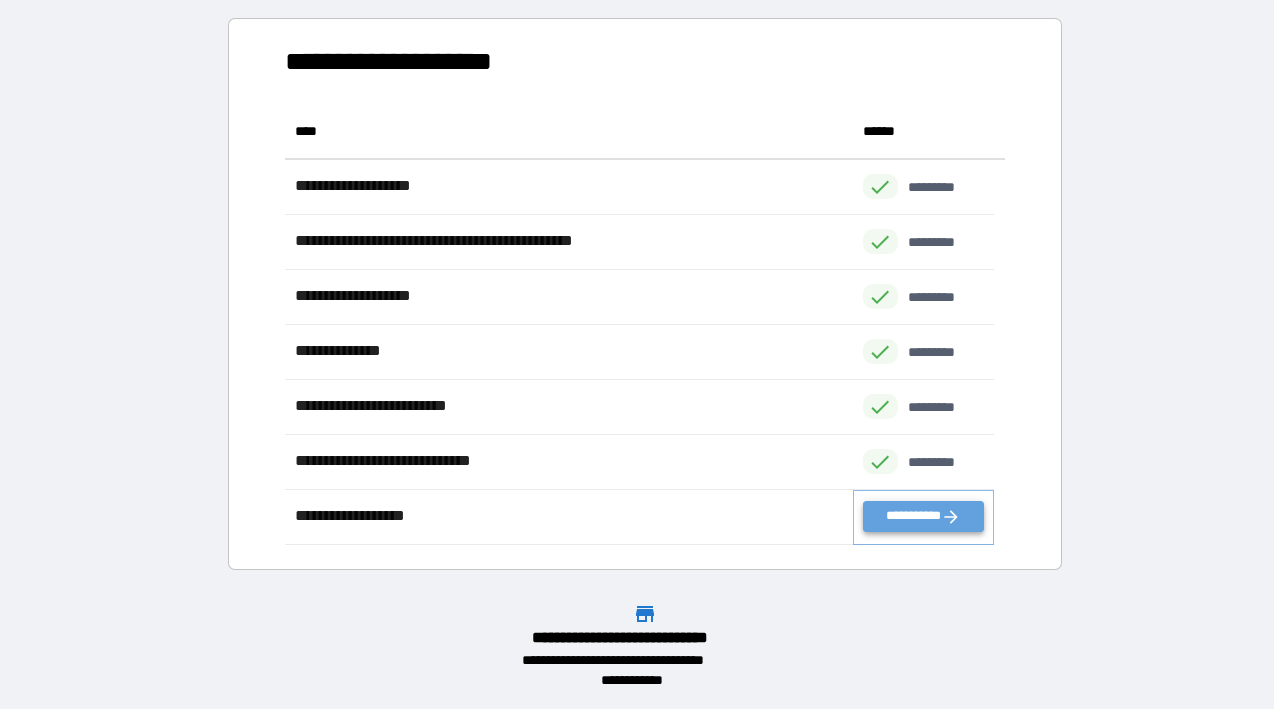 click on "**********" at bounding box center [924, 516] 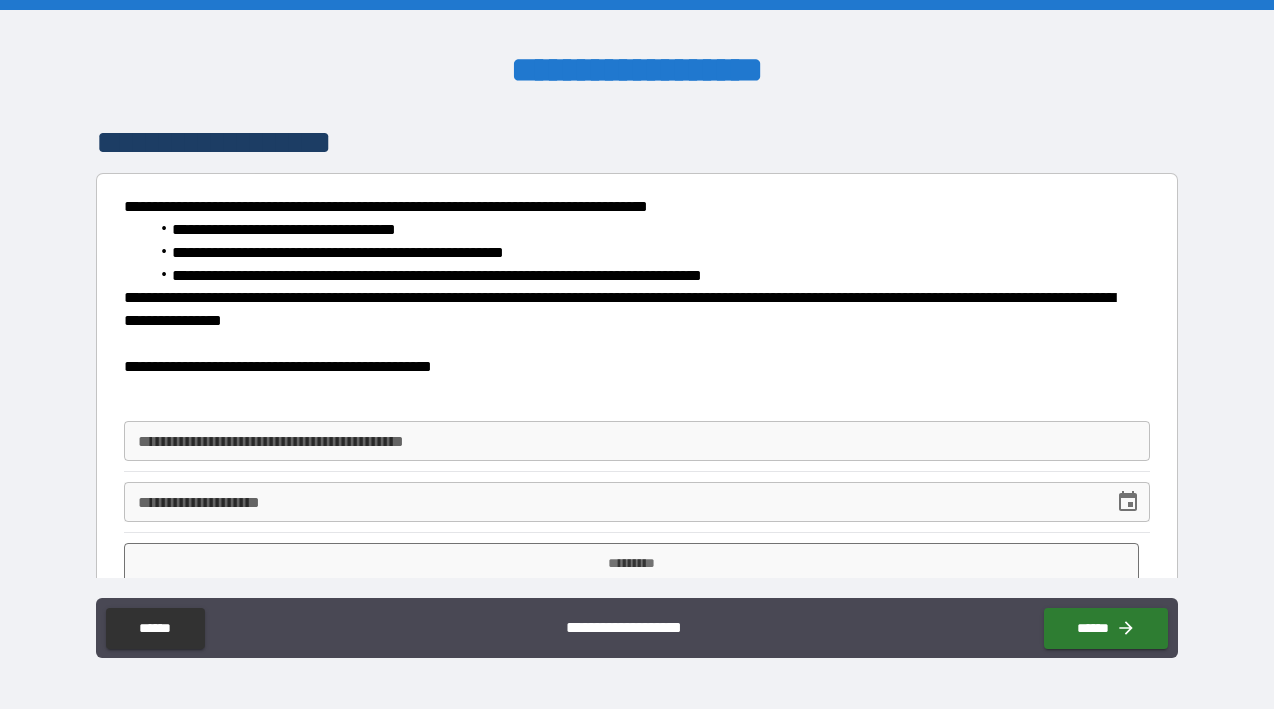 scroll, scrollTop: 36, scrollLeft: 0, axis: vertical 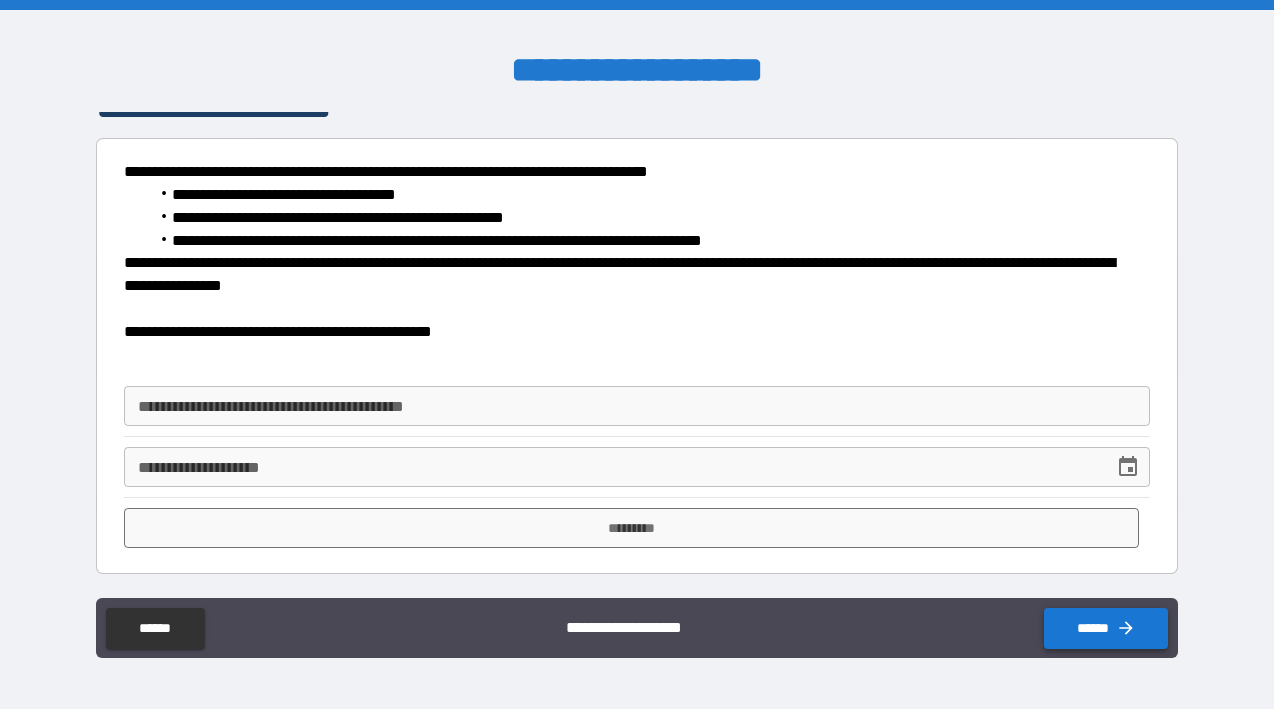 click 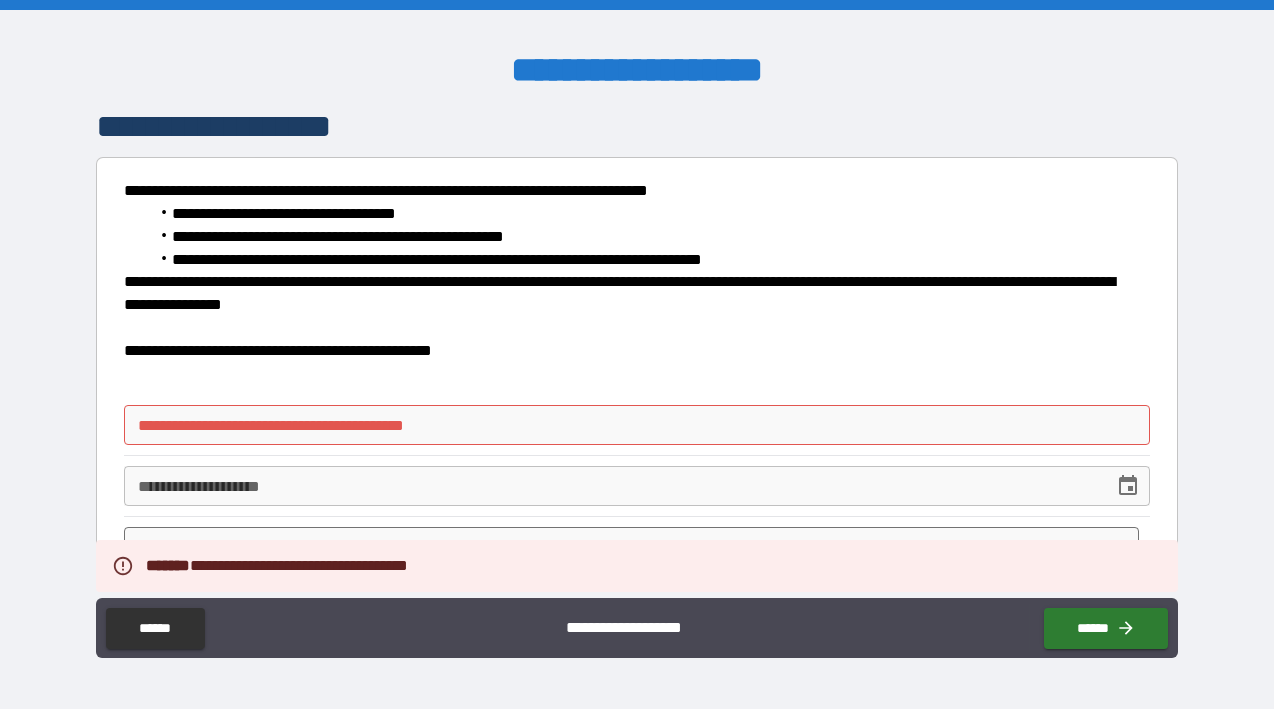 scroll, scrollTop: 0, scrollLeft: 0, axis: both 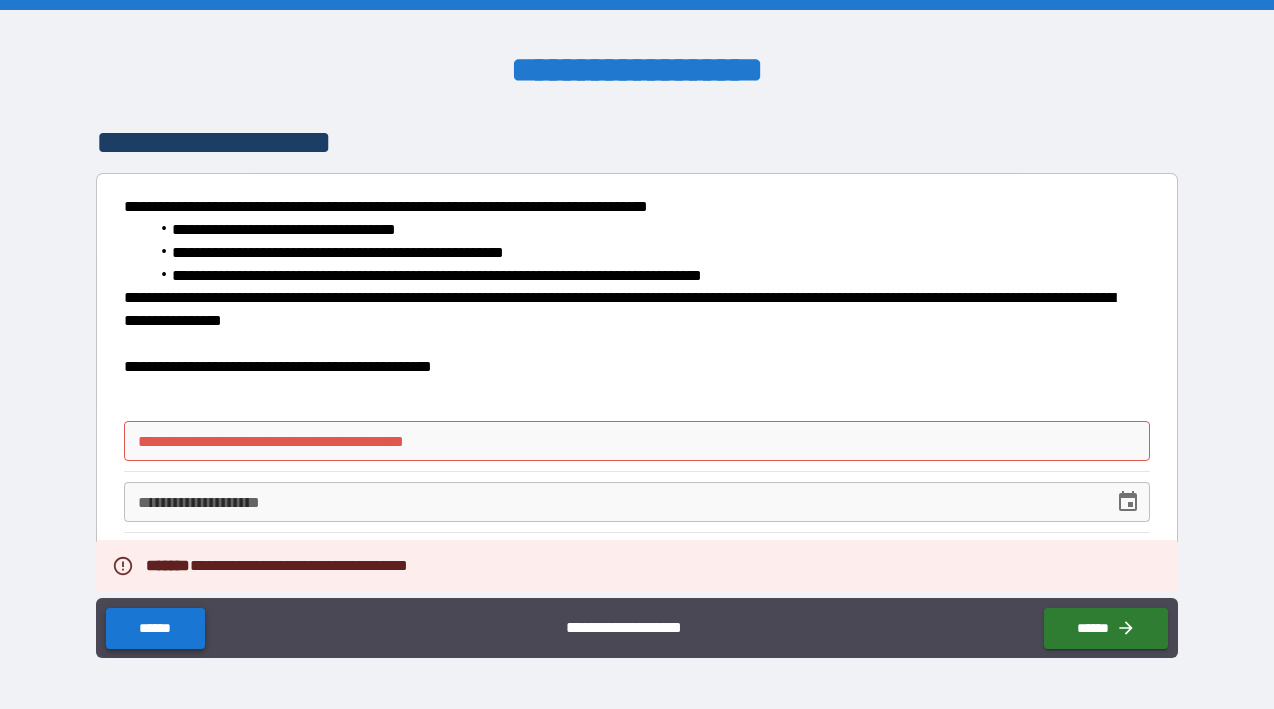 click on "******" at bounding box center (155, 628) 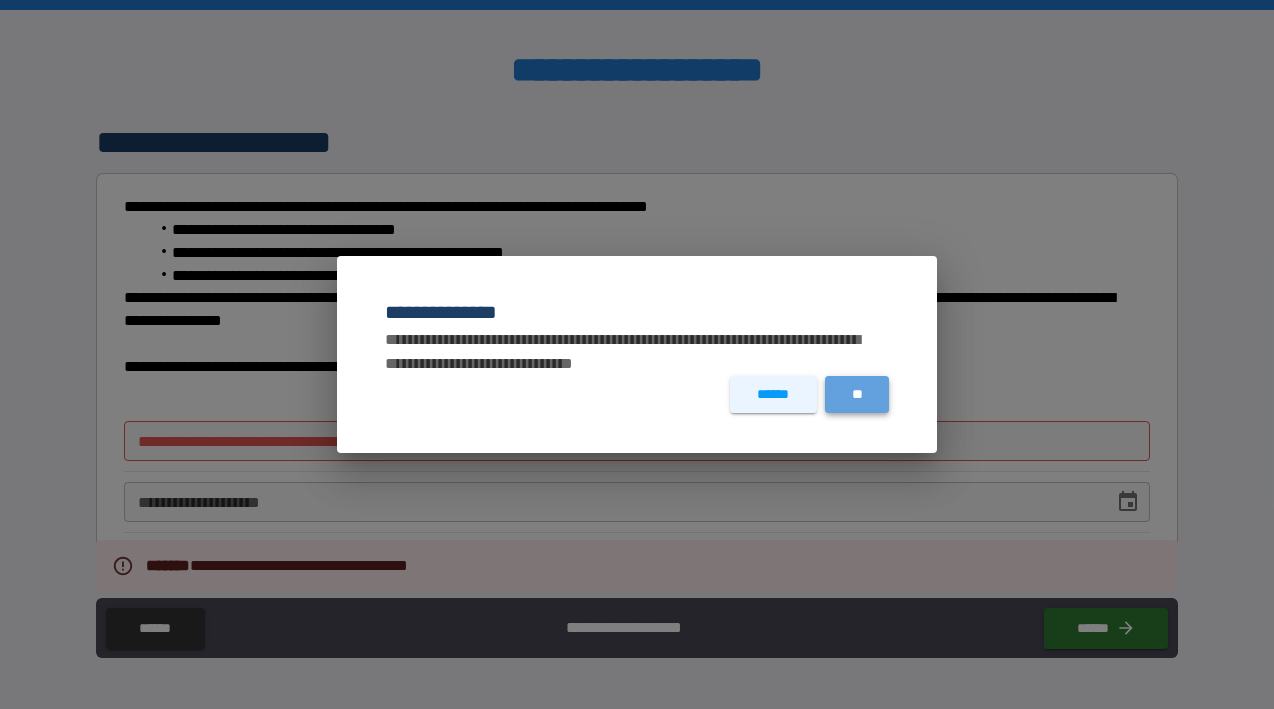click on "**" at bounding box center [857, 394] 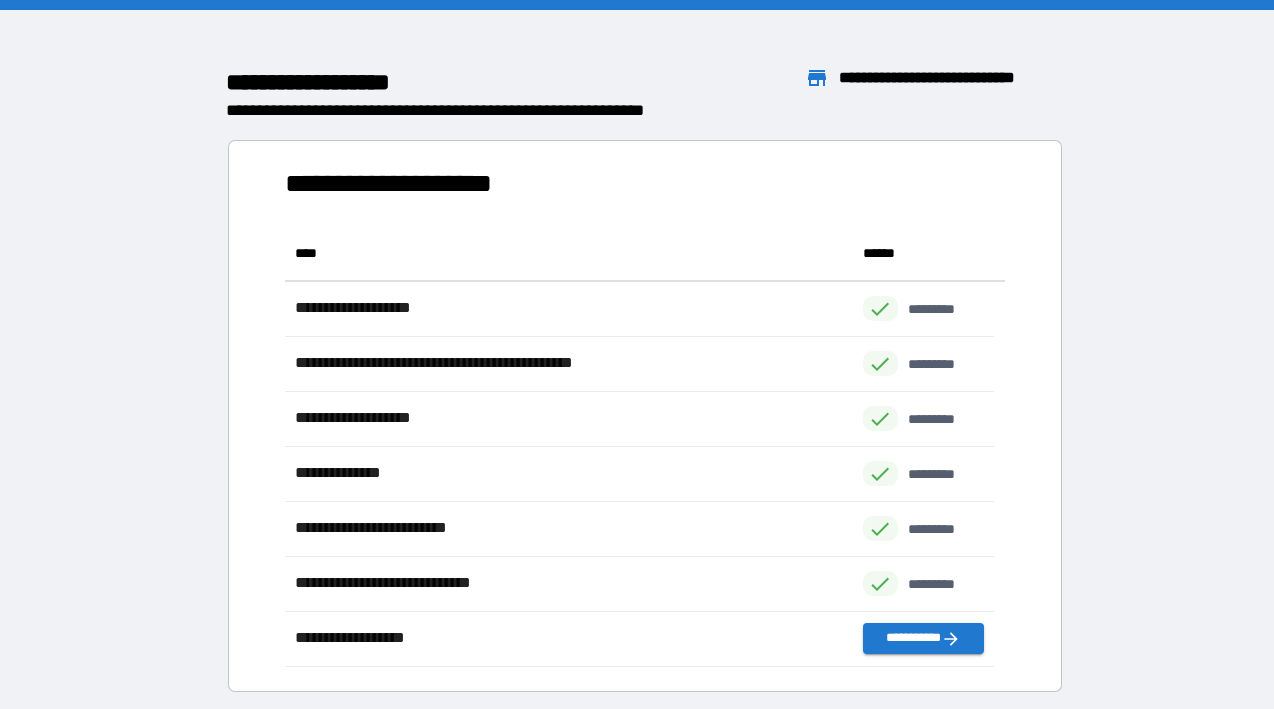 scroll, scrollTop: 16, scrollLeft: 15, axis: both 